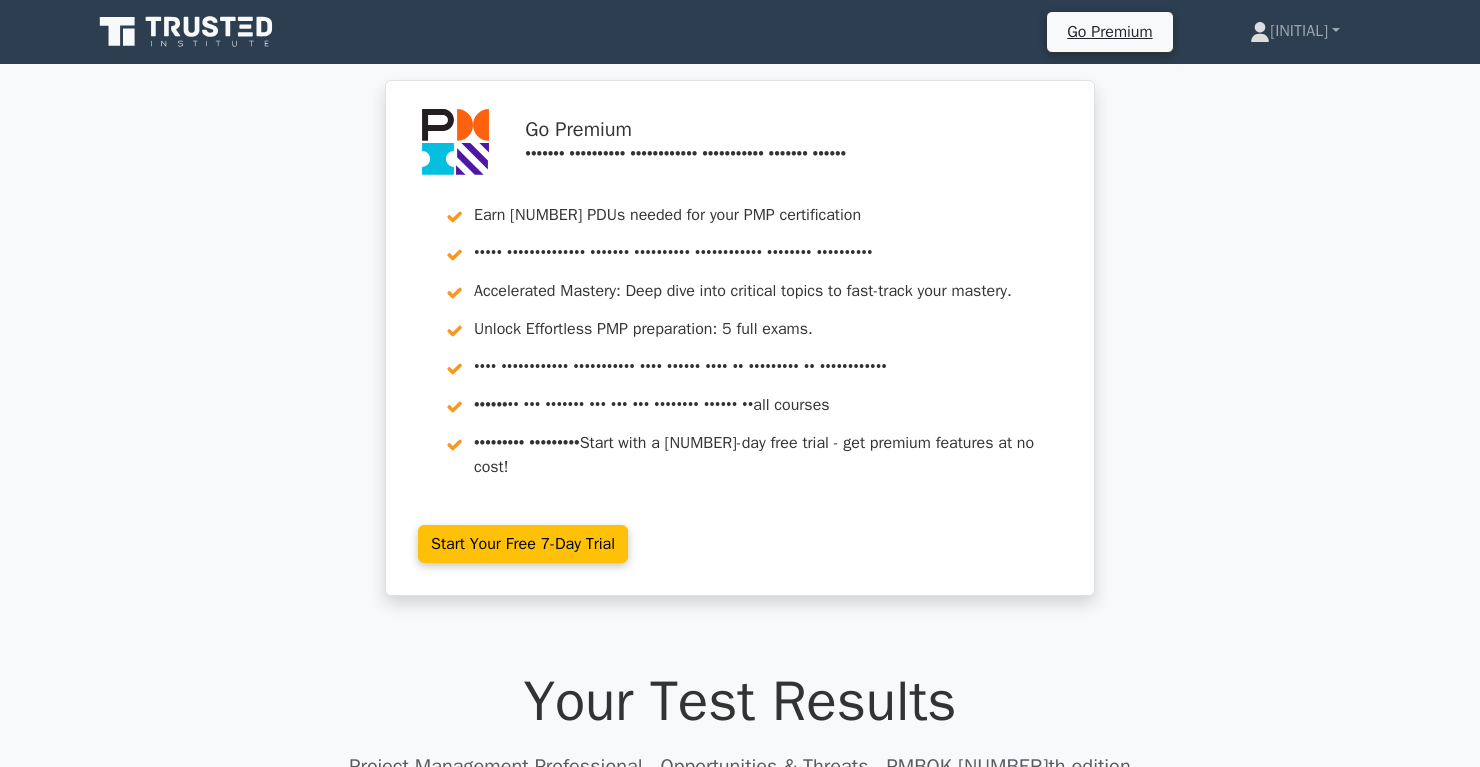scroll, scrollTop: 653, scrollLeft: 0, axis: vertical 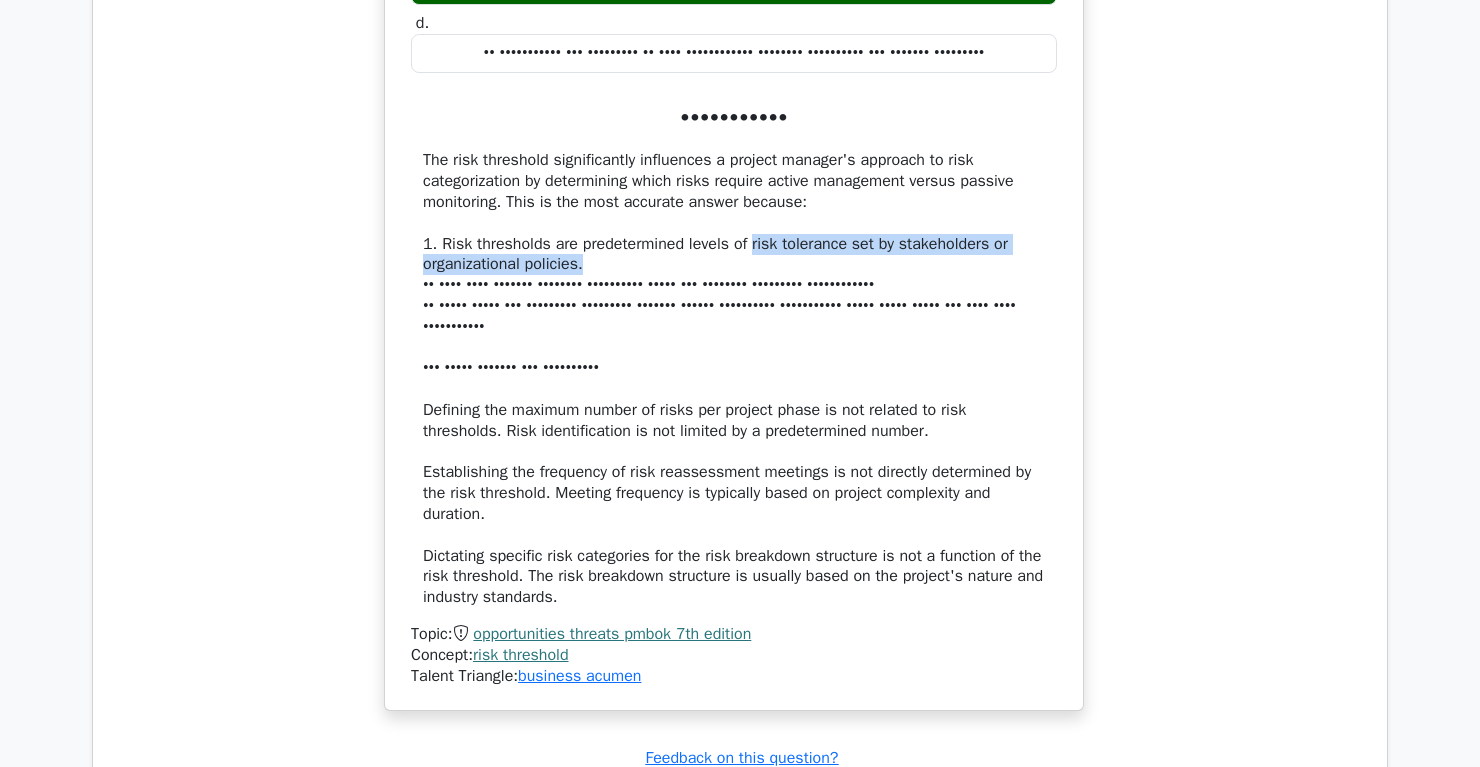 drag, startPoint x: 757, startPoint y: 266, endPoint x: 1009, endPoint y: 293, distance: 253.4423 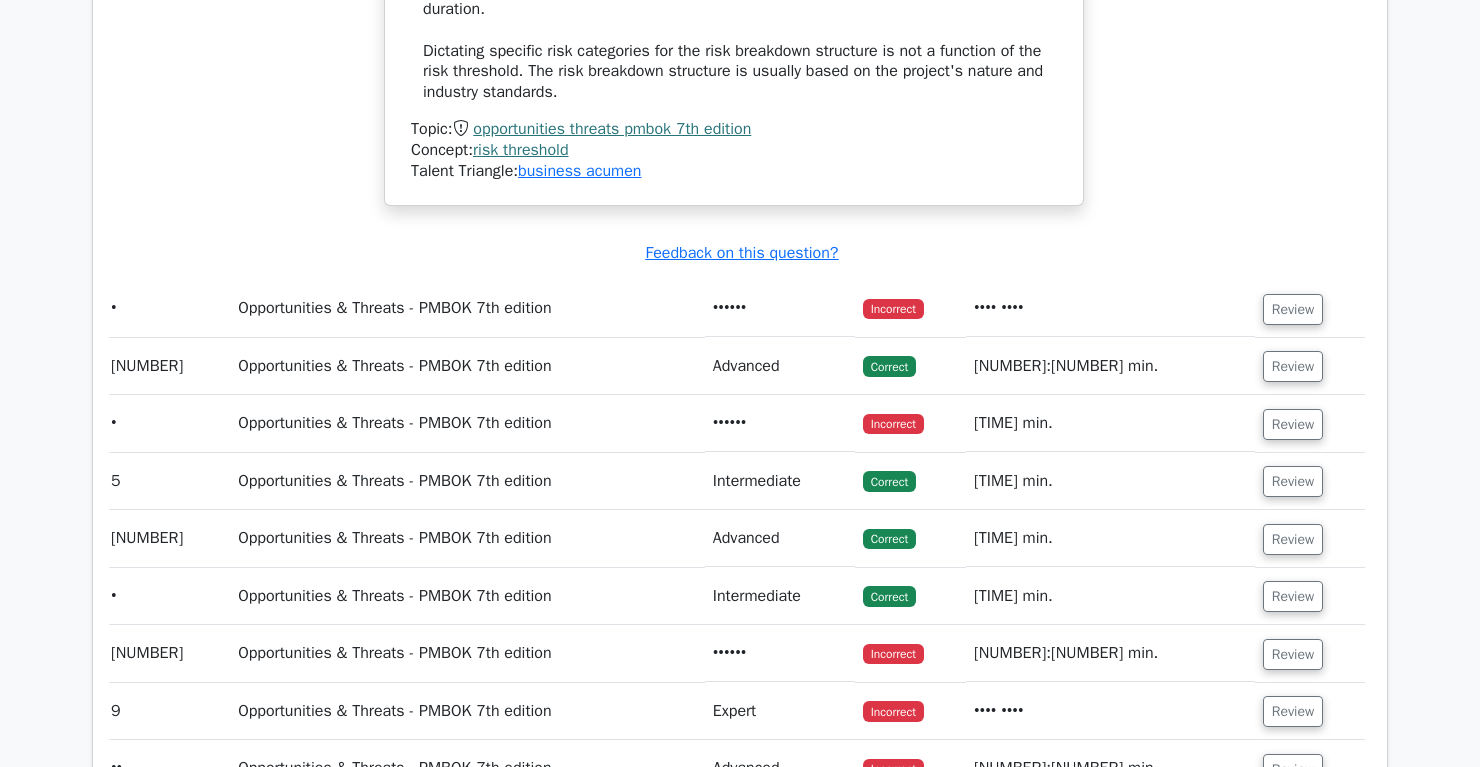 scroll, scrollTop: 2471, scrollLeft: 0, axis: vertical 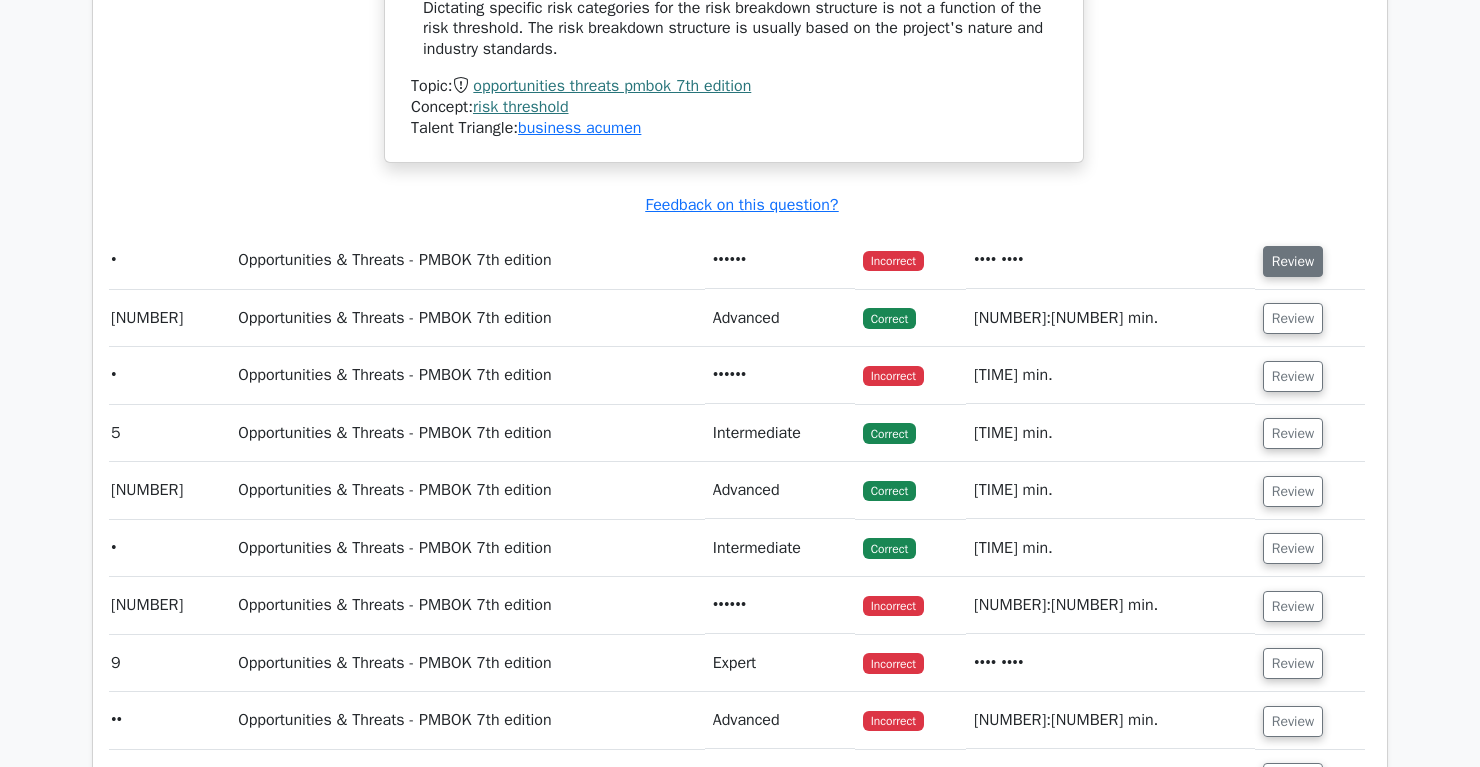 click on "Review" at bounding box center (1293, 261) 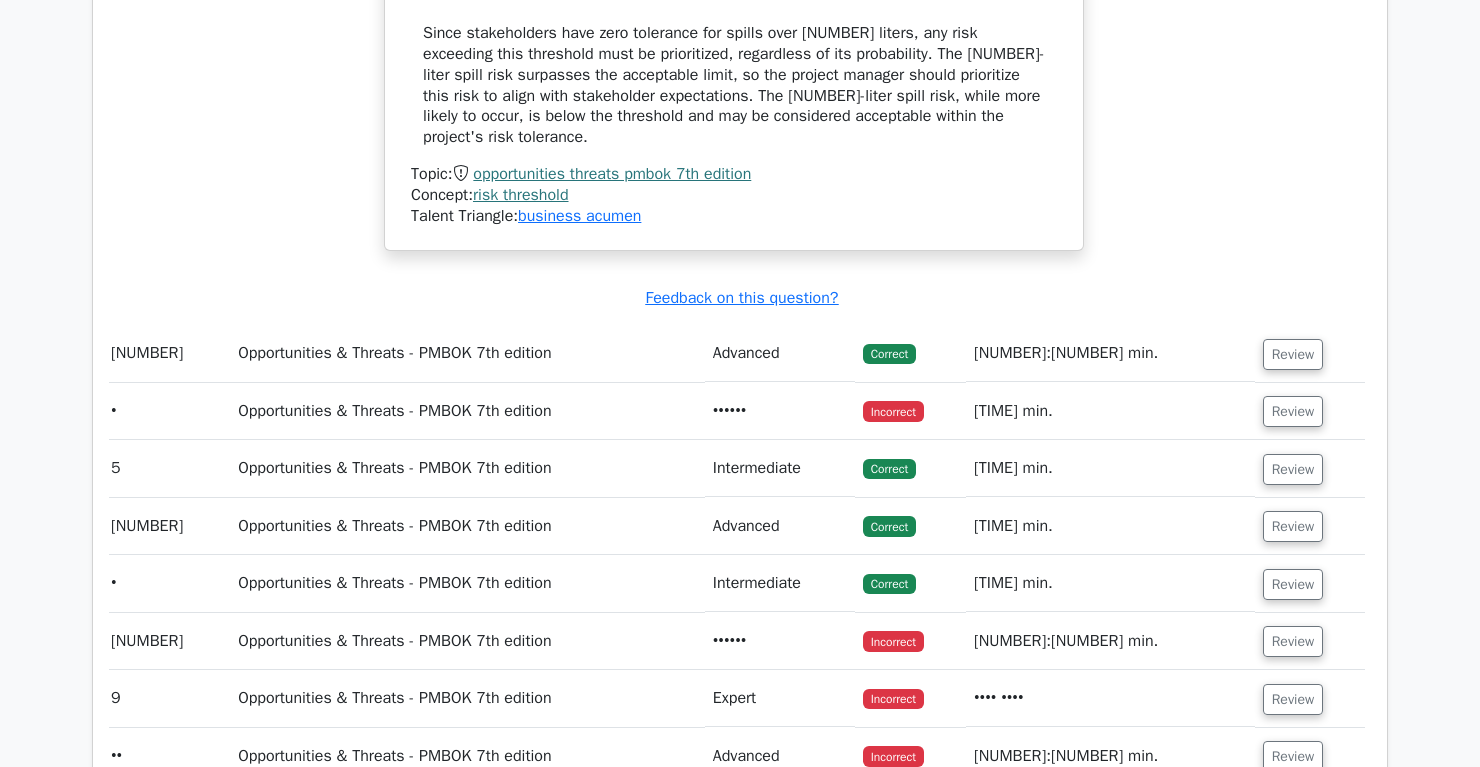 scroll, scrollTop: 3307, scrollLeft: 0, axis: vertical 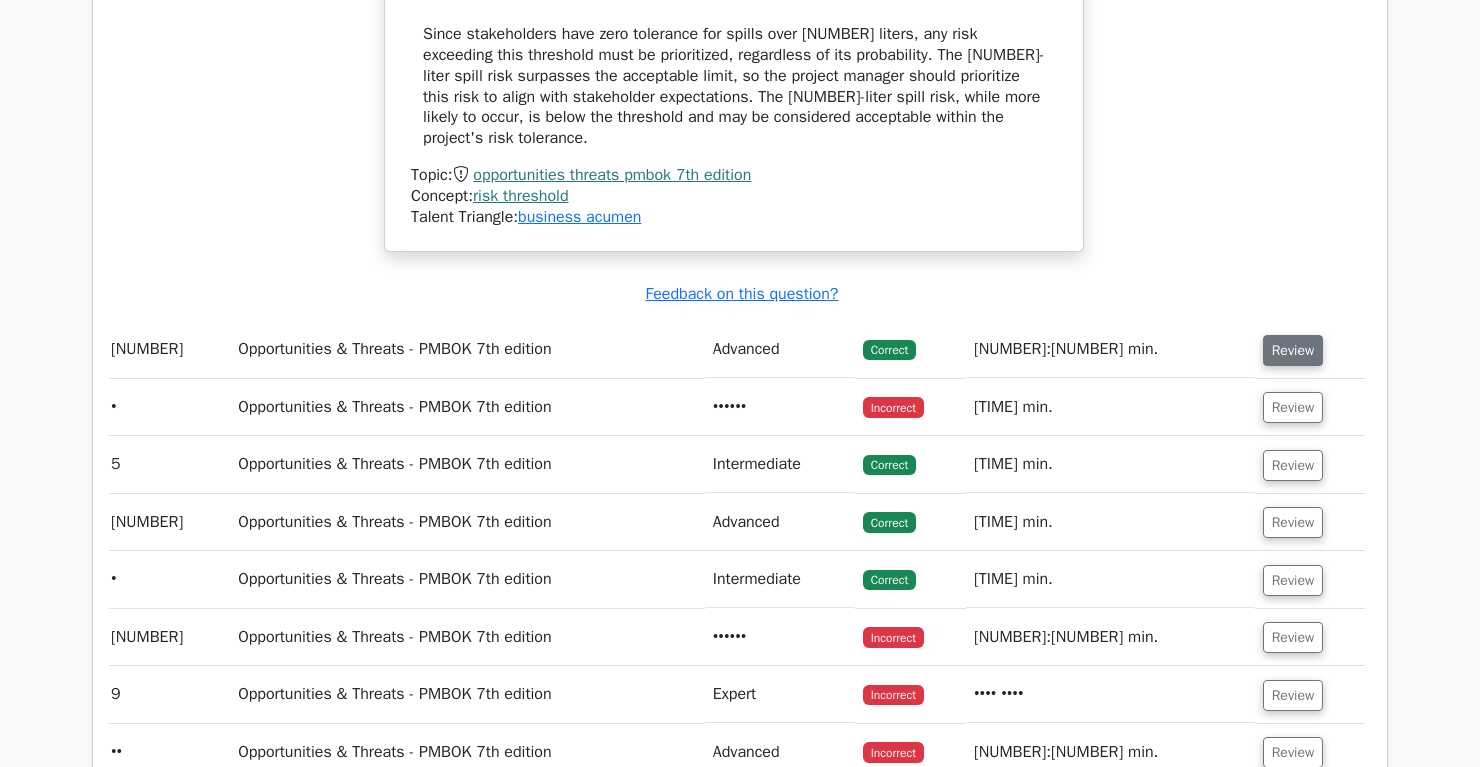click on "Review" at bounding box center (1293, 350) 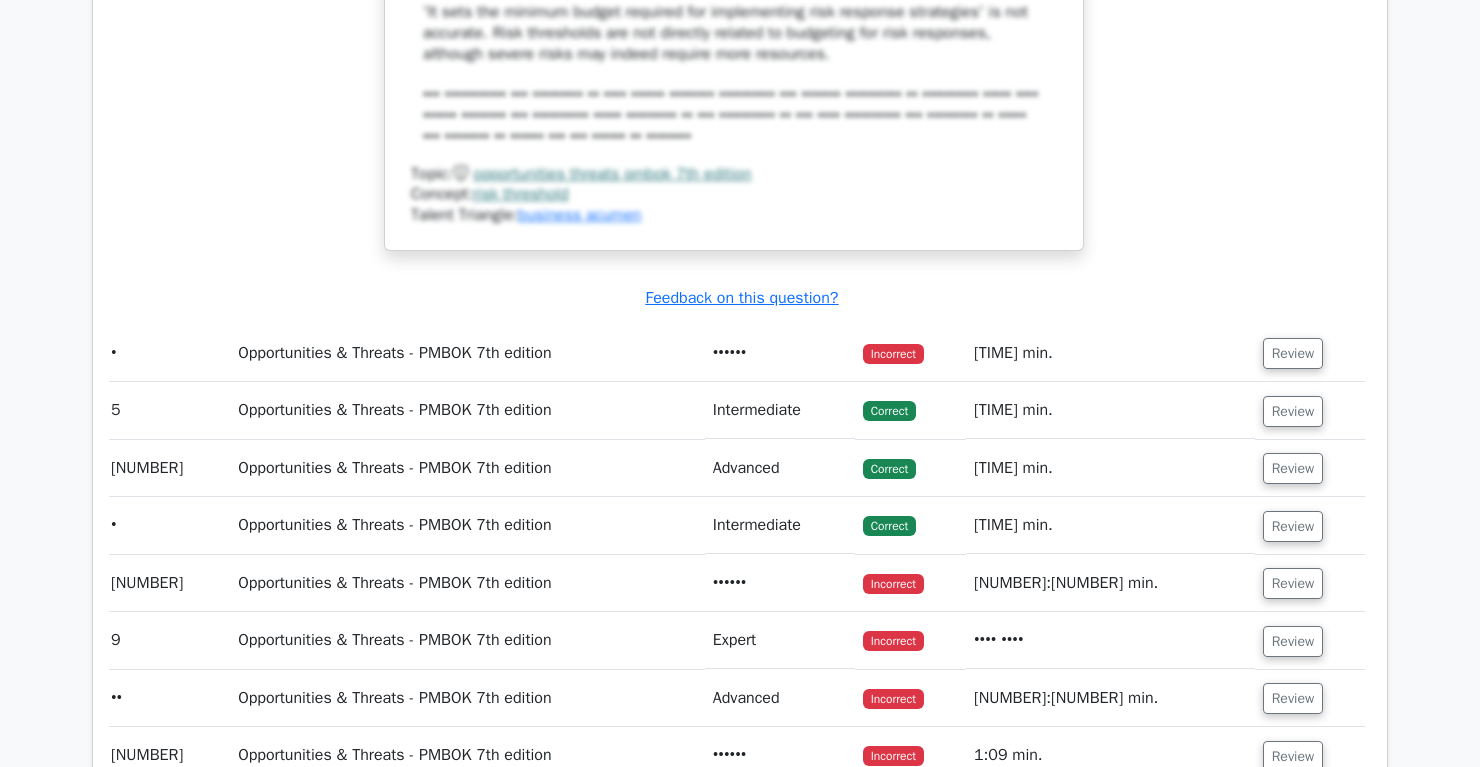 scroll, scrollTop: 4507, scrollLeft: 0, axis: vertical 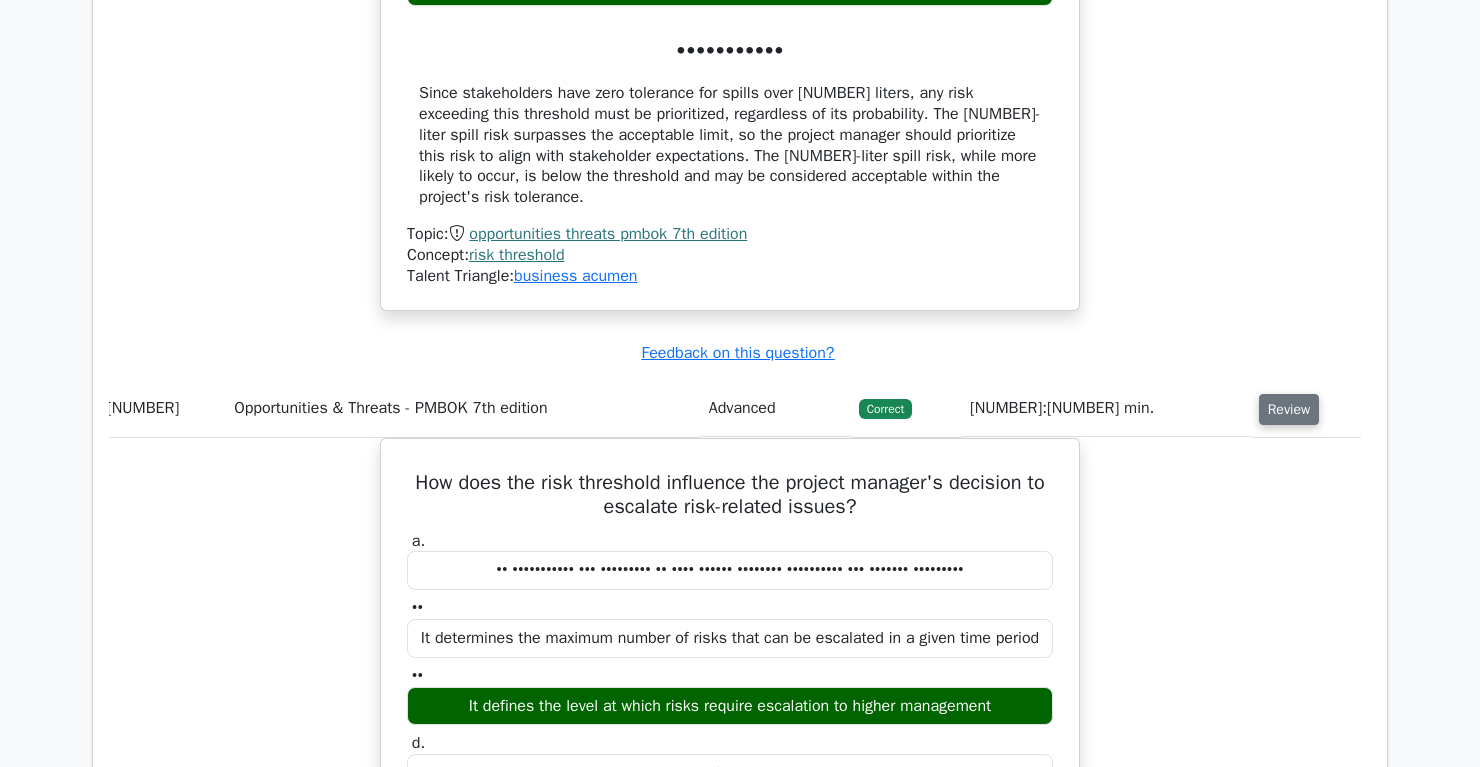 click on "Review" at bounding box center [1289, 409] 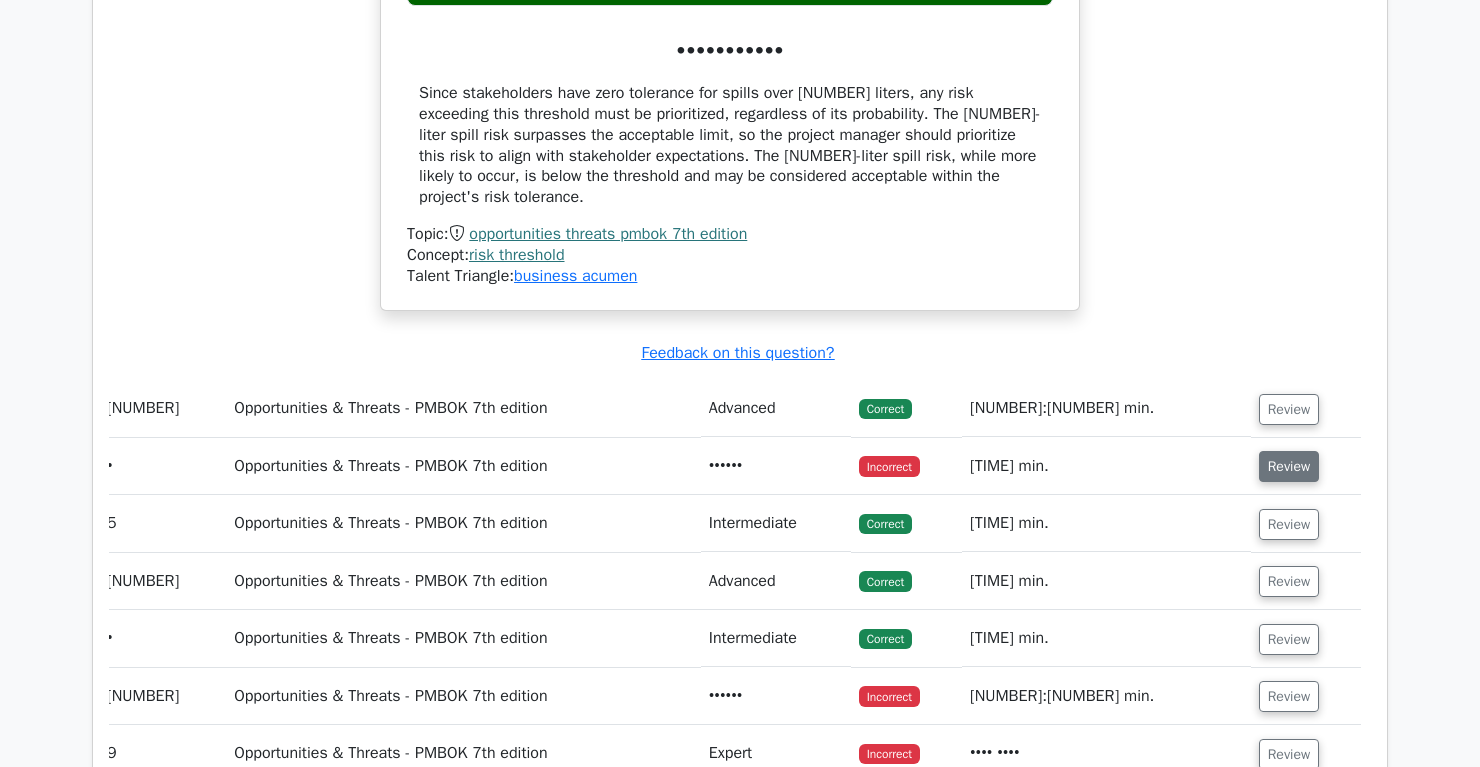 click on "Review" at bounding box center (1289, 466) 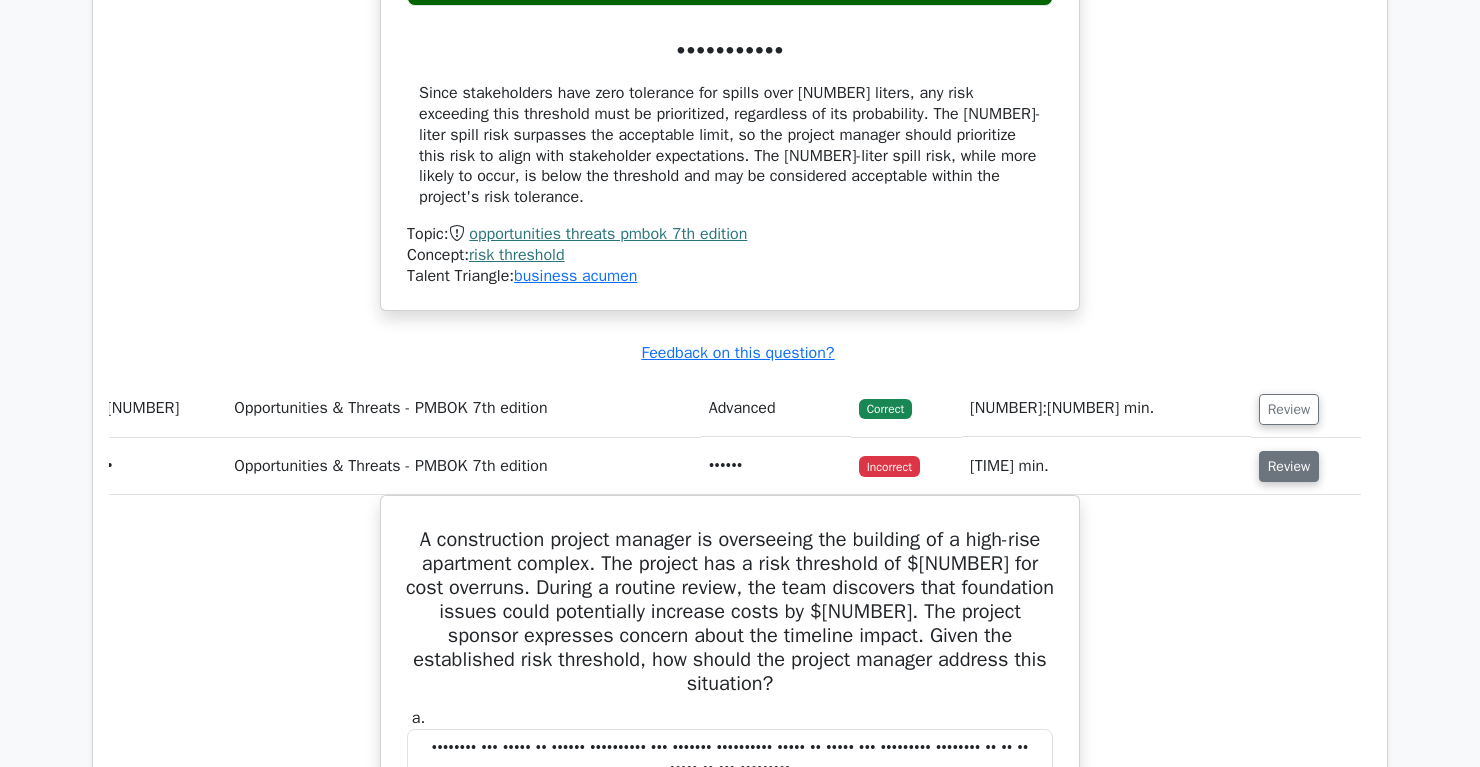 scroll, scrollTop: 0, scrollLeft: 12, axis: horizontal 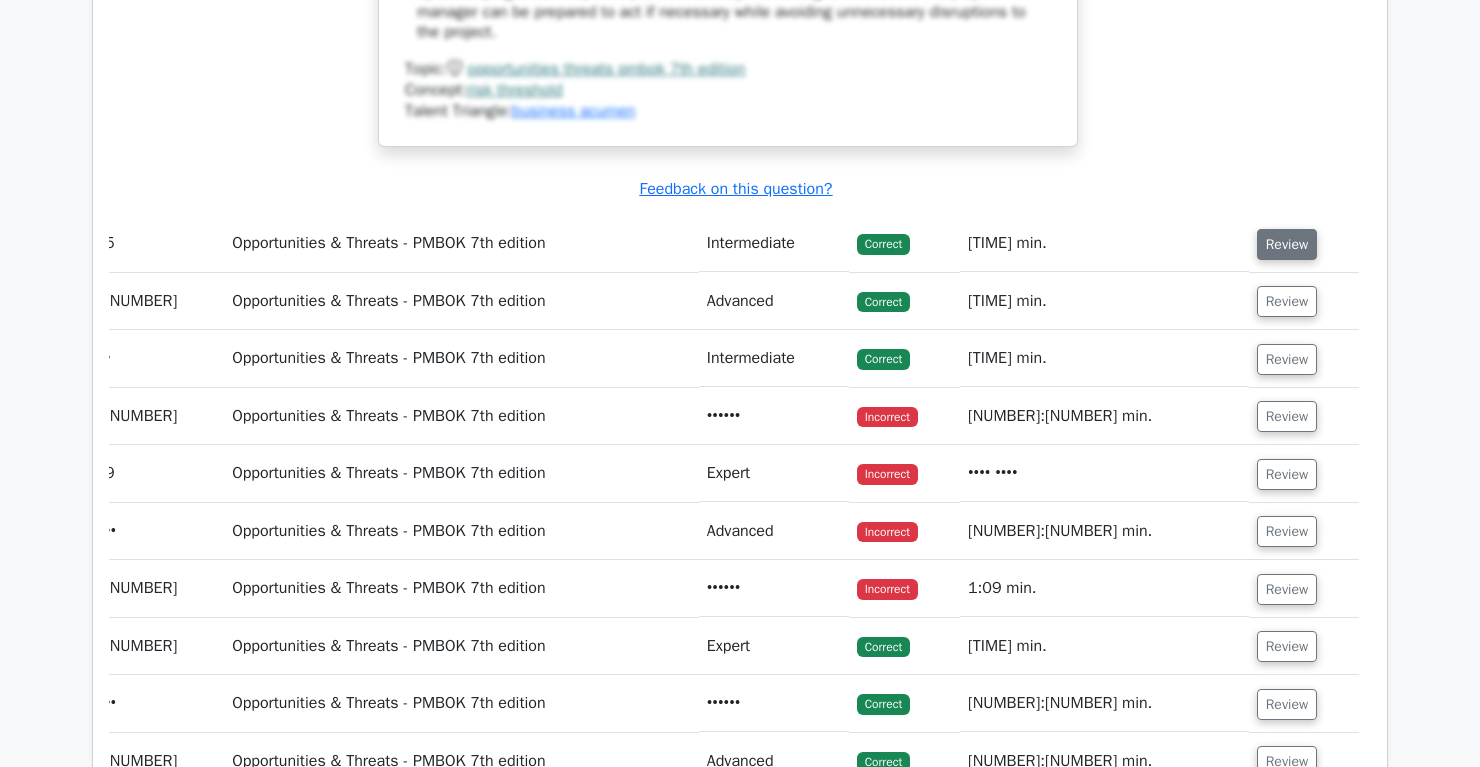 click on "Review" at bounding box center (1287, 244) 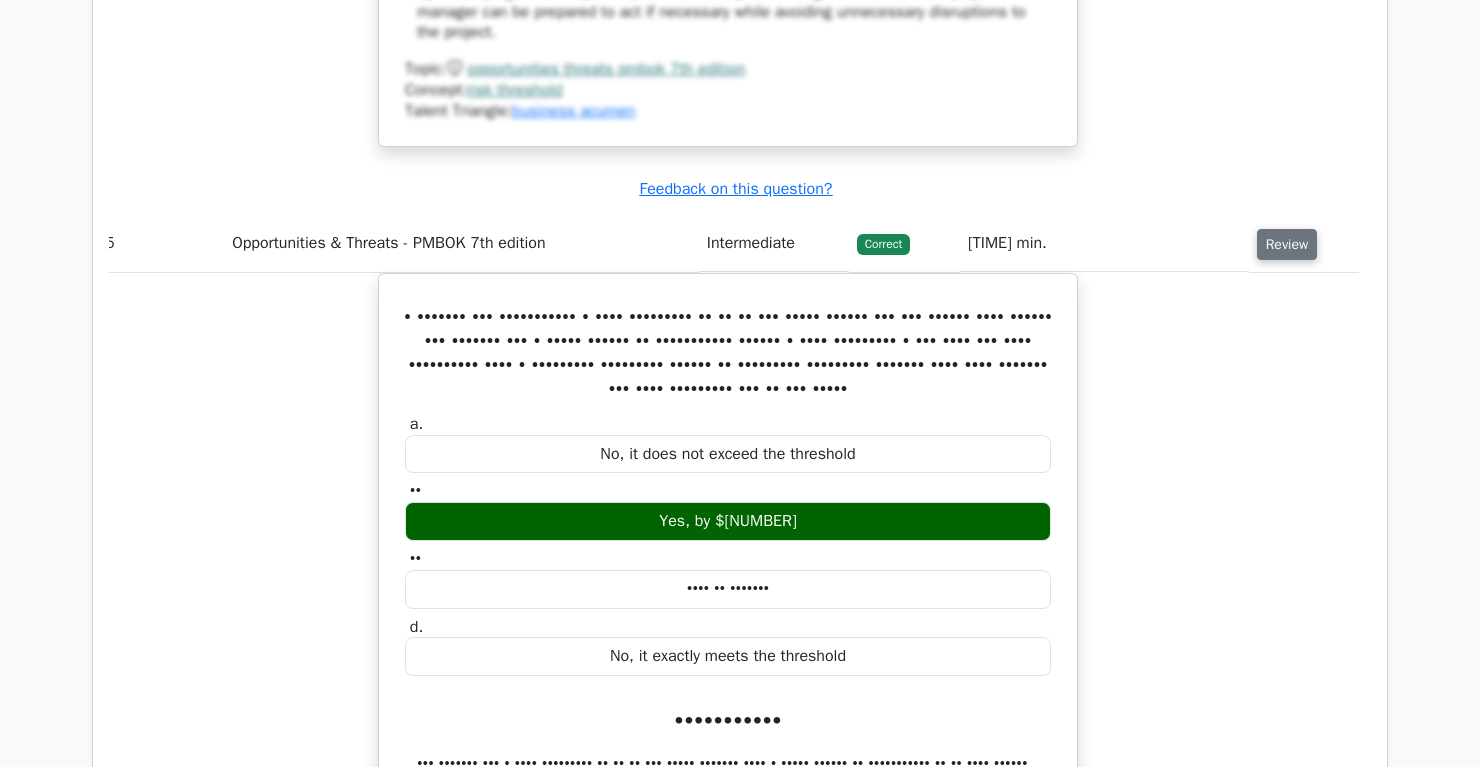 click on "Review" at bounding box center [1287, 244] 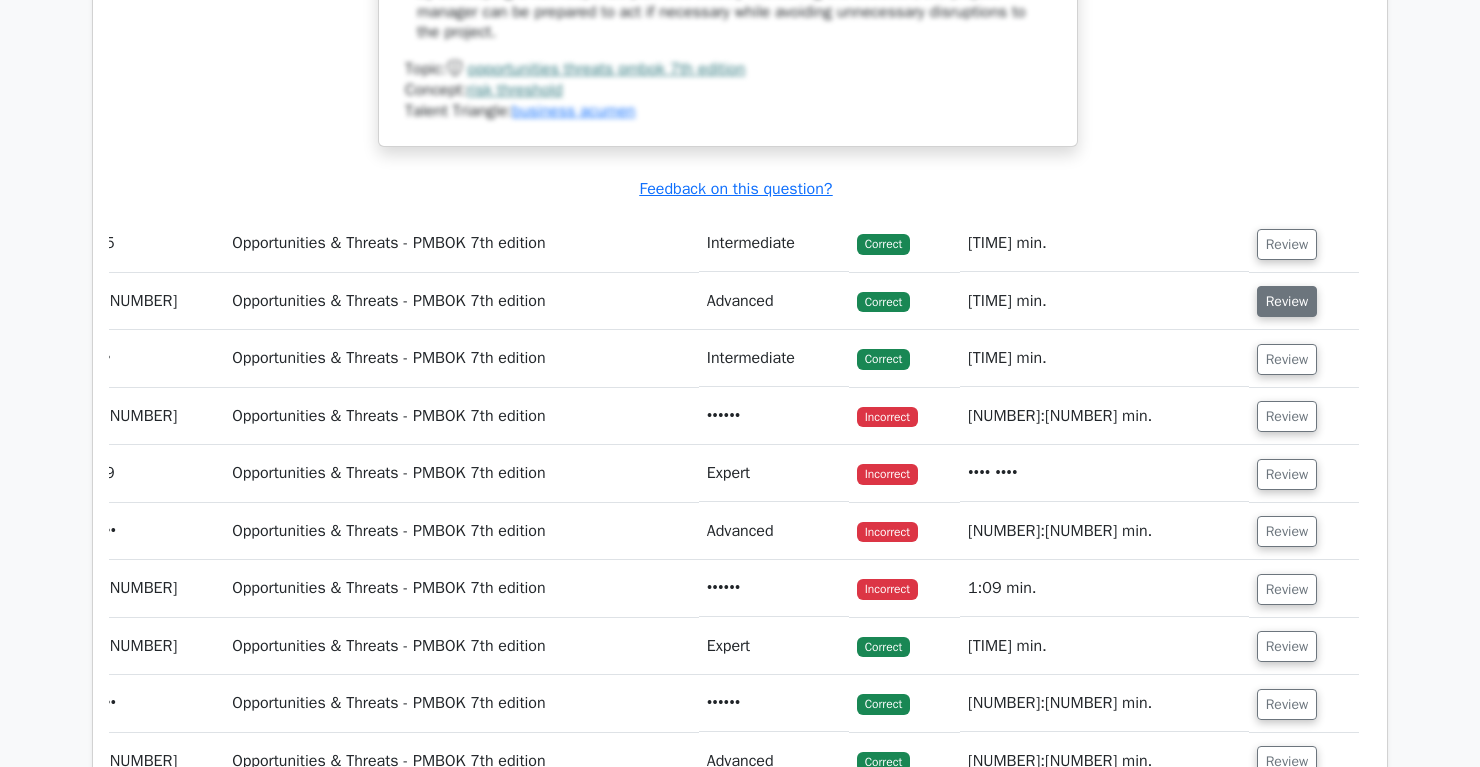 click on "Review" at bounding box center (1287, 301) 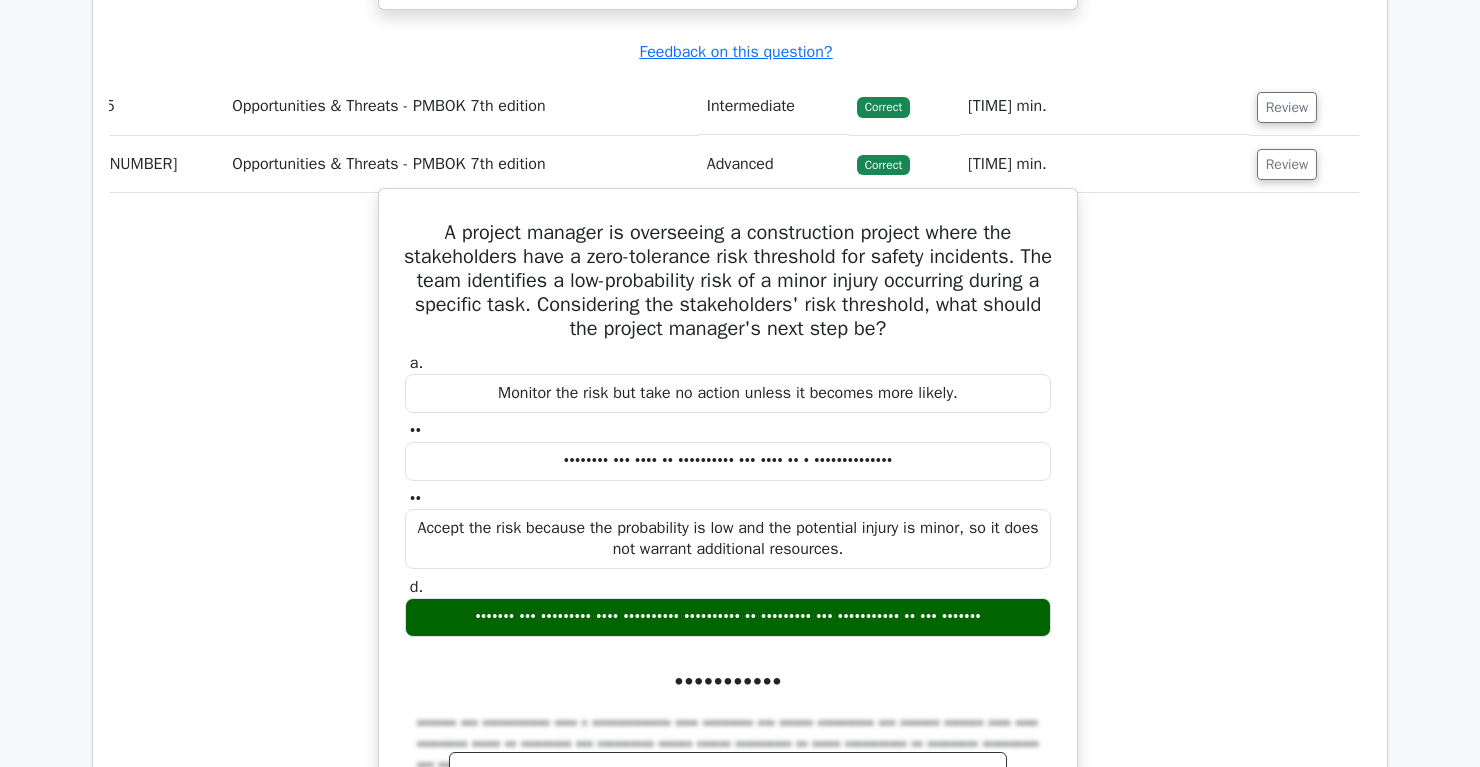 scroll, scrollTop: 5123, scrollLeft: 0, axis: vertical 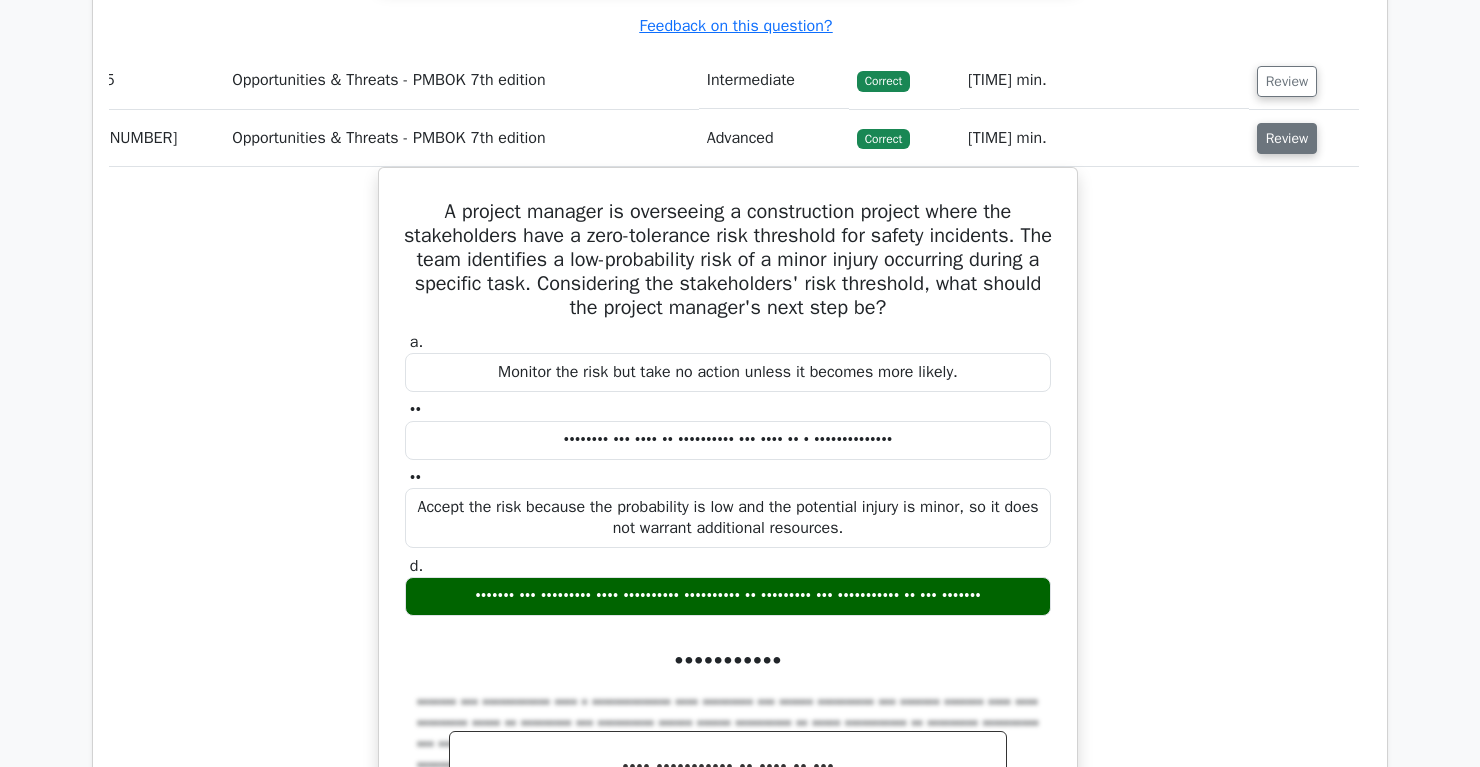 click on "Review" at bounding box center [1287, 138] 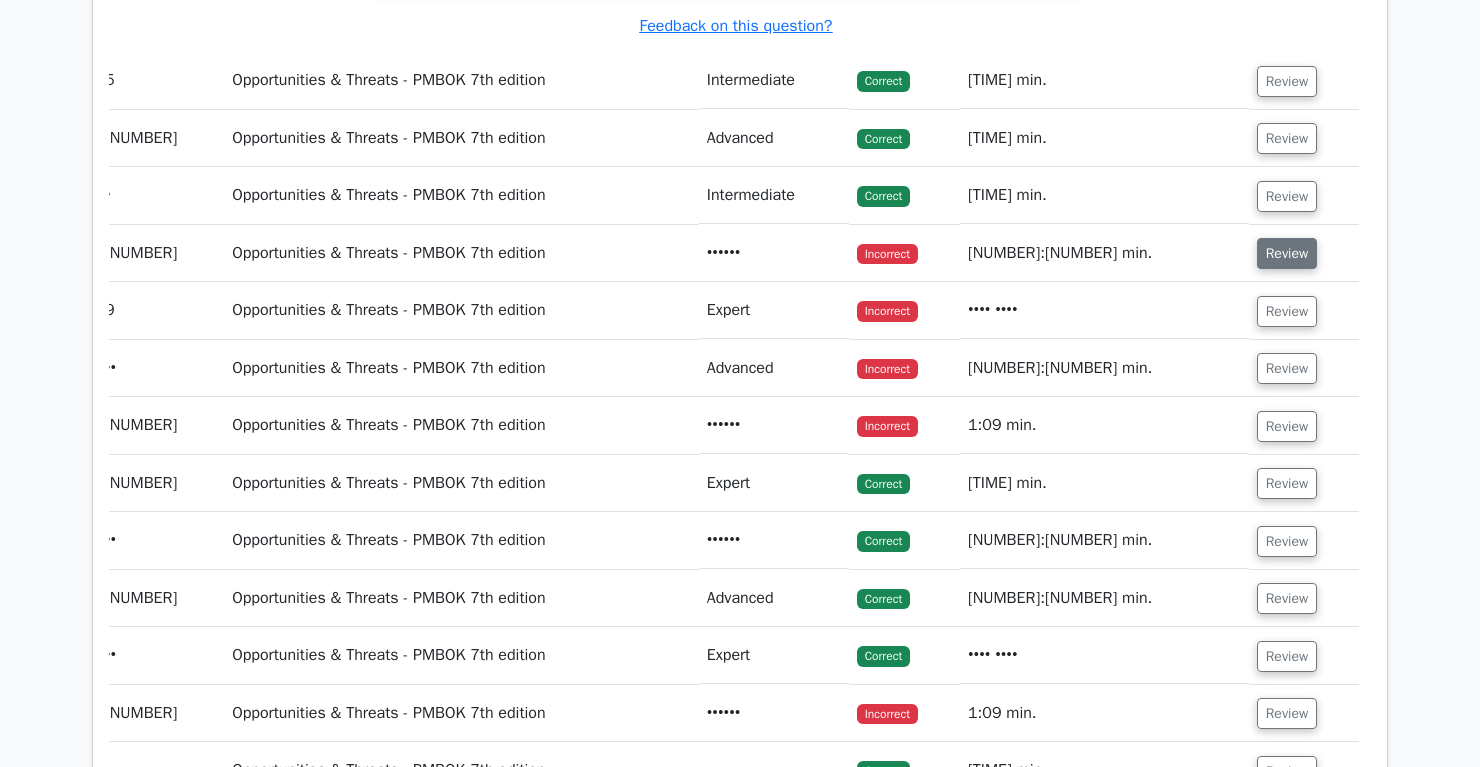 click on "Review" at bounding box center [1287, 253] 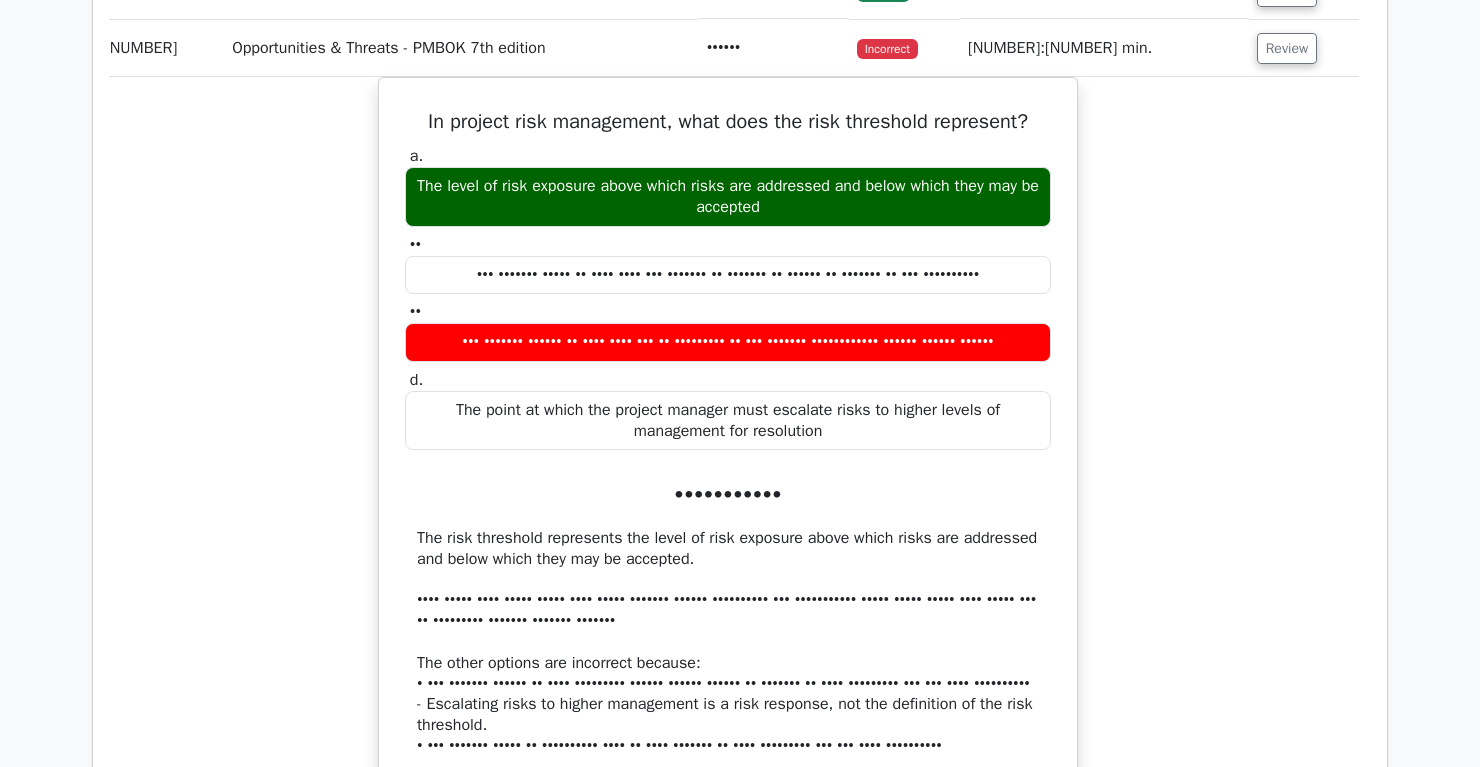 scroll, scrollTop: 5339, scrollLeft: 0, axis: vertical 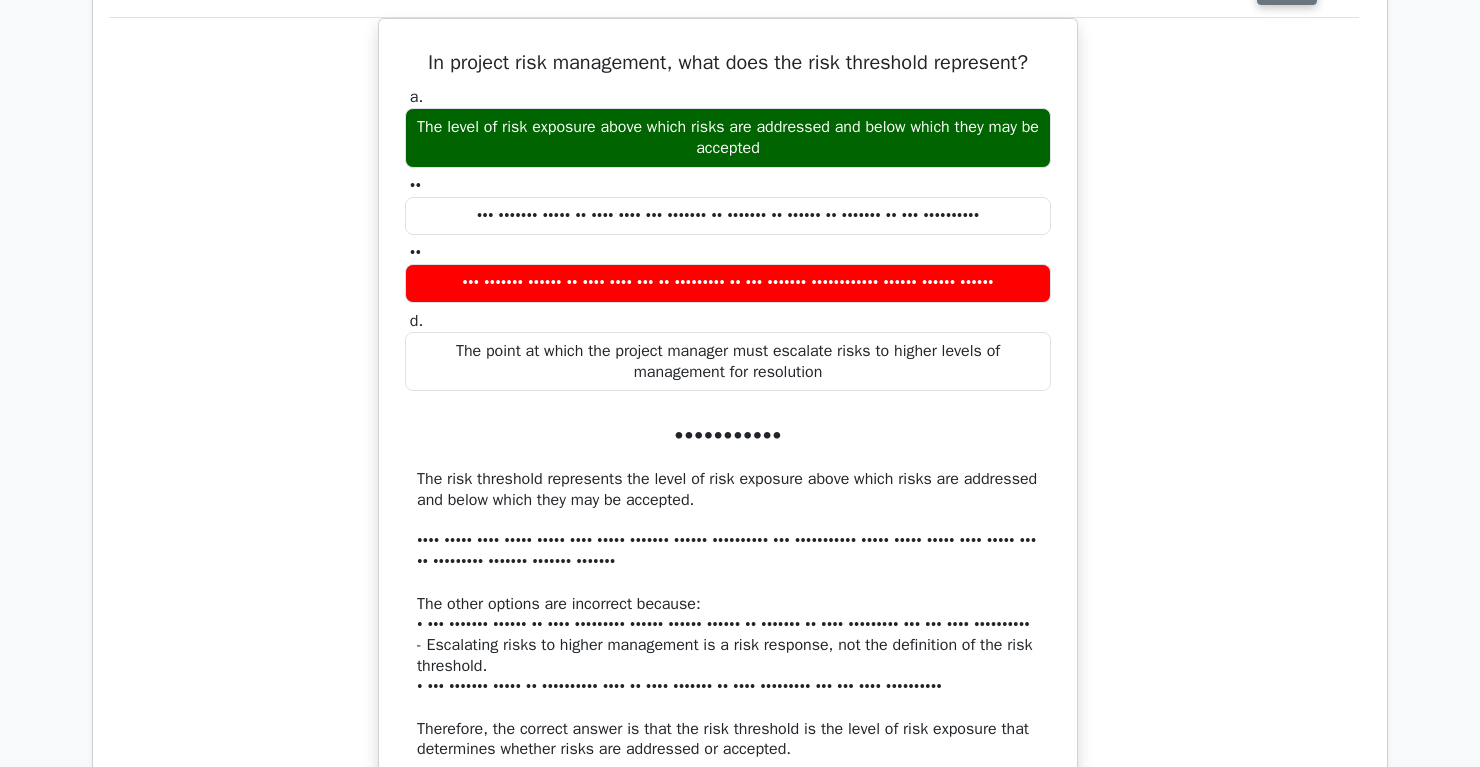 click on "Review" at bounding box center [1287, -11] 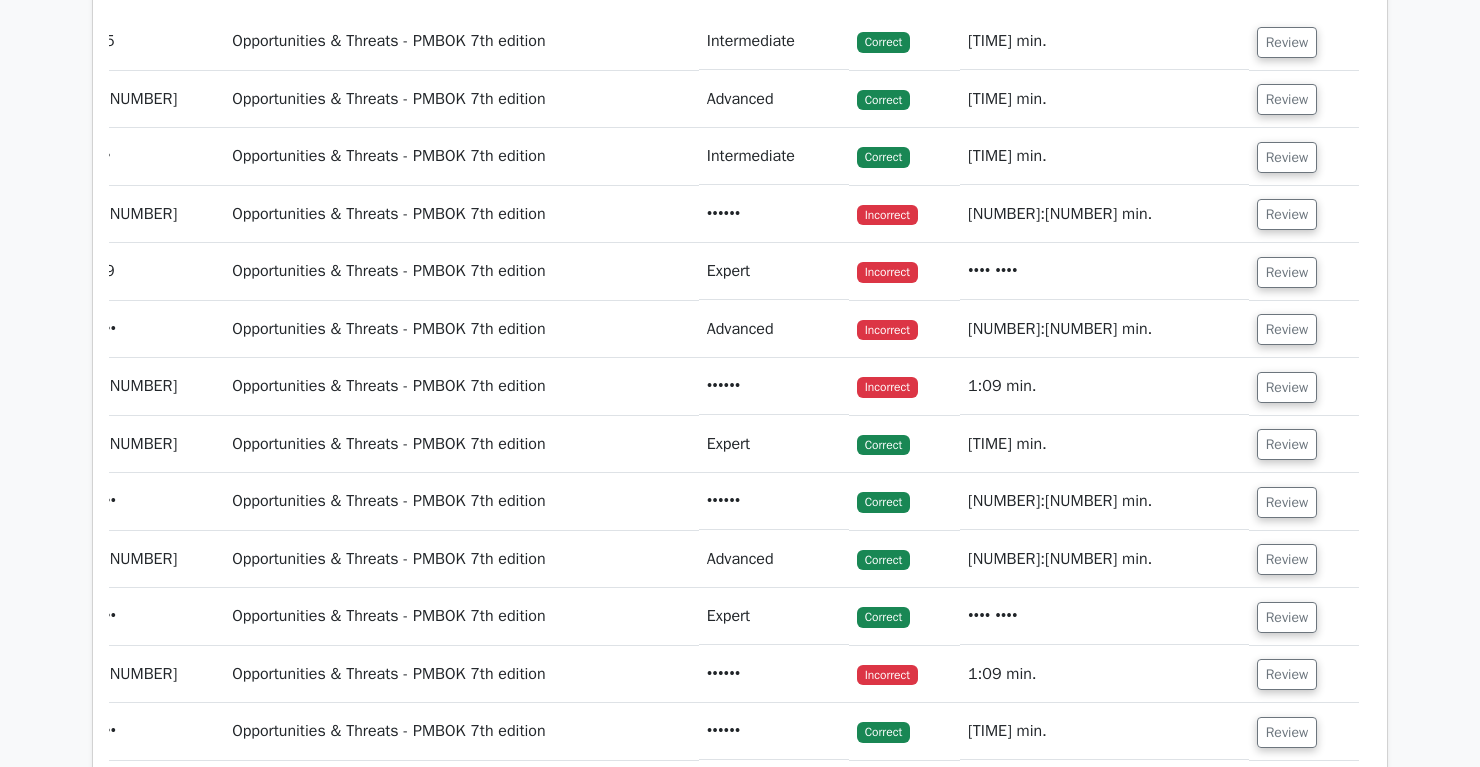 scroll, scrollTop: 5160, scrollLeft: 0, axis: vertical 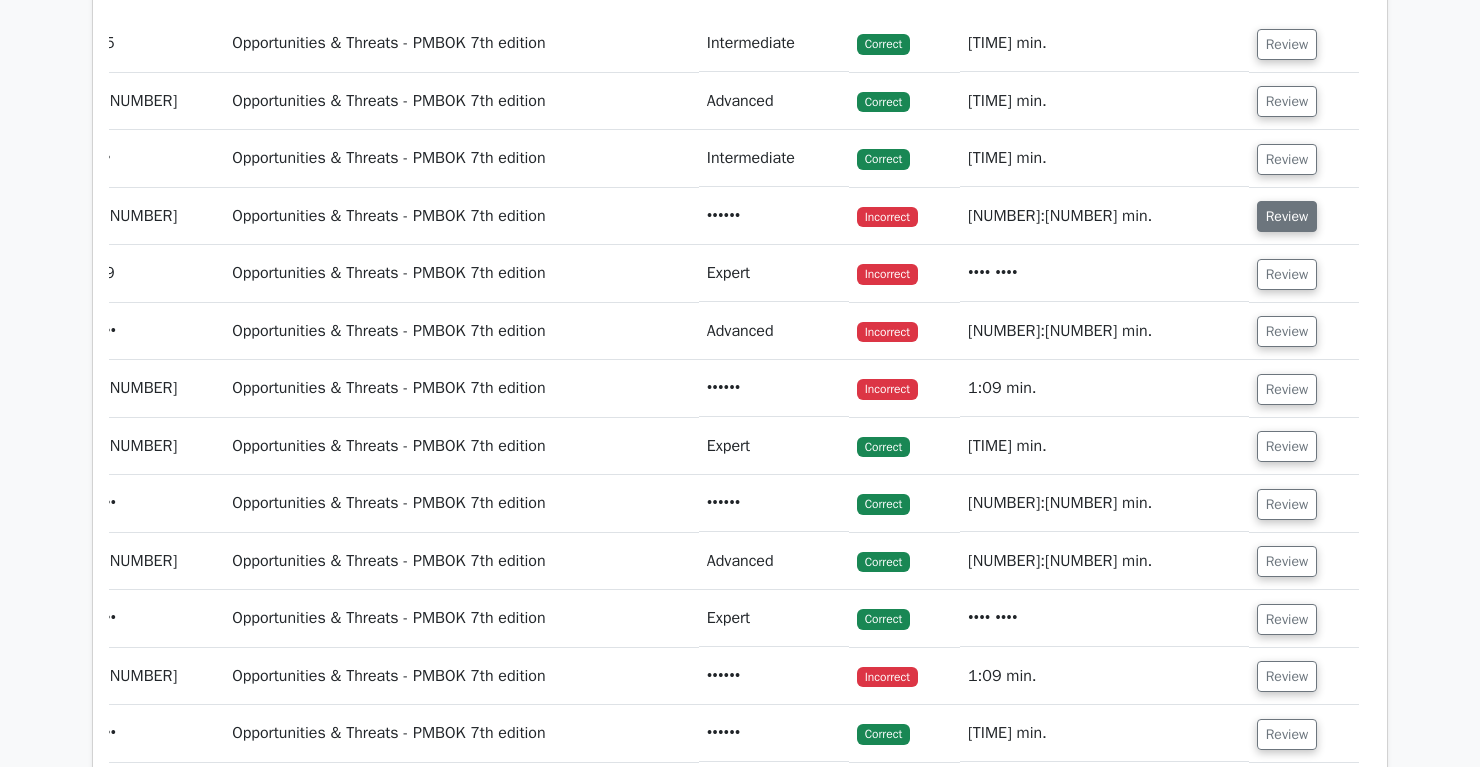 click on "Review" at bounding box center (1287, 216) 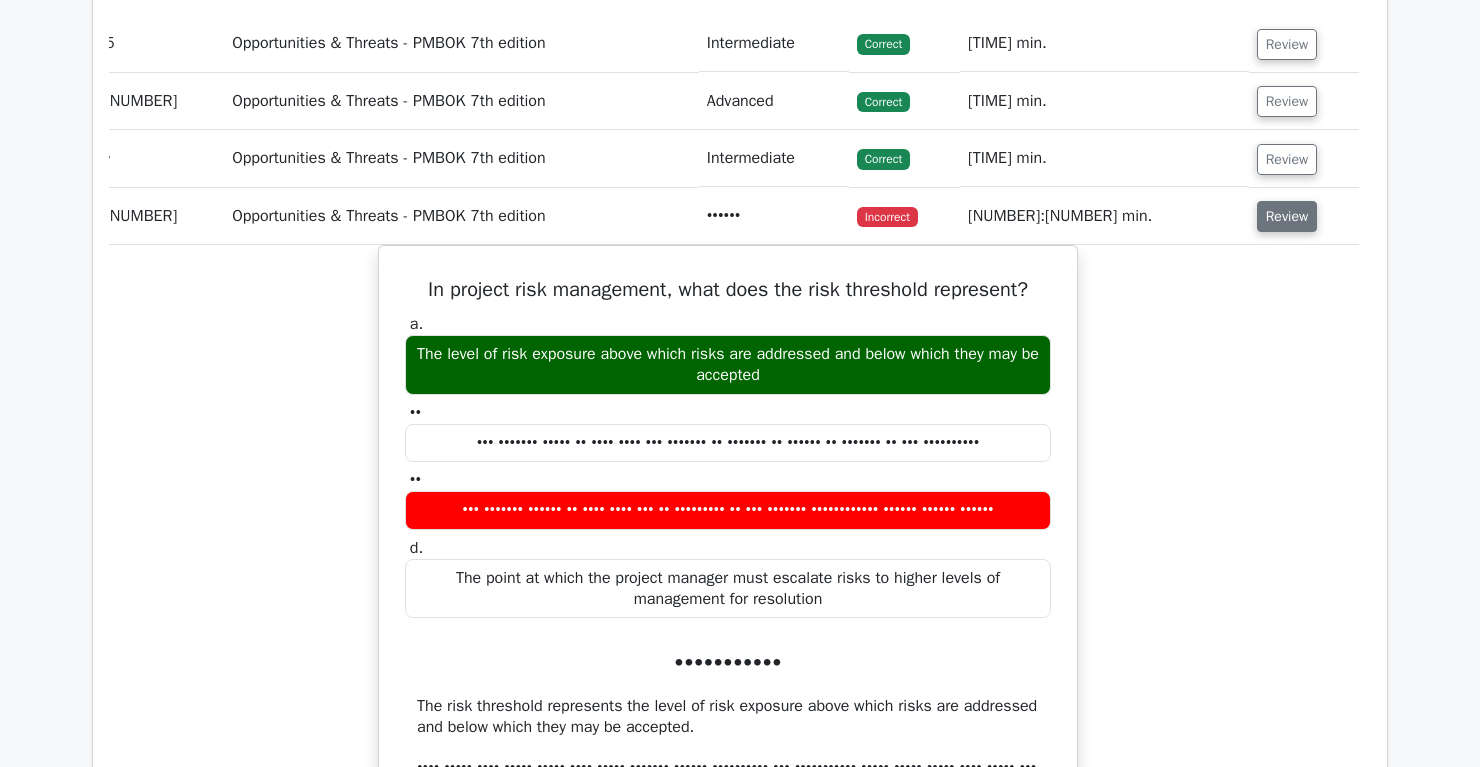 click on "Review" at bounding box center [1287, 216] 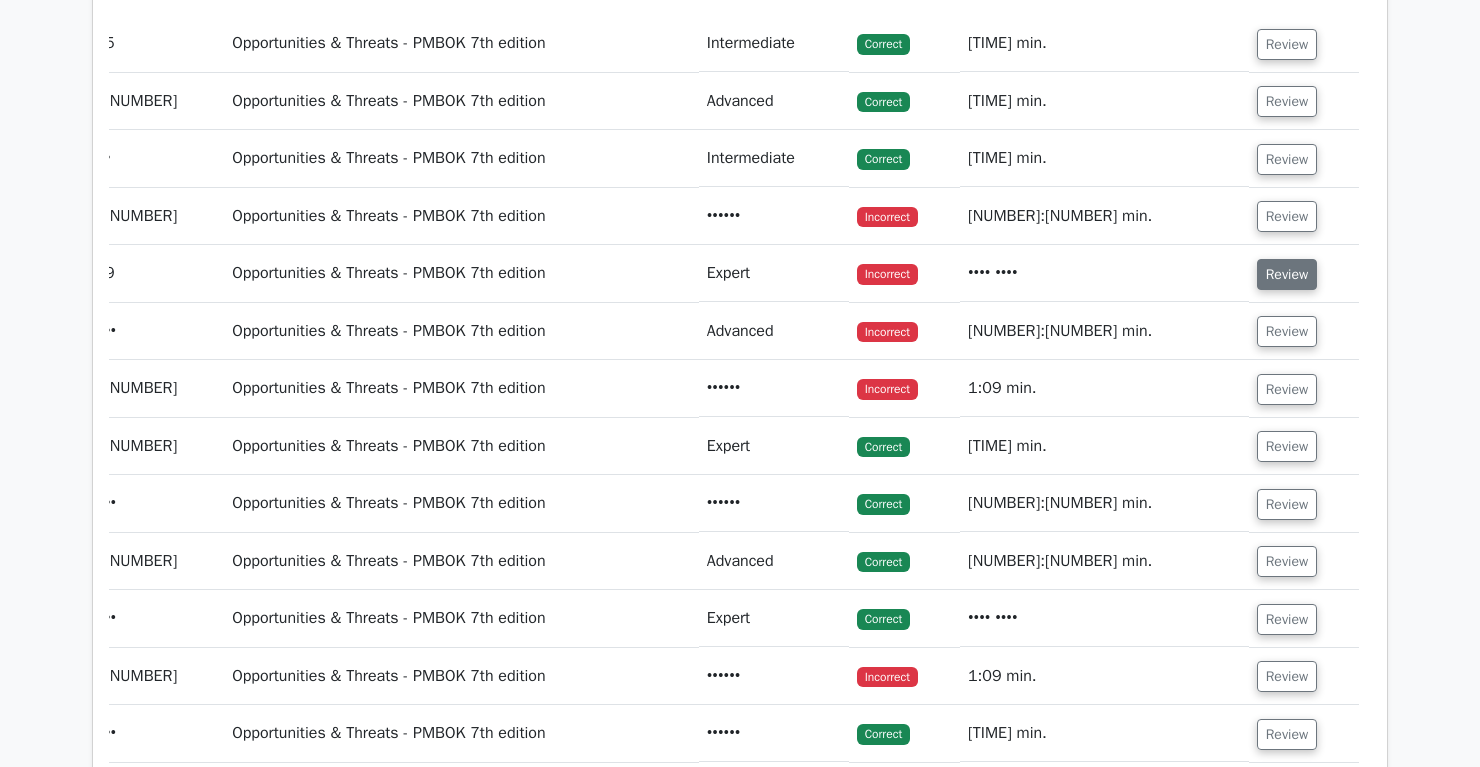 click on "Review" at bounding box center (1287, 274) 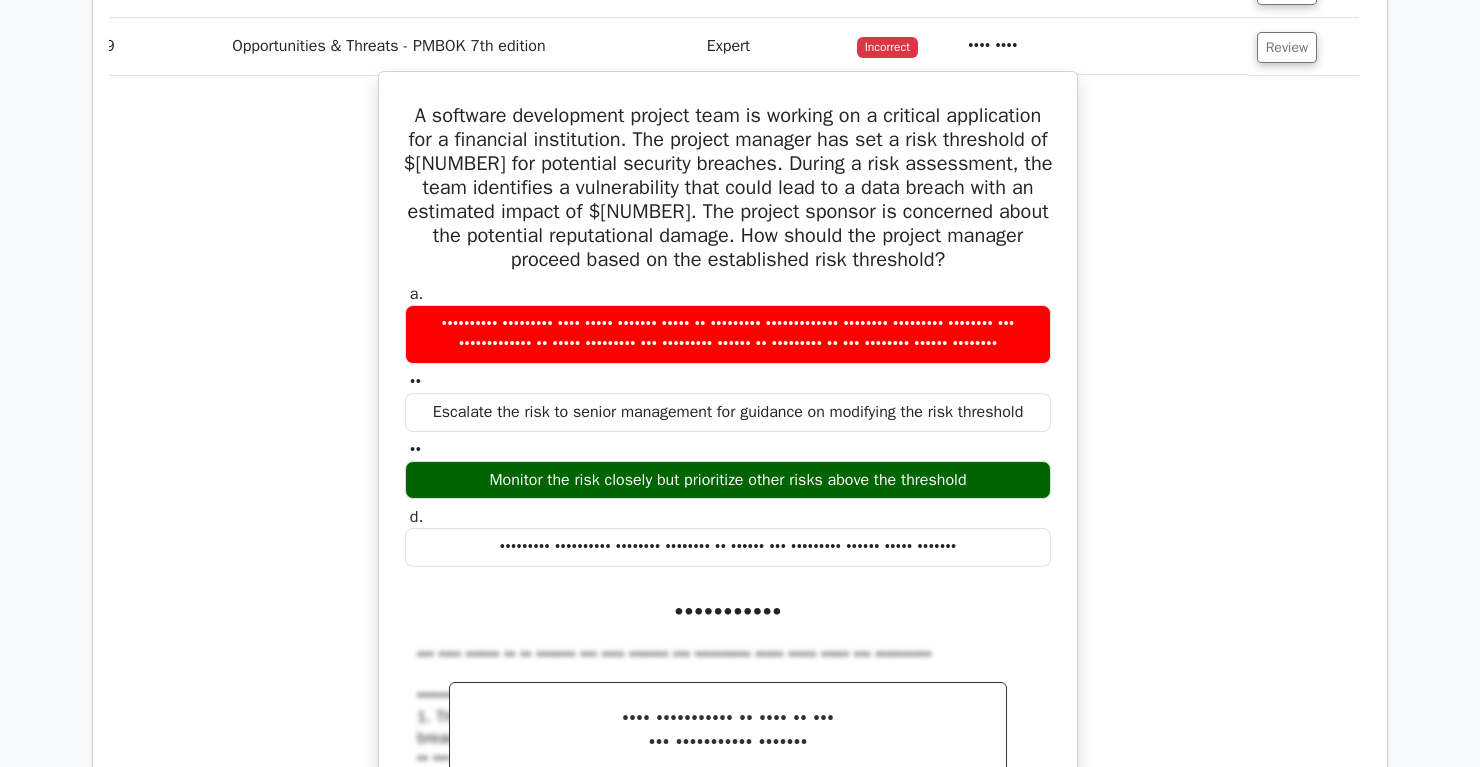 scroll, scrollTop: 5390, scrollLeft: 0, axis: vertical 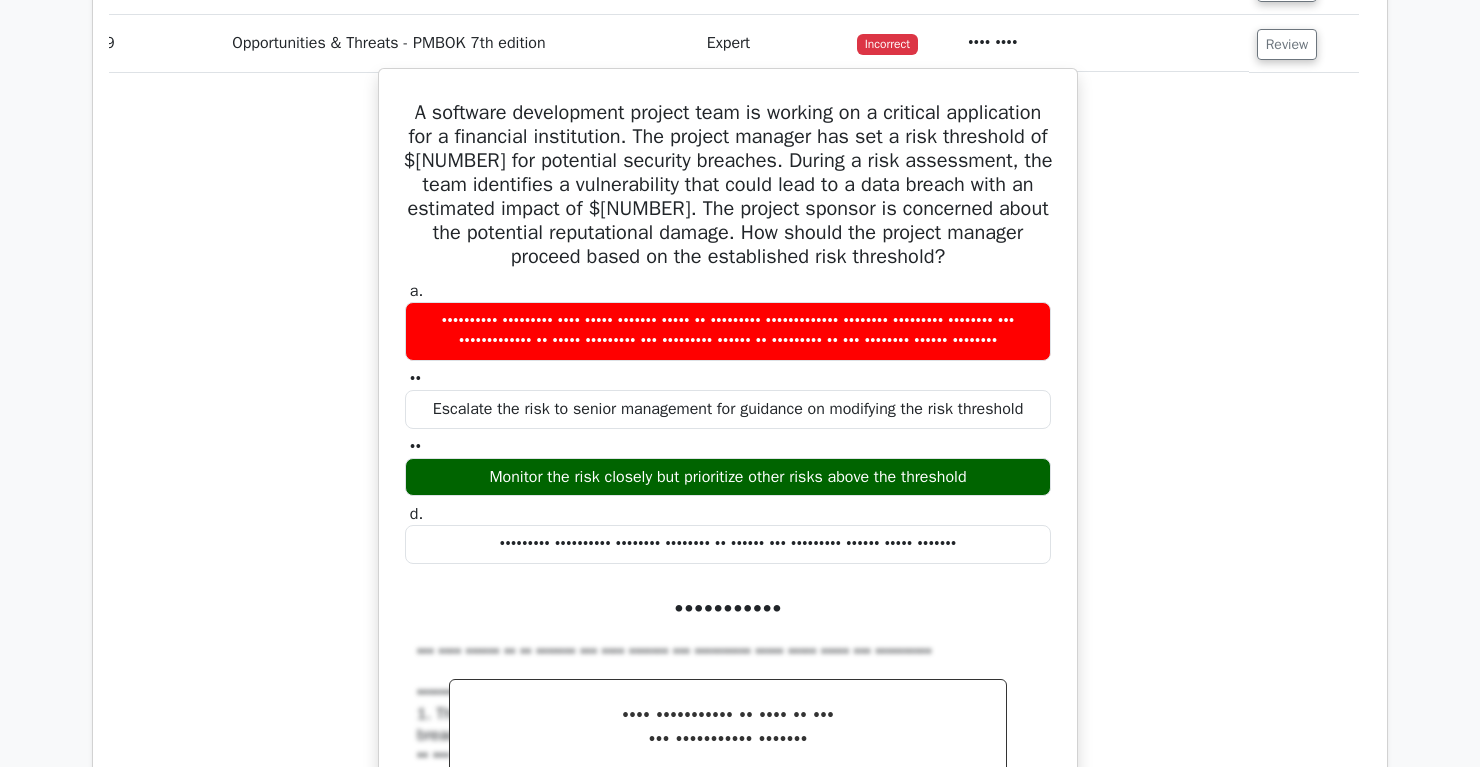 drag, startPoint x: 409, startPoint y: 152, endPoint x: 1058, endPoint y: 603, distance: 790.3177 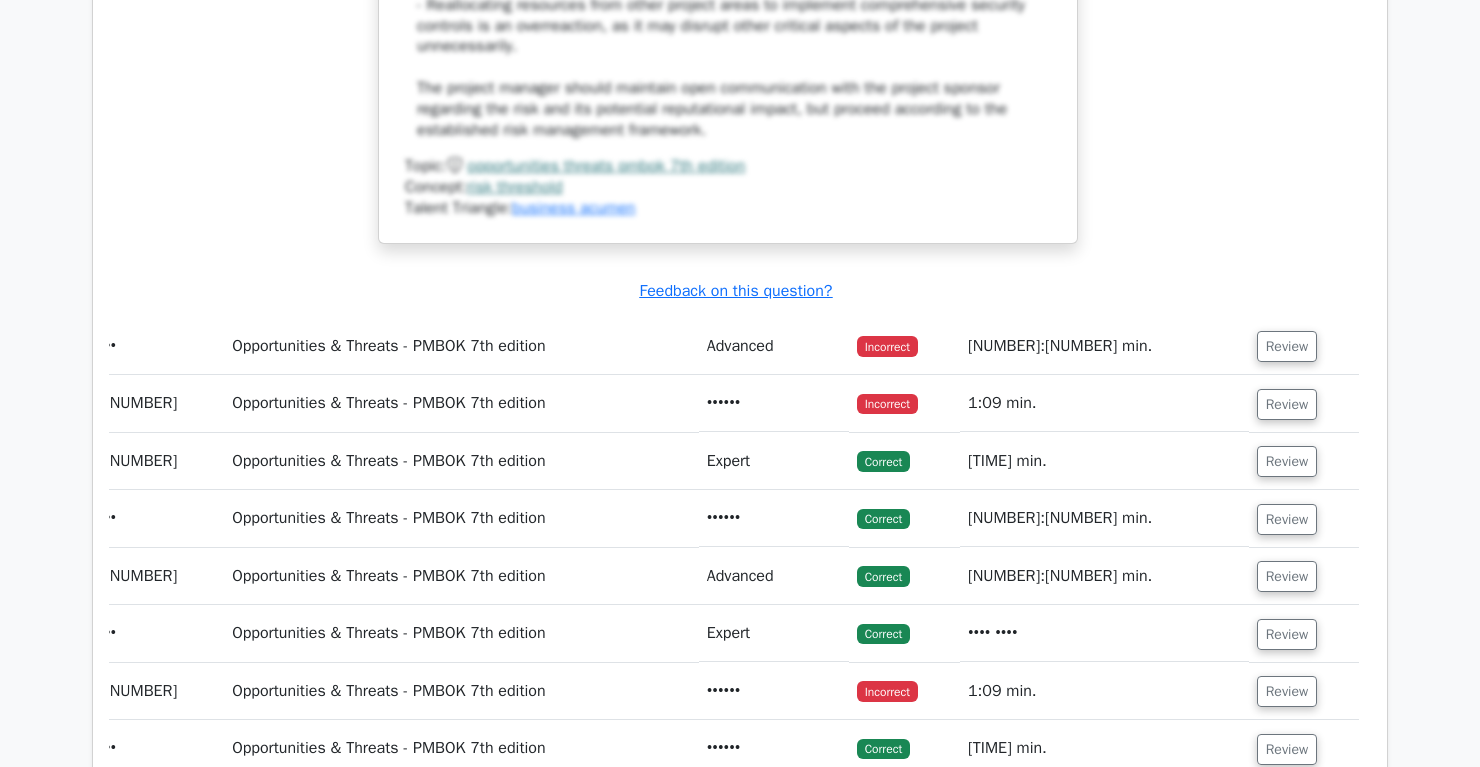 scroll, scrollTop: 6465, scrollLeft: 0, axis: vertical 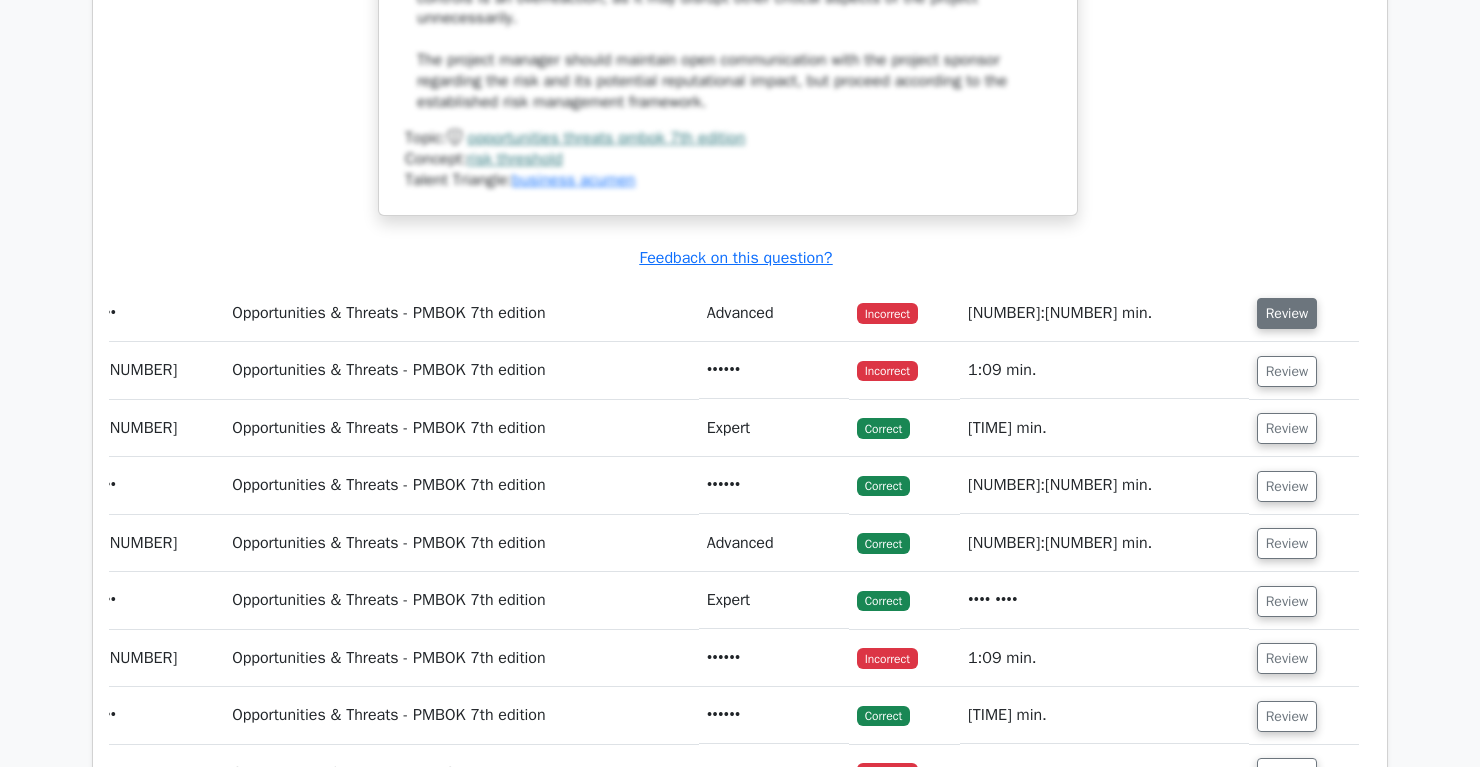 click on "Review" at bounding box center [1287, 313] 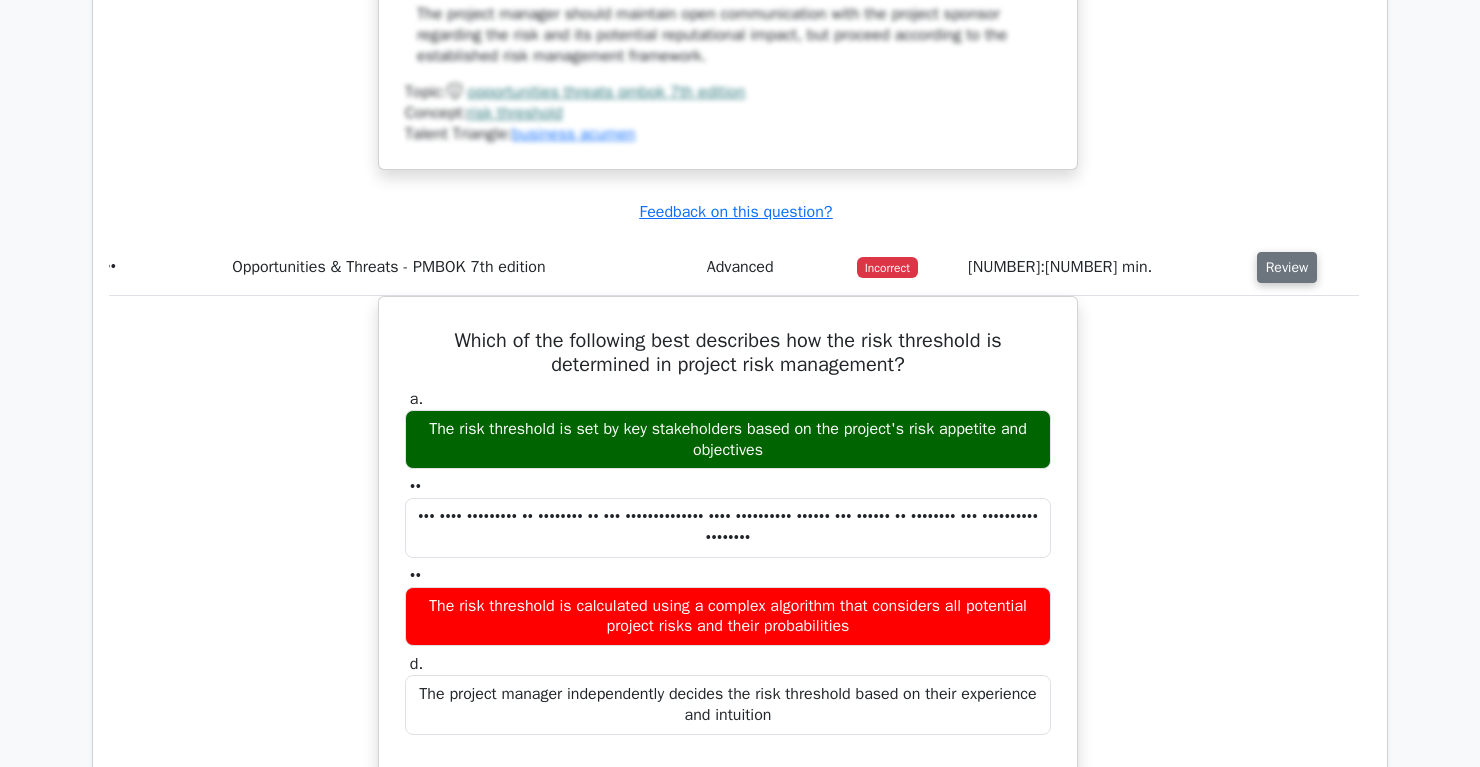 scroll, scrollTop: 6499, scrollLeft: 0, axis: vertical 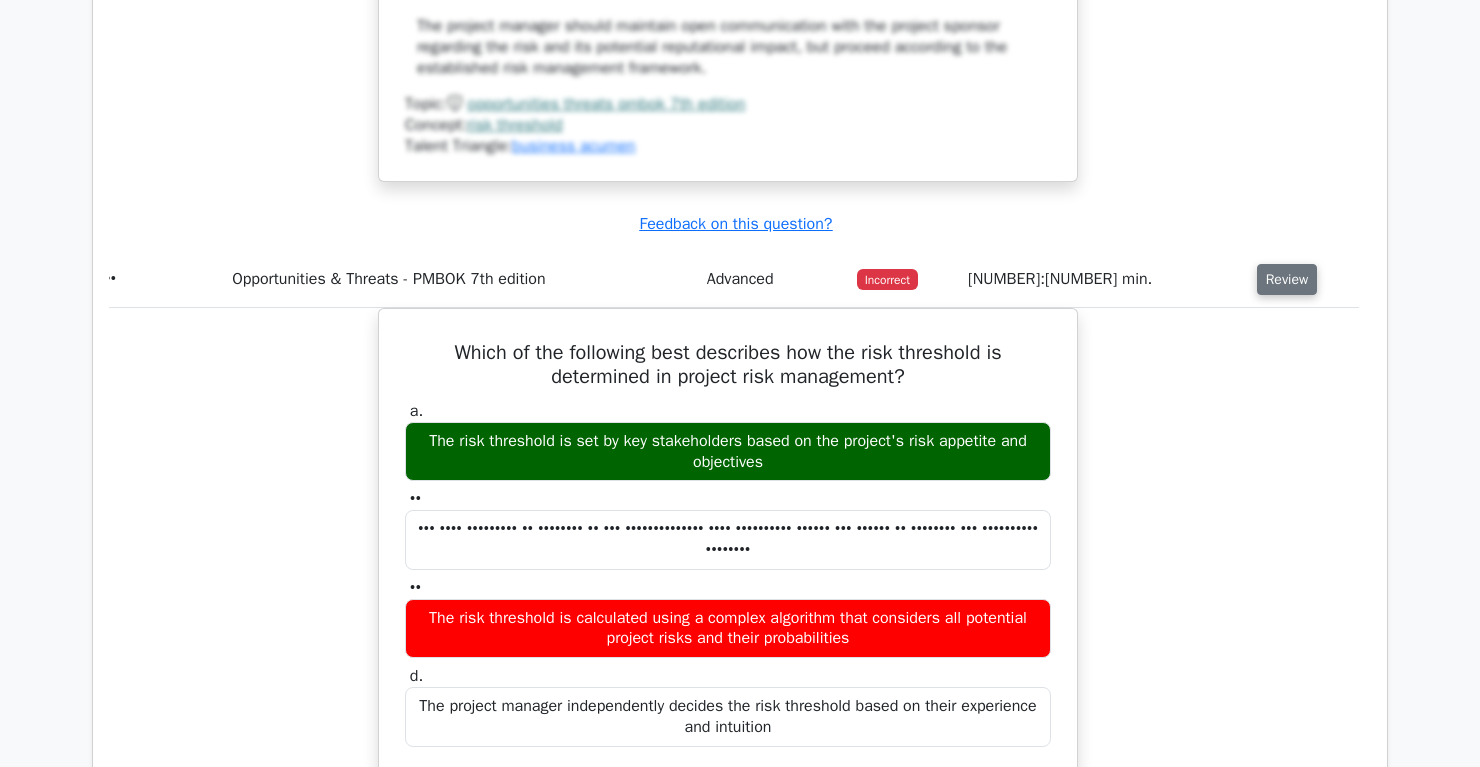 click on "Review" at bounding box center (1287, 279) 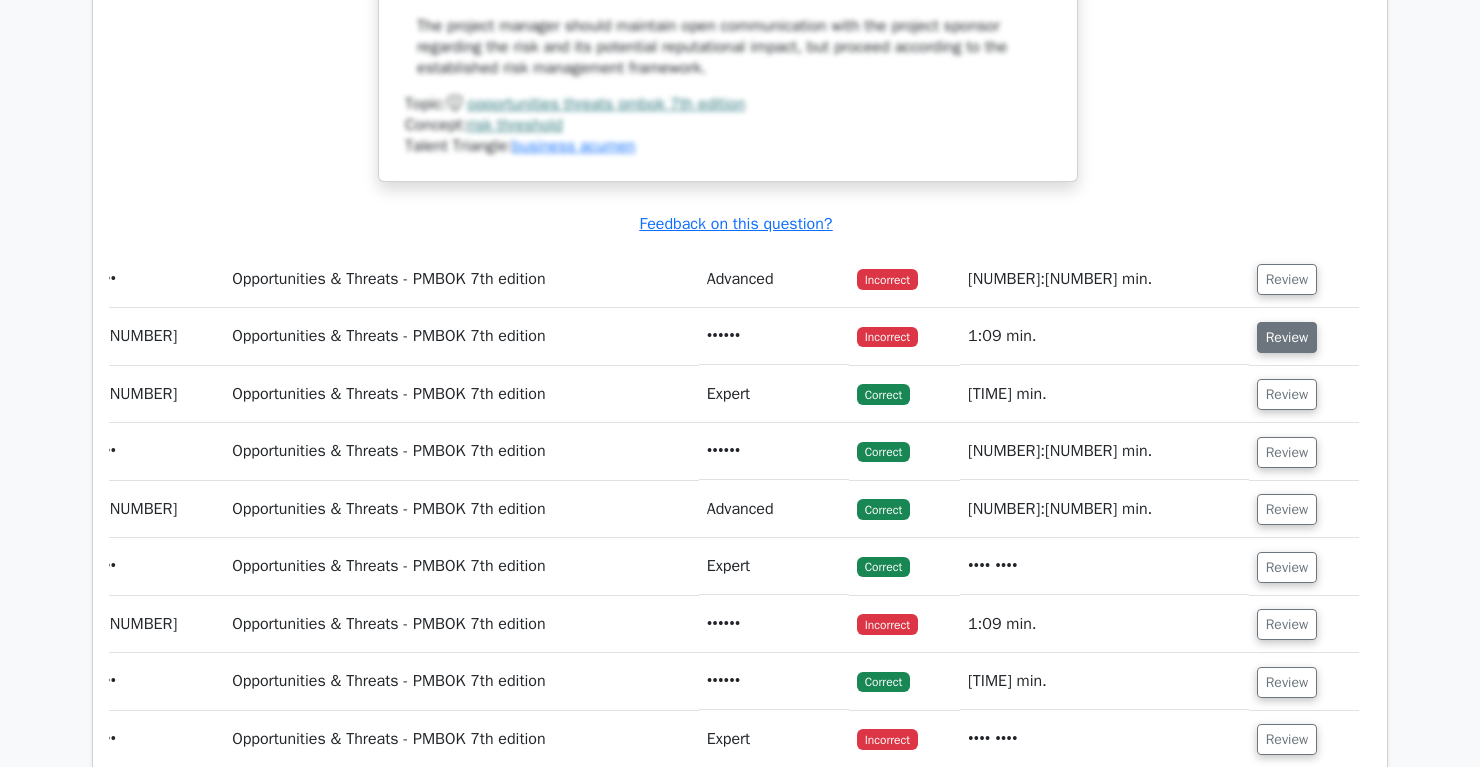 click on "Review" at bounding box center (1287, 337) 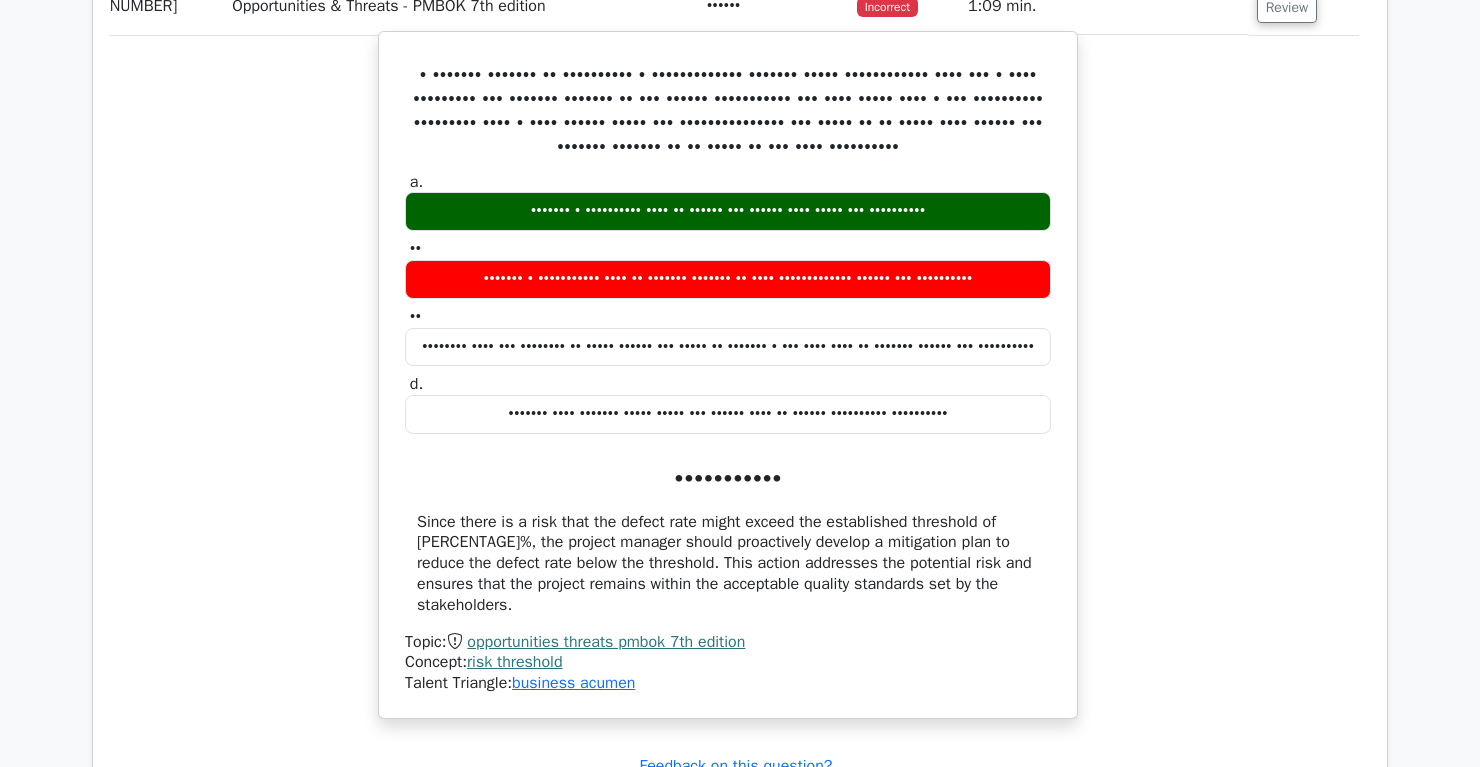 scroll, scrollTop: 6842, scrollLeft: 0, axis: vertical 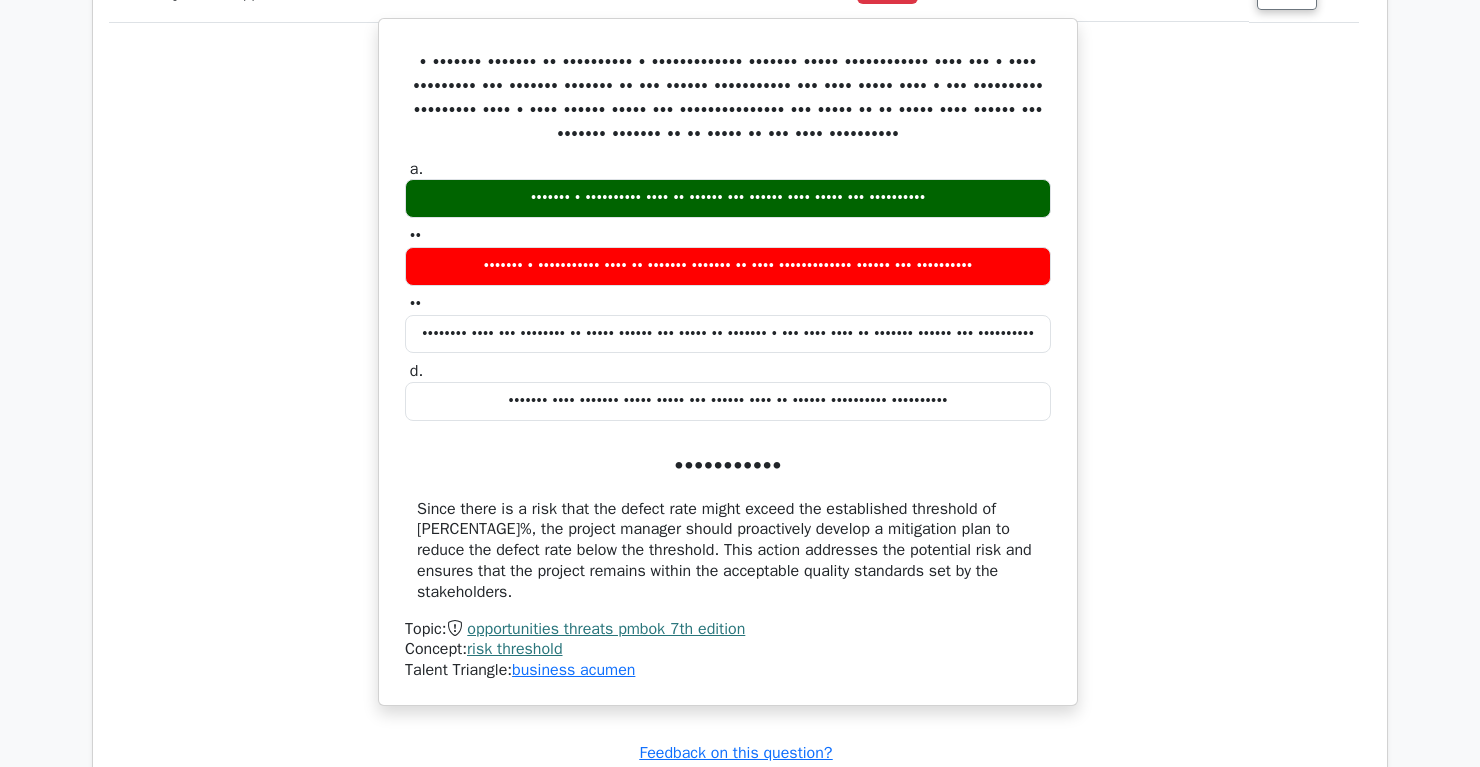 drag, startPoint x: 441, startPoint y: 158, endPoint x: 930, endPoint y: 580, distance: 645.91406 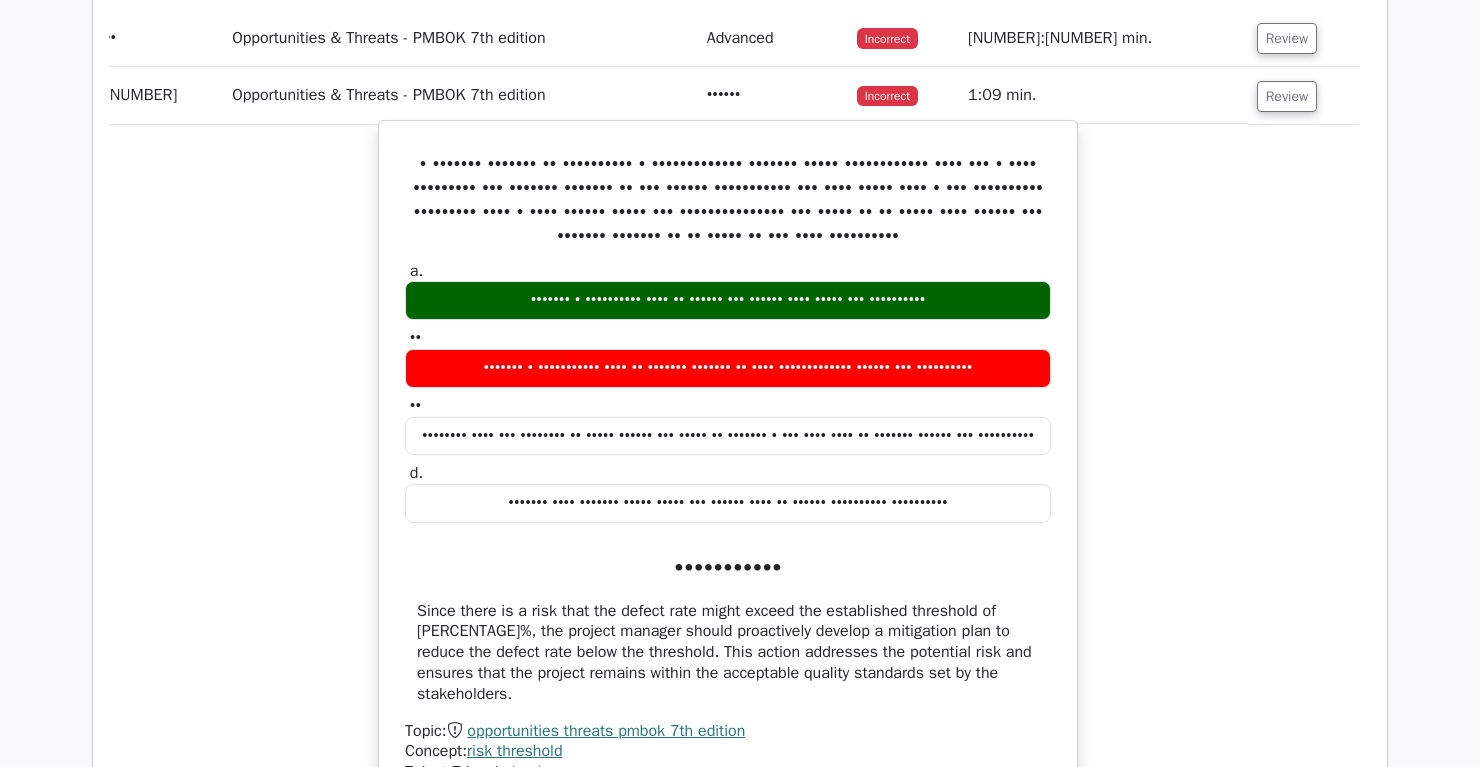 scroll, scrollTop: 6734, scrollLeft: 0, axis: vertical 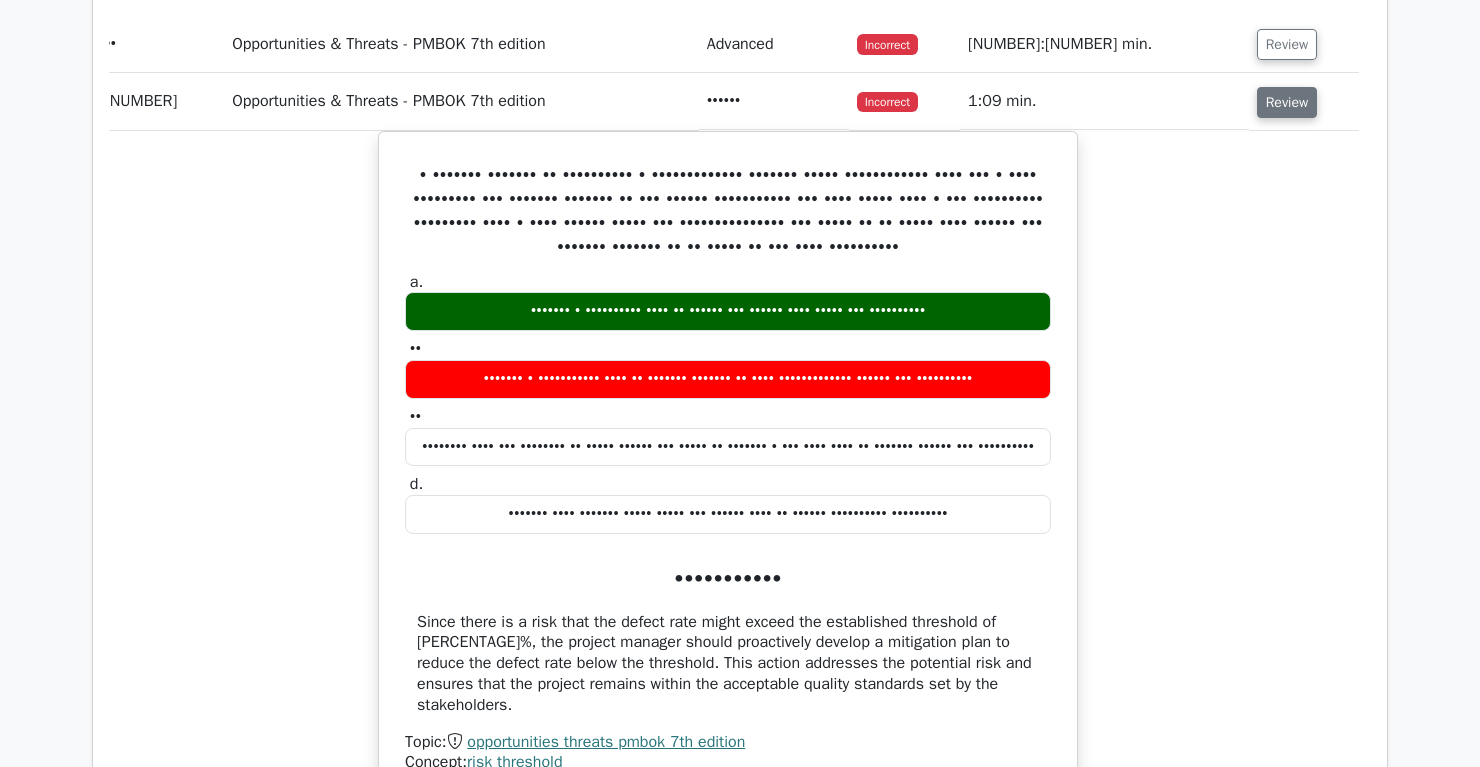 click on "Review" at bounding box center [1287, 102] 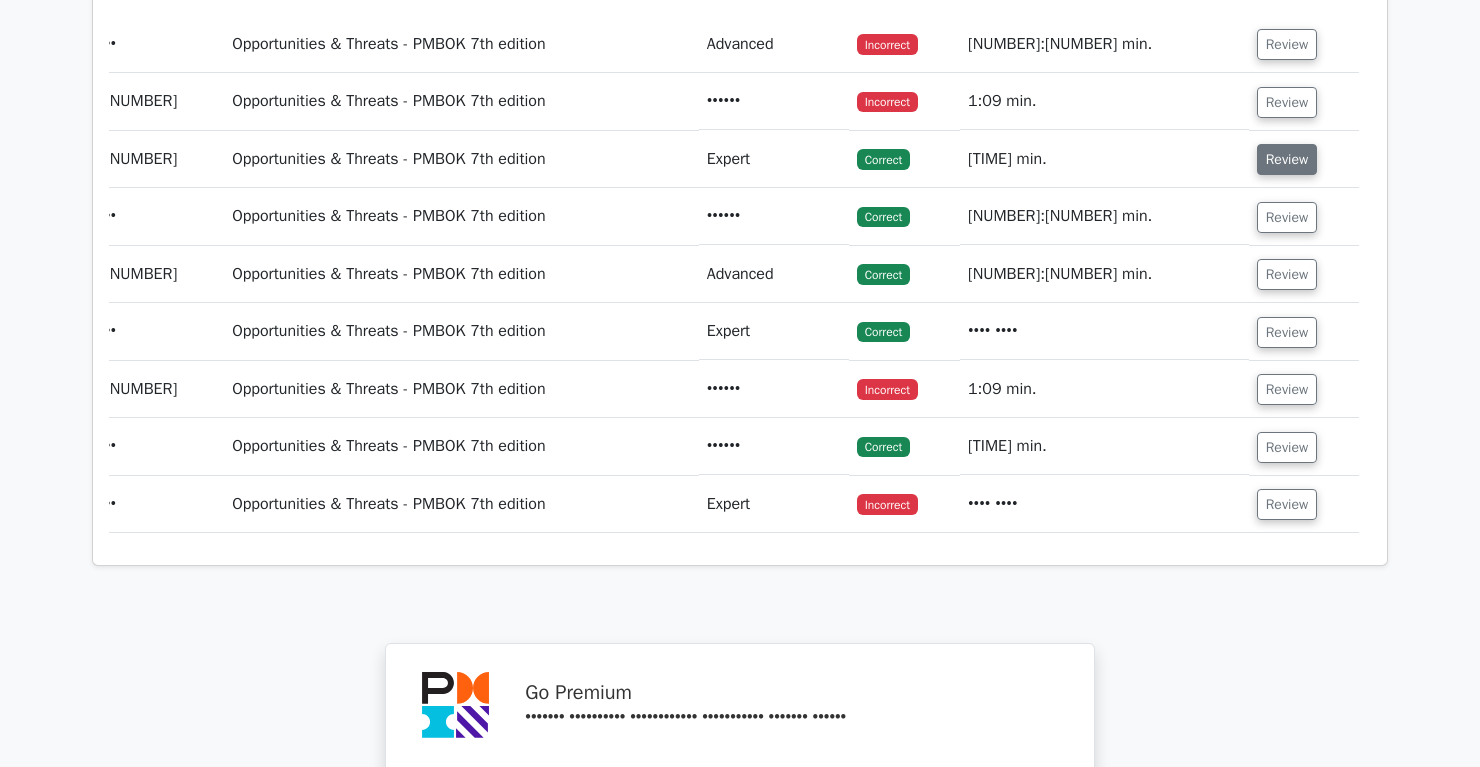 click on "Review" at bounding box center [1287, 159] 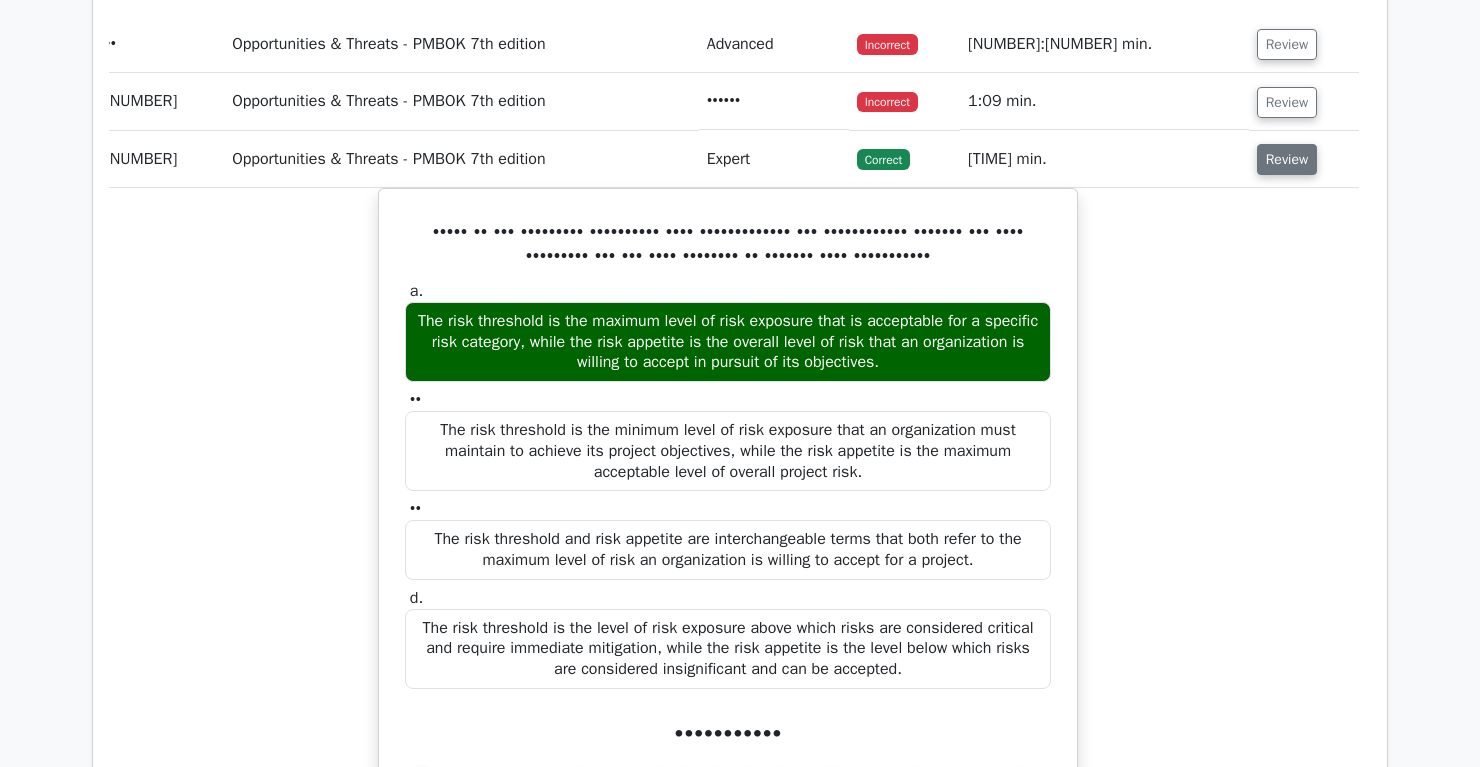 click on "Review" at bounding box center [1287, 159] 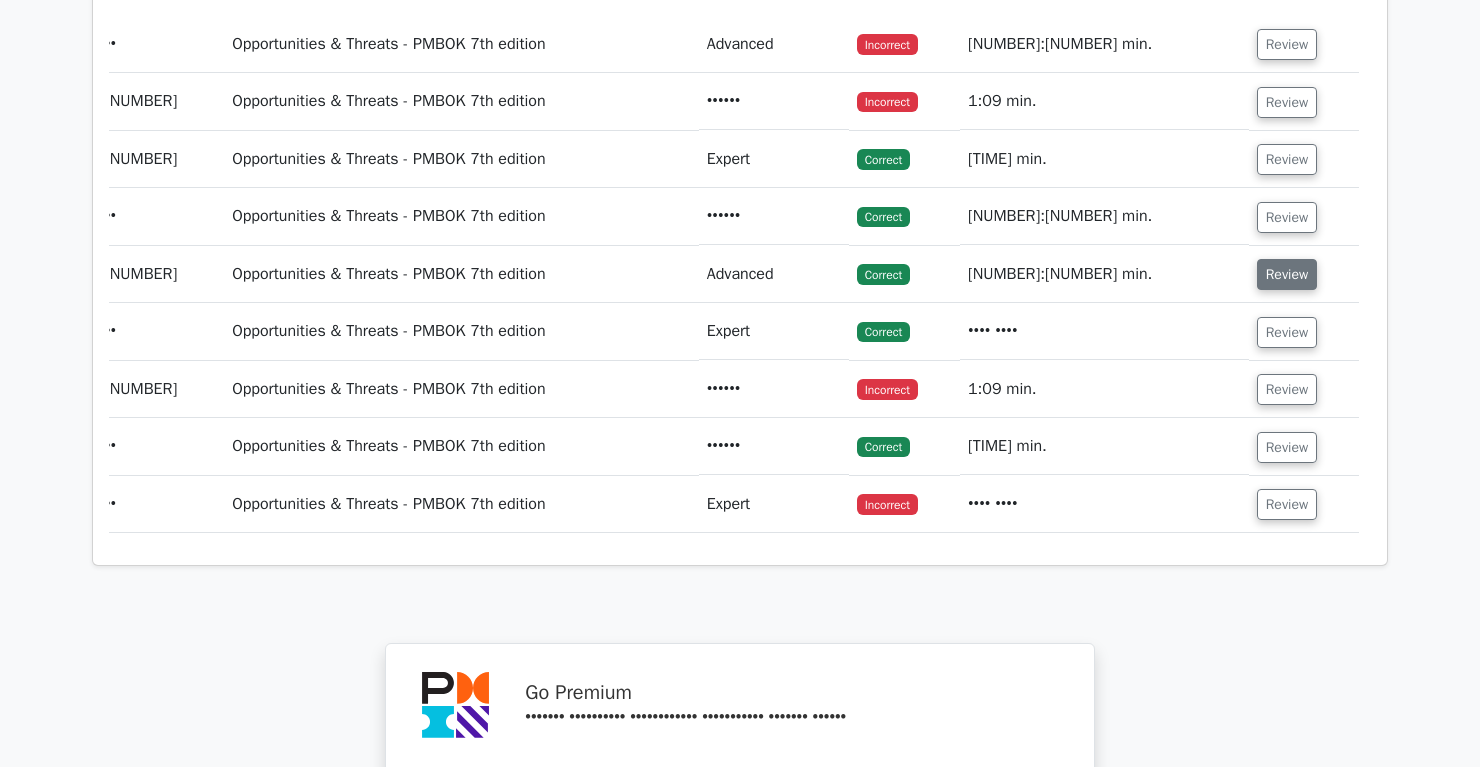 click on "Review" at bounding box center (1287, 274) 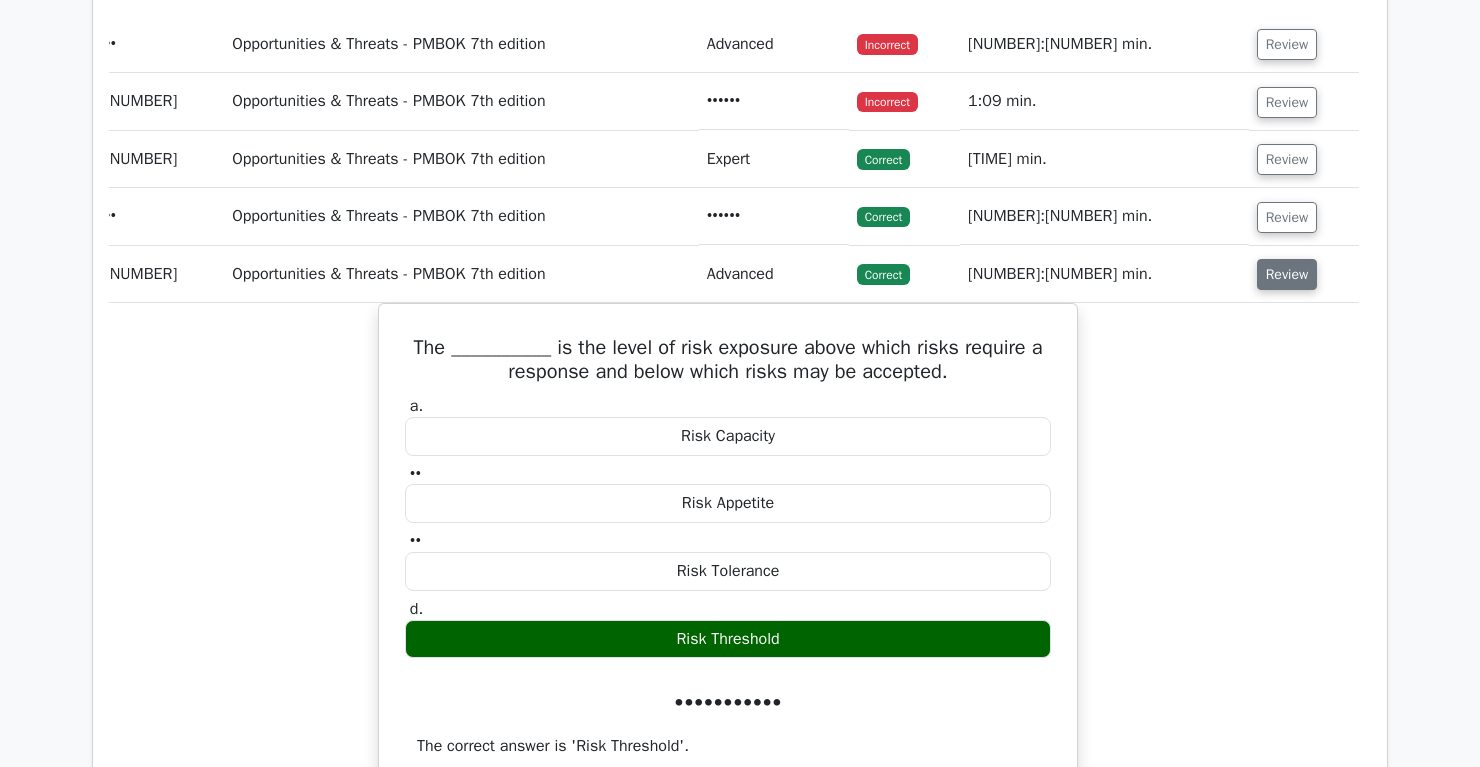 click on "Review" at bounding box center [1287, 274] 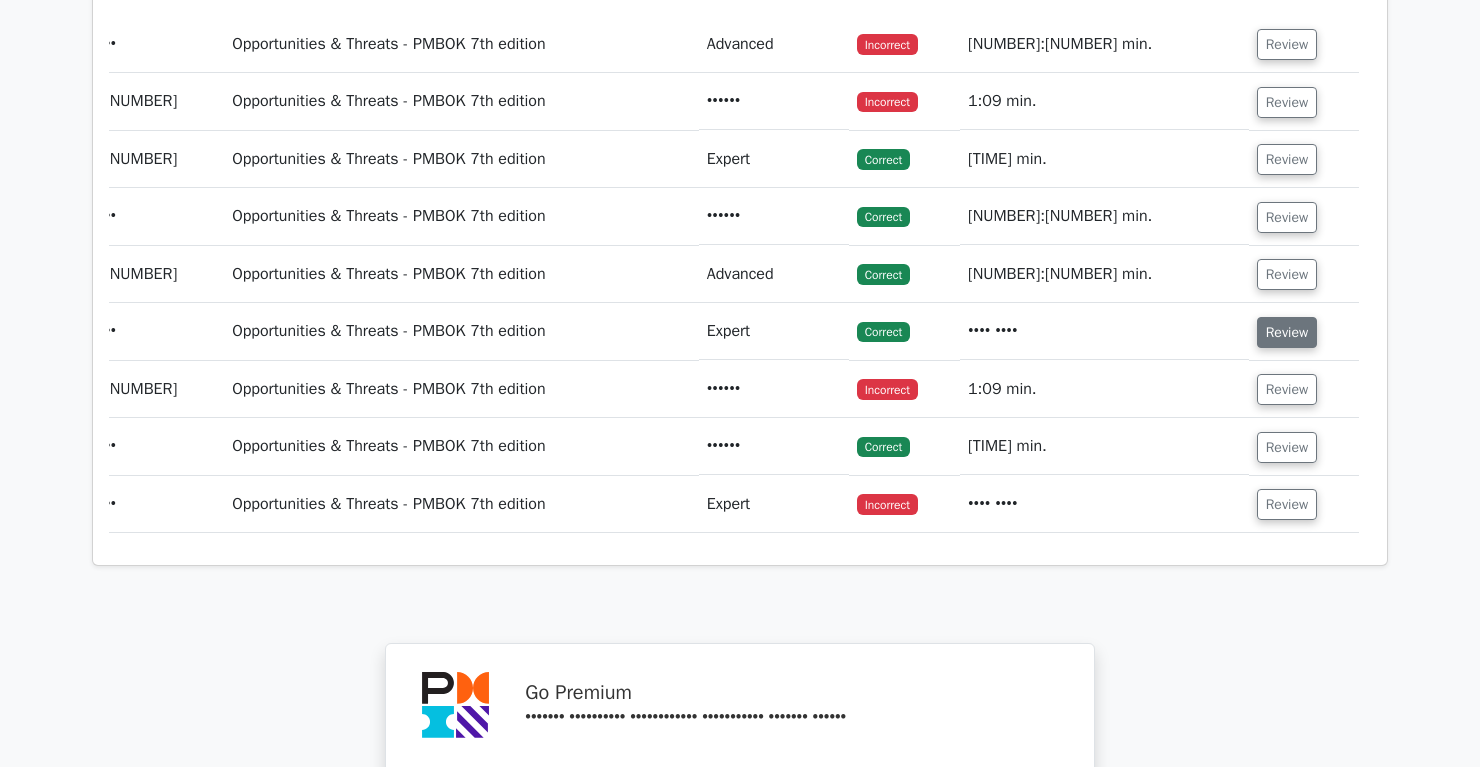 click on "Review" at bounding box center (1287, 332) 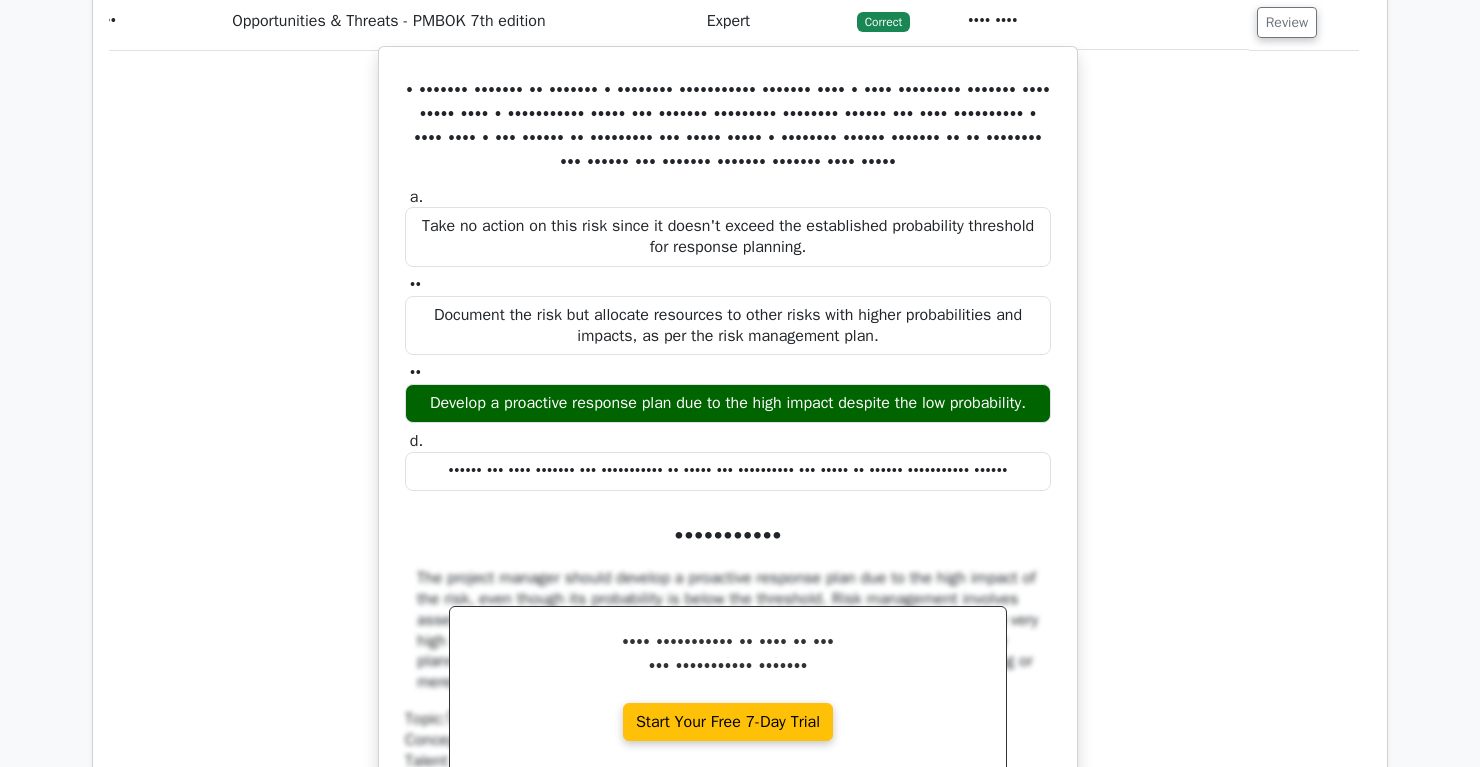 scroll, scrollTop: 7022, scrollLeft: 0, axis: vertical 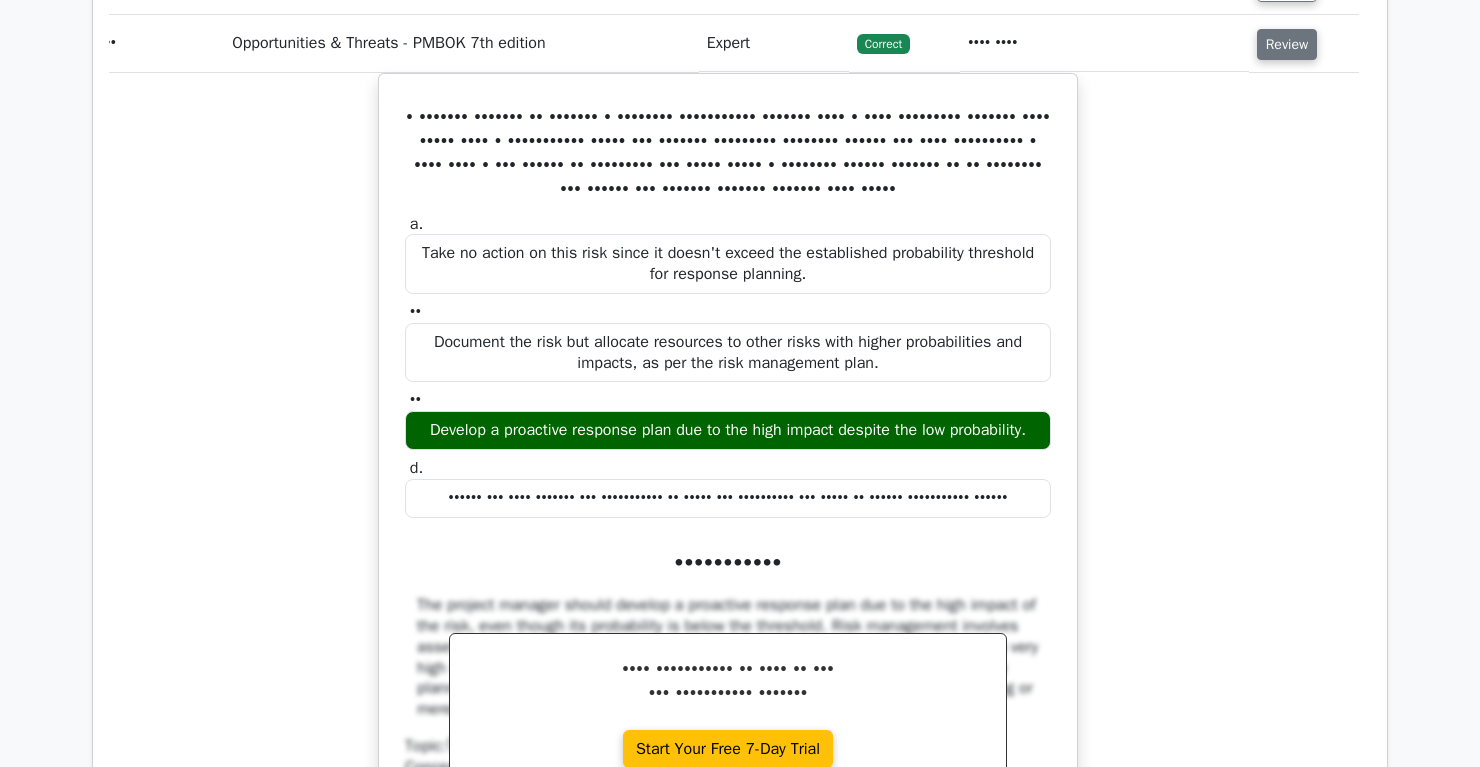 click on "Review" at bounding box center (1287, 44) 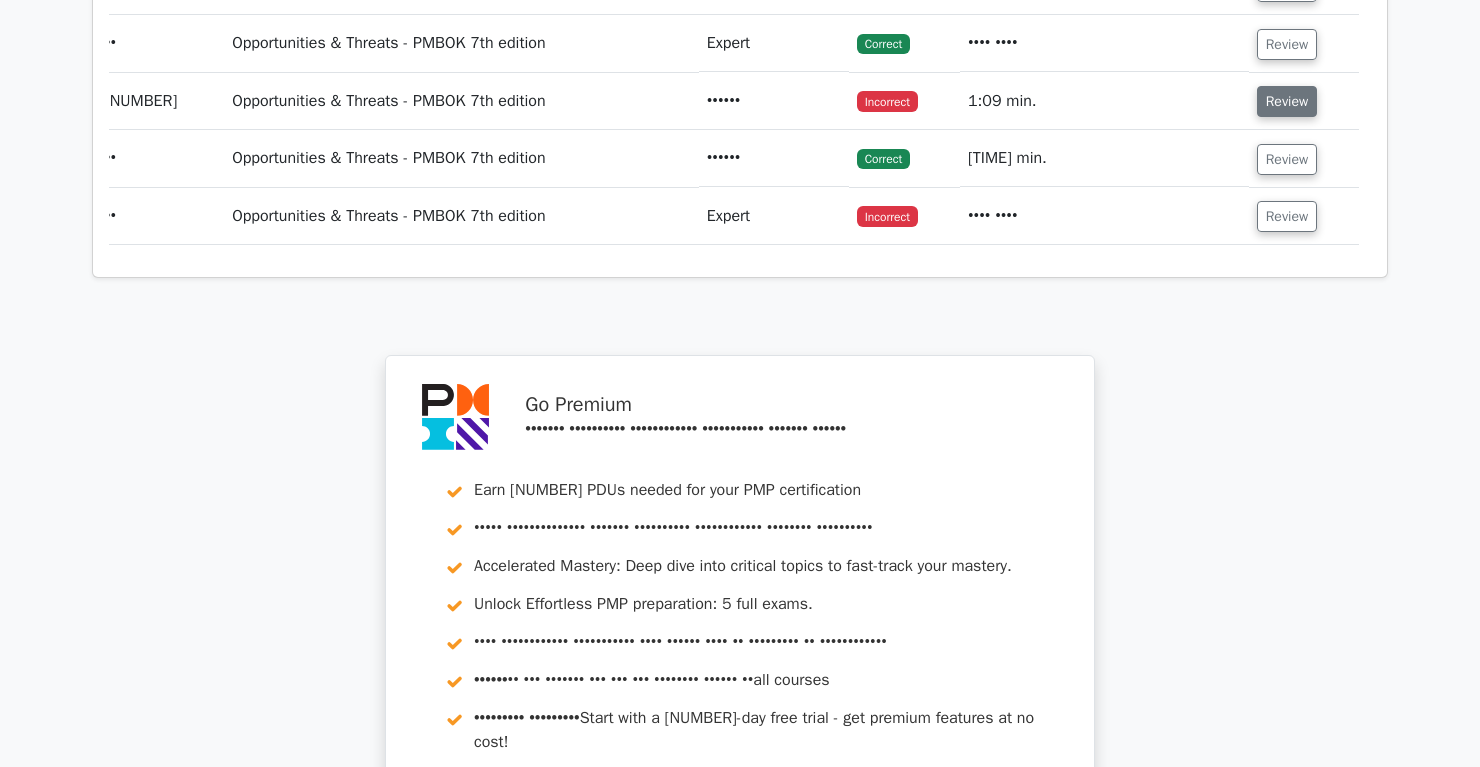 click on "Review" at bounding box center (1287, 101) 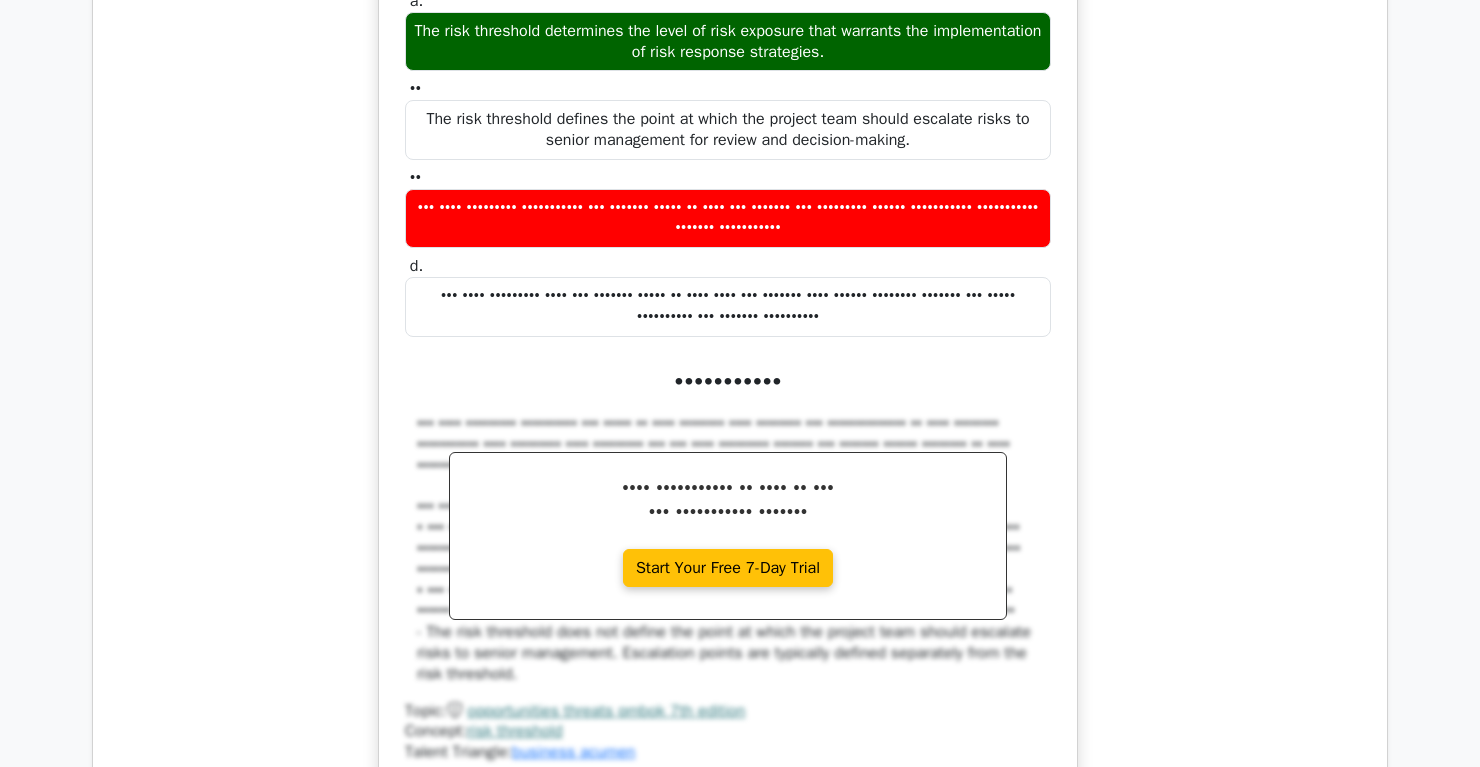 scroll, scrollTop: 7232, scrollLeft: 0, axis: vertical 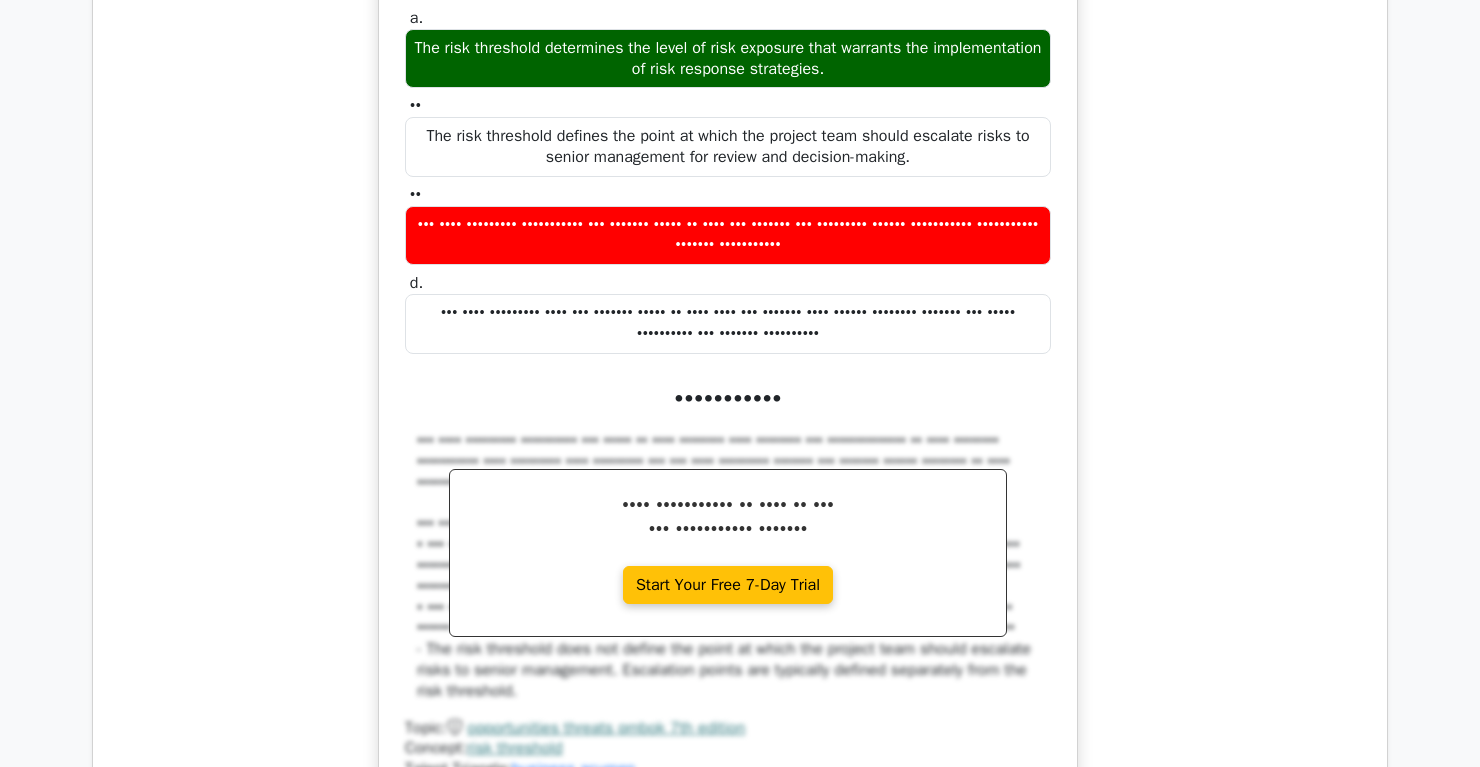 drag, startPoint x: 397, startPoint y: 52, endPoint x: 938, endPoint y: 436, distance: 663.4282 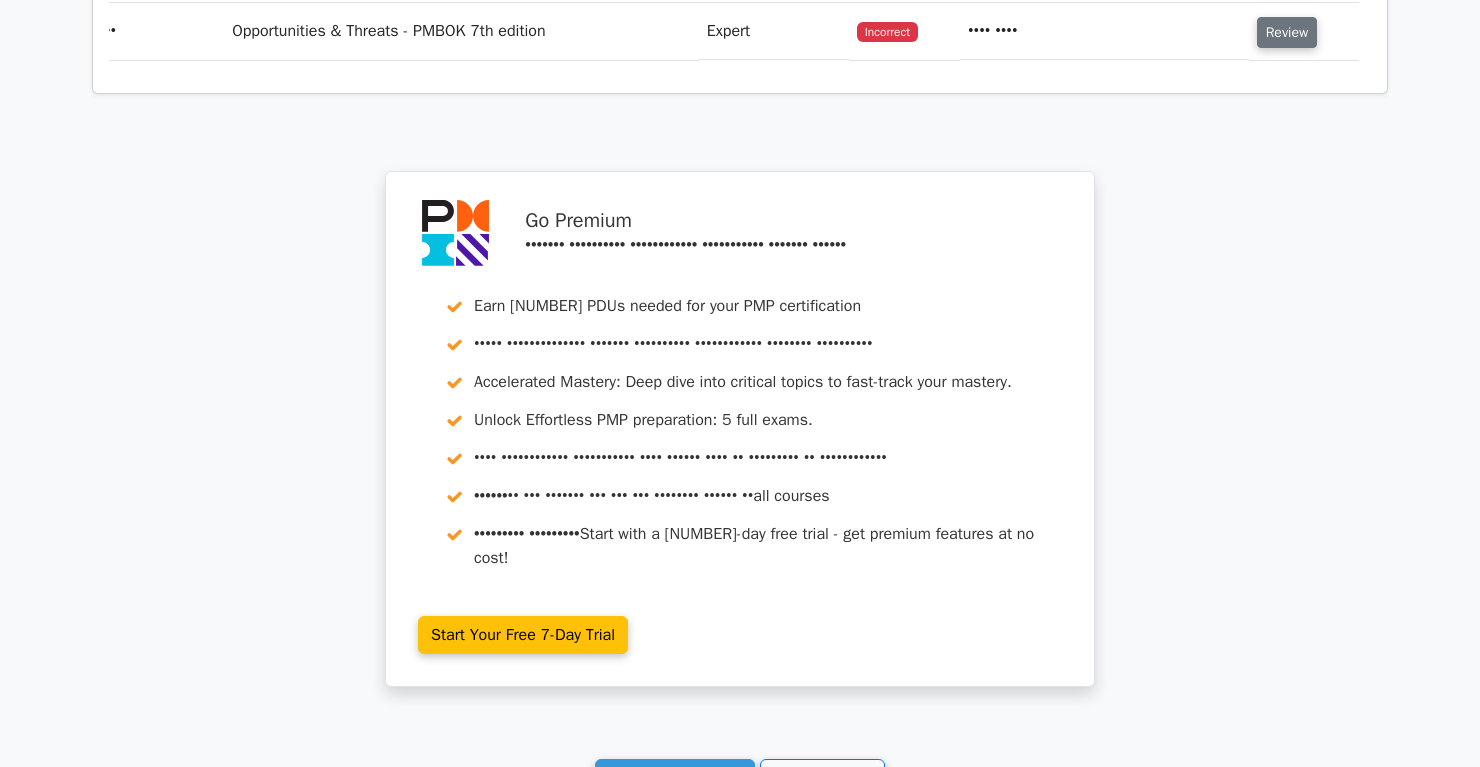 scroll, scrollTop: 8174, scrollLeft: 0, axis: vertical 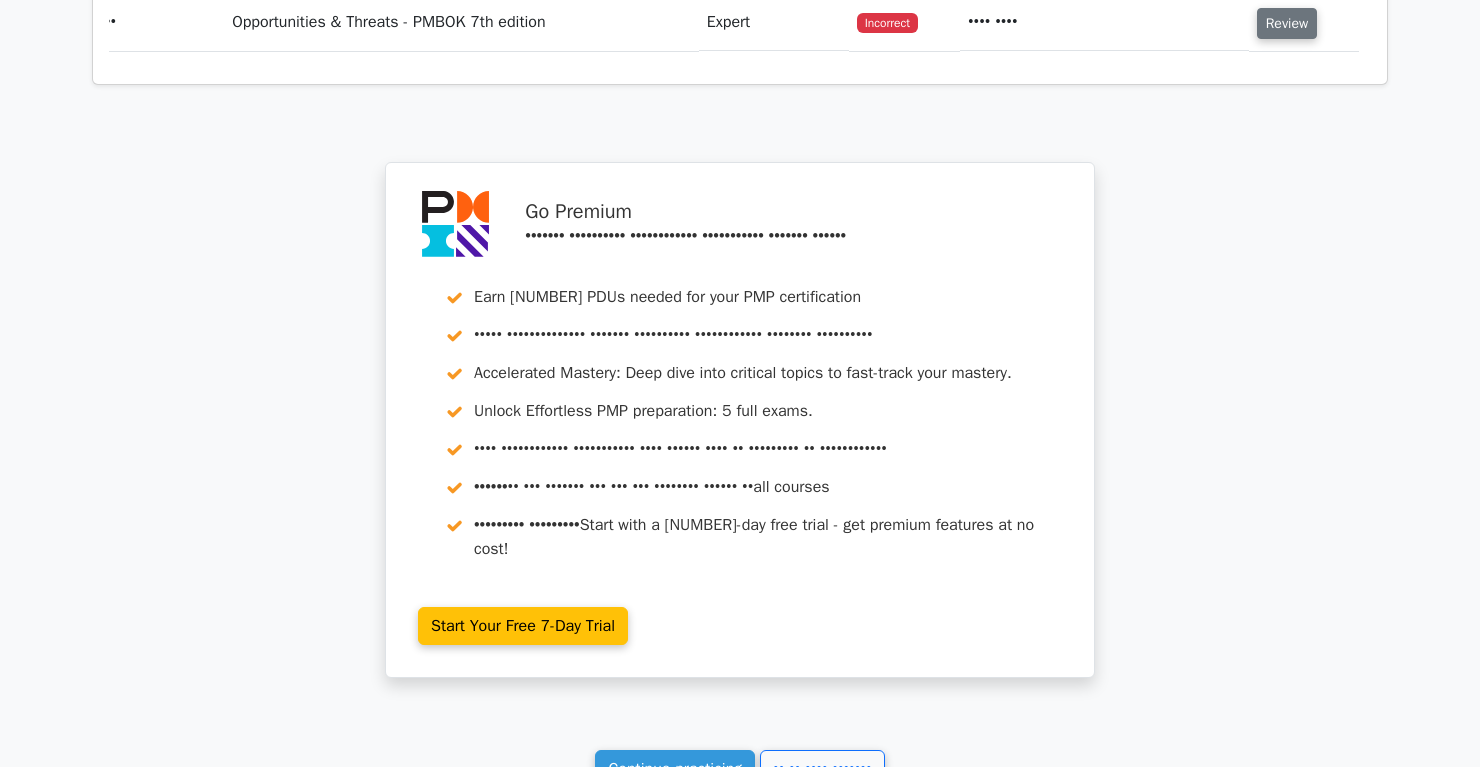 click on "Review" at bounding box center (1287, 23) 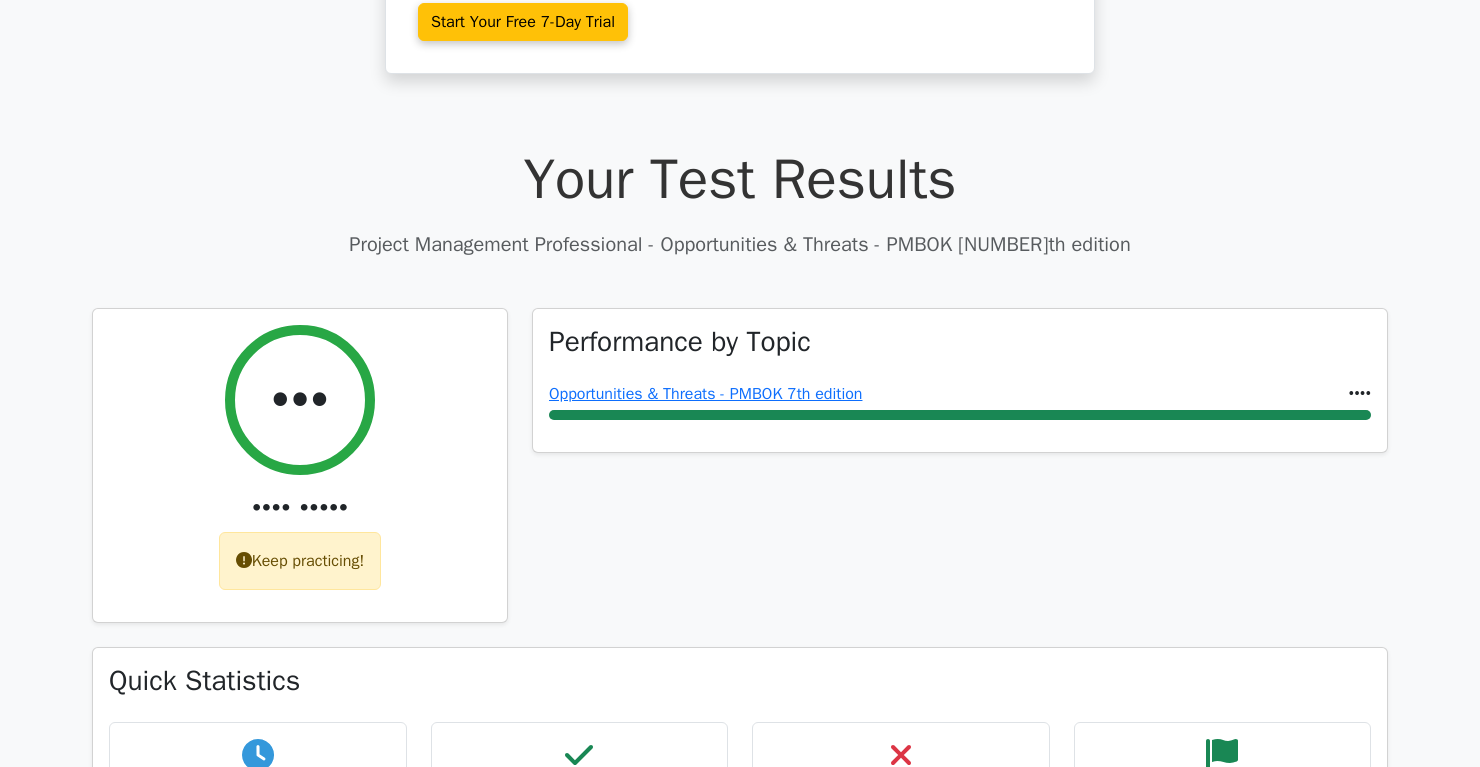 scroll, scrollTop: 519, scrollLeft: 0, axis: vertical 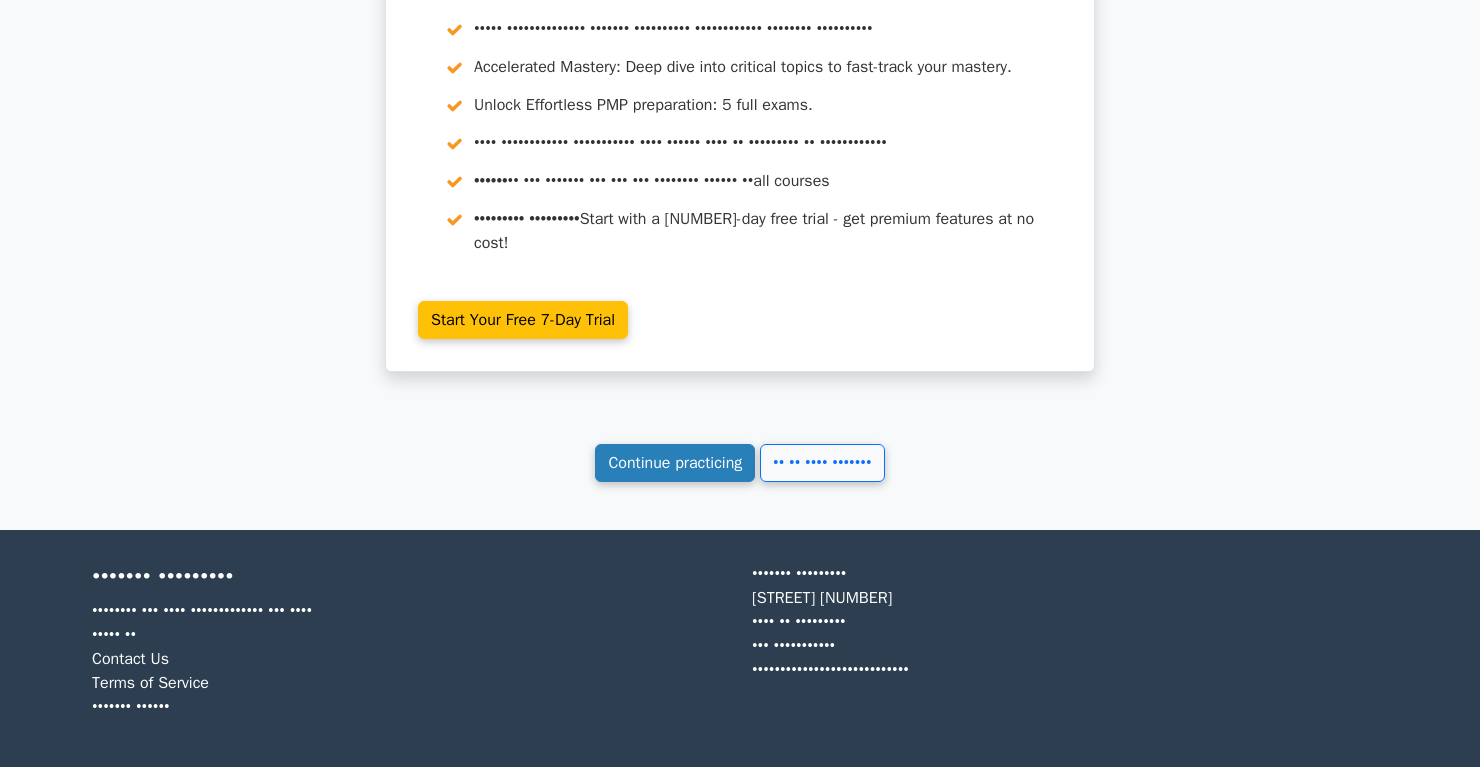 click on "Continue practicing" at bounding box center (675, 463) 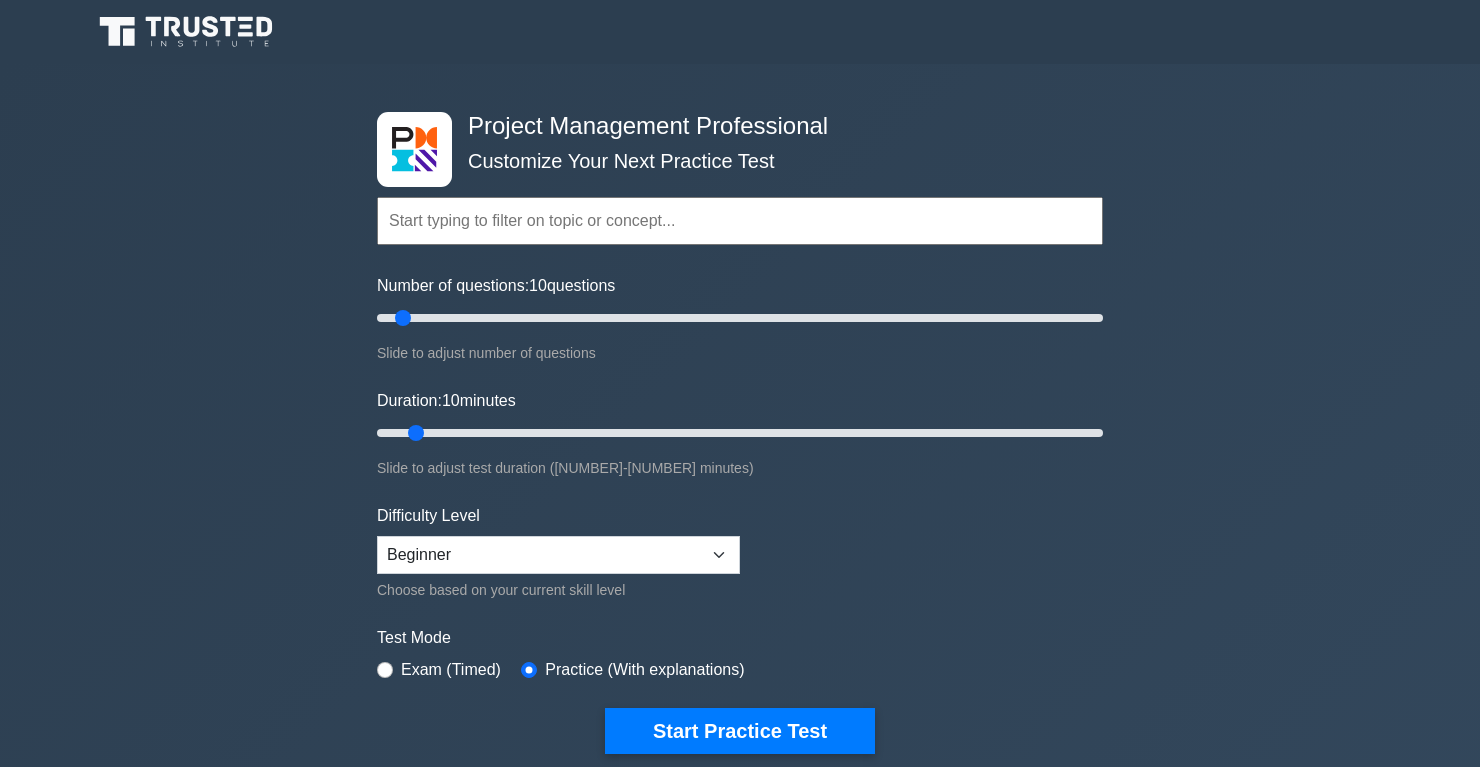 scroll, scrollTop: 0, scrollLeft: 0, axis: both 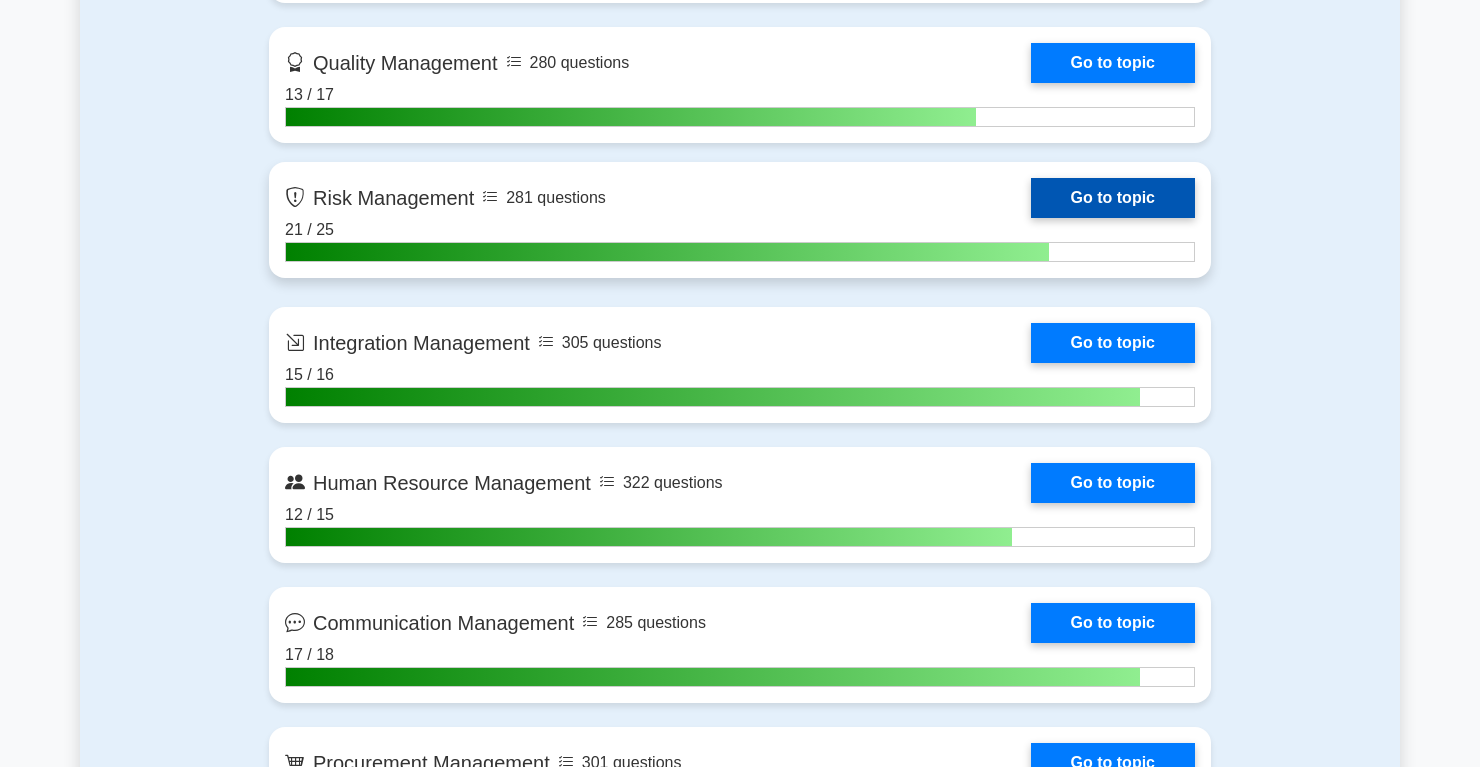 click on "Go to topic" at bounding box center (1113, 198) 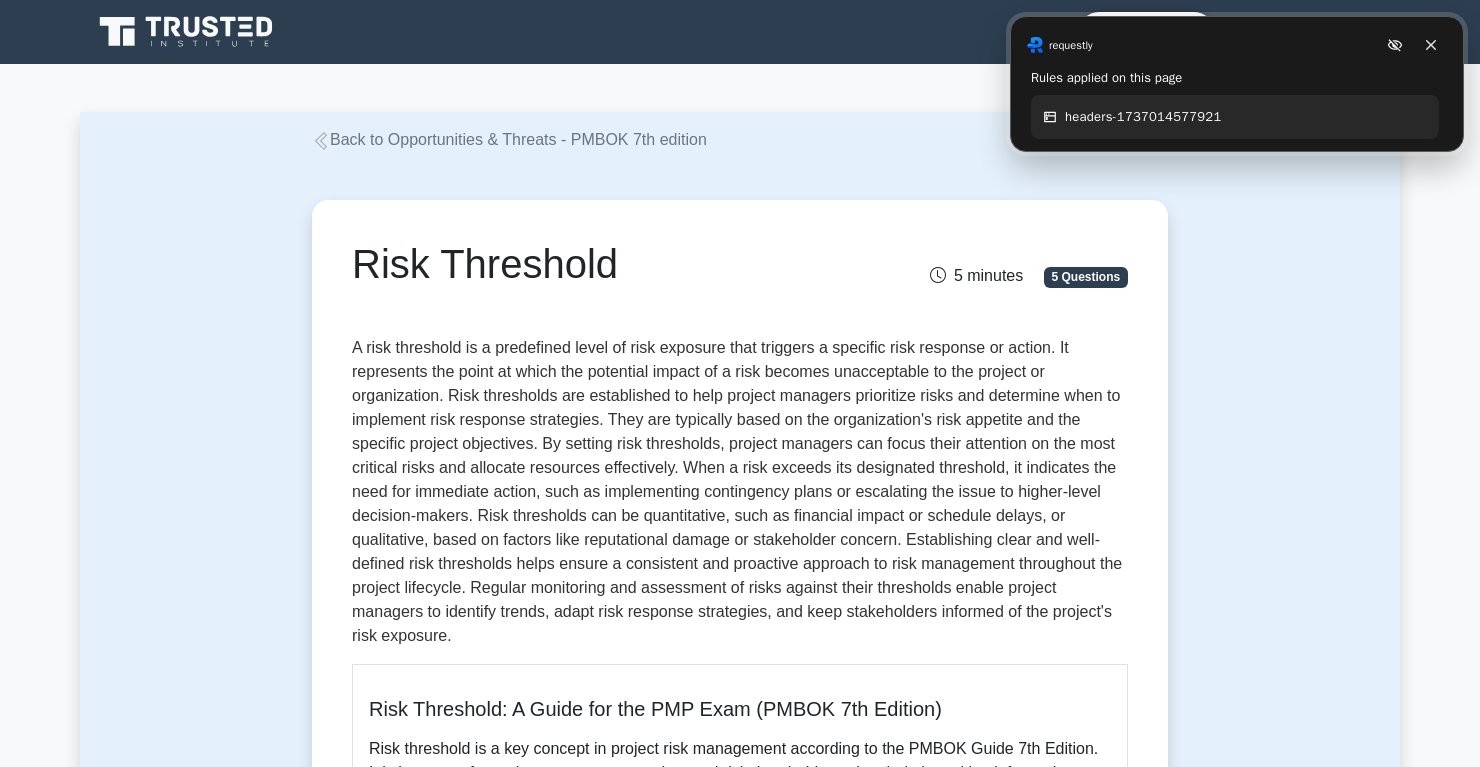 scroll, scrollTop: 0, scrollLeft: 0, axis: both 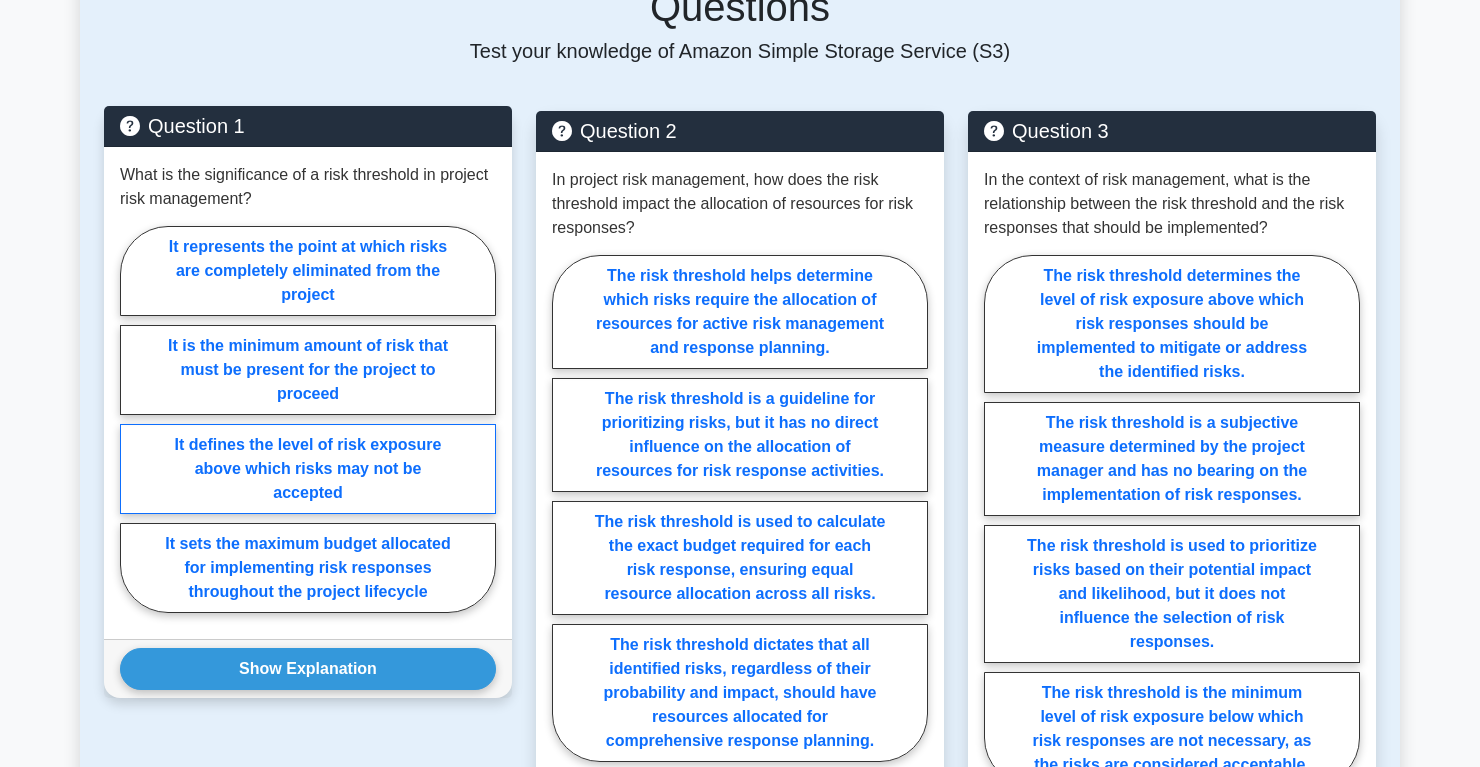 click on "It defines the level of risk exposure above which risks may not be accepted" at bounding box center [308, 469] 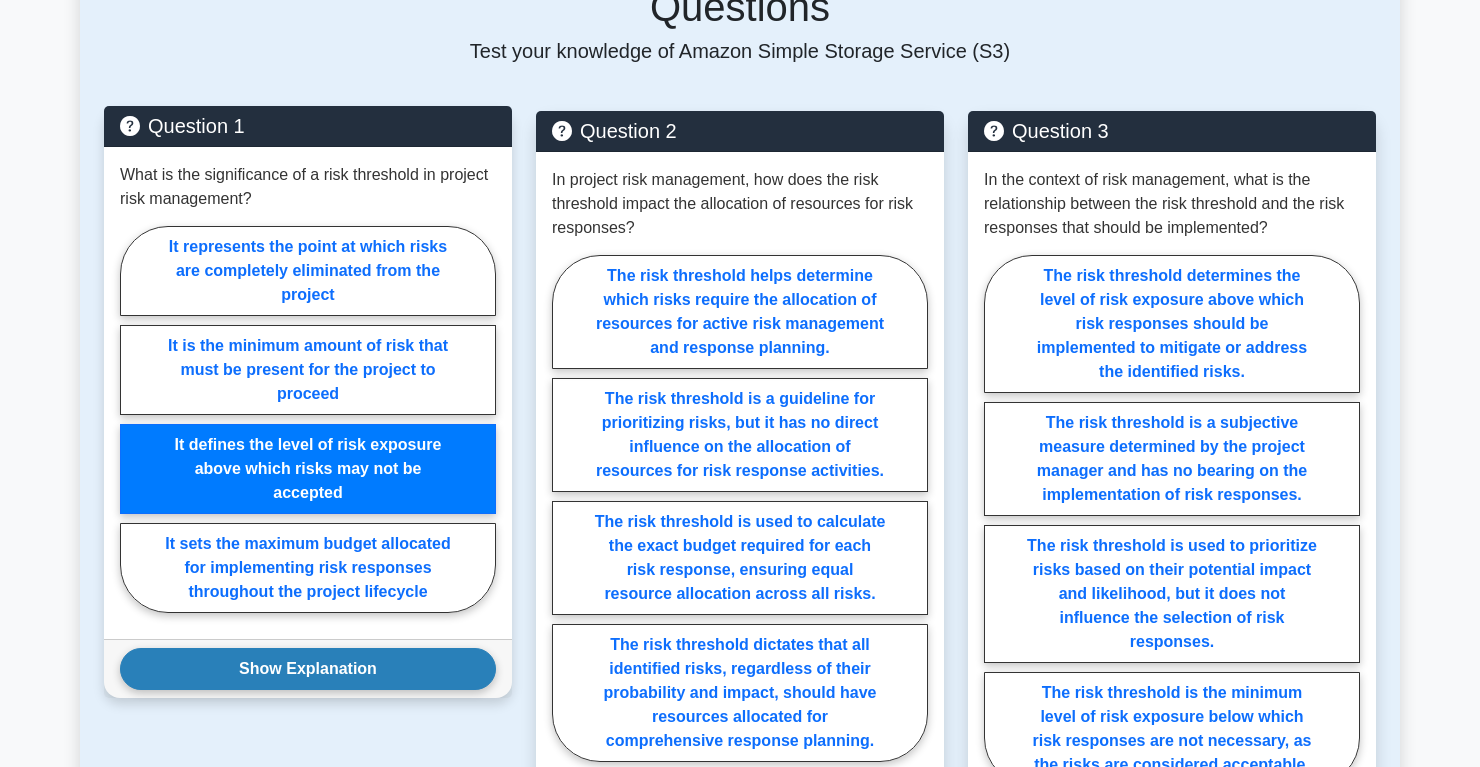 click on "Show Explanation" at bounding box center [308, 669] 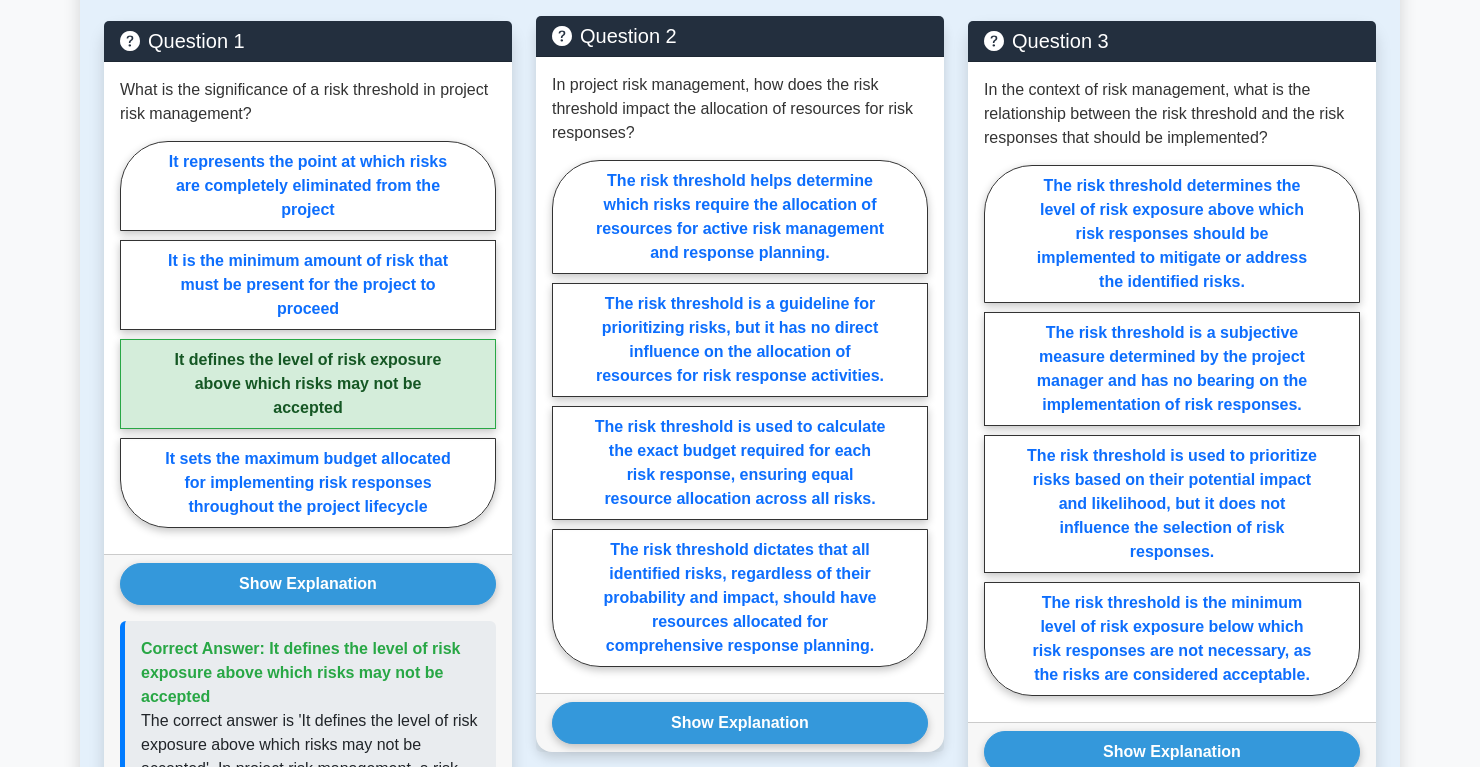 scroll, scrollTop: 2213, scrollLeft: 0, axis: vertical 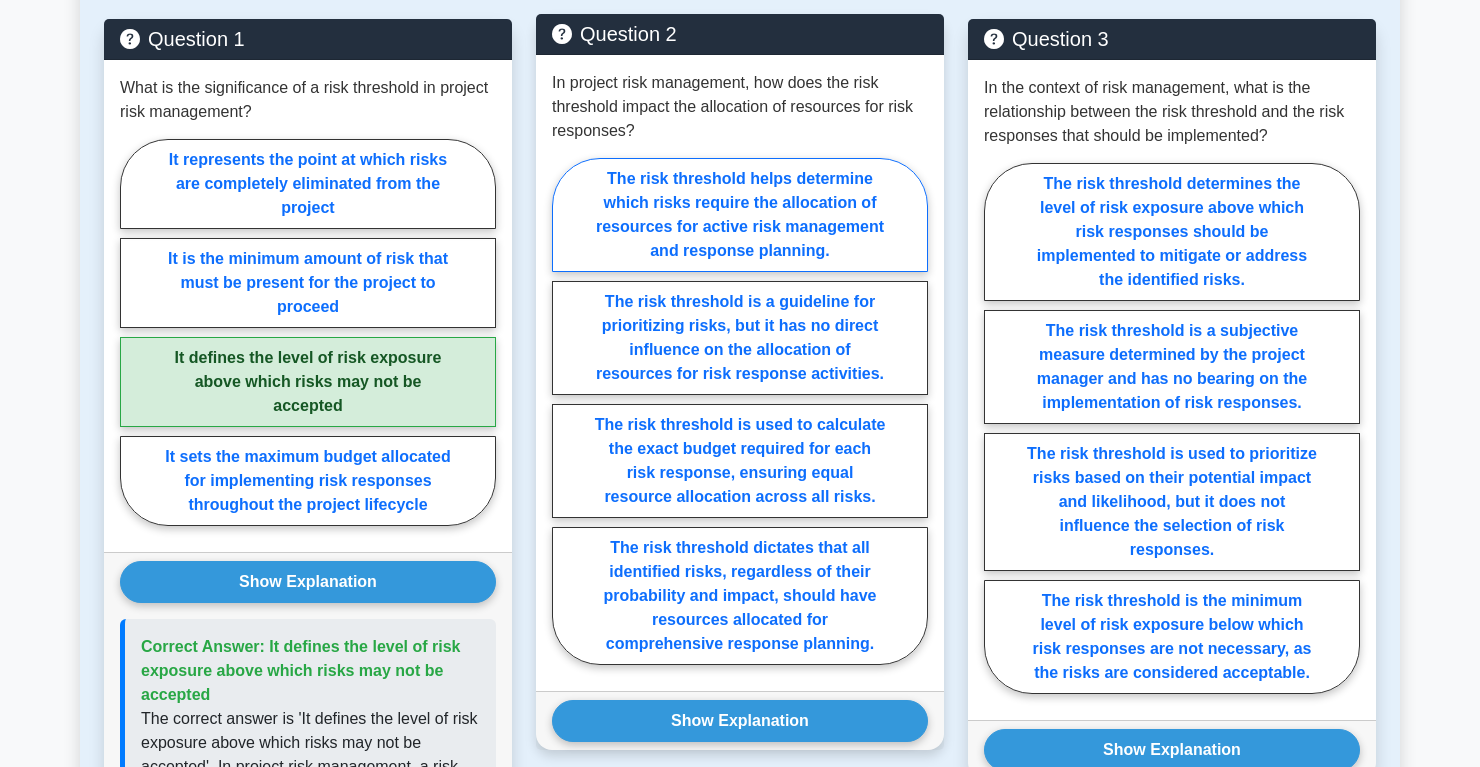 click on "The risk threshold helps determine which risks require the allocation of resources for active risk management and response planning." at bounding box center [740, 215] 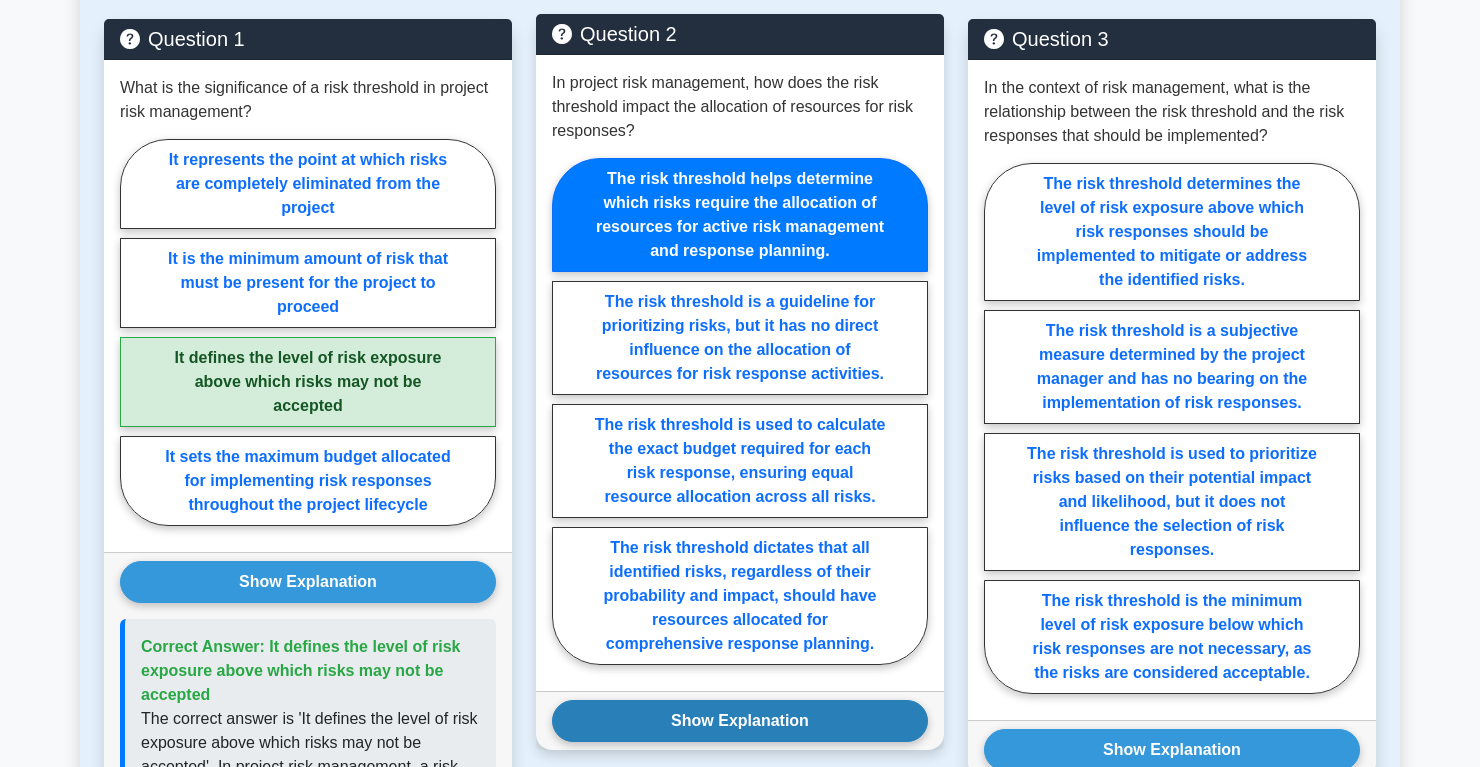 click on "Show Explanation" at bounding box center [308, 582] 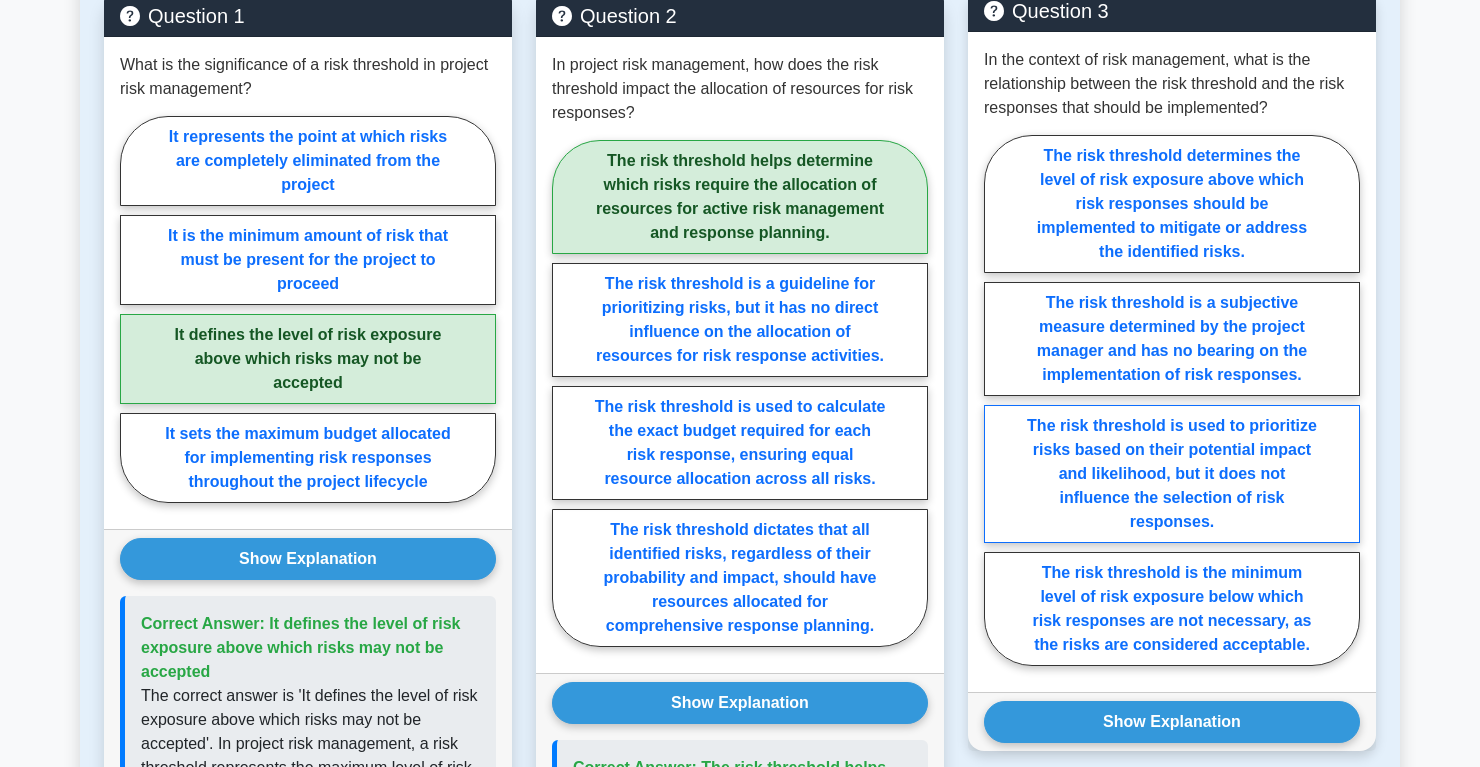 scroll, scrollTop: 2226, scrollLeft: 0, axis: vertical 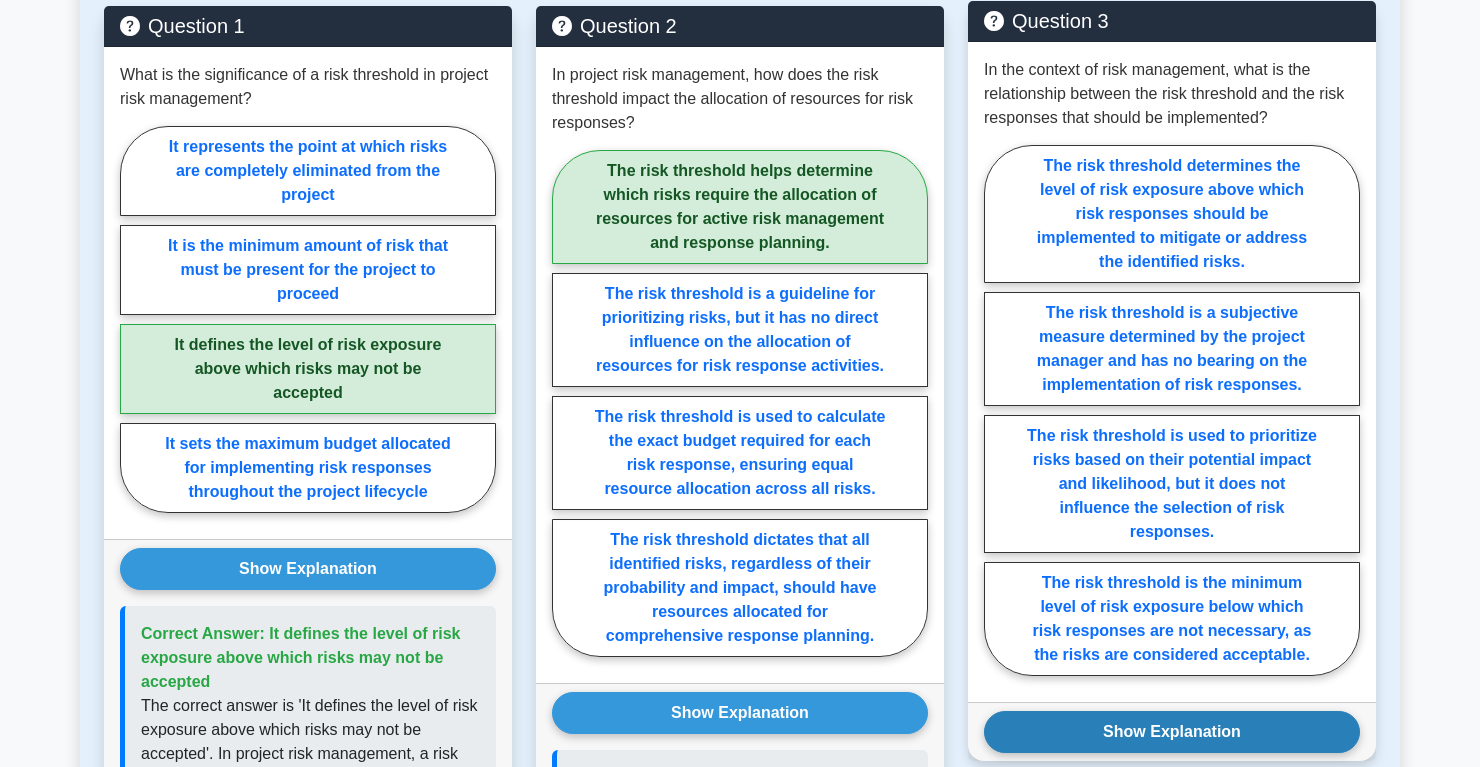 click on "Show Explanation" at bounding box center [308, 569] 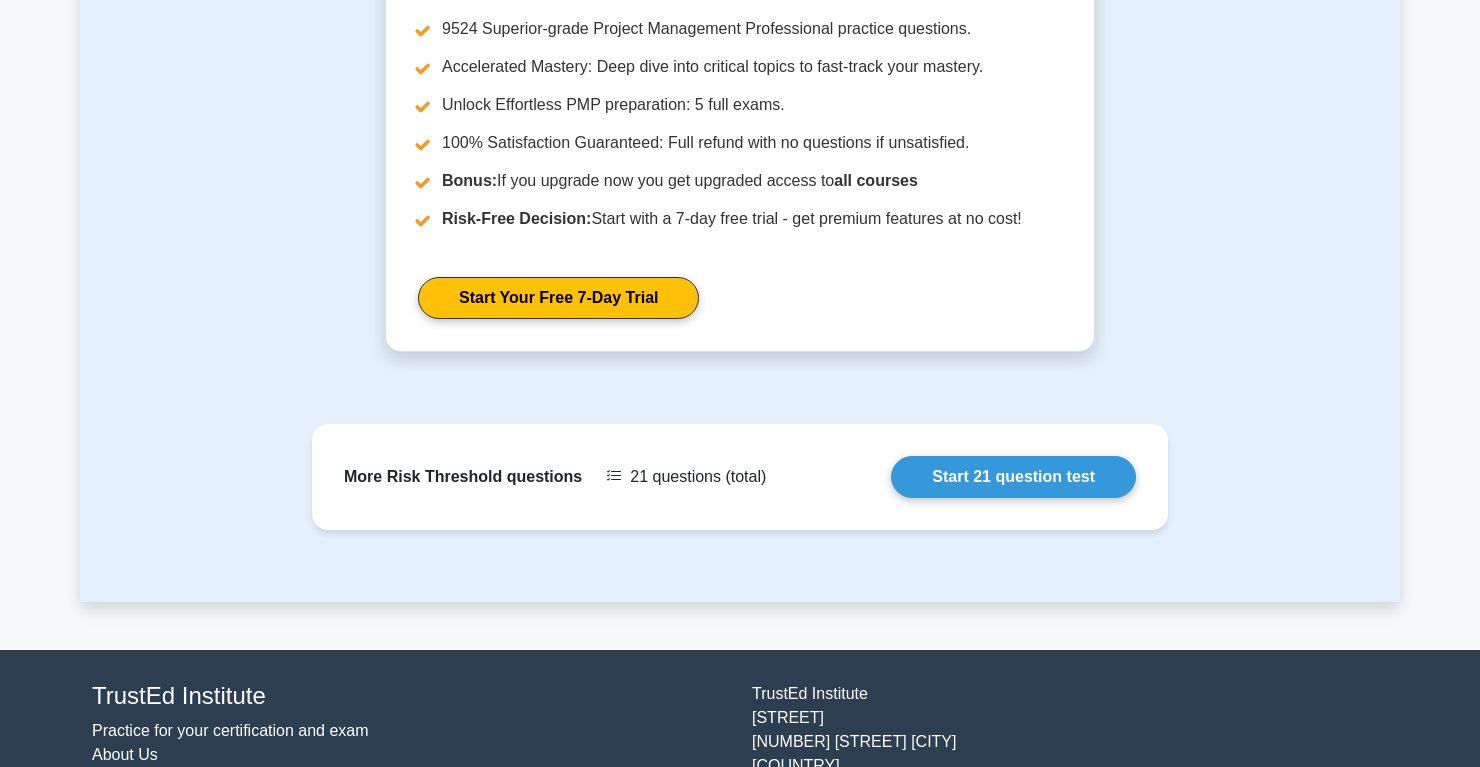scroll, scrollTop: 3934, scrollLeft: 0, axis: vertical 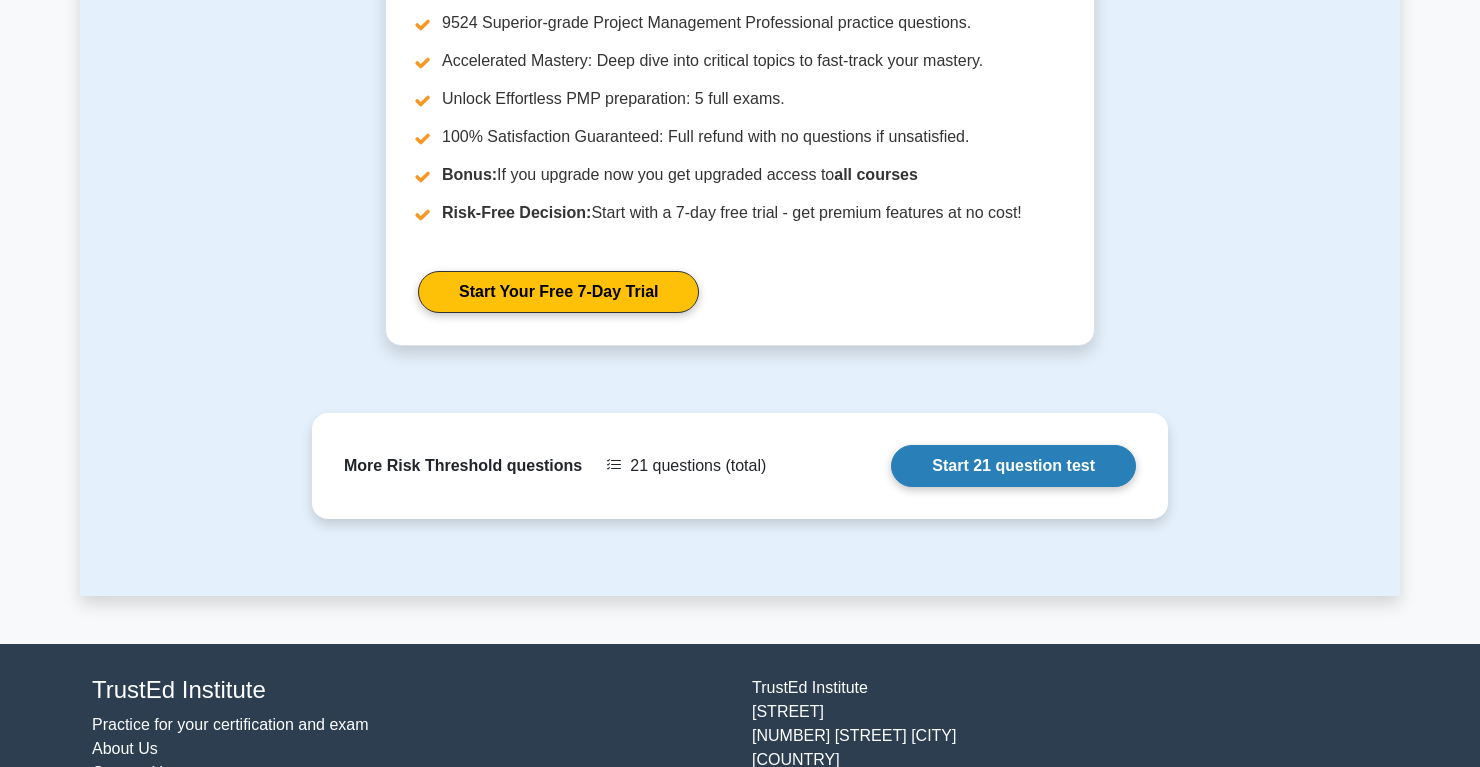 click on "Start 21 question test" at bounding box center [1013, 466] 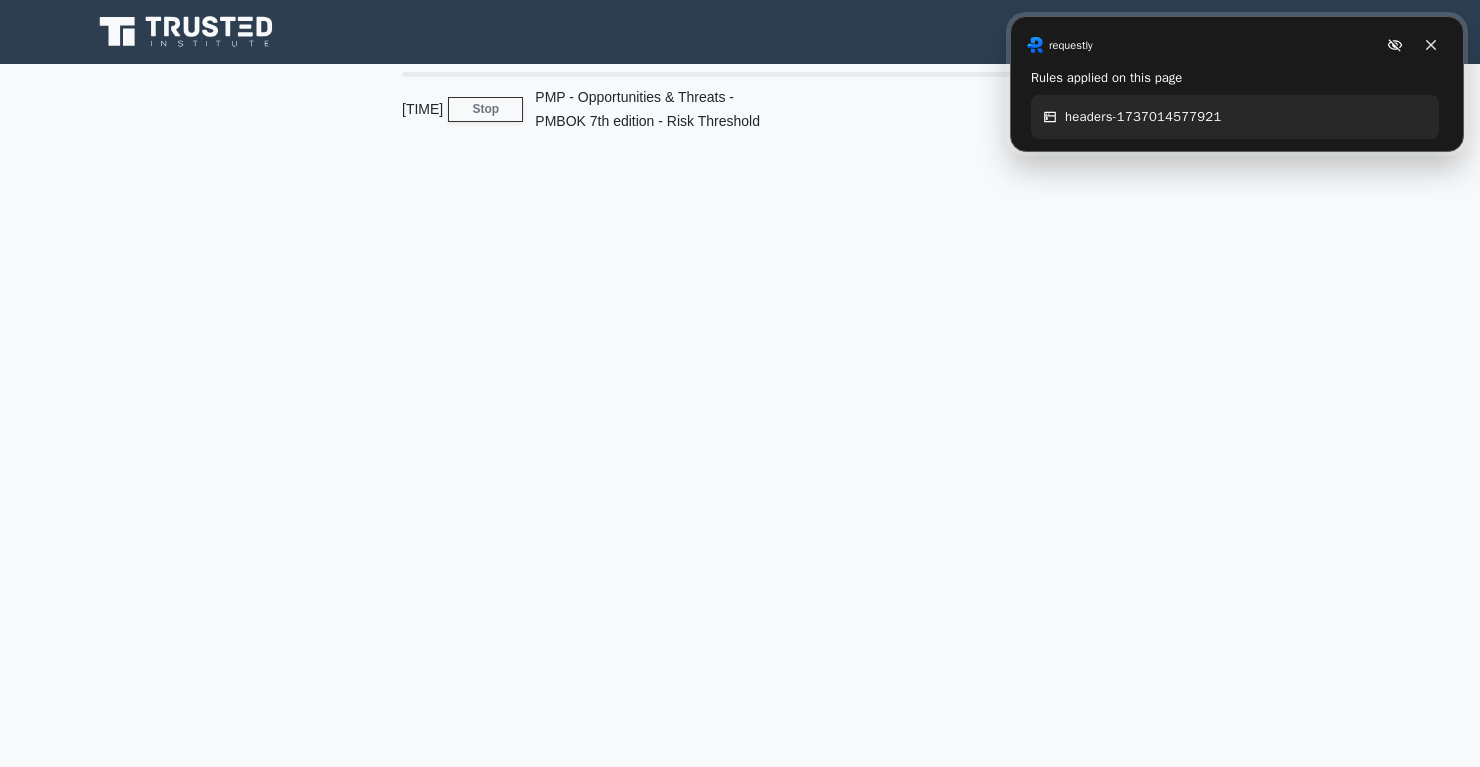 scroll, scrollTop: 0, scrollLeft: 0, axis: both 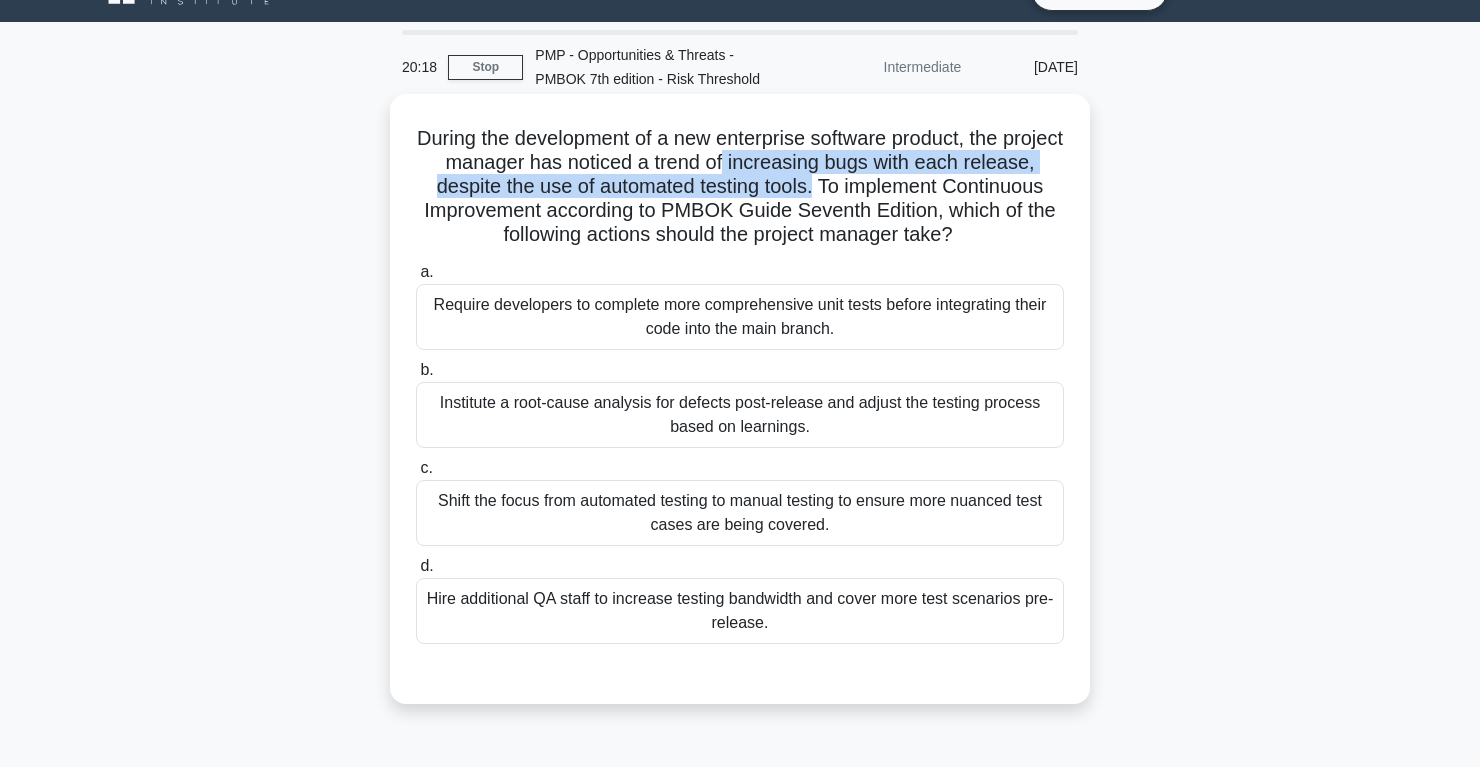 drag, startPoint x: 795, startPoint y: 166, endPoint x: 903, endPoint y: 177, distance: 108.55874 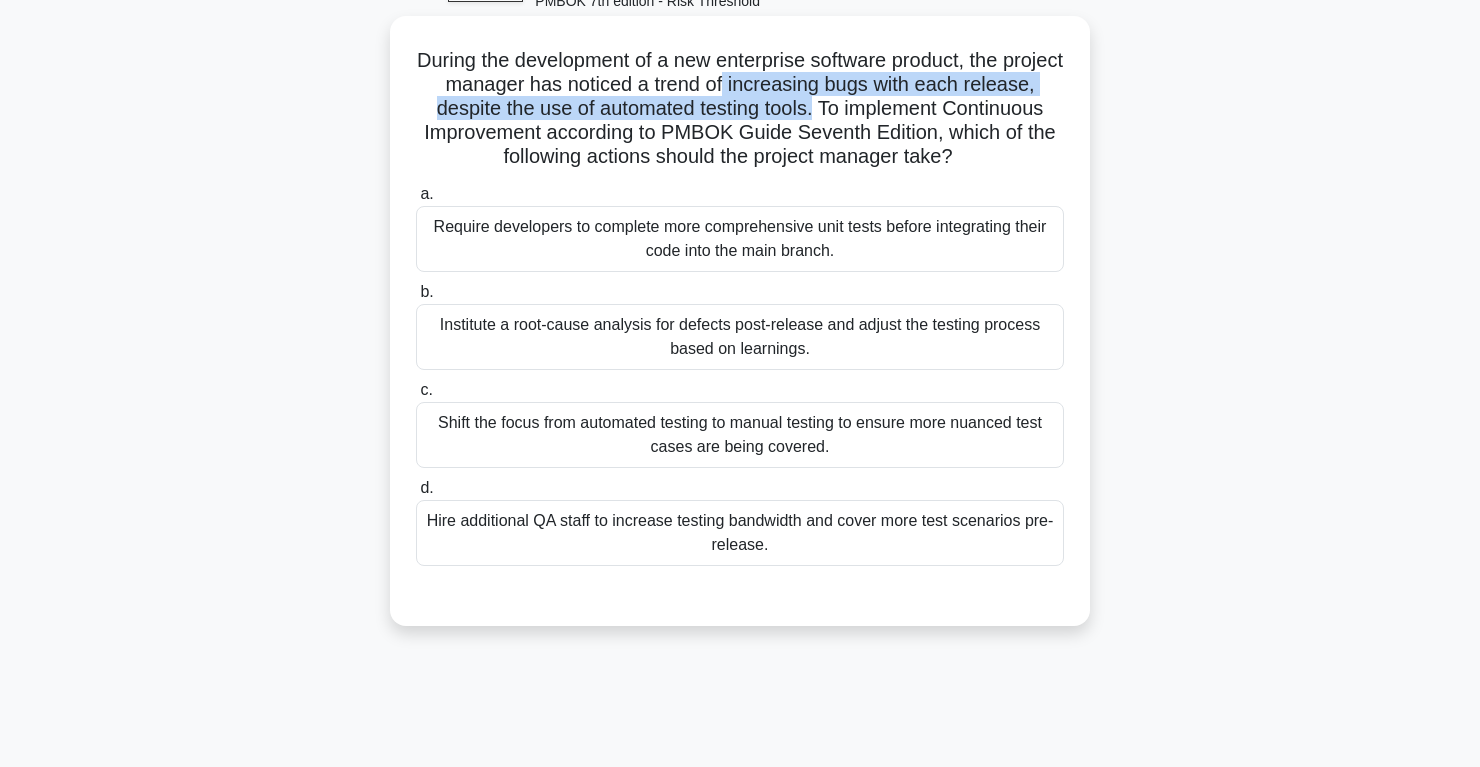 scroll, scrollTop: 110, scrollLeft: 0, axis: vertical 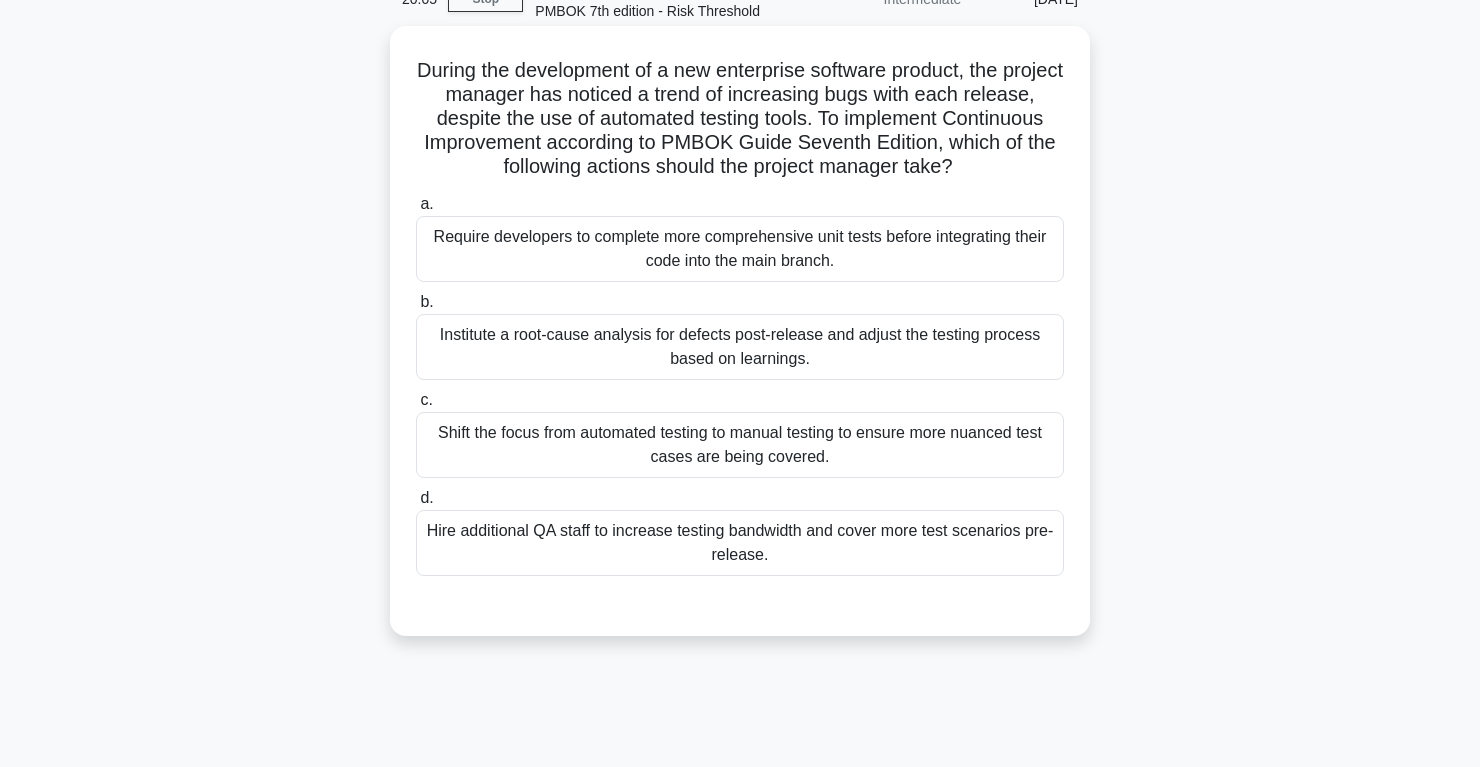 click on "Institute a root-cause analysis for defects post-release and adjust the testing process based on learnings." at bounding box center [740, 347] 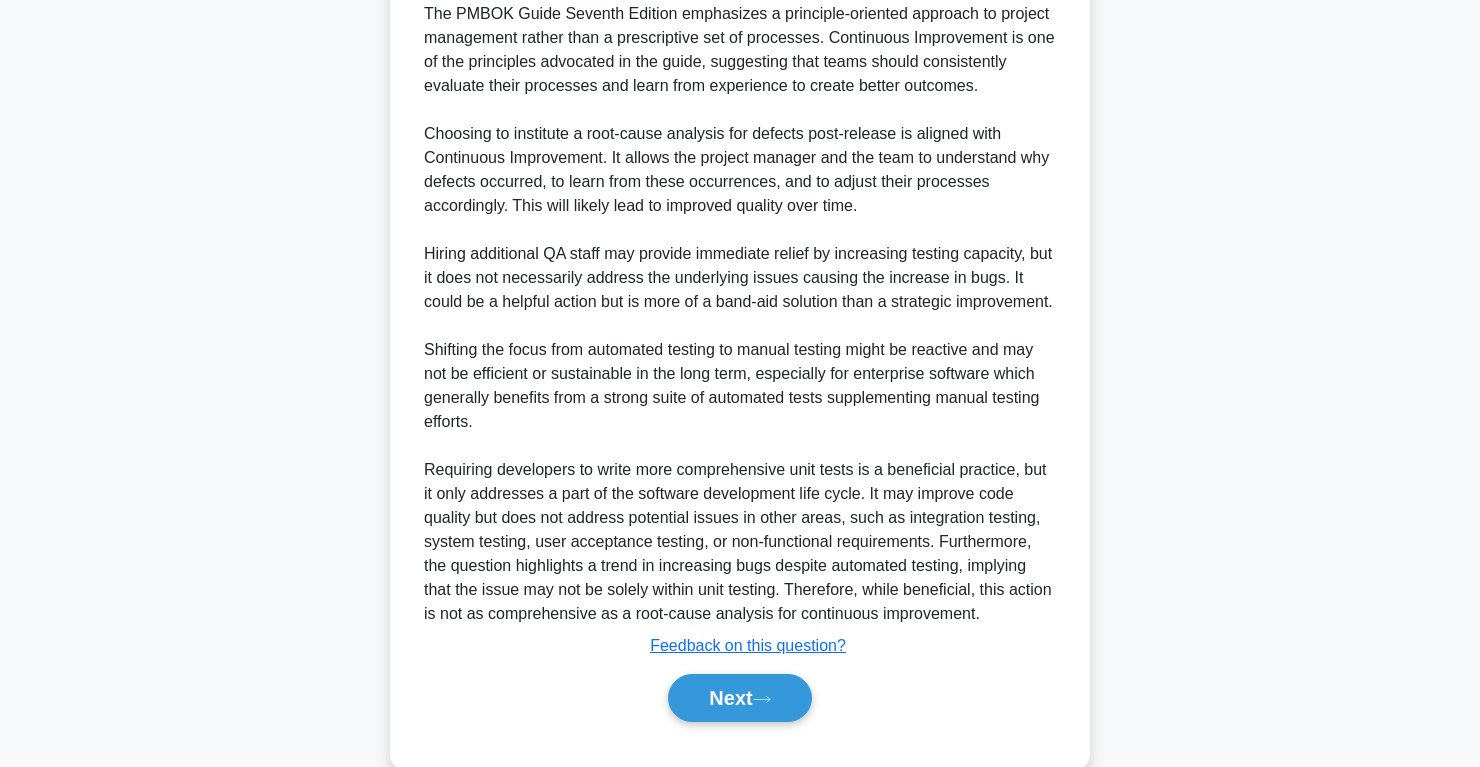 scroll, scrollTop: 763, scrollLeft: 0, axis: vertical 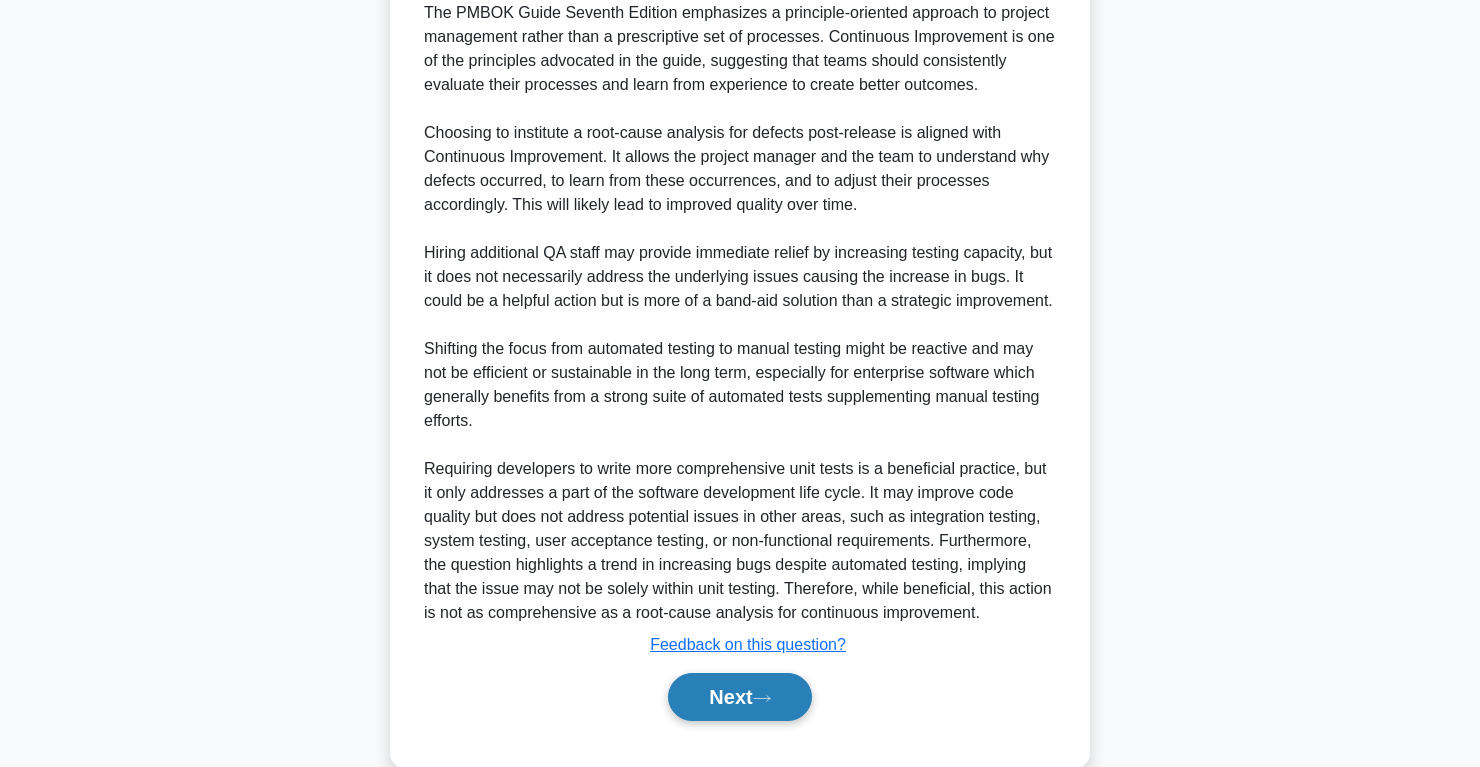 click on "Next" at bounding box center (739, 697) 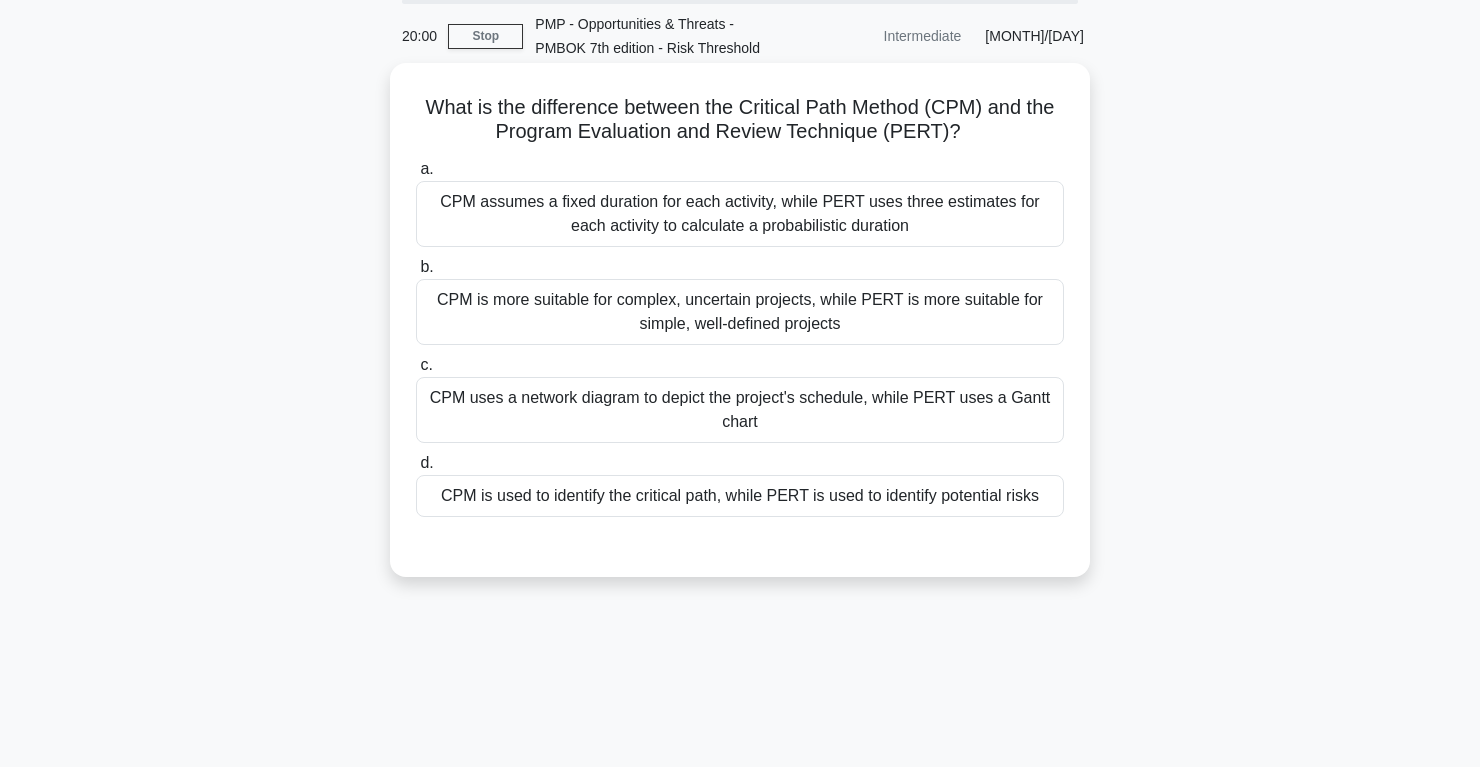 scroll, scrollTop: 70, scrollLeft: 0, axis: vertical 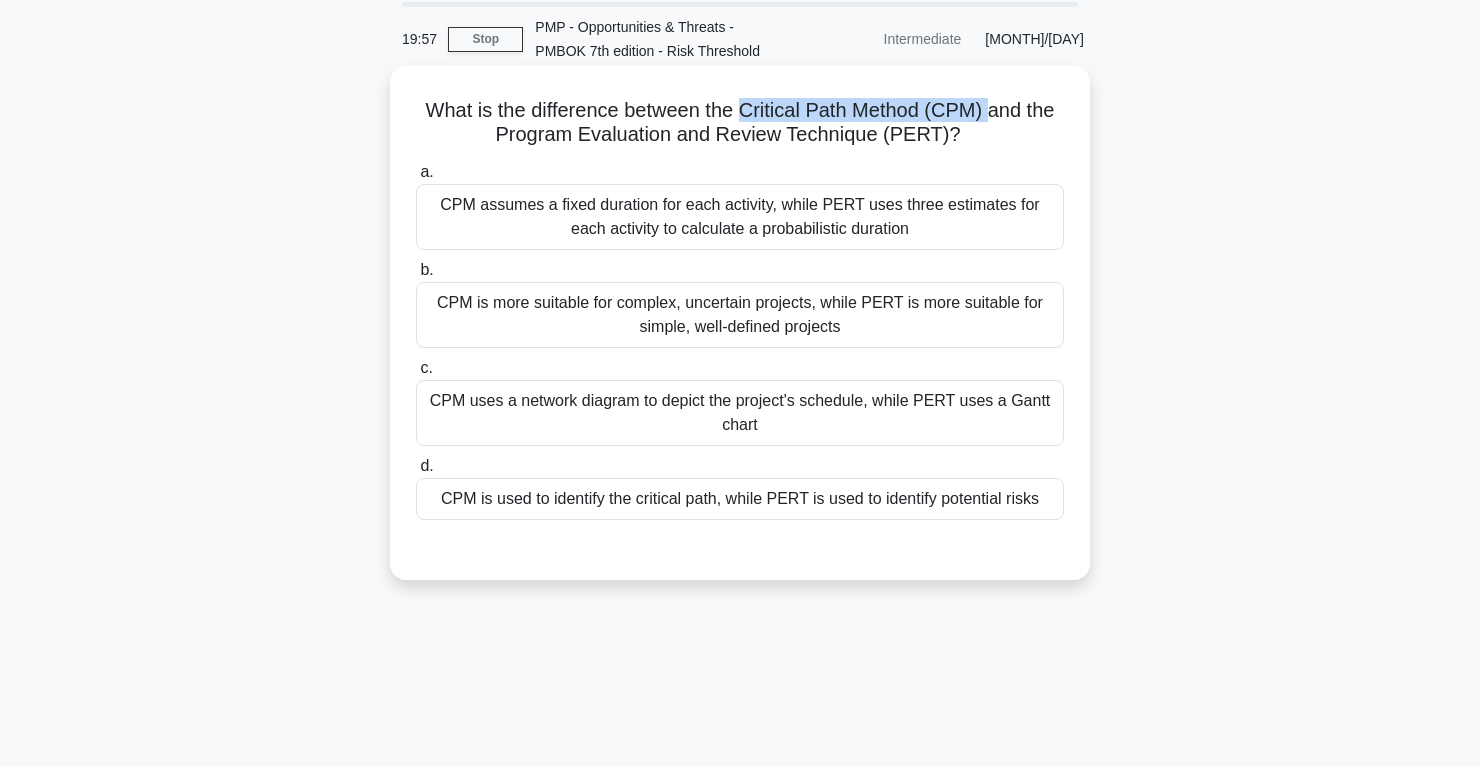 drag, startPoint x: 741, startPoint y: 111, endPoint x: 991, endPoint y: 111, distance: 250 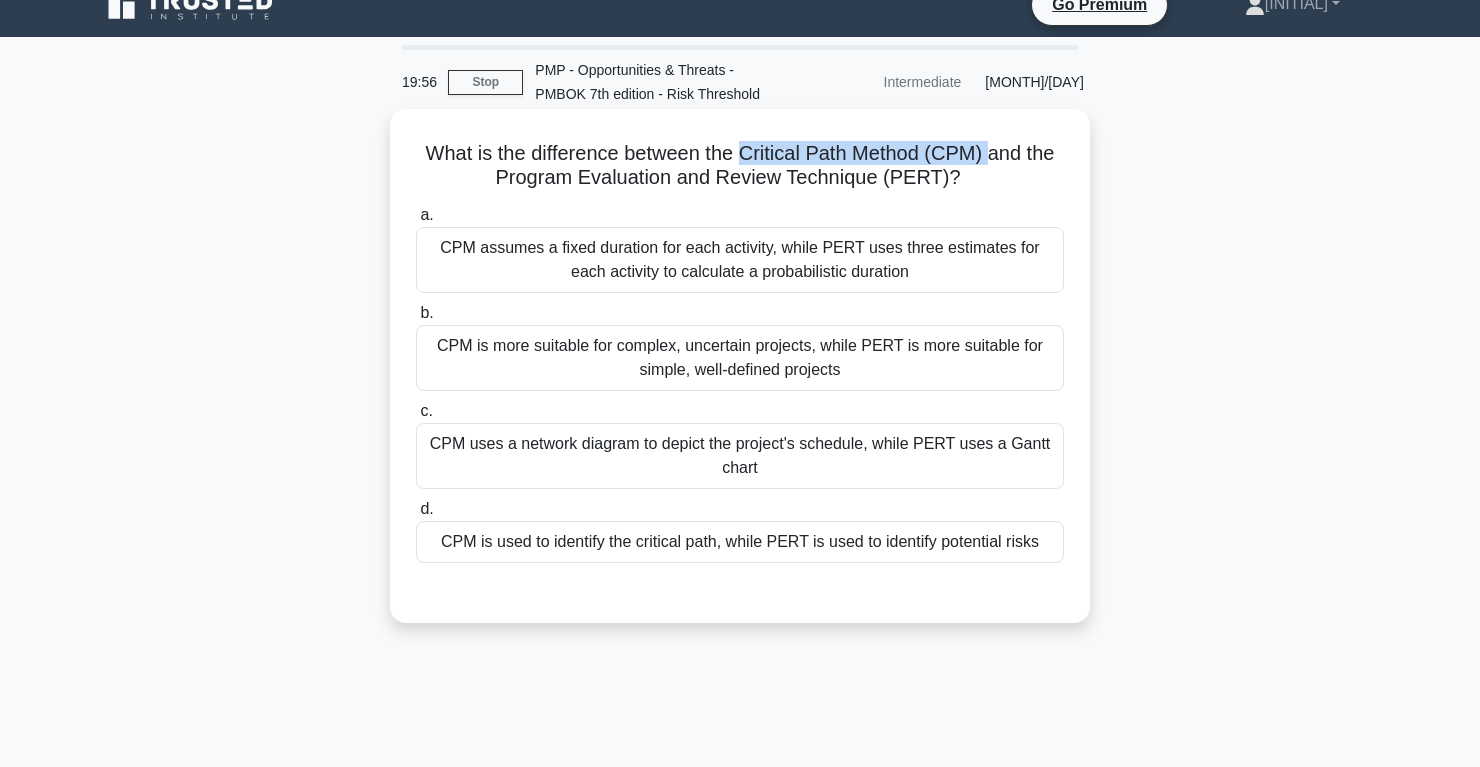 scroll, scrollTop: 12, scrollLeft: 0, axis: vertical 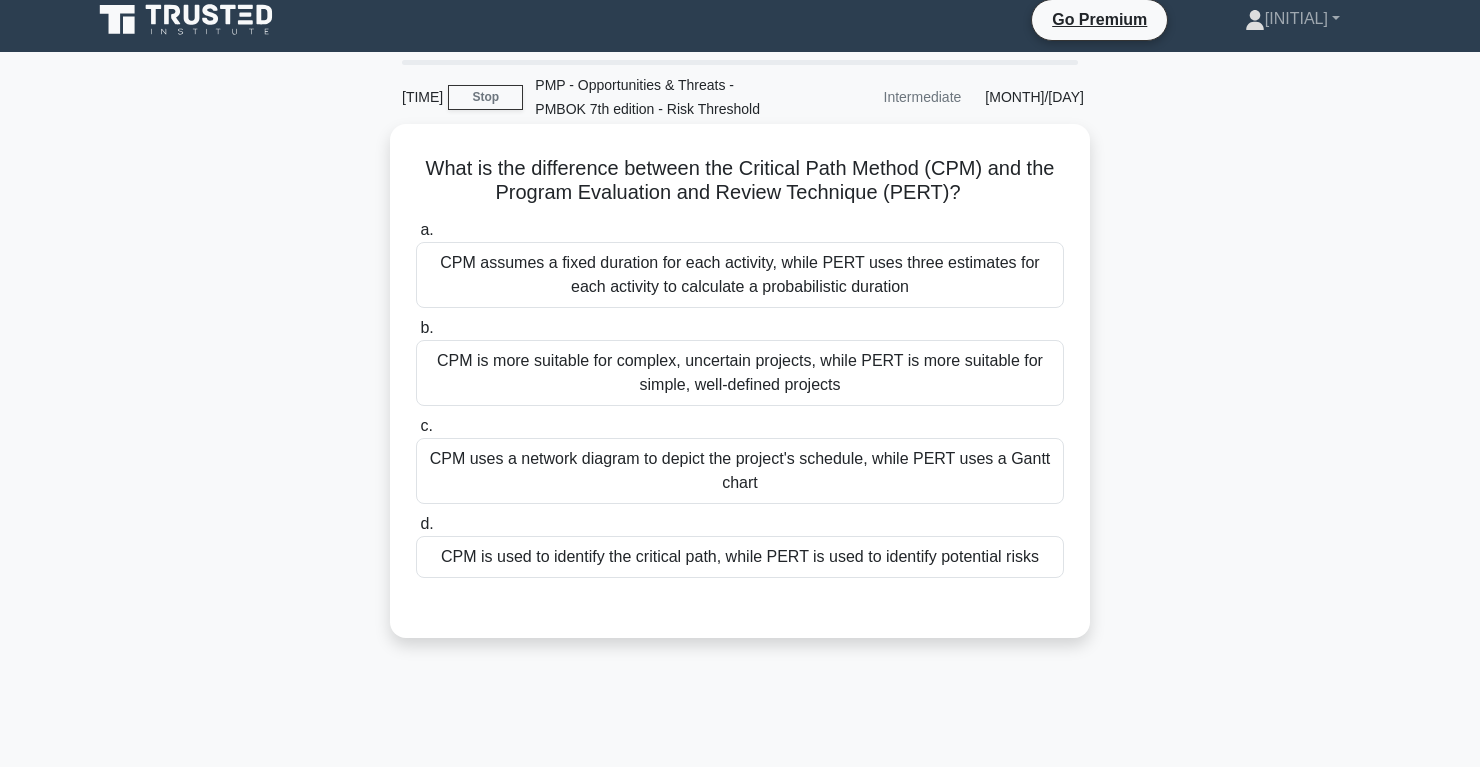 click on "CPM assumes a fixed duration for each activity, while PERT uses three estimates for each activity to calculate a probabilistic duration" at bounding box center [740, 275] 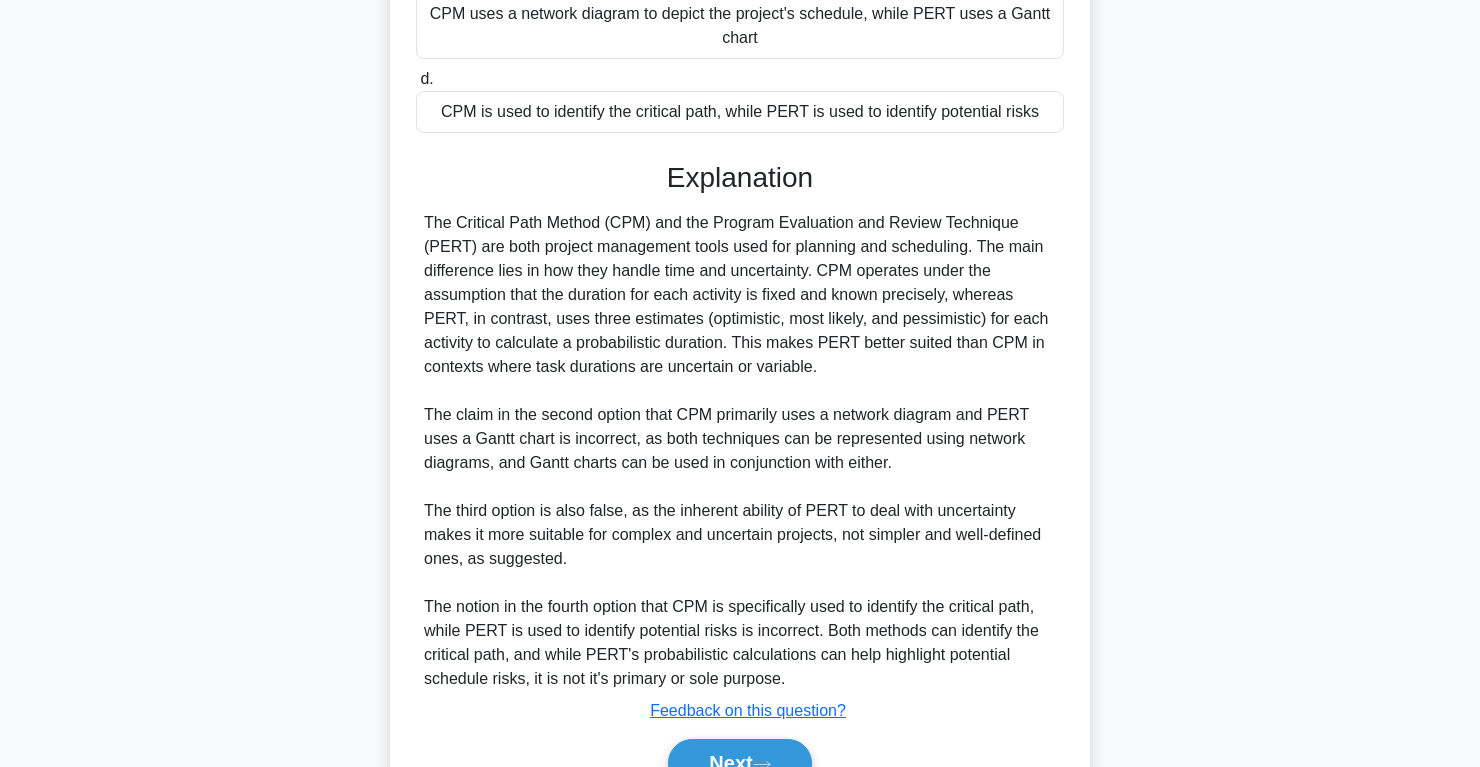 scroll, scrollTop: 562, scrollLeft: 0, axis: vertical 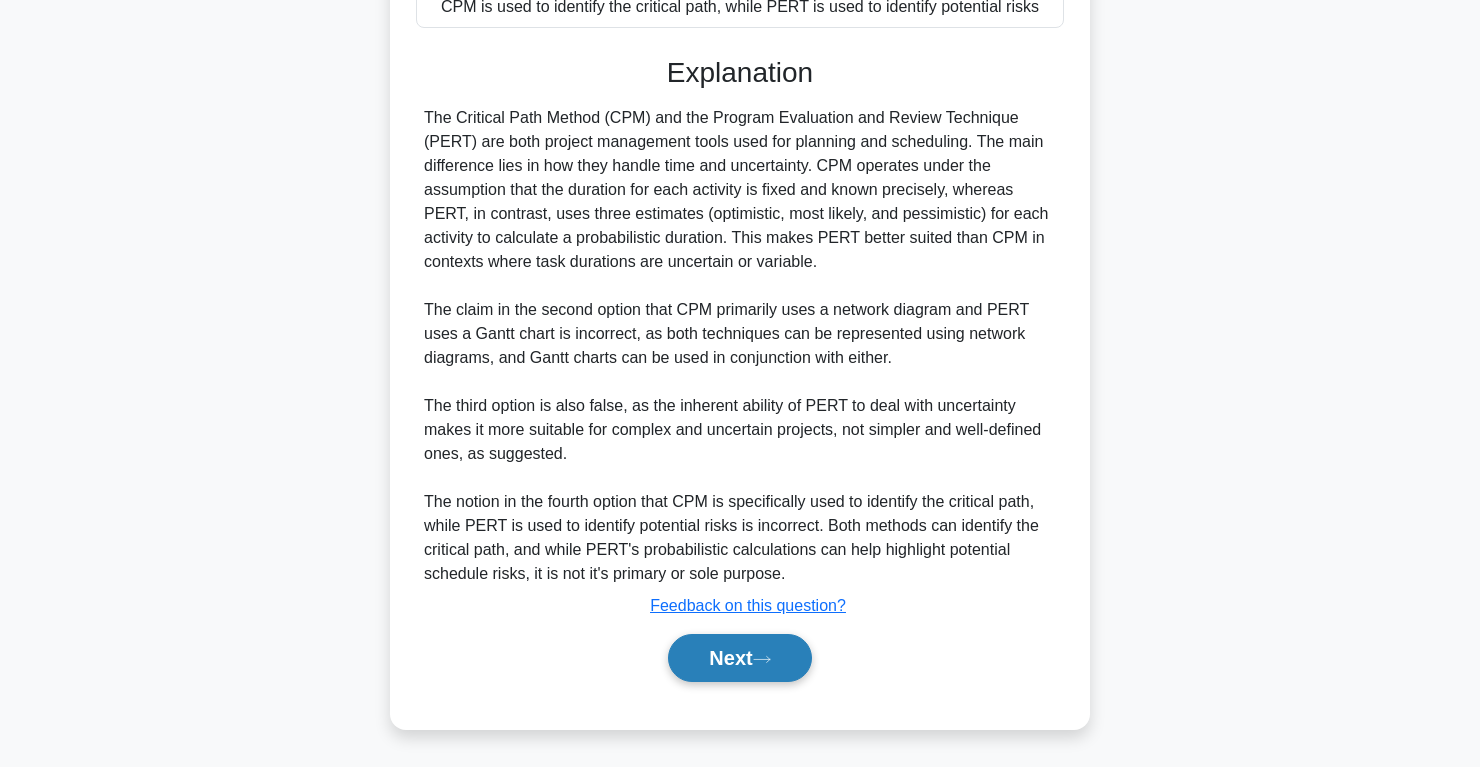 click on "Next" at bounding box center (739, 658) 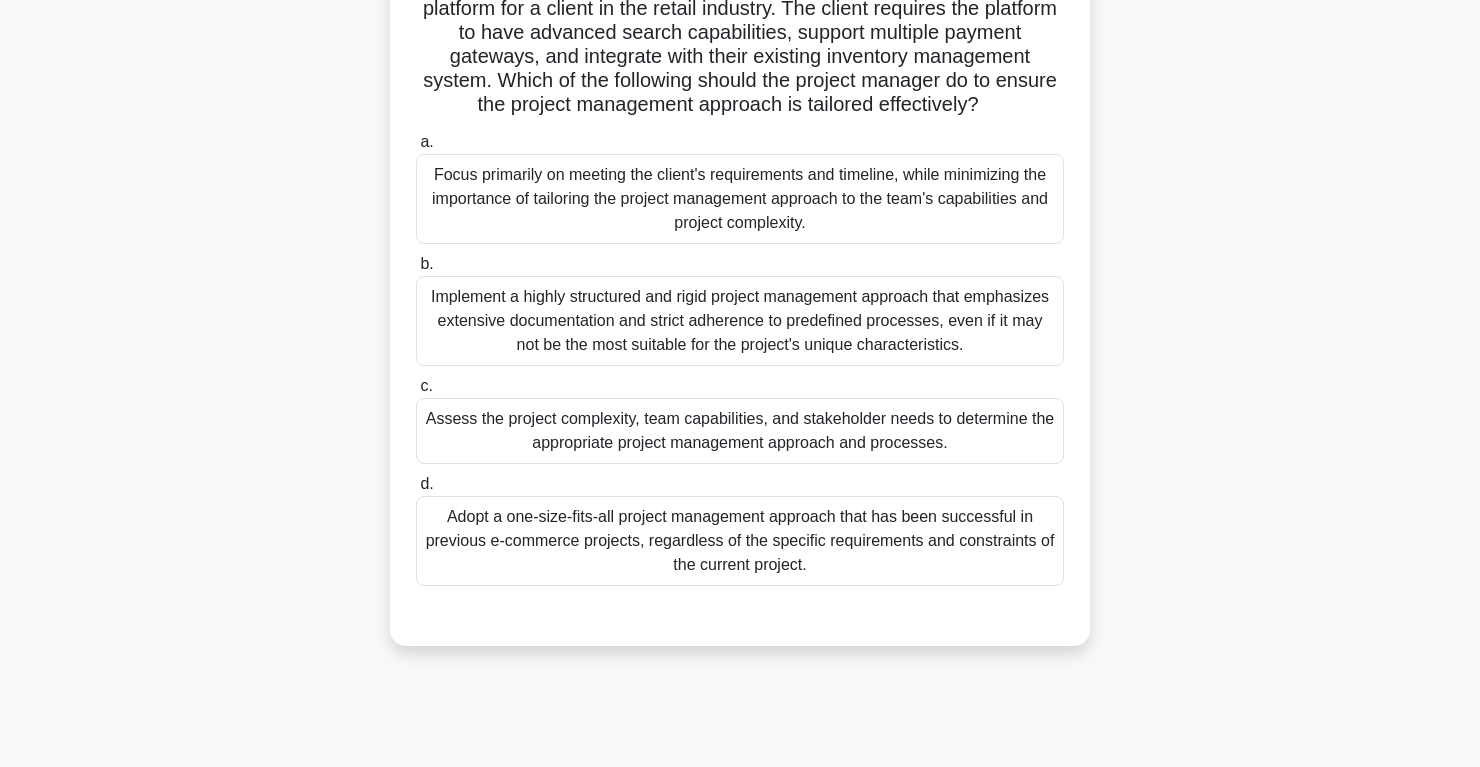 scroll, scrollTop: 0, scrollLeft: 0, axis: both 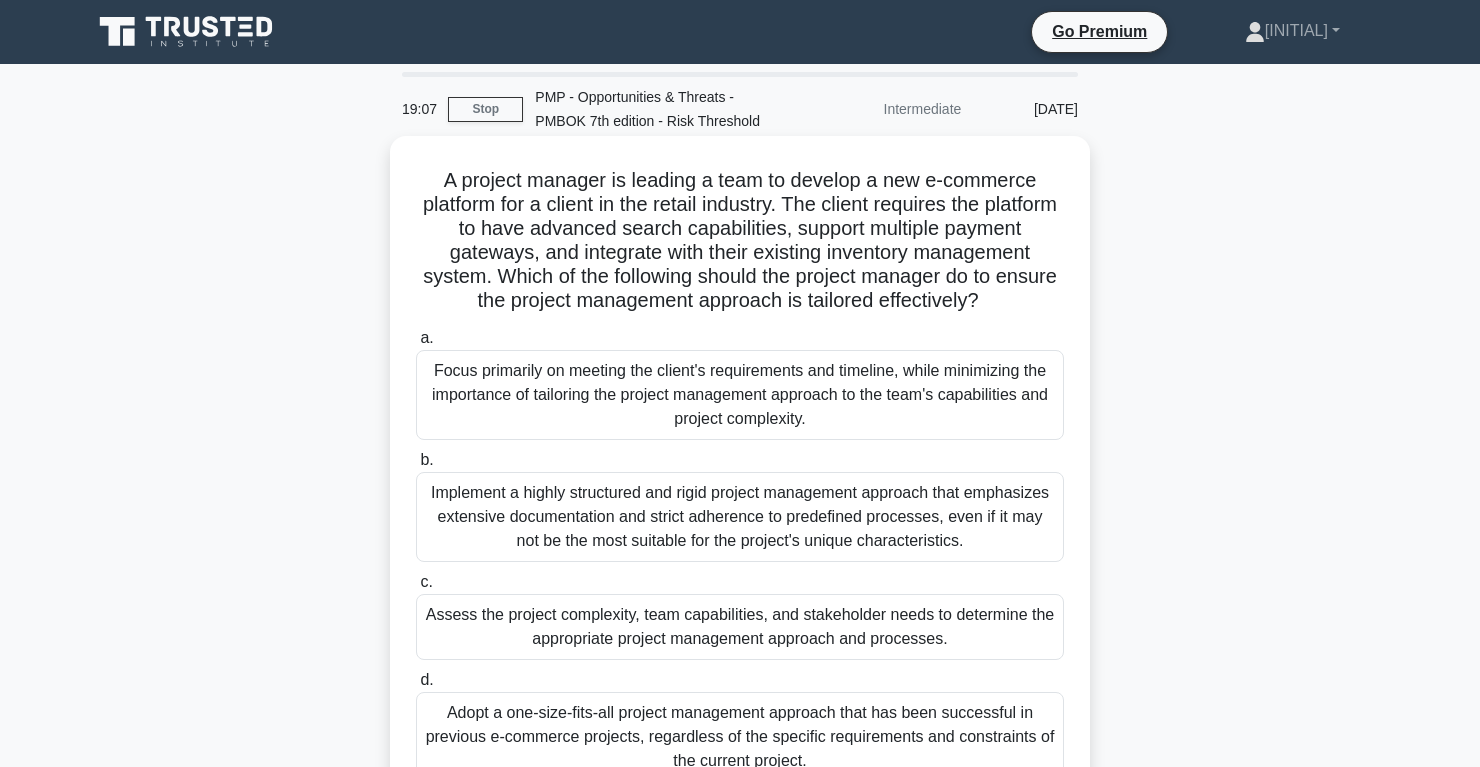 drag, startPoint x: 789, startPoint y: 203, endPoint x: 1015, endPoint y: 297, distance: 244.76927 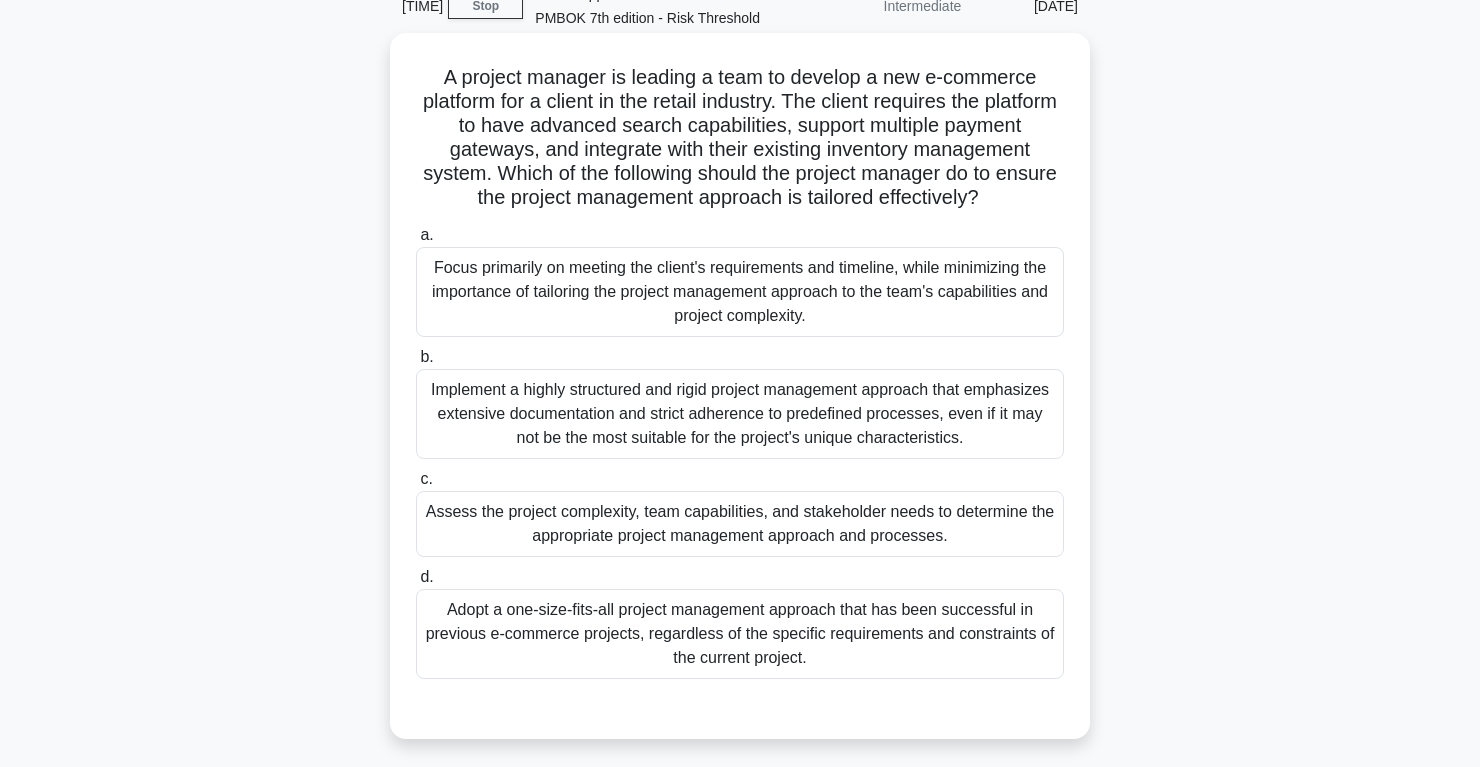 scroll, scrollTop: 104, scrollLeft: 0, axis: vertical 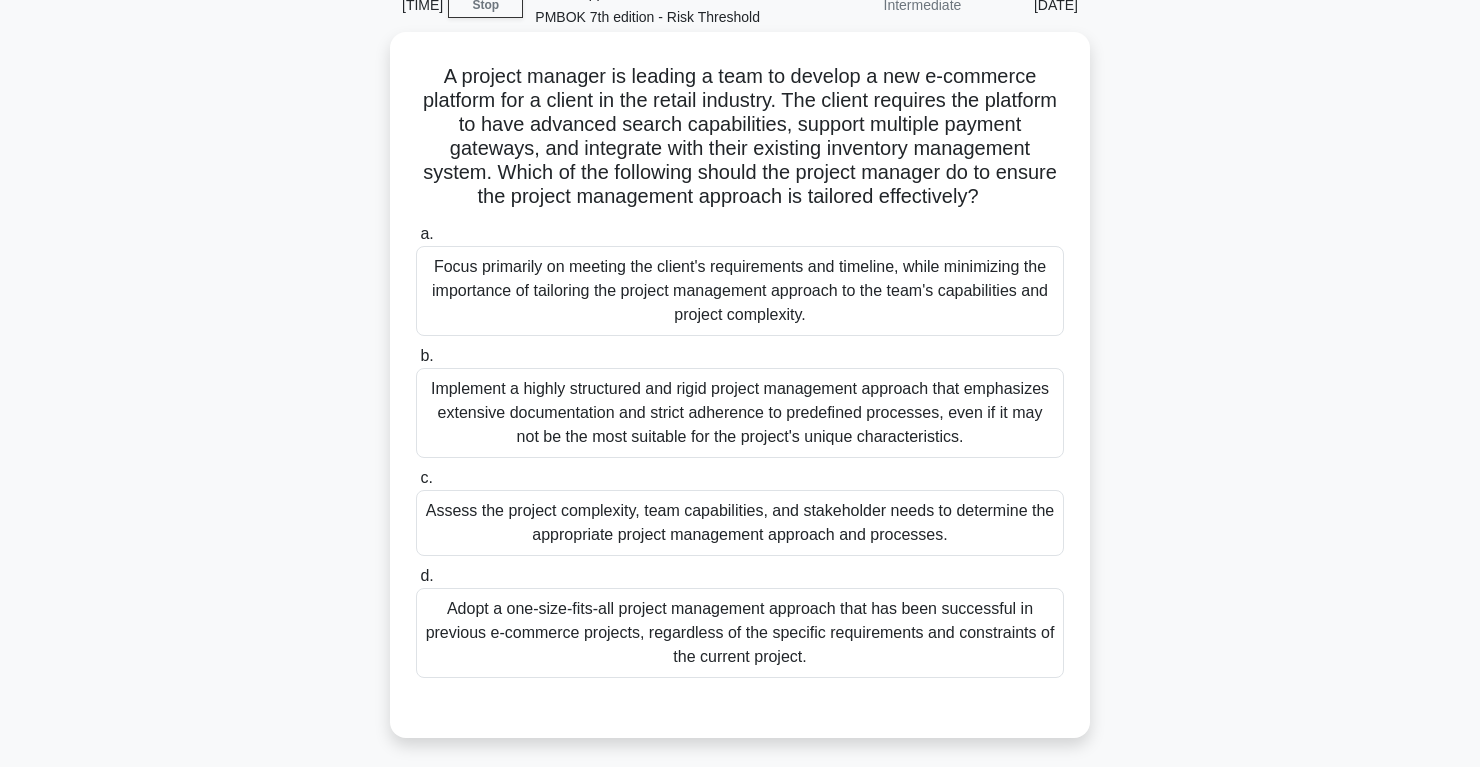 click on "Assess the project complexity, team capabilities, and stakeholder needs to determine the appropriate project management approach and processes." at bounding box center (740, 523) 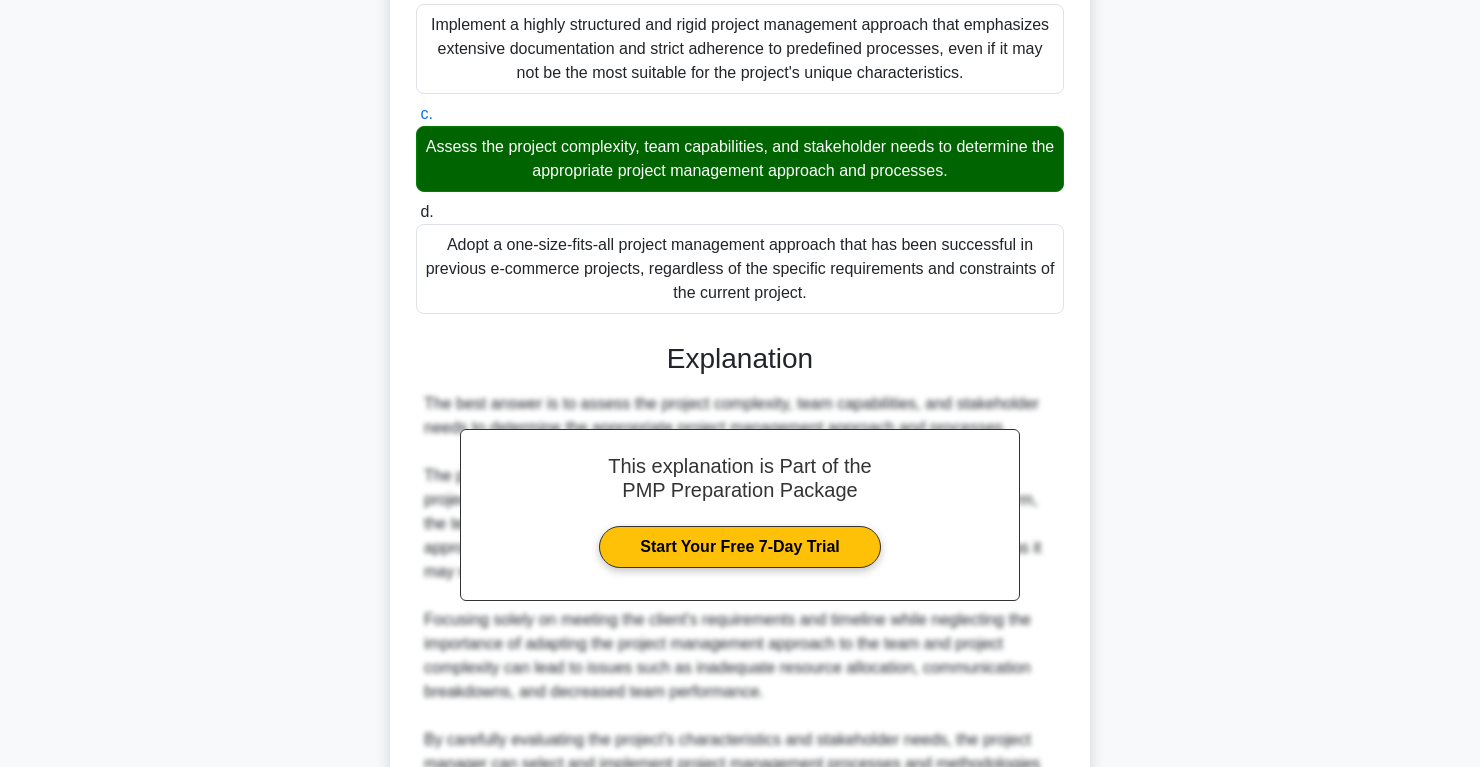 scroll, scrollTop: 682, scrollLeft: 0, axis: vertical 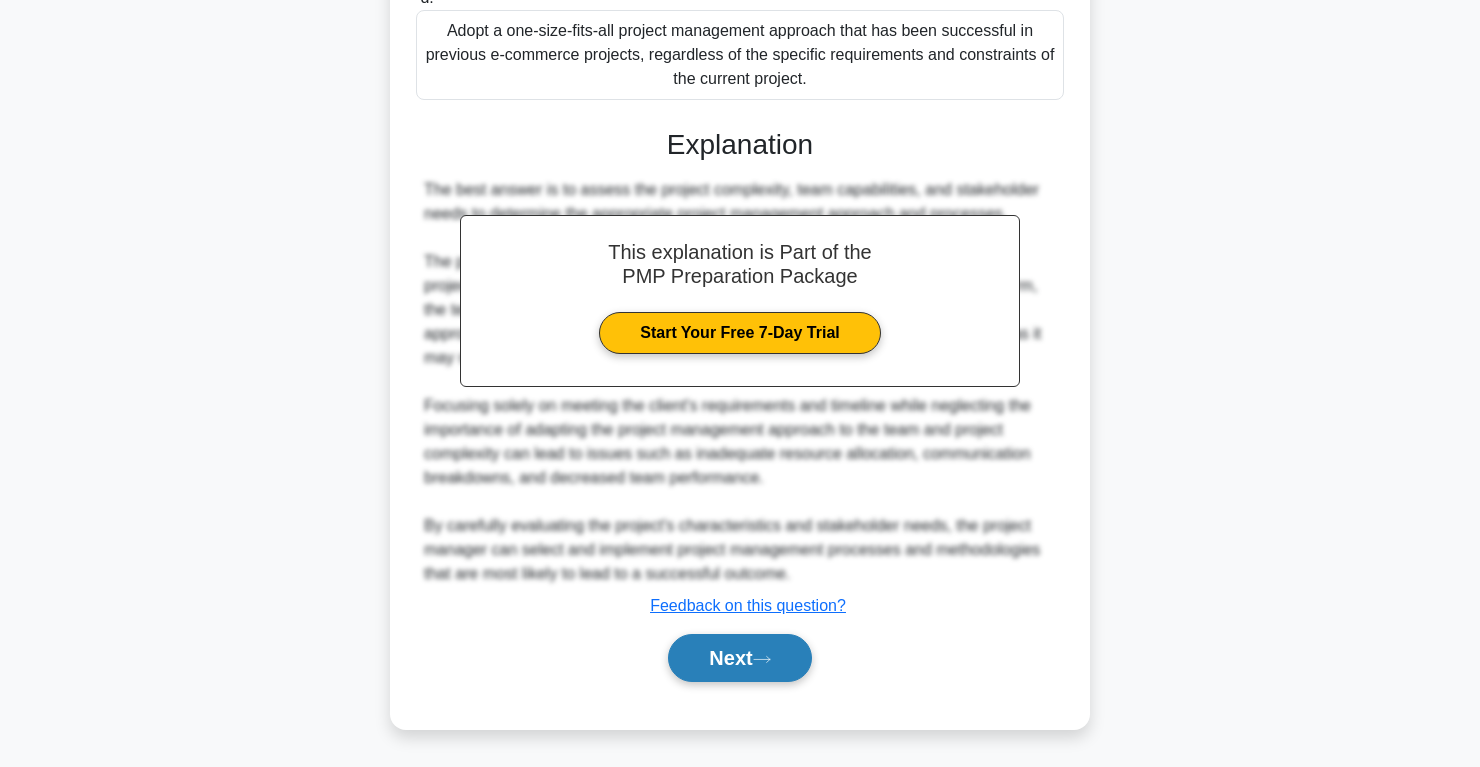 click on "Next" at bounding box center [739, 658] 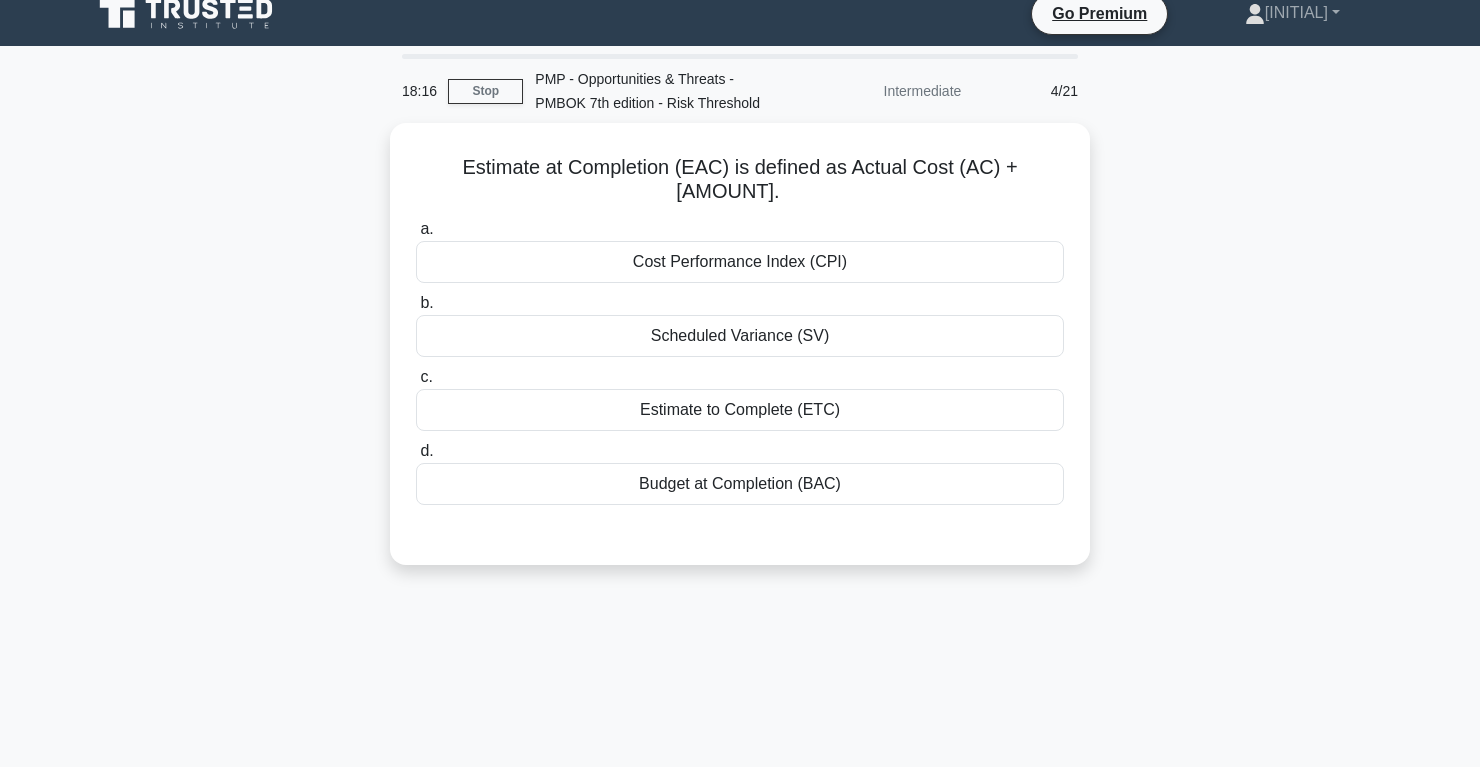 scroll, scrollTop: 0, scrollLeft: 0, axis: both 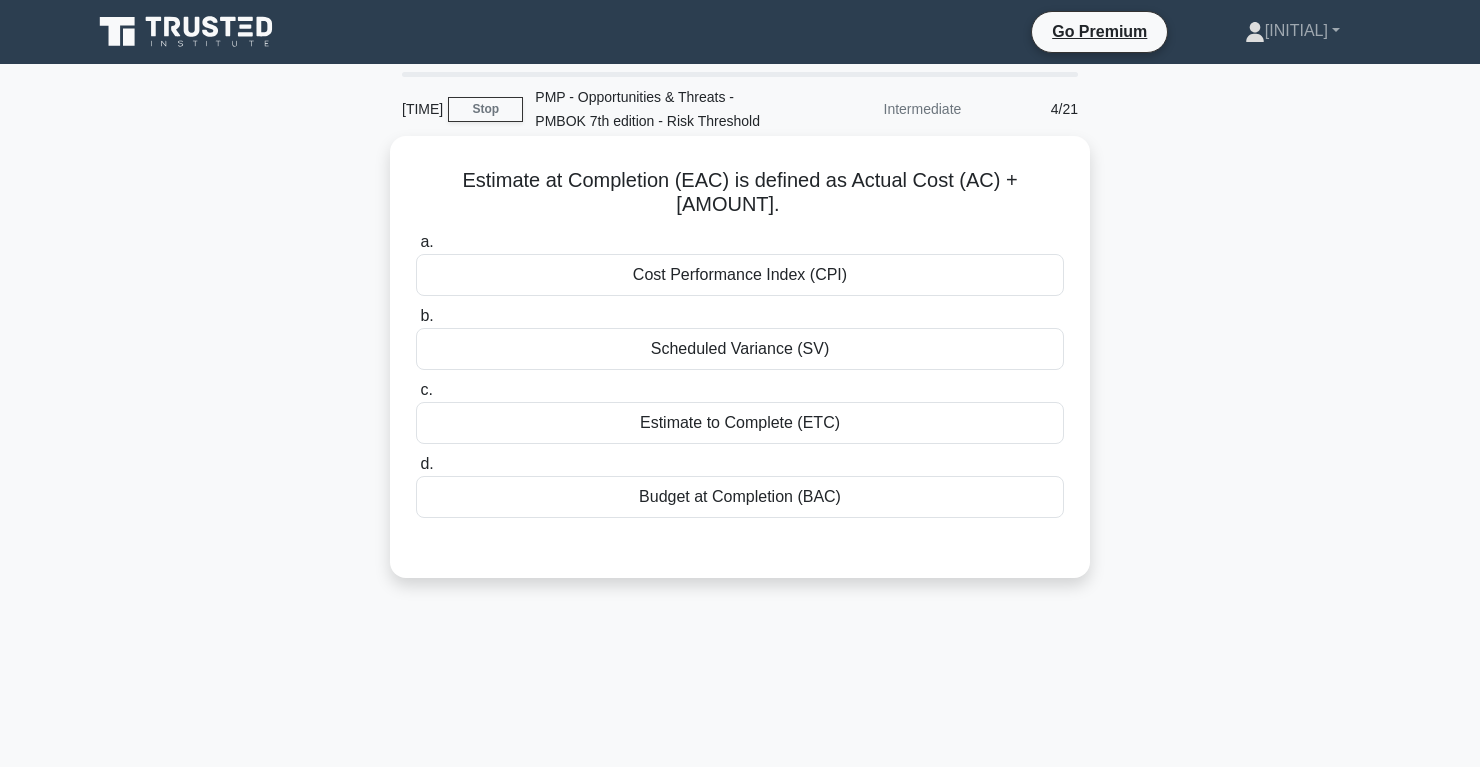 click on "Budget at Completion (BAC)" at bounding box center (740, 497) 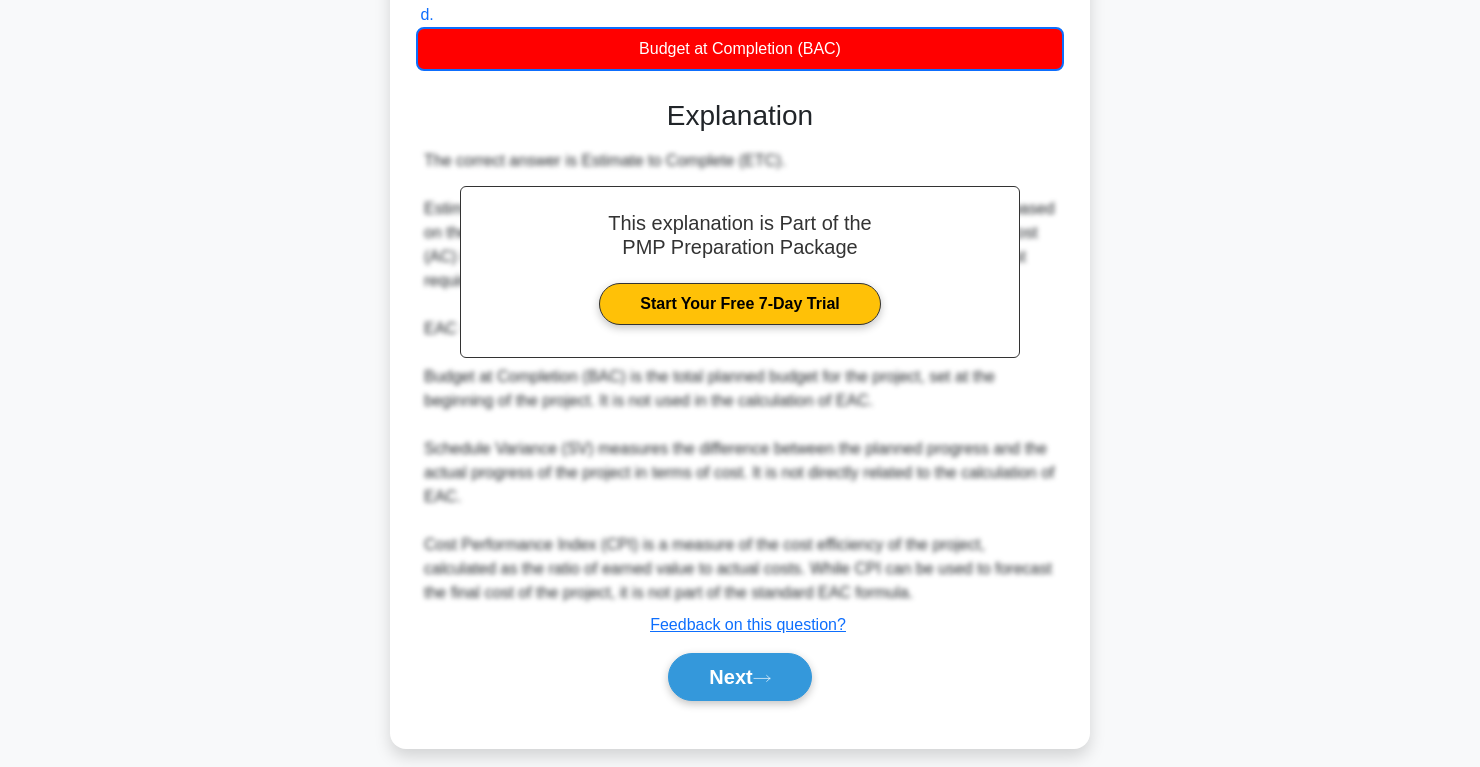 scroll, scrollTop: 468, scrollLeft: 0, axis: vertical 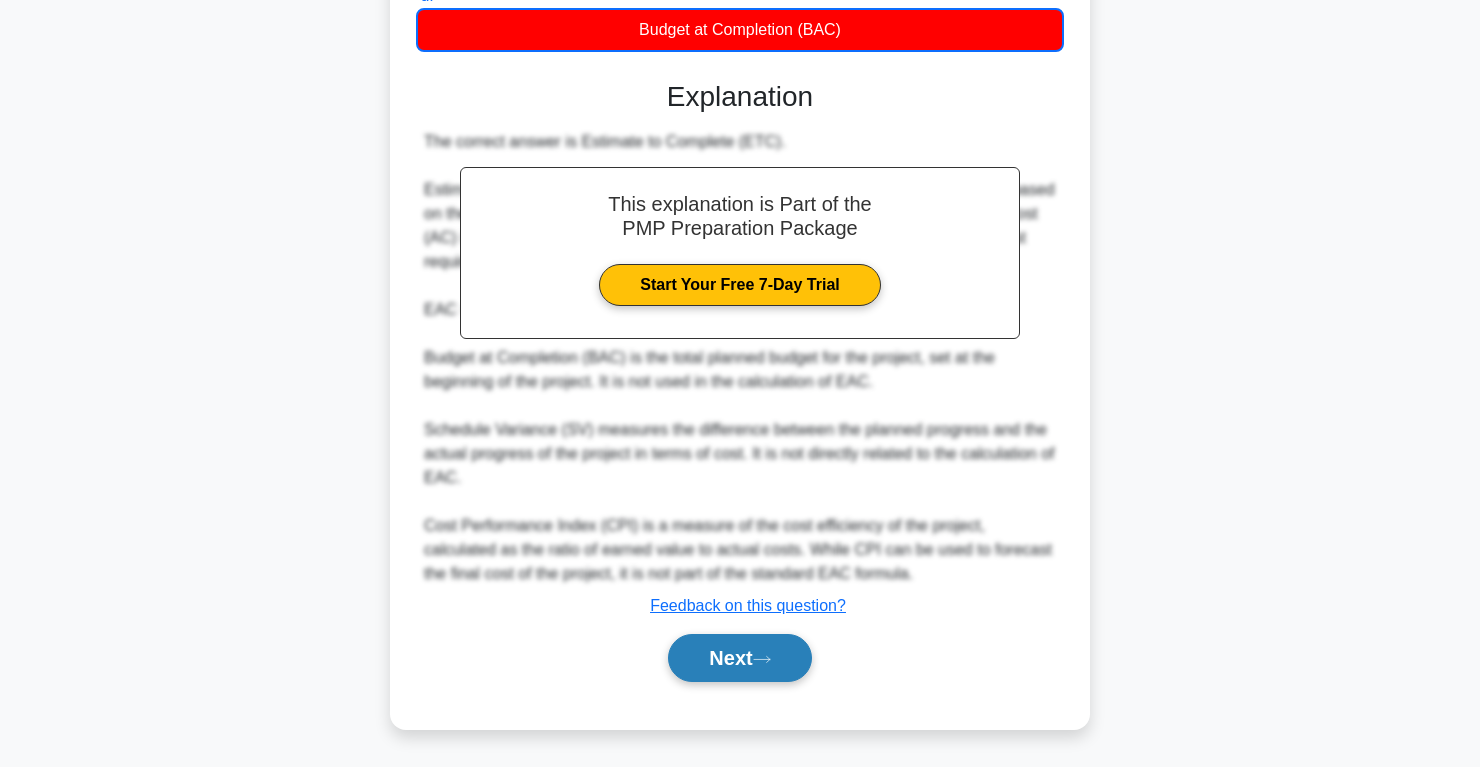 click on "Next" at bounding box center (739, 658) 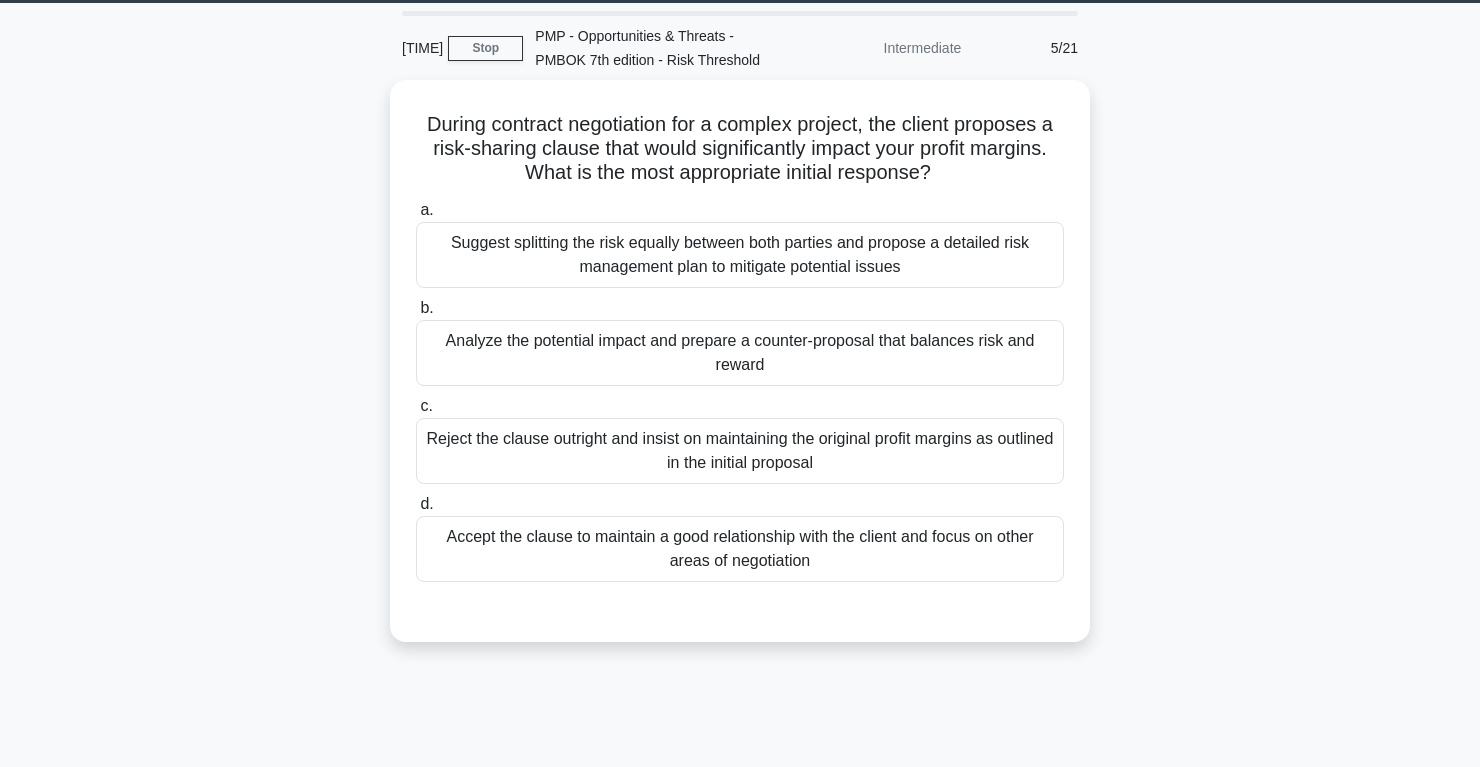 scroll, scrollTop: 0, scrollLeft: 0, axis: both 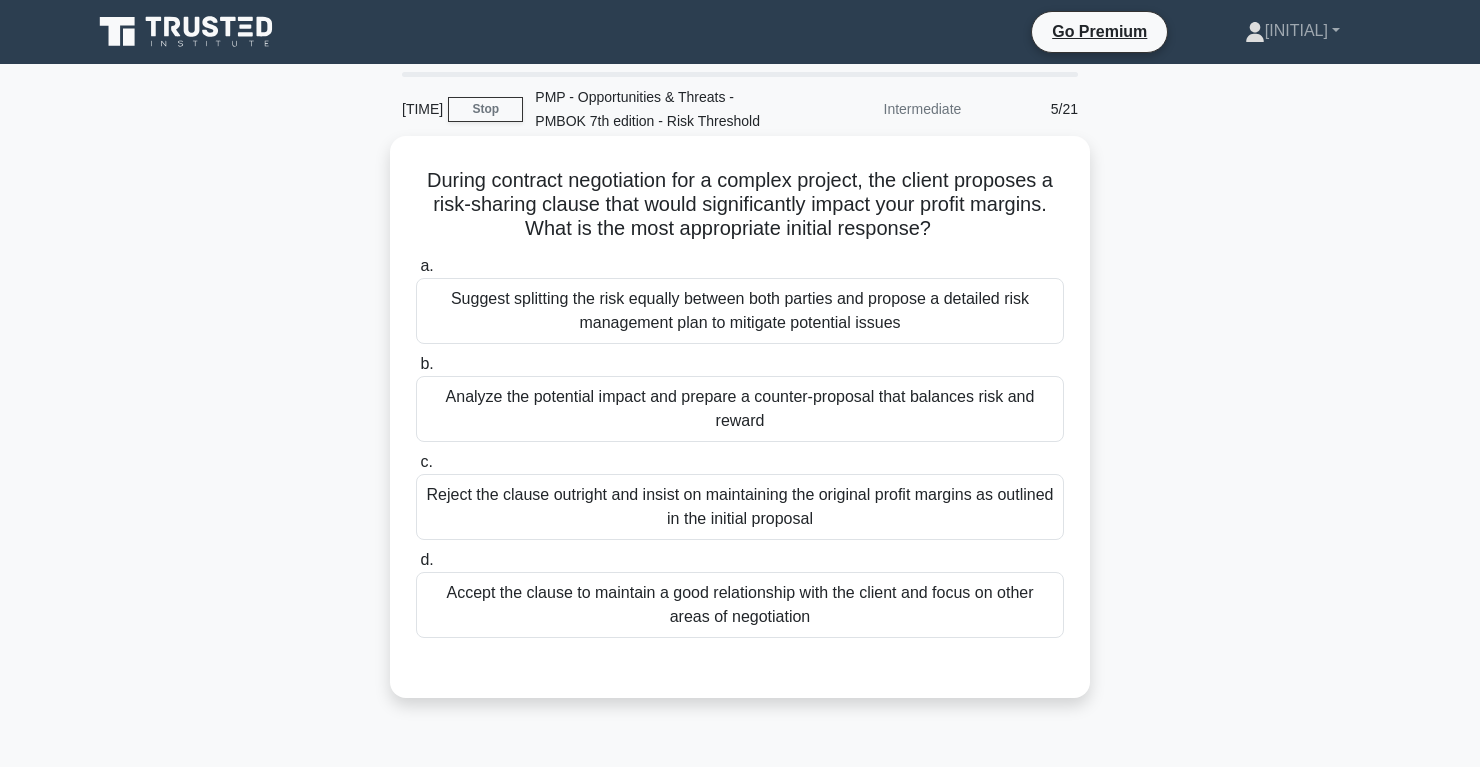 click on "Analyze the potential impact and prepare a counter-proposal that balances risk and reward" at bounding box center [740, 409] 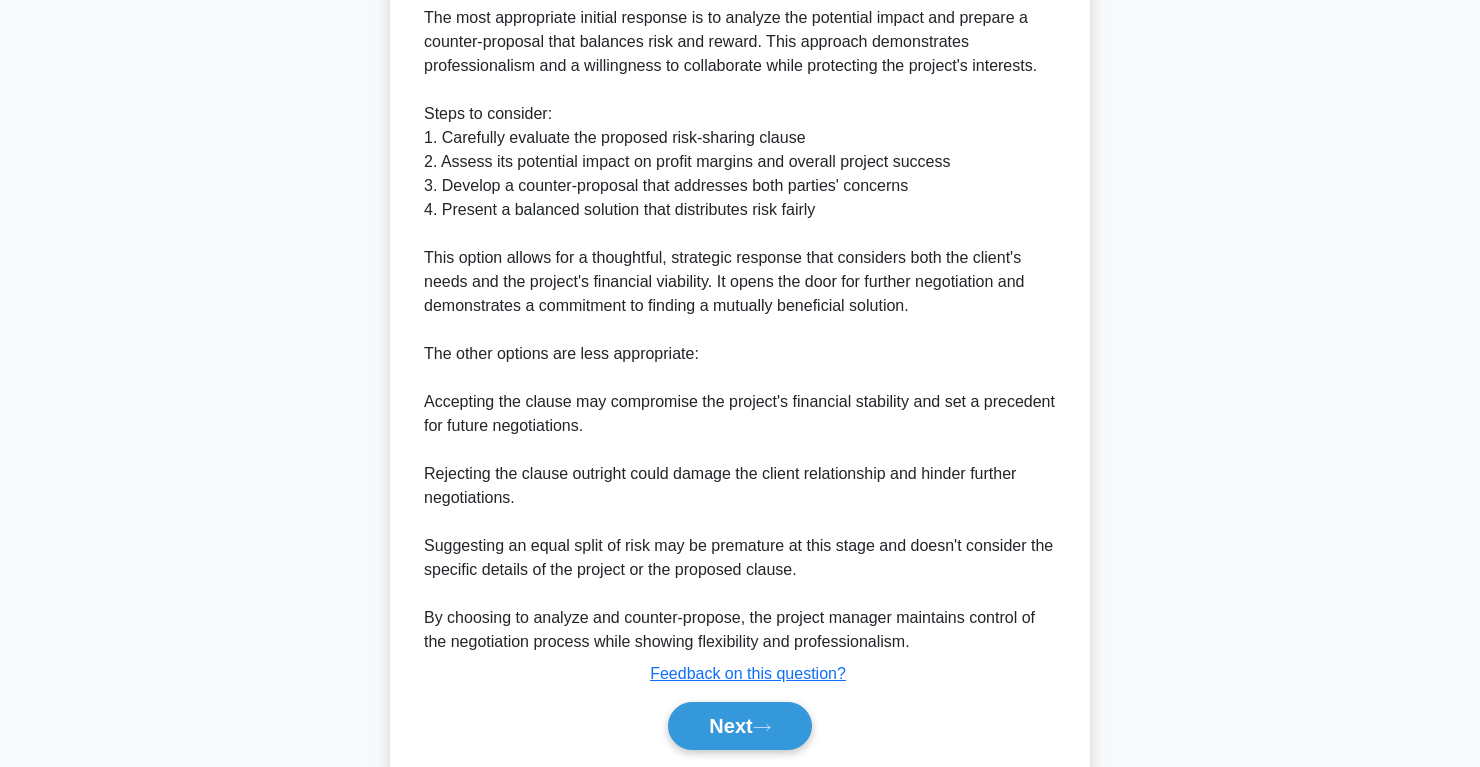 scroll, scrollTop: 778, scrollLeft: 0, axis: vertical 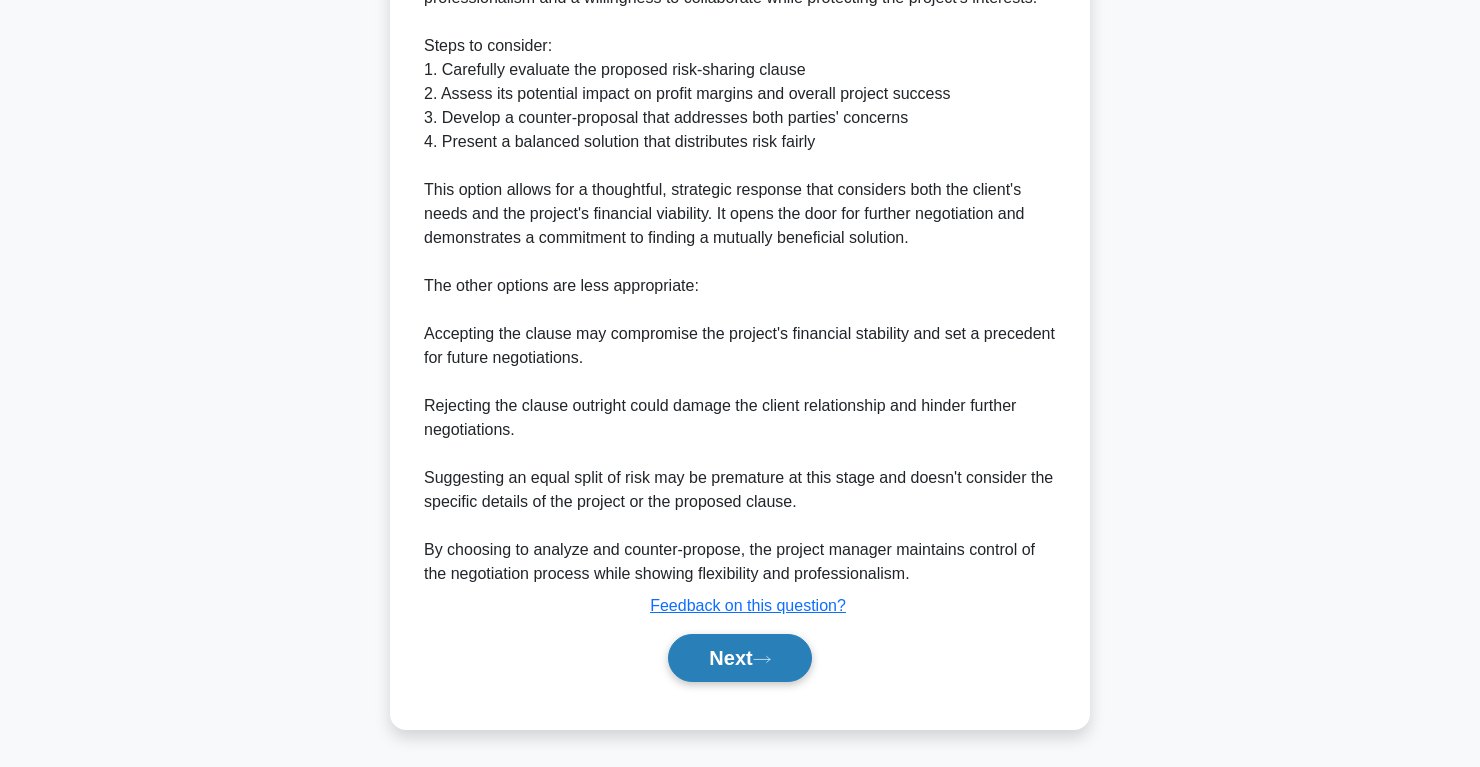 click on "Next" at bounding box center [739, 658] 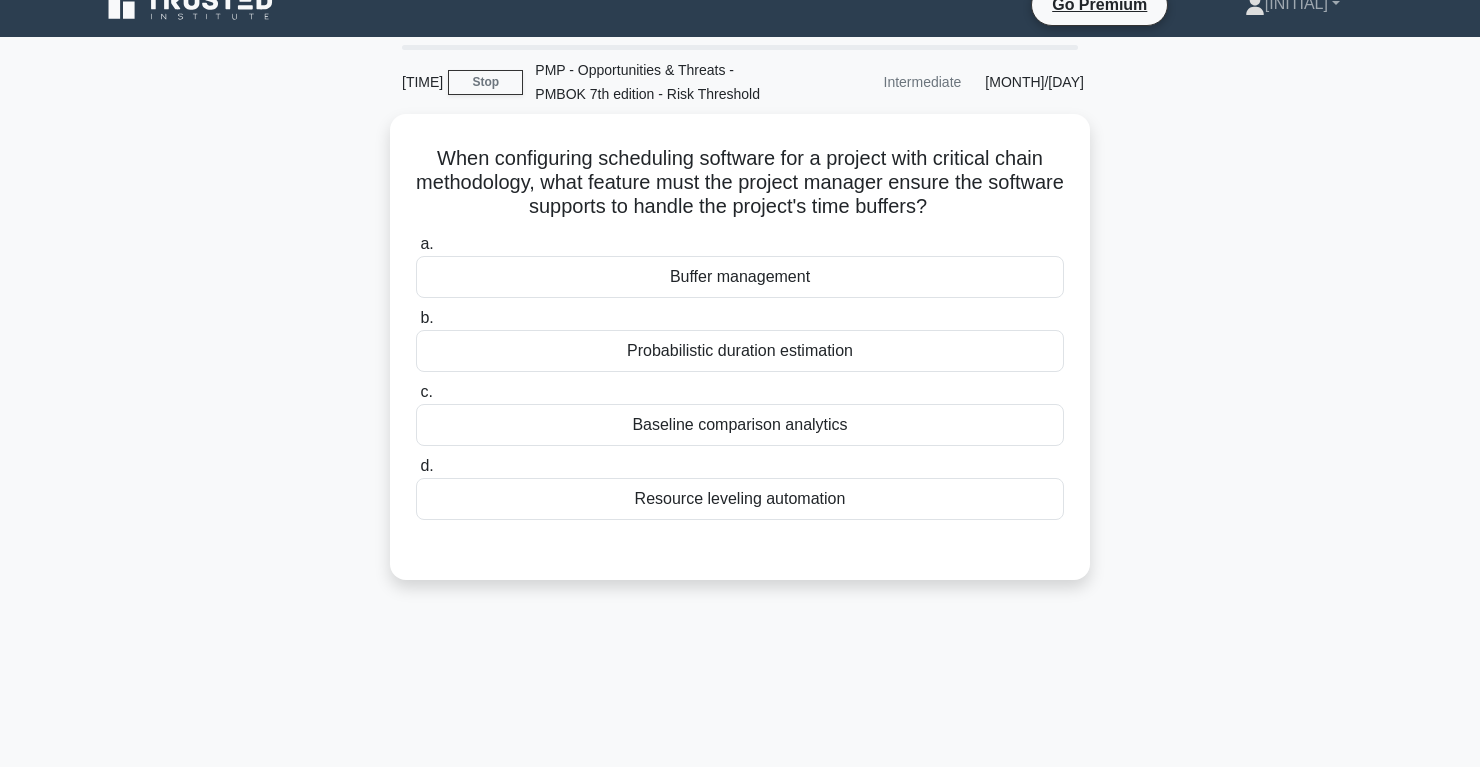 scroll, scrollTop: 0, scrollLeft: 0, axis: both 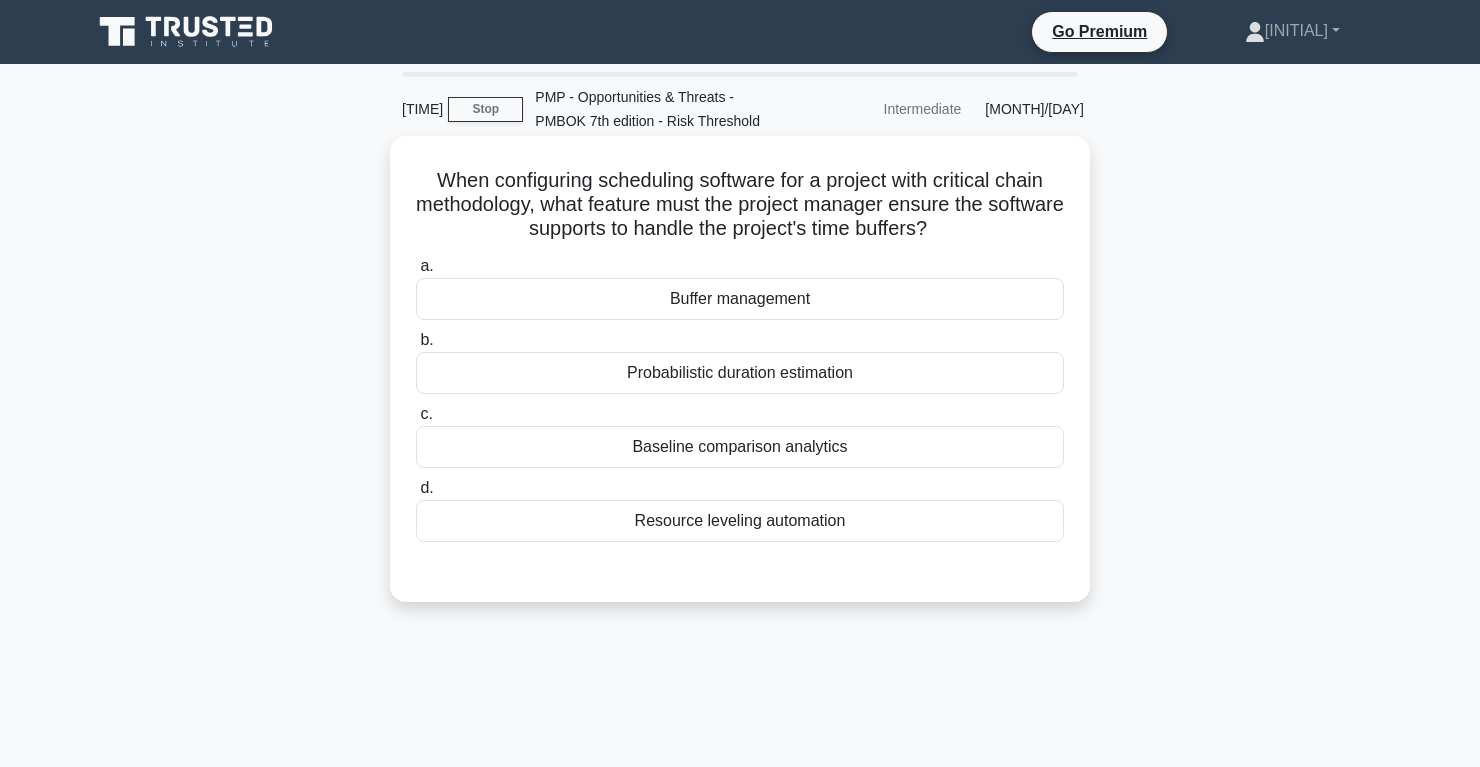 drag, startPoint x: 577, startPoint y: 211, endPoint x: 992, endPoint y: 237, distance: 415.81366 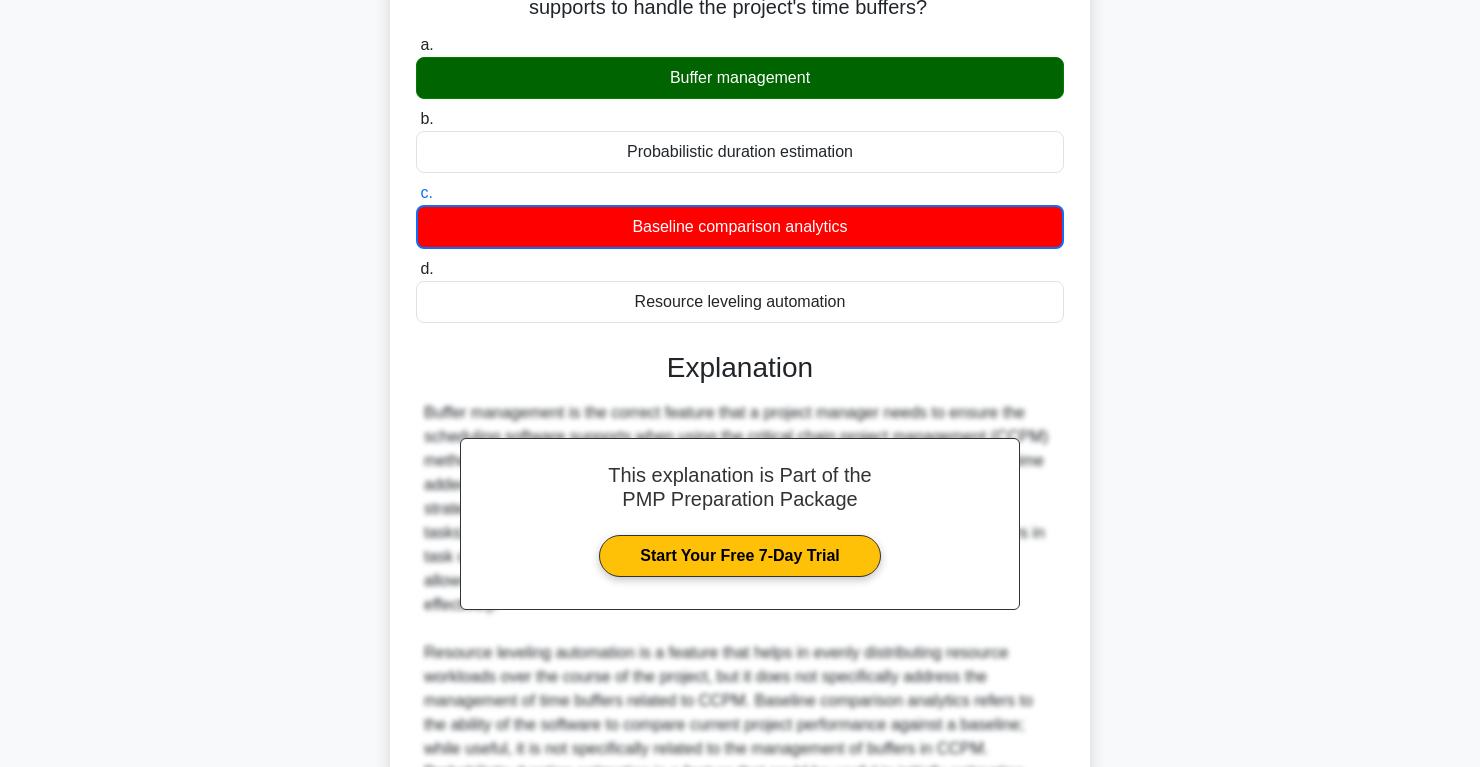 scroll, scrollTop: 444, scrollLeft: 0, axis: vertical 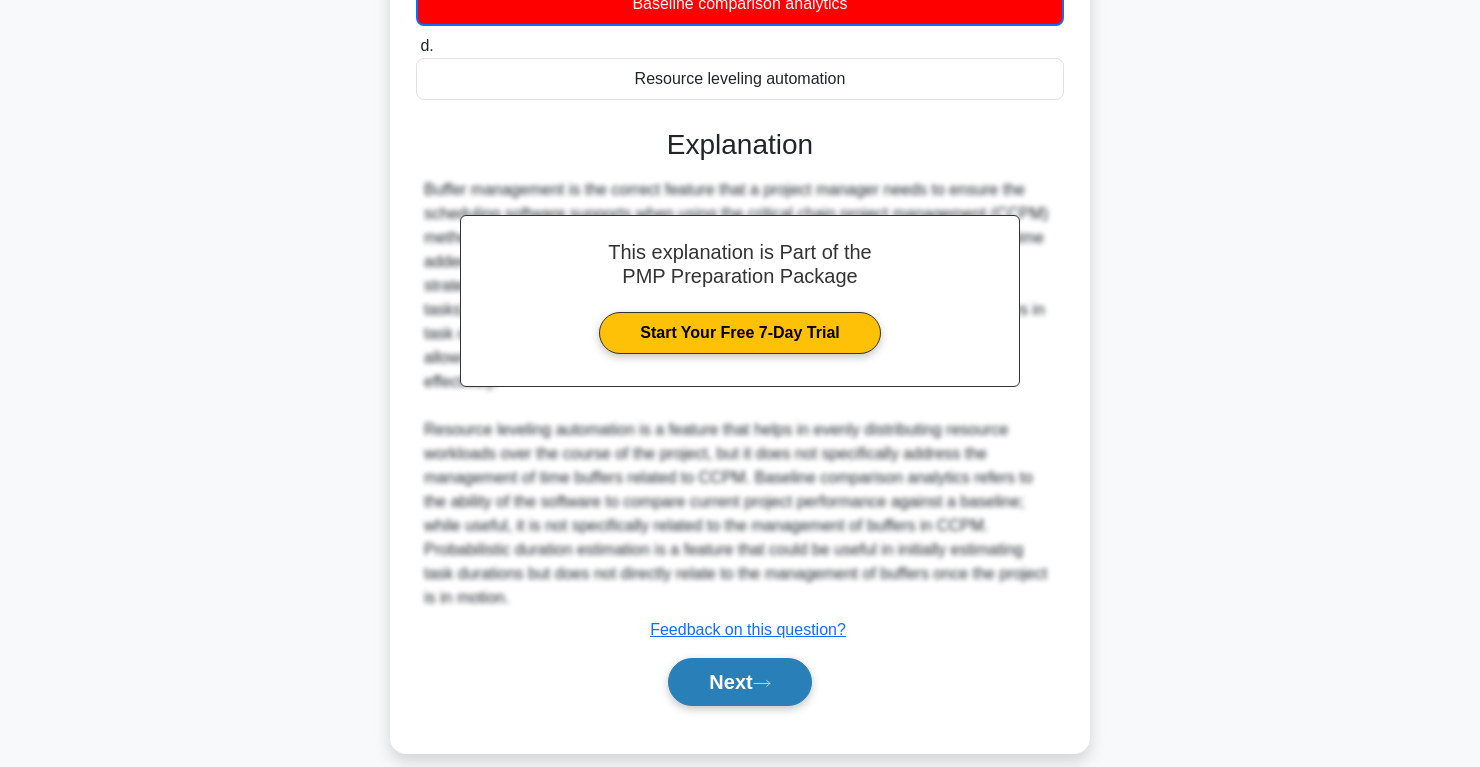 click at bounding box center [762, 683] 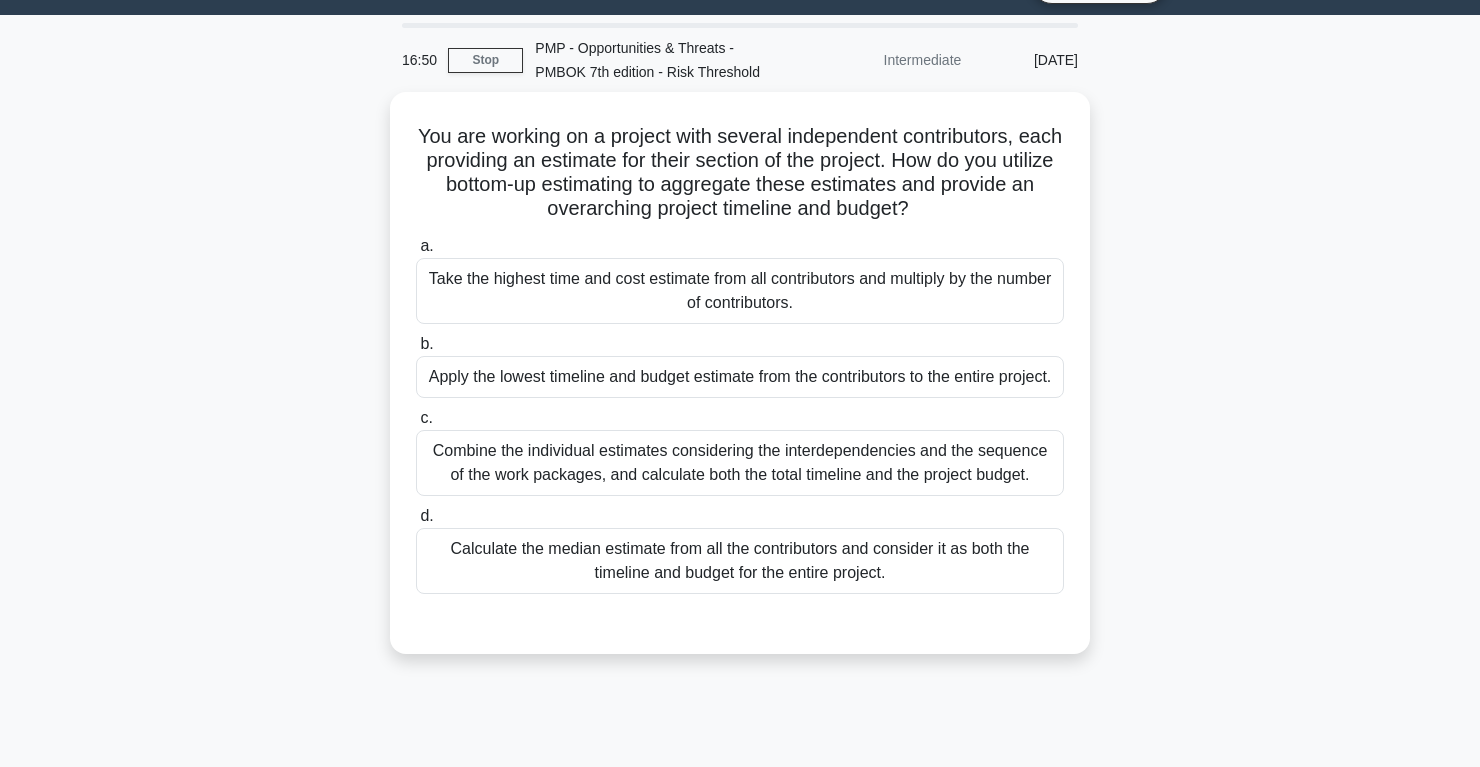 scroll, scrollTop: 38, scrollLeft: 0, axis: vertical 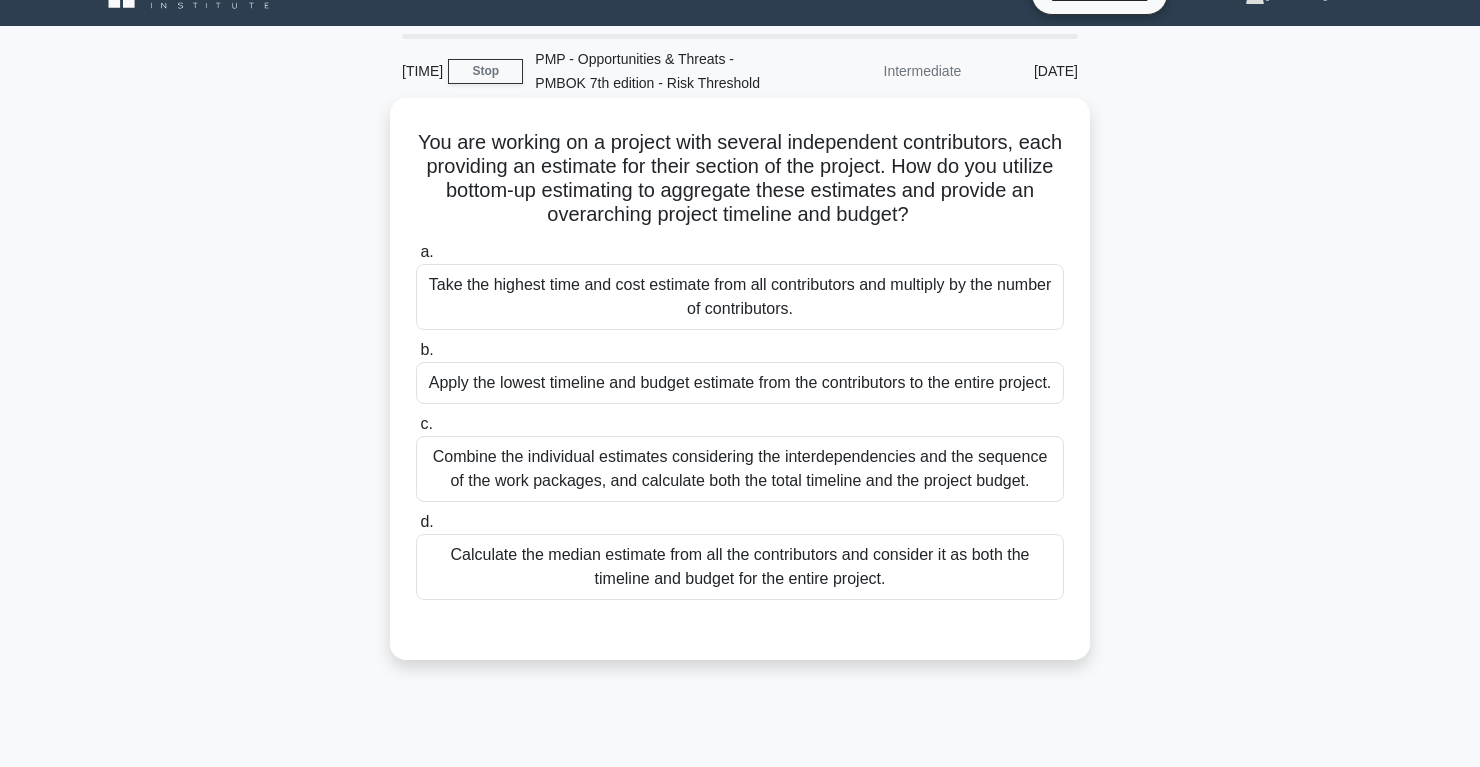 drag, startPoint x: 903, startPoint y: 167, endPoint x: 949, endPoint y: 219, distance: 69.426216 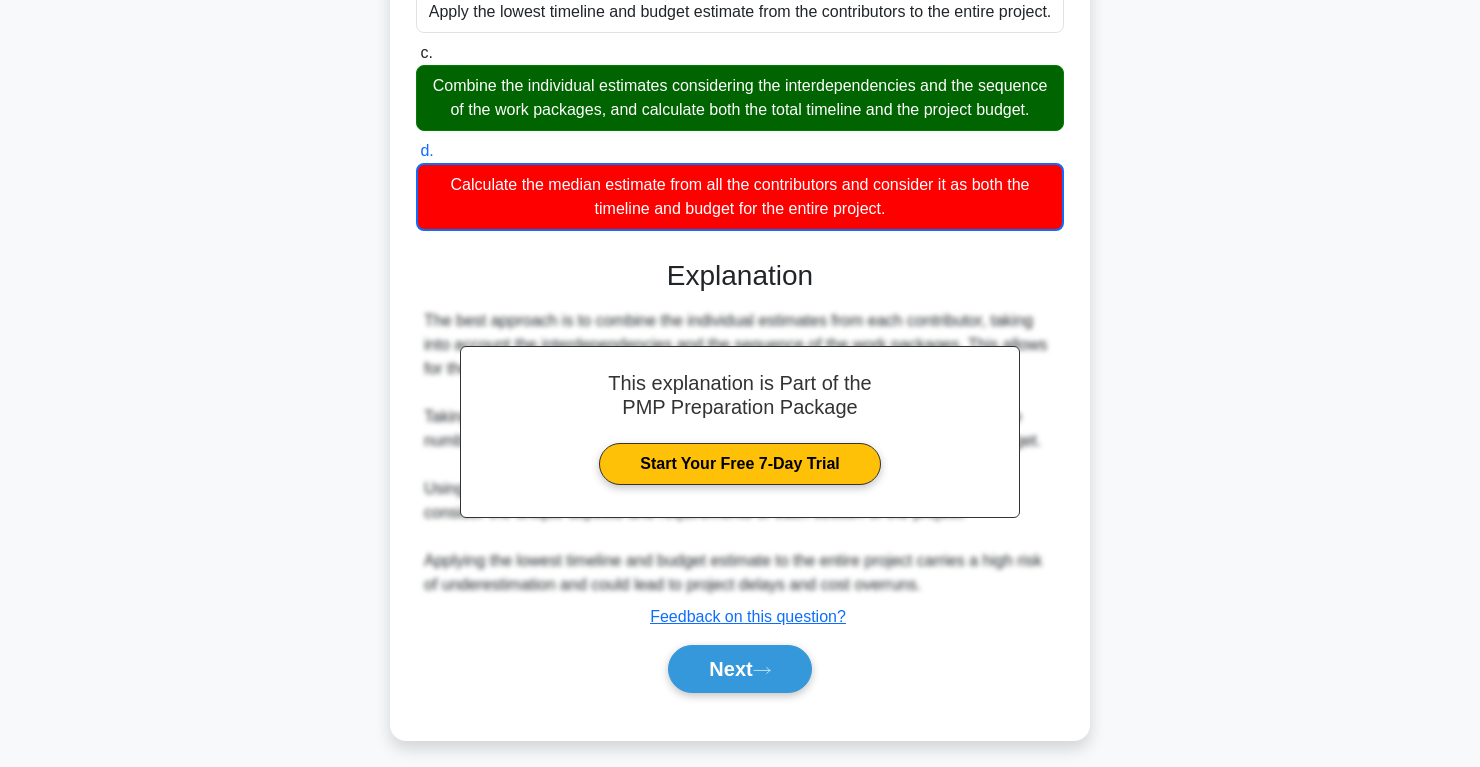 scroll, scrollTop: 444, scrollLeft: 0, axis: vertical 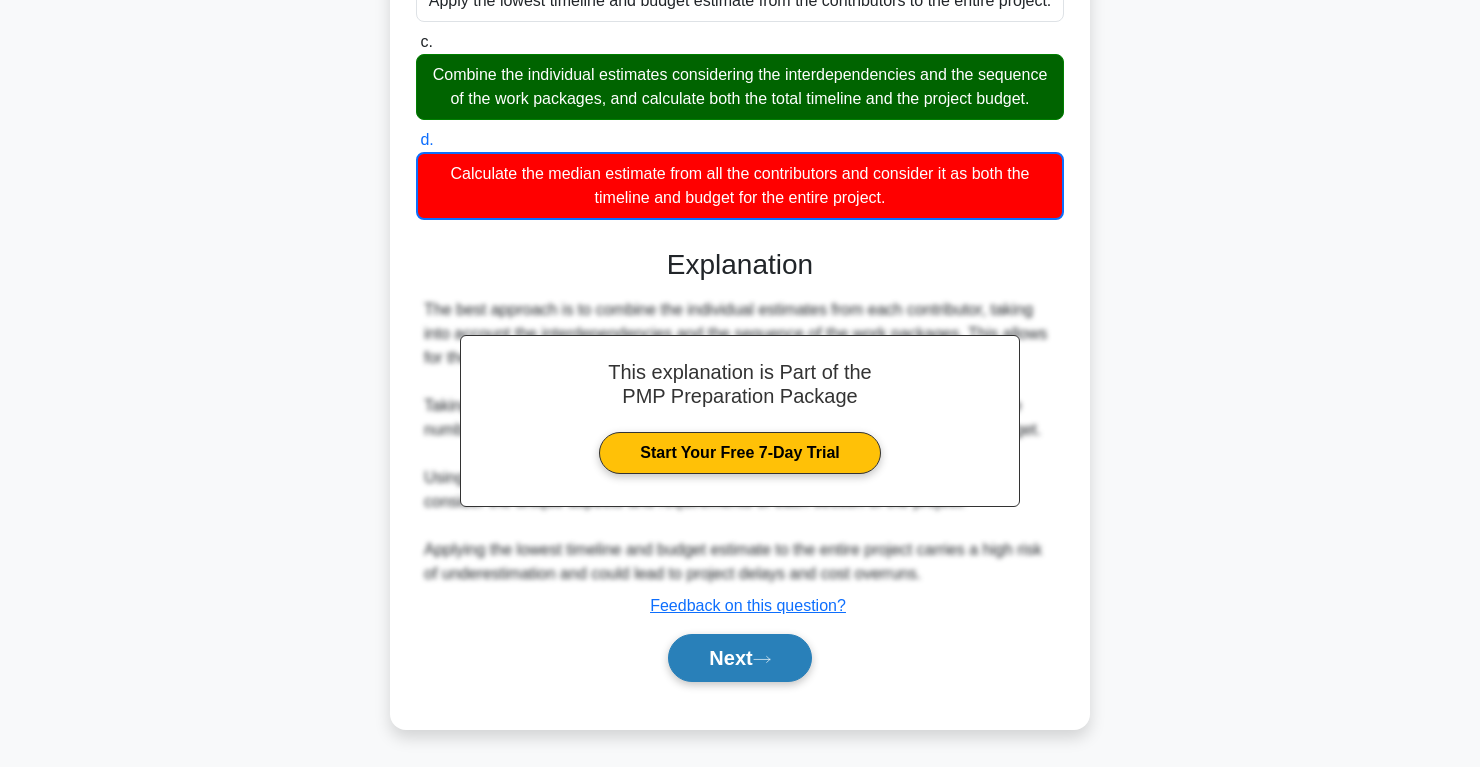 click on "Next" at bounding box center [739, 658] 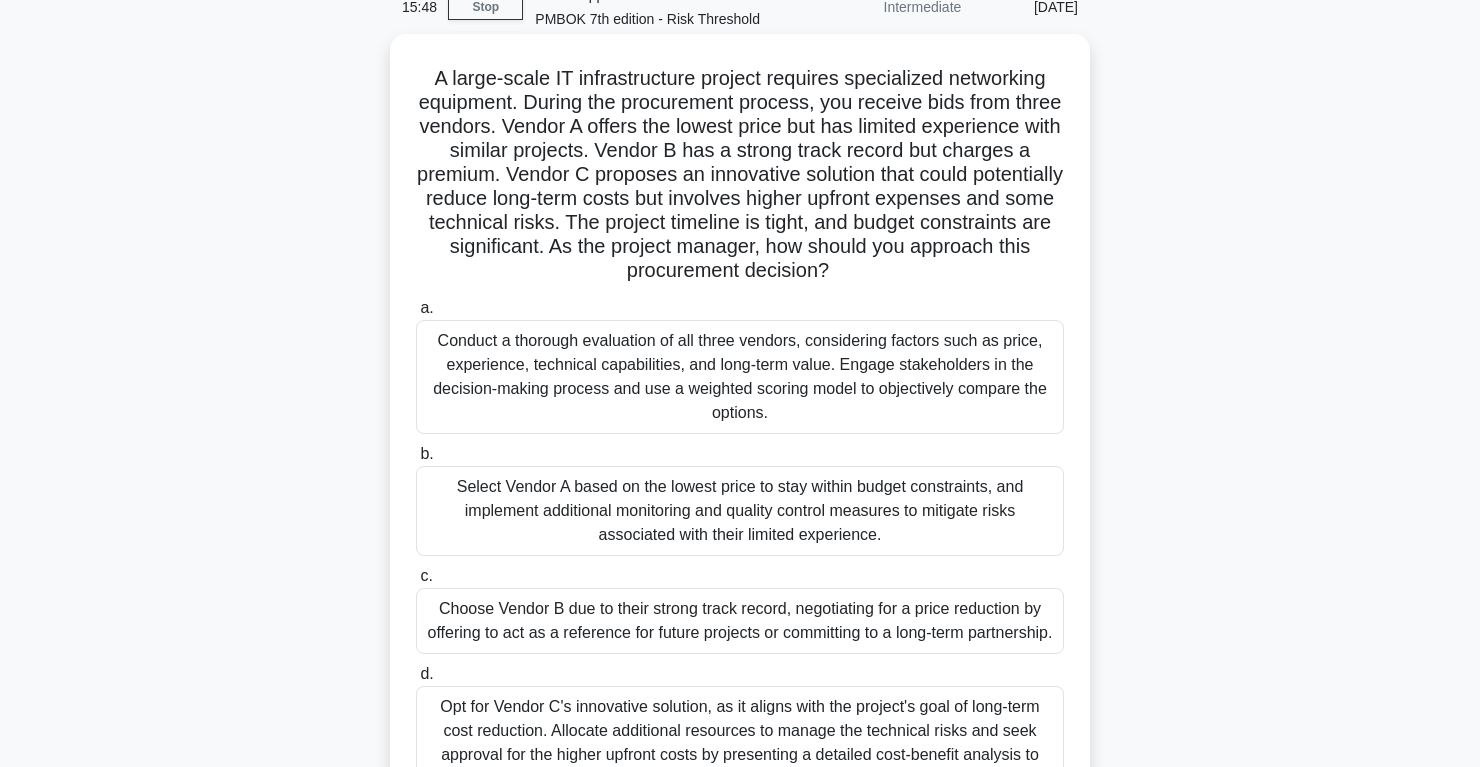 scroll, scrollTop: 88, scrollLeft: 0, axis: vertical 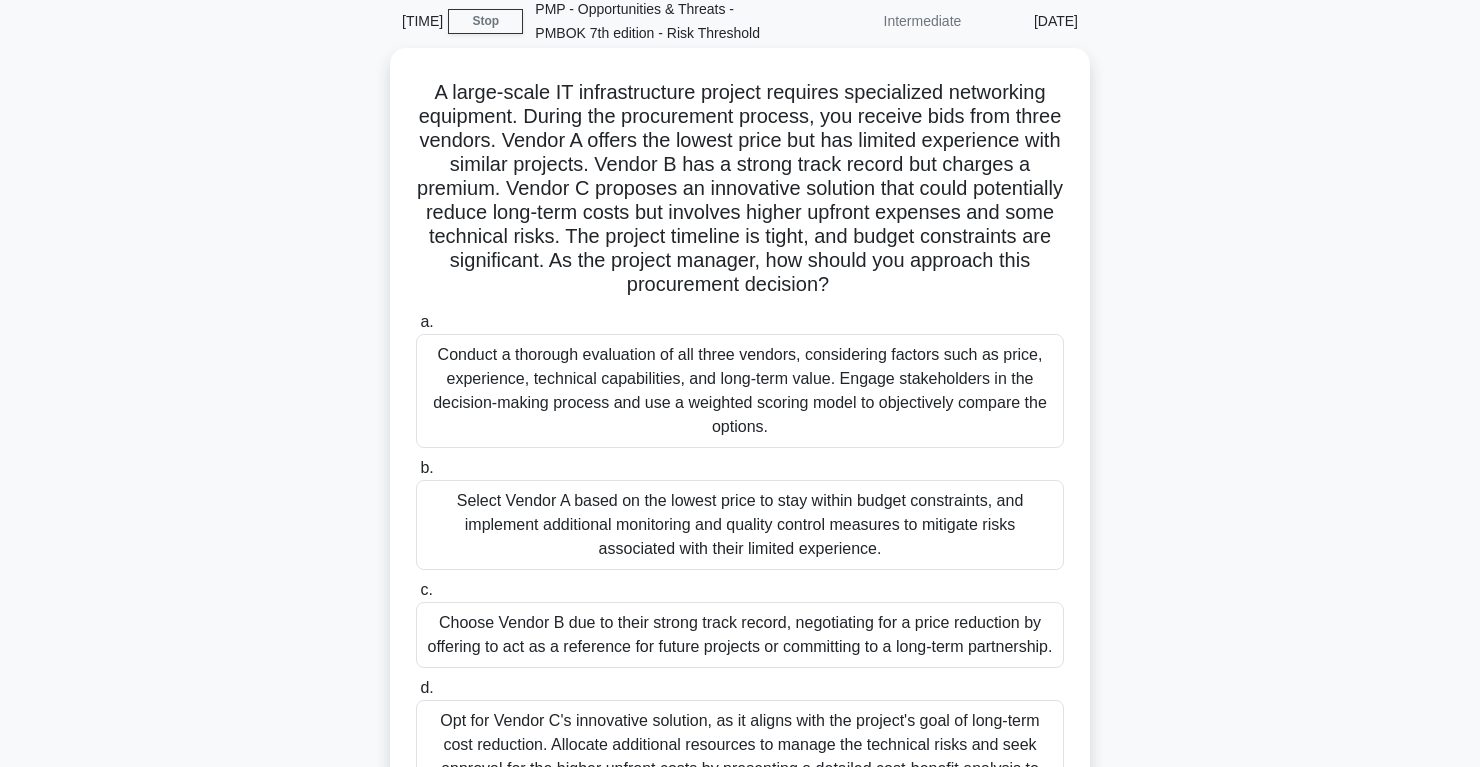 drag, startPoint x: 527, startPoint y: 118, endPoint x: 831, endPoint y: 299, distance: 353.80362 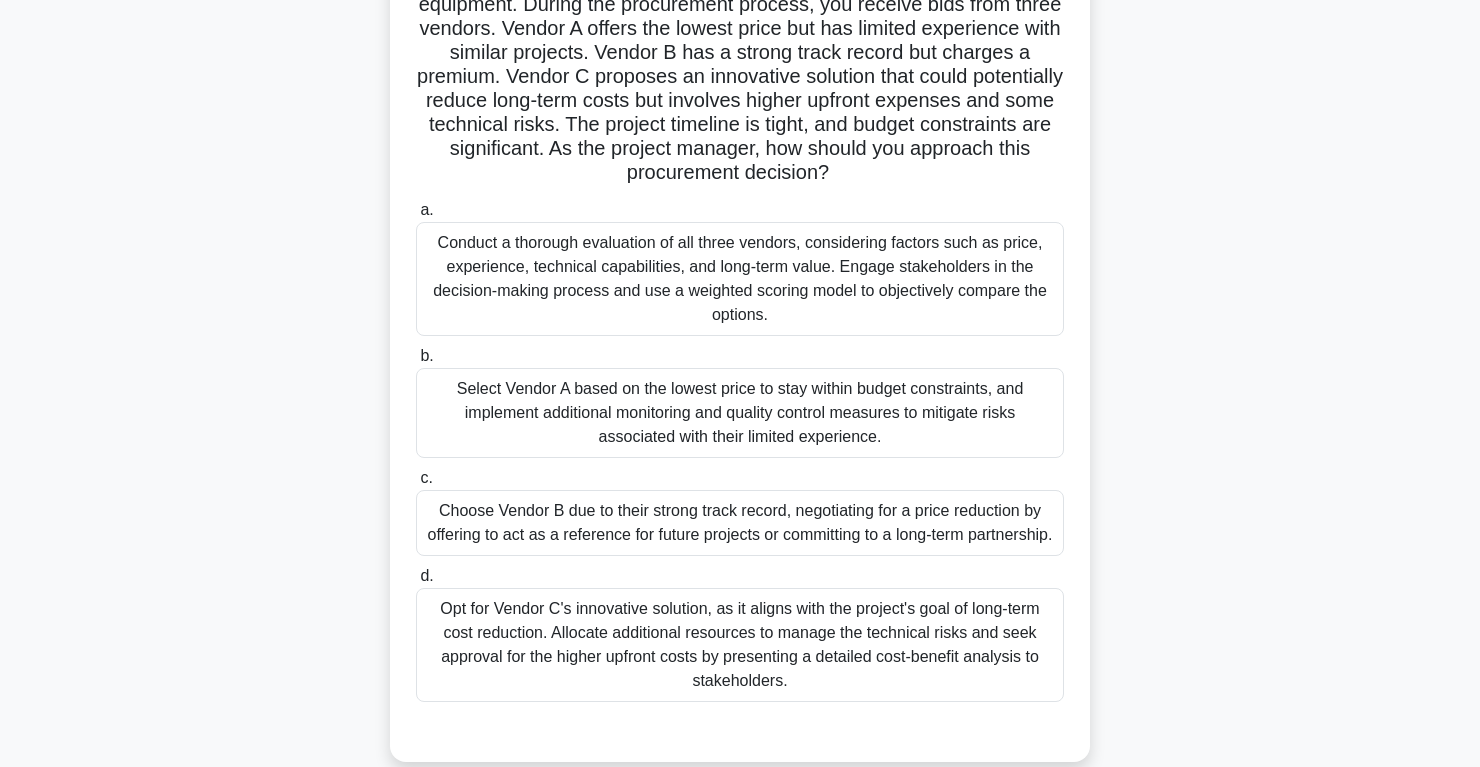 scroll, scrollTop: 206, scrollLeft: 0, axis: vertical 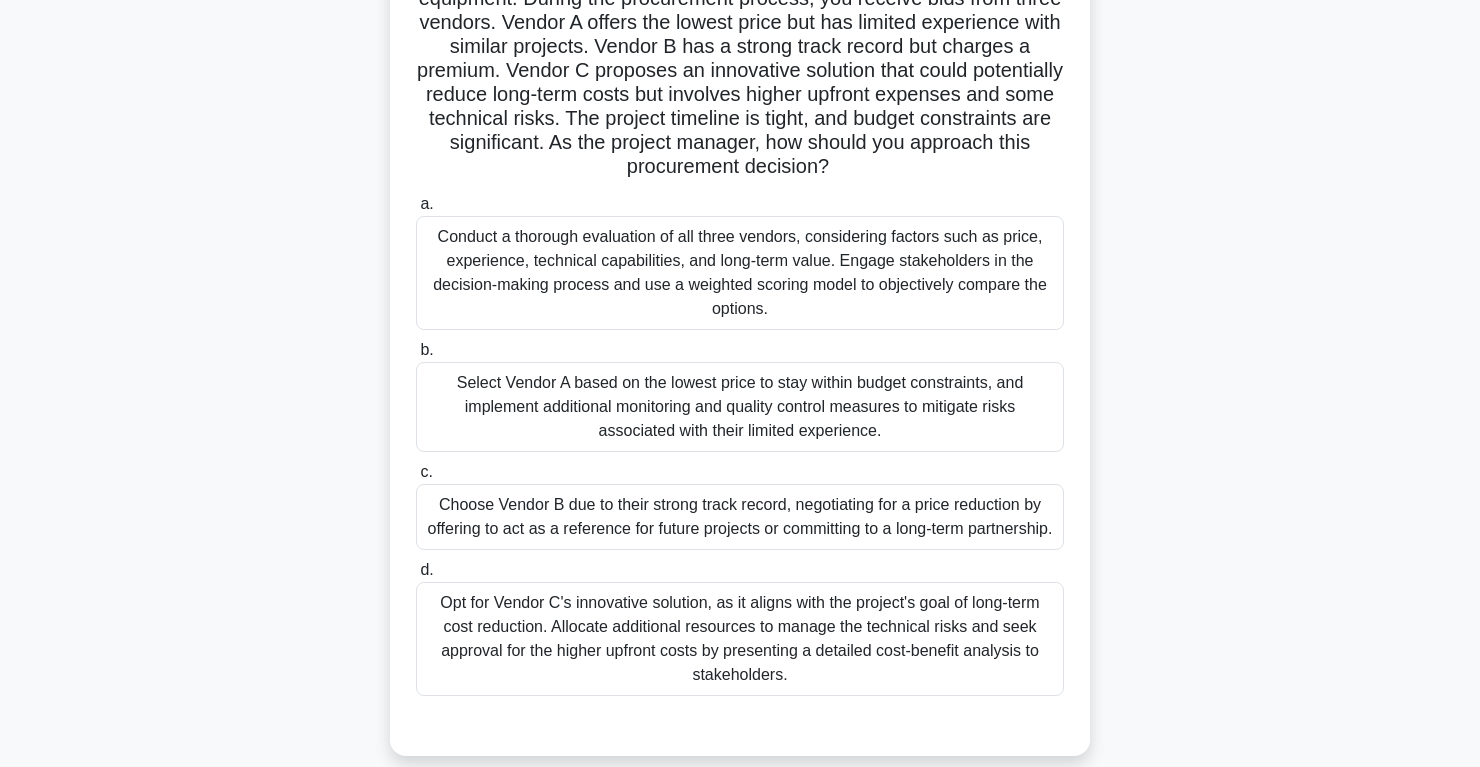 click on "Opt for Vendor C's innovative solution, as it aligns with the project's goal of long-term cost reduction. Allocate additional resources to manage the technical risks and seek approval for the higher upfront costs by presenting a detailed cost-benefit analysis to stakeholders." at bounding box center [740, 639] 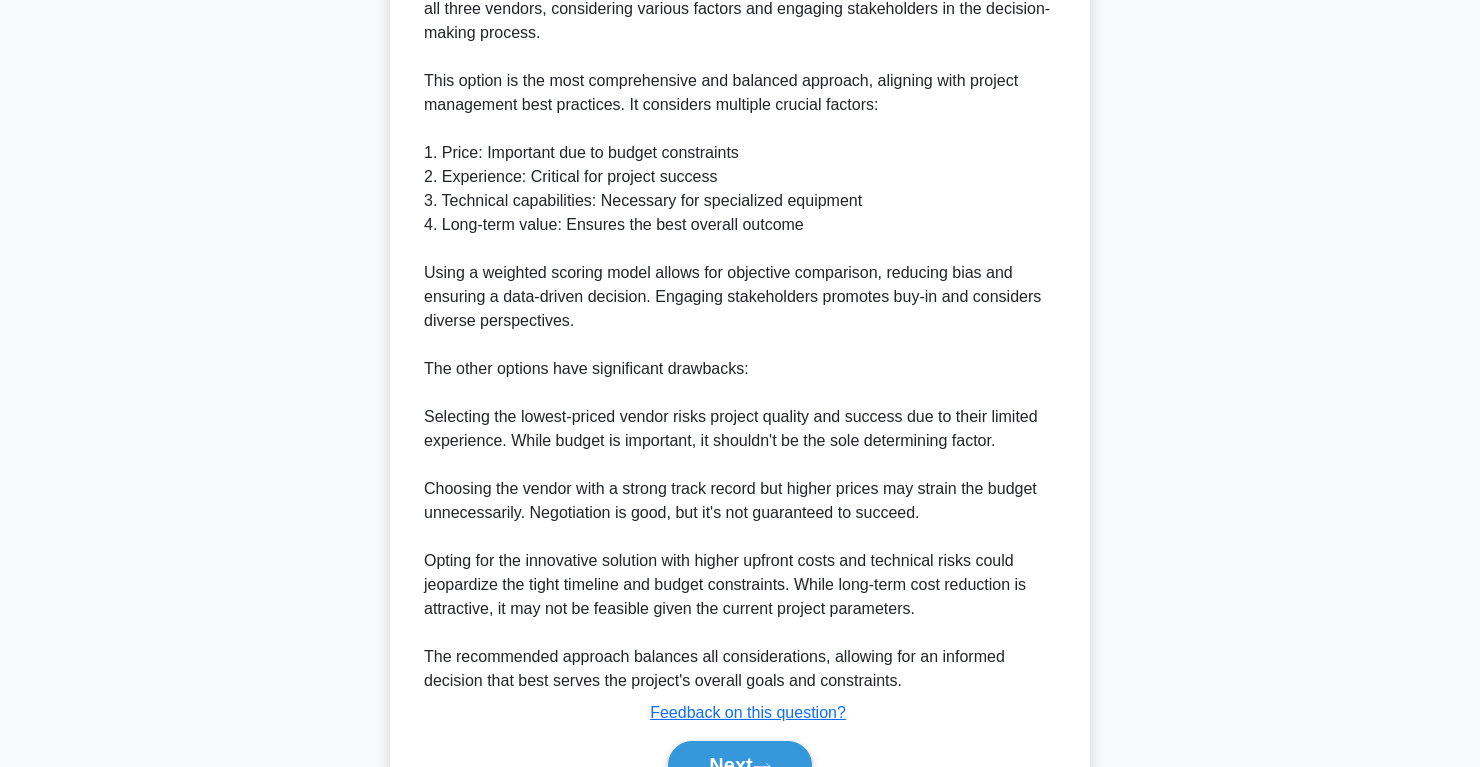 scroll, scrollTop: 1140, scrollLeft: 0, axis: vertical 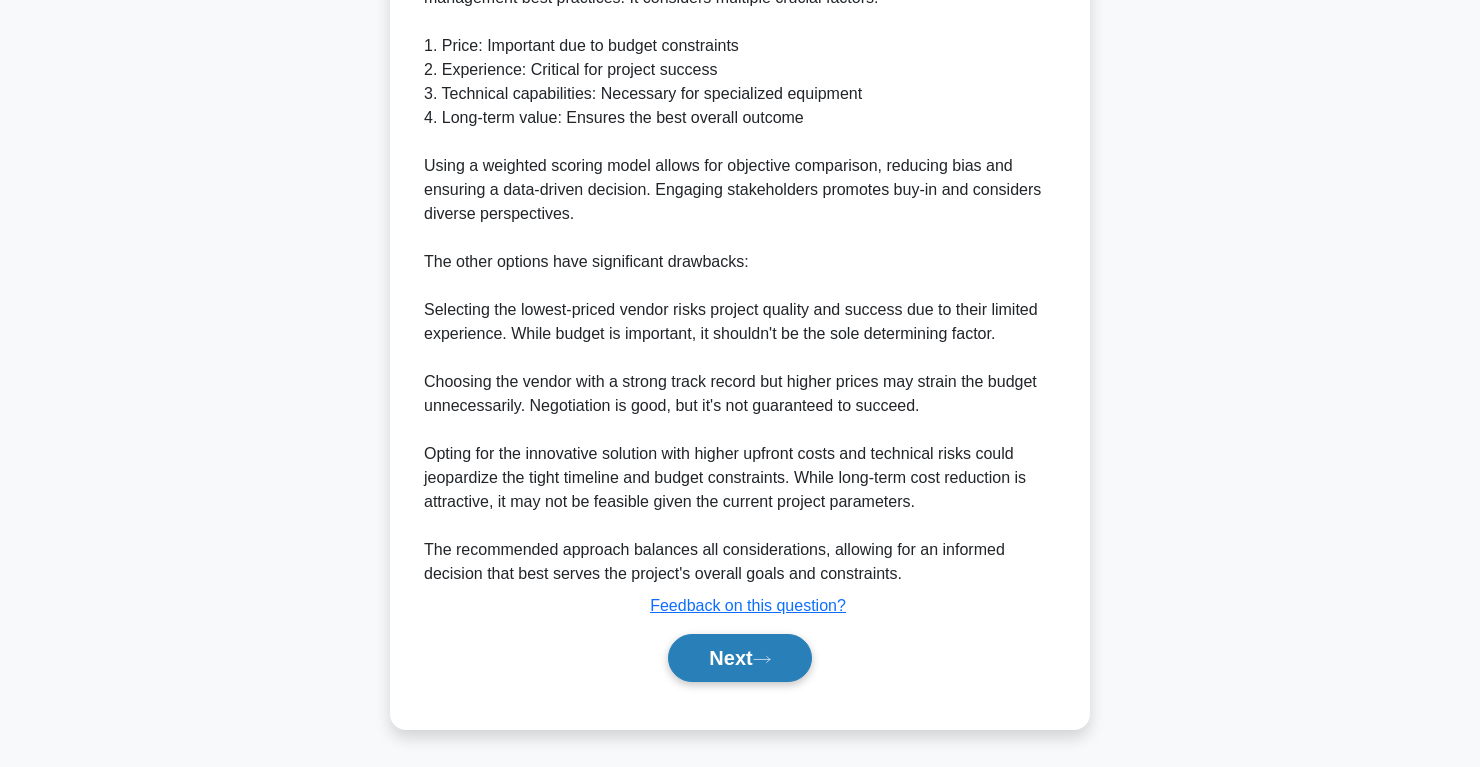 click on "Next" at bounding box center [739, 658] 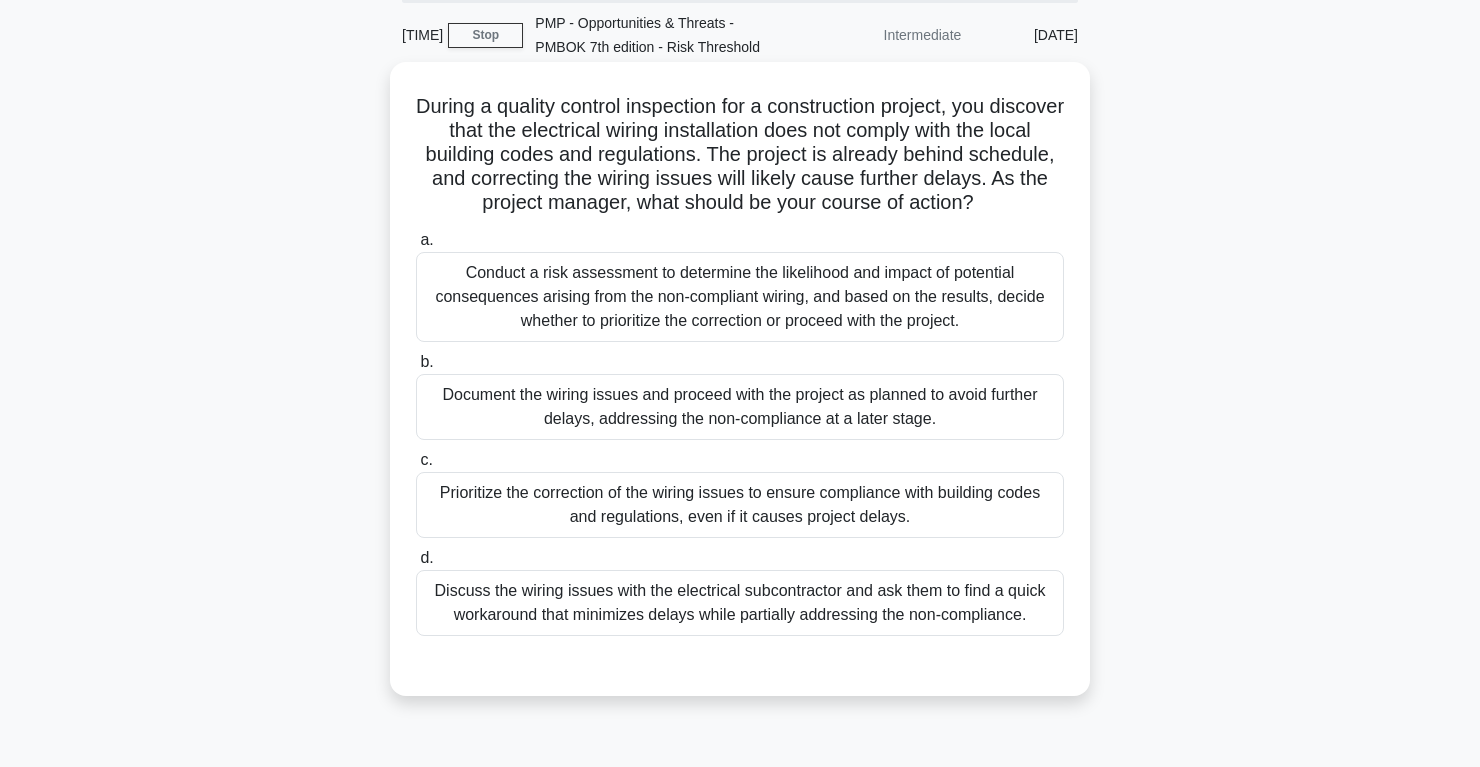 scroll, scrollTop: 85, scrollLeft: 0, axis: vertical 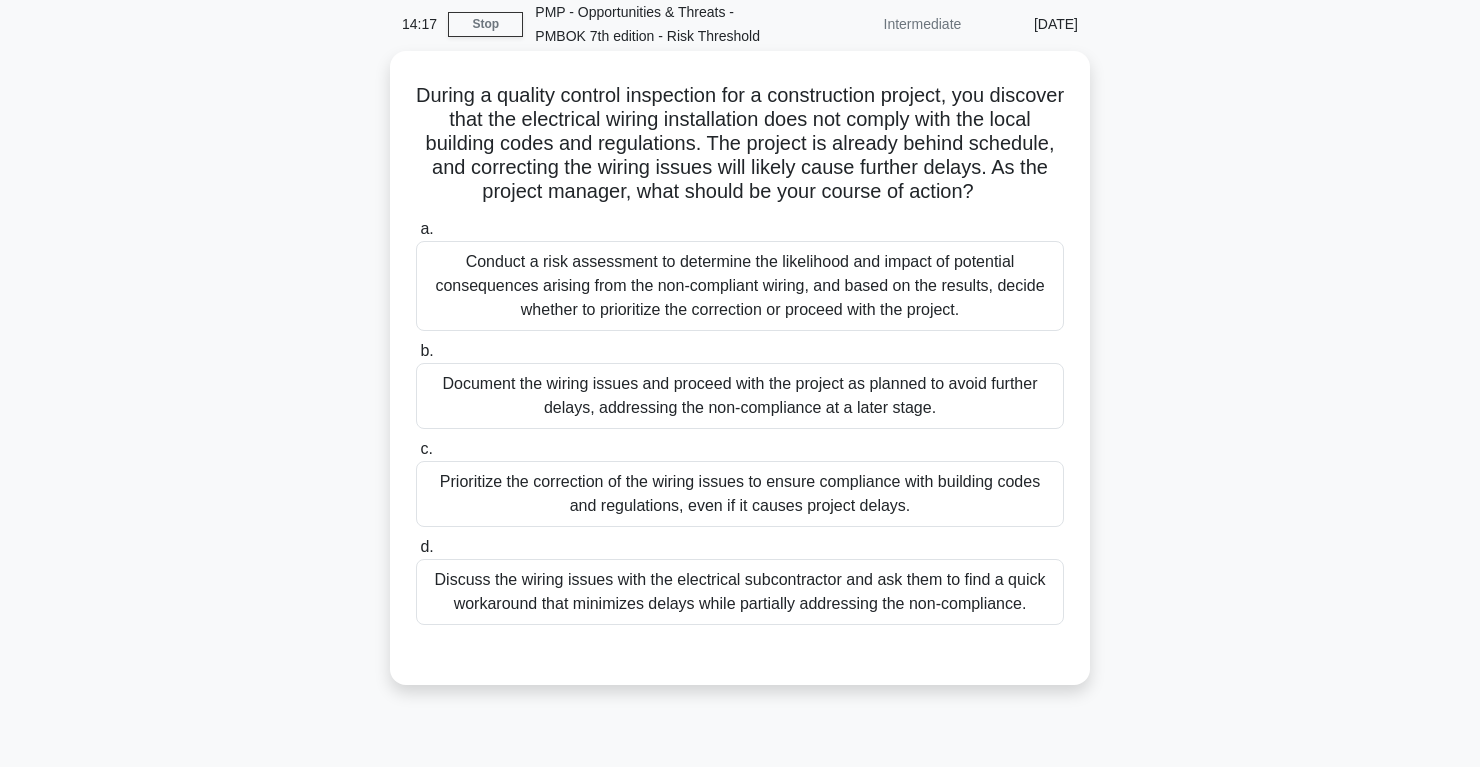 click on "Conduct a risk assessment to determine the likelihood and impact of potential consequences arising from the non-compliant wiring, and based on the results, decide whether to prioritize the correction or proceed with the project." at bounding box center [740, 286] 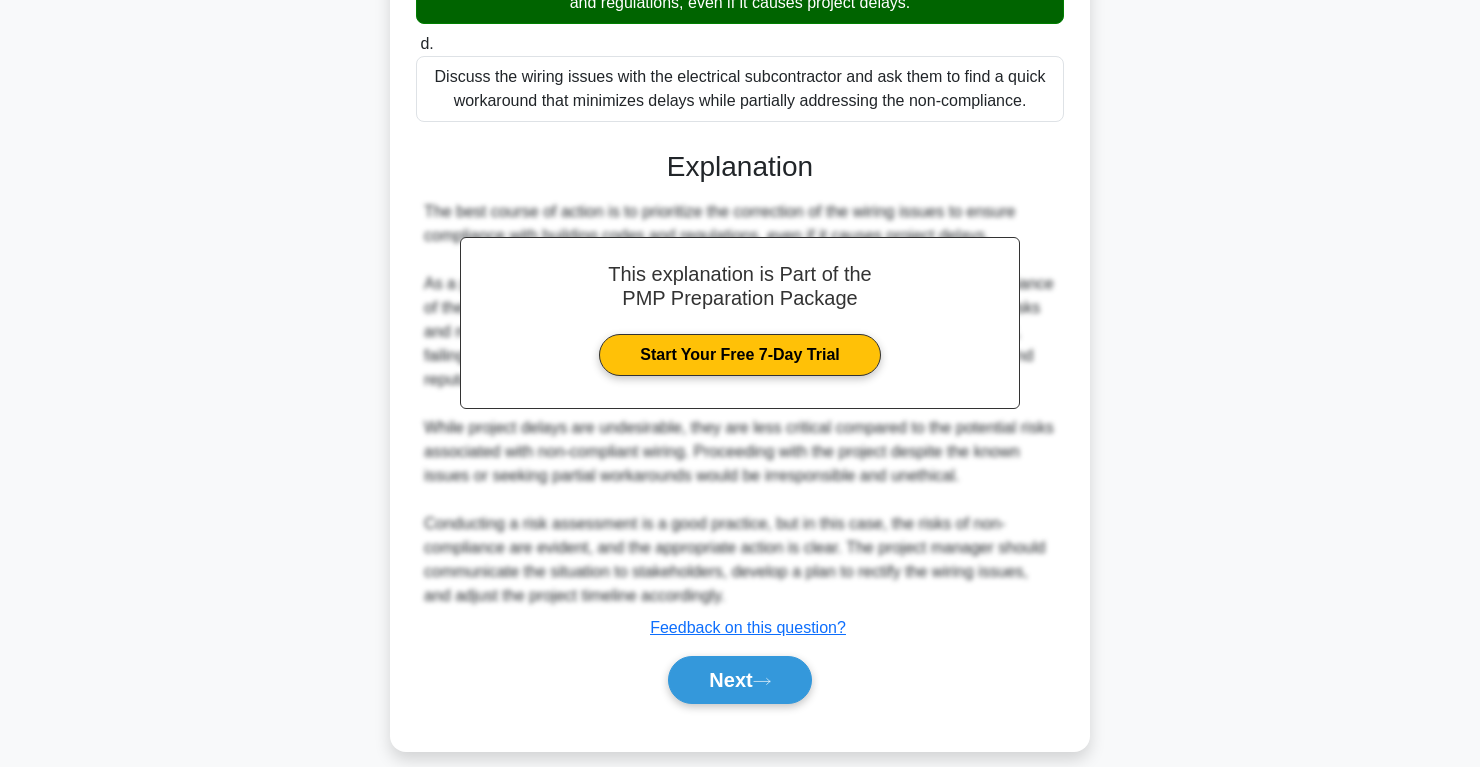 scroll, scrollTop: 612, scrollLeft: 0, axis: vertical 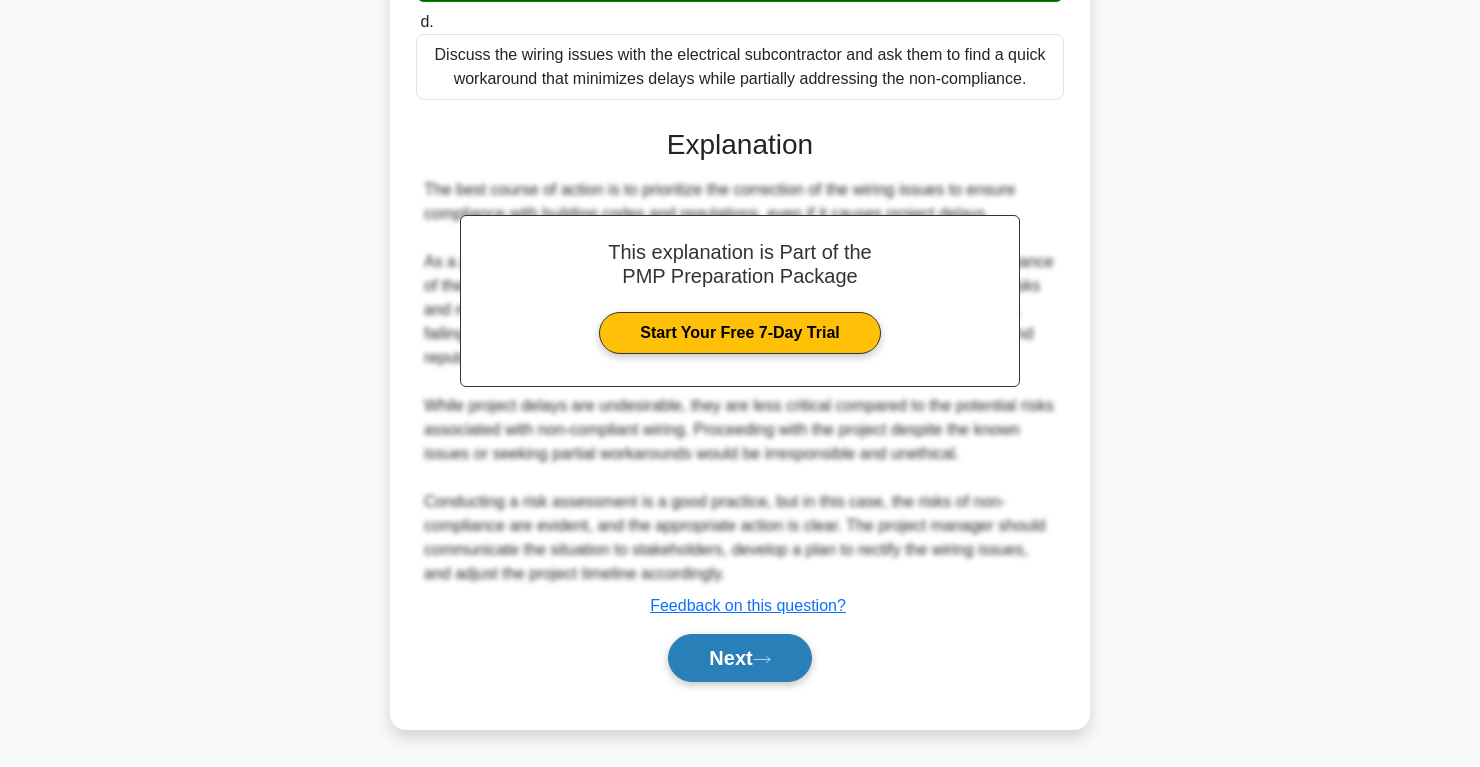 click on "Next" at bounding box center [739, 658] 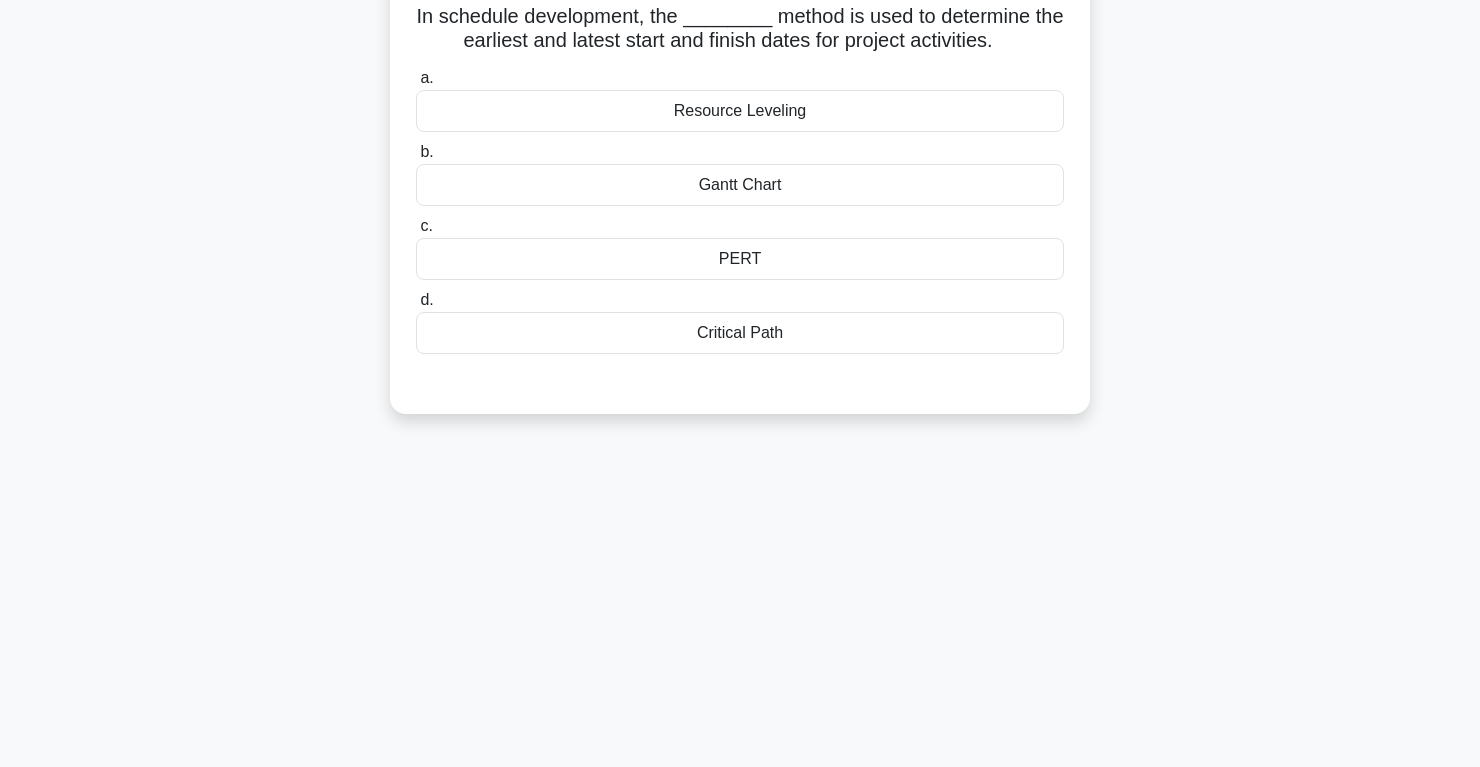 scroll, scrollTop: 0, scrollLeft: 0, axis: both 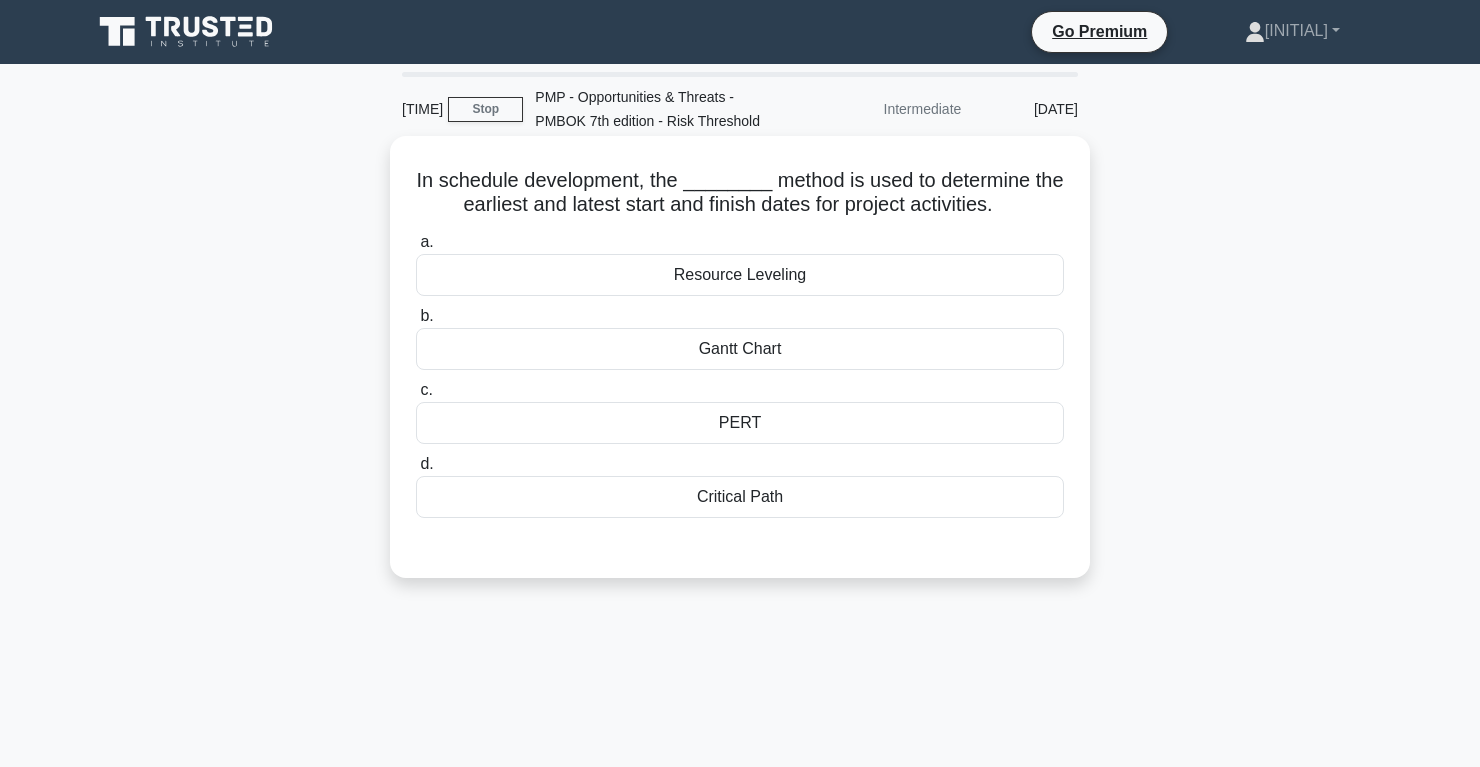 click on "Critical Path" at bounding box center [740, 497] 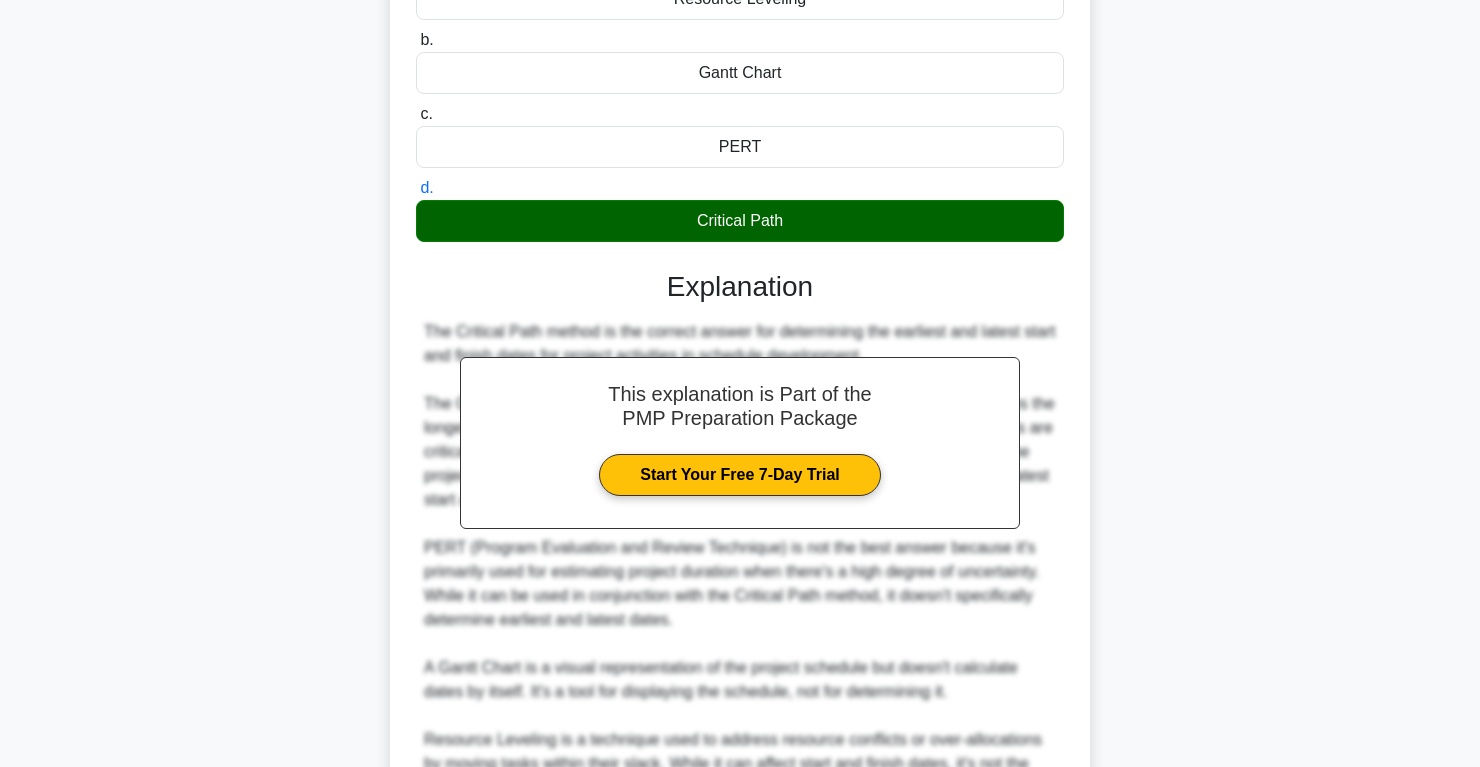 scroll, scrollTop: 490, scrollLeft: 0, axis: vertical 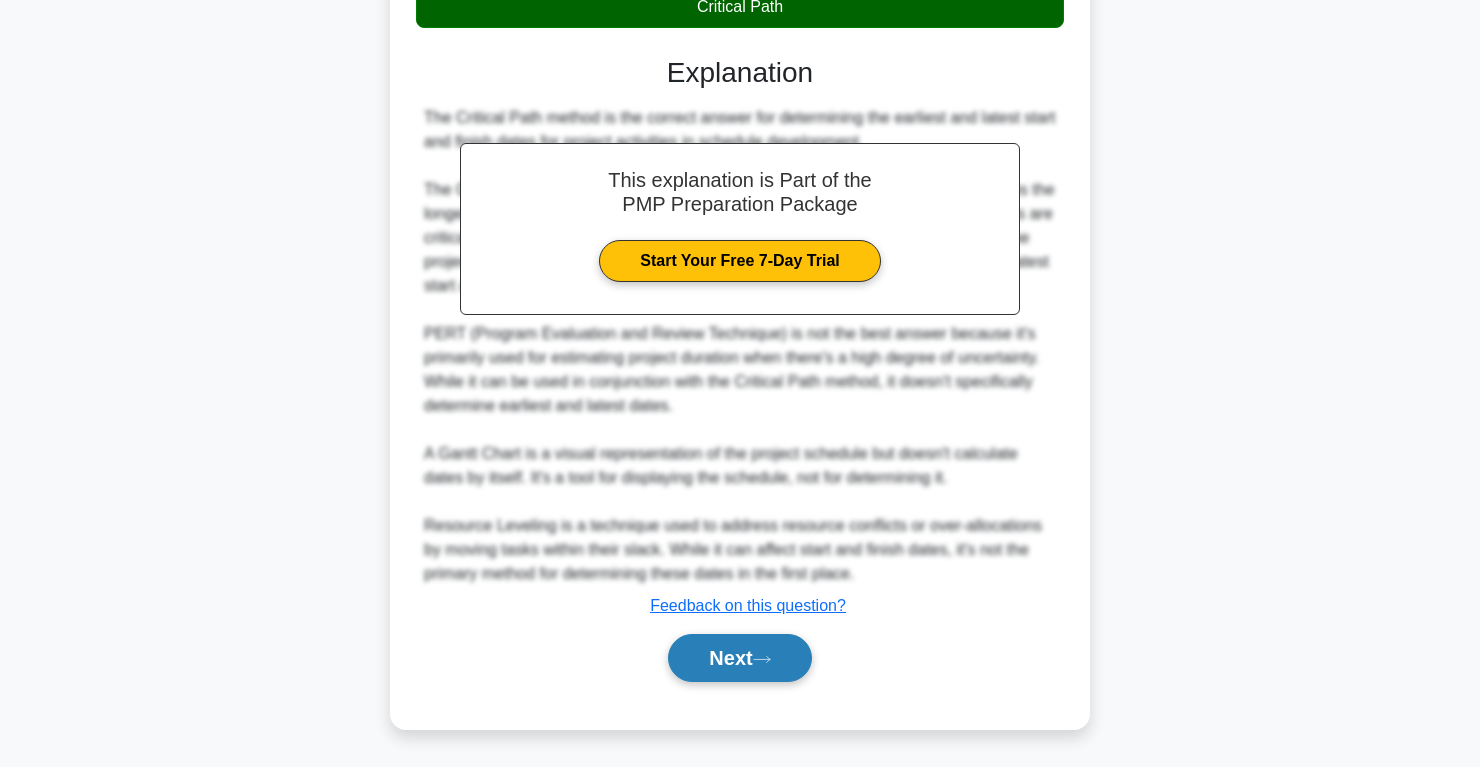 click on "Next" at bounding box center (739, 658) 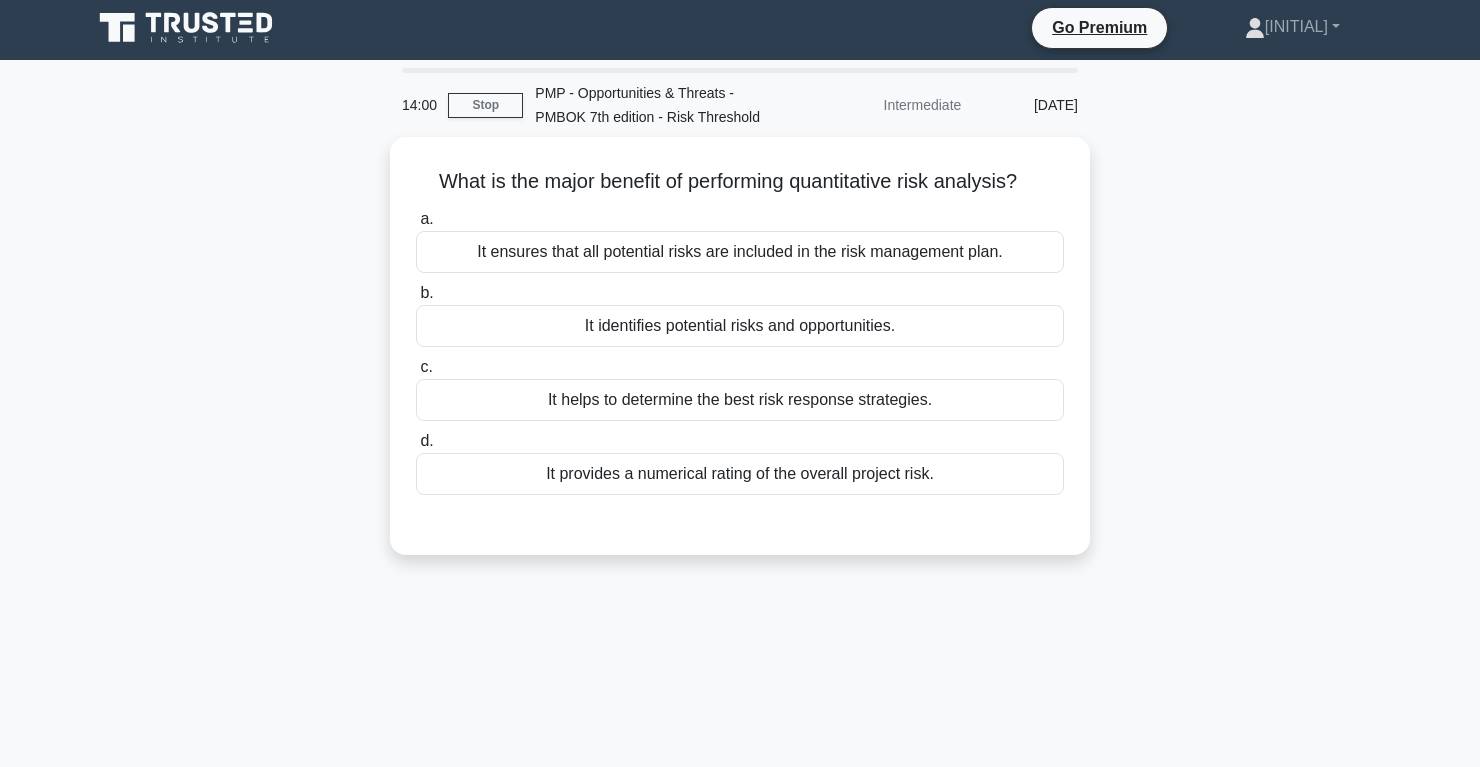 scroll, scrollTop: 0, scrollLeft: 0, axis: both 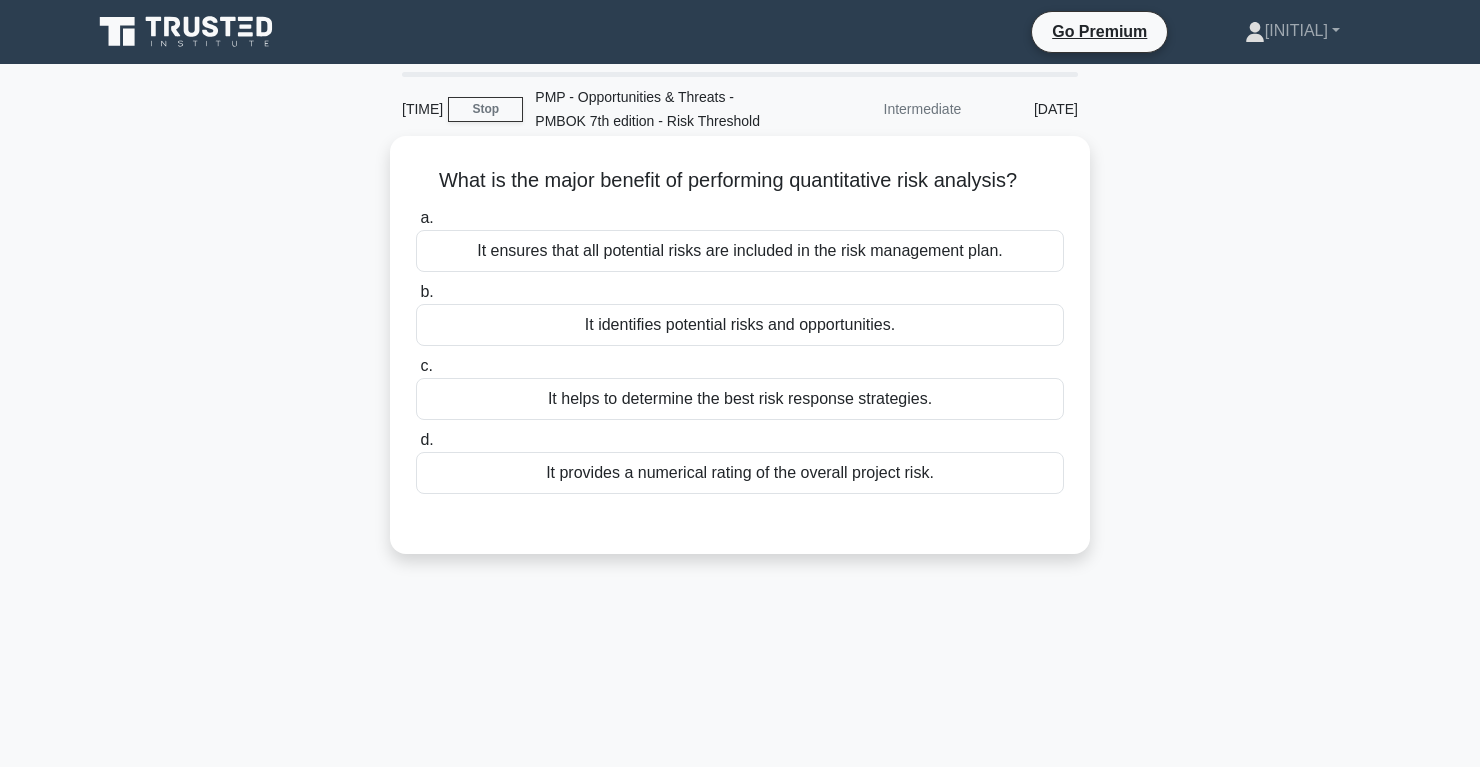 click on "It identifies potential risks and opportunities." at bounding box center [740, 325] 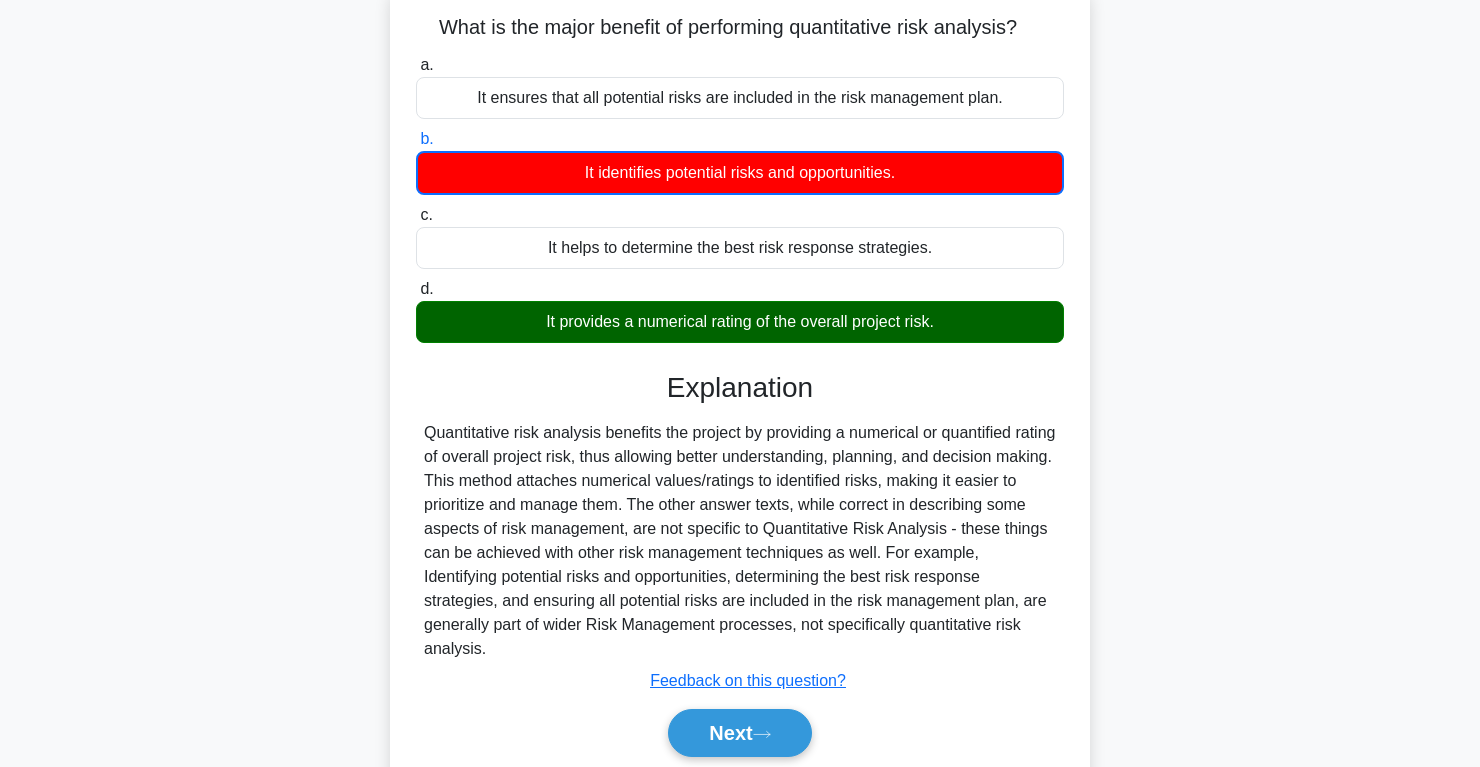 scroll, scrollTop: 169, scrollLeft: 0, axis: vertical 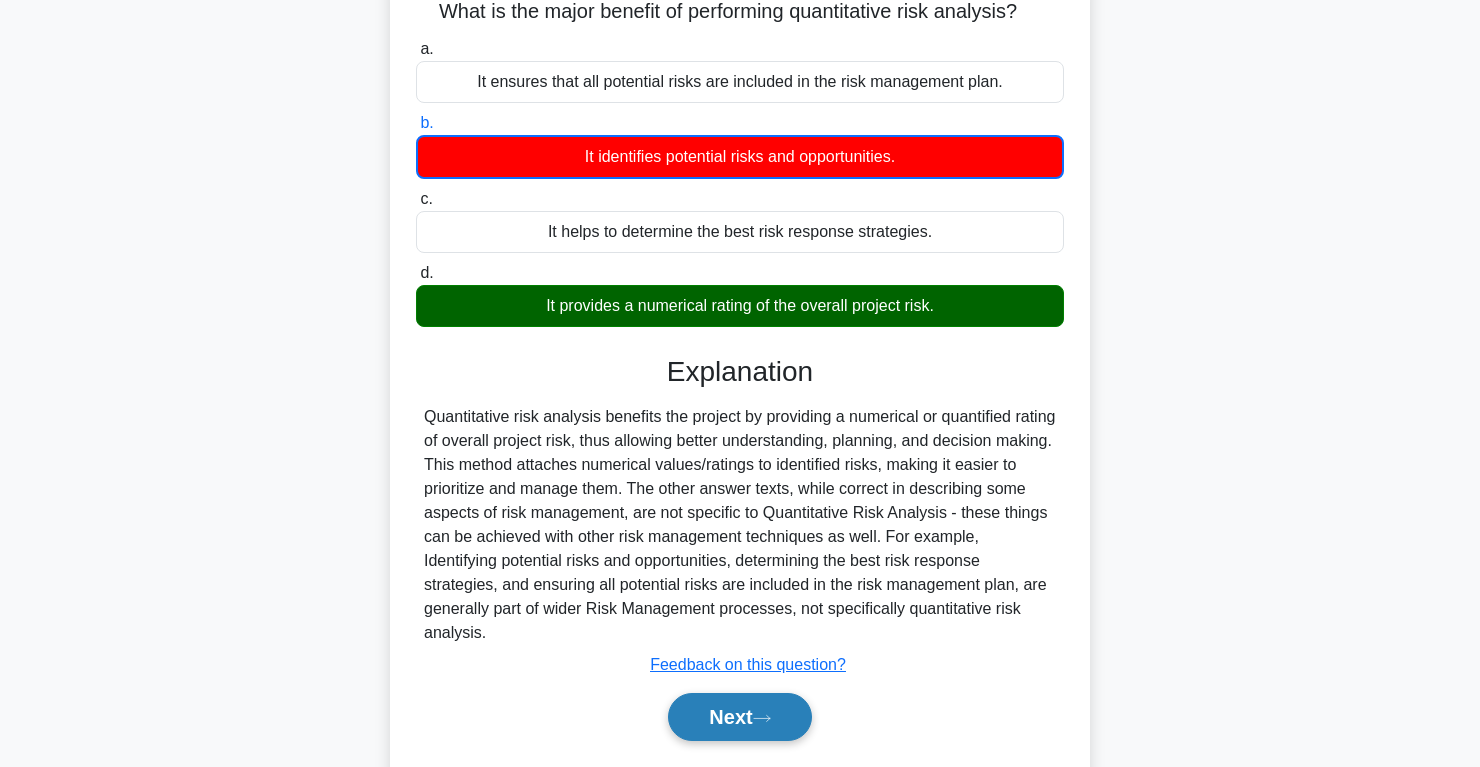 click at bounding box center [762, 718] 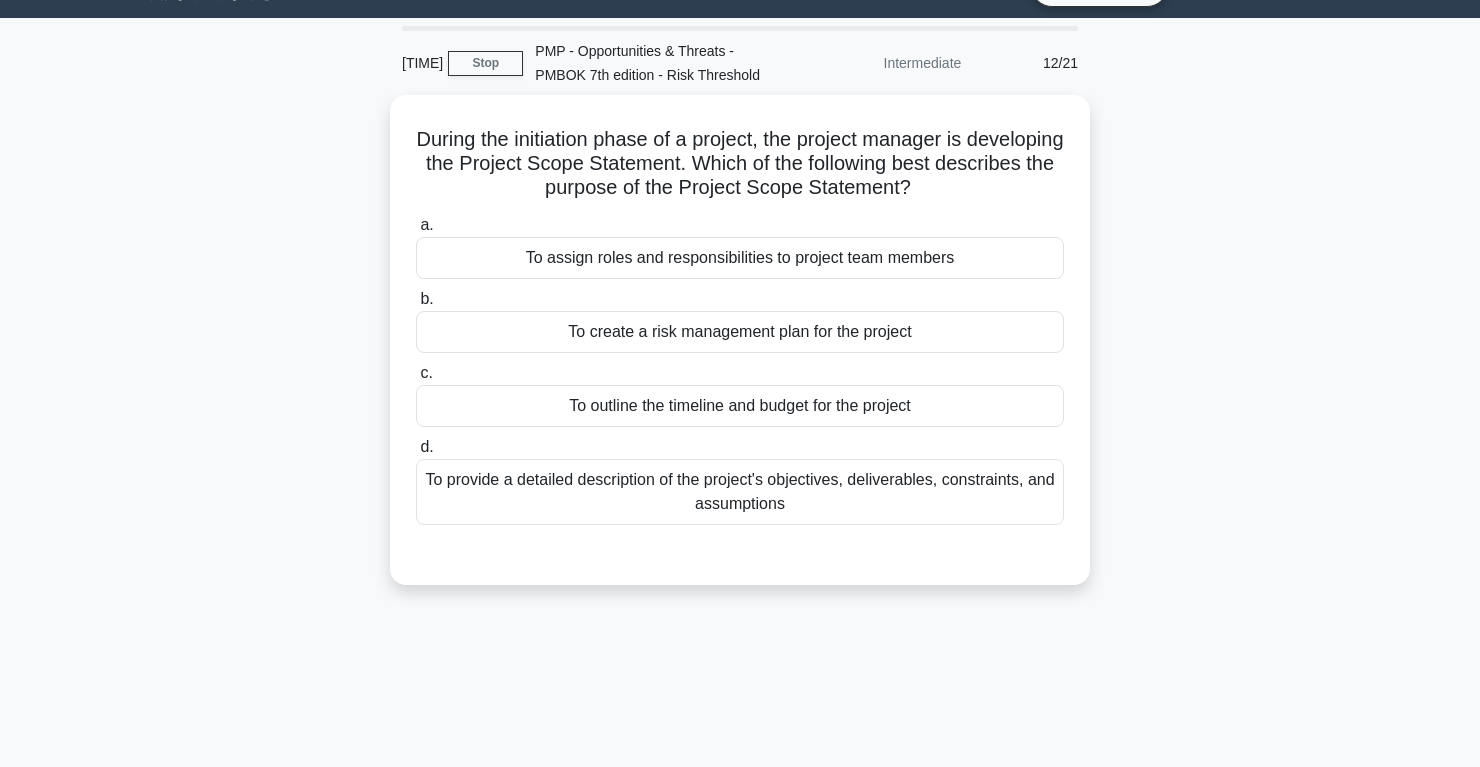 scroll, scrollTop: 34, scrollLeft: 0, axis: vertical 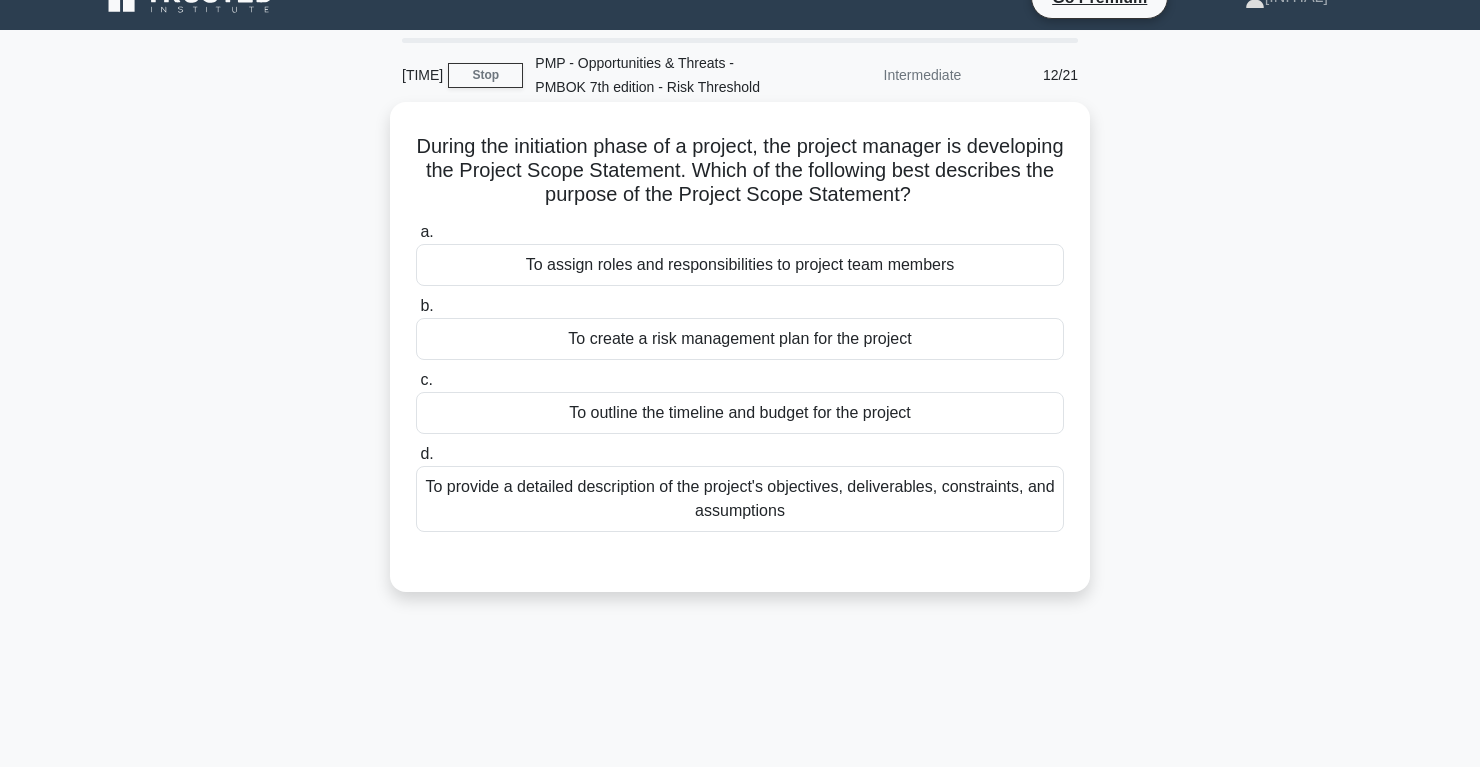 drag, startPoint x: 807, startPoint y: 166, endPoint x: 1025, endPoint y: 210, distance: 222.39604 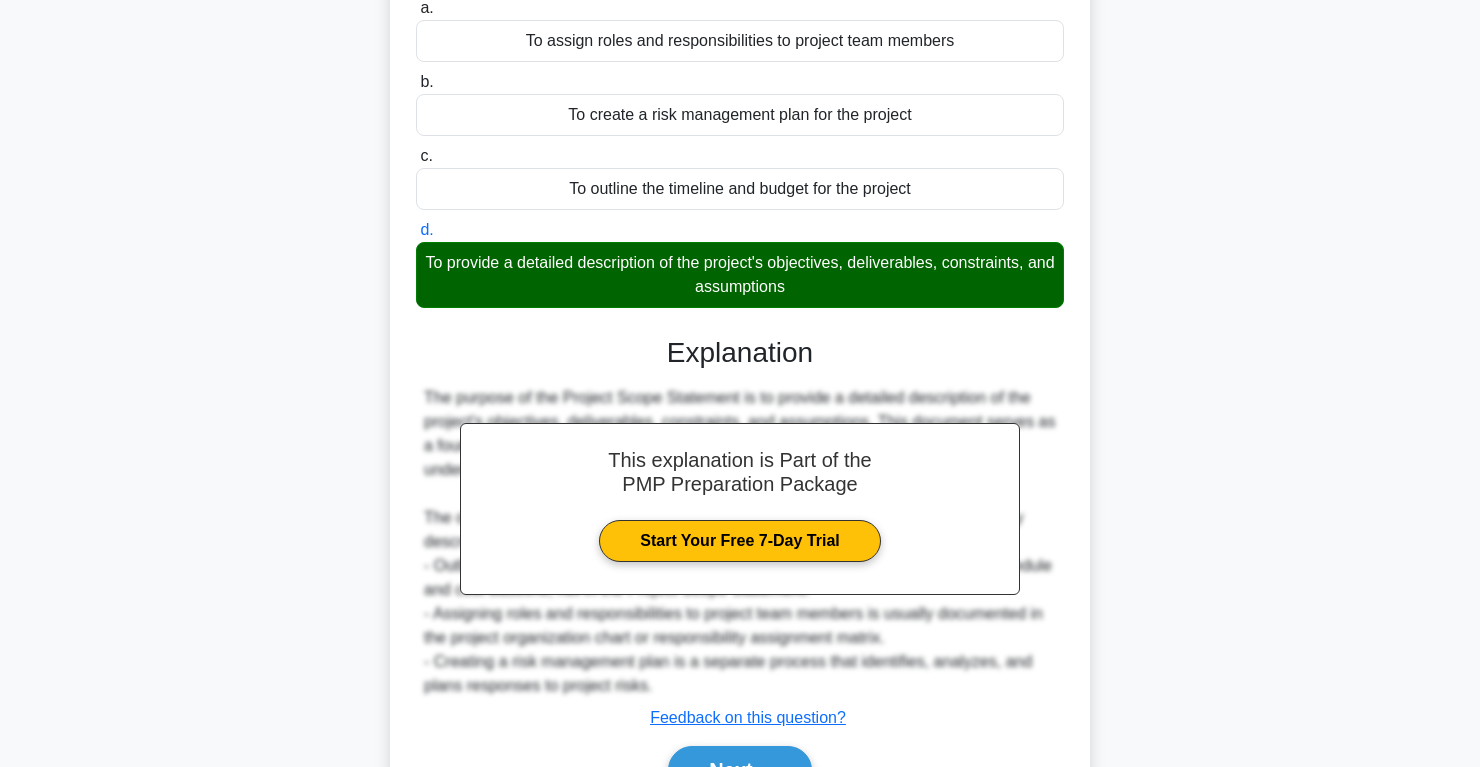 scroll, scrollTop: 370, scrollLeft: 0, axis: vertical 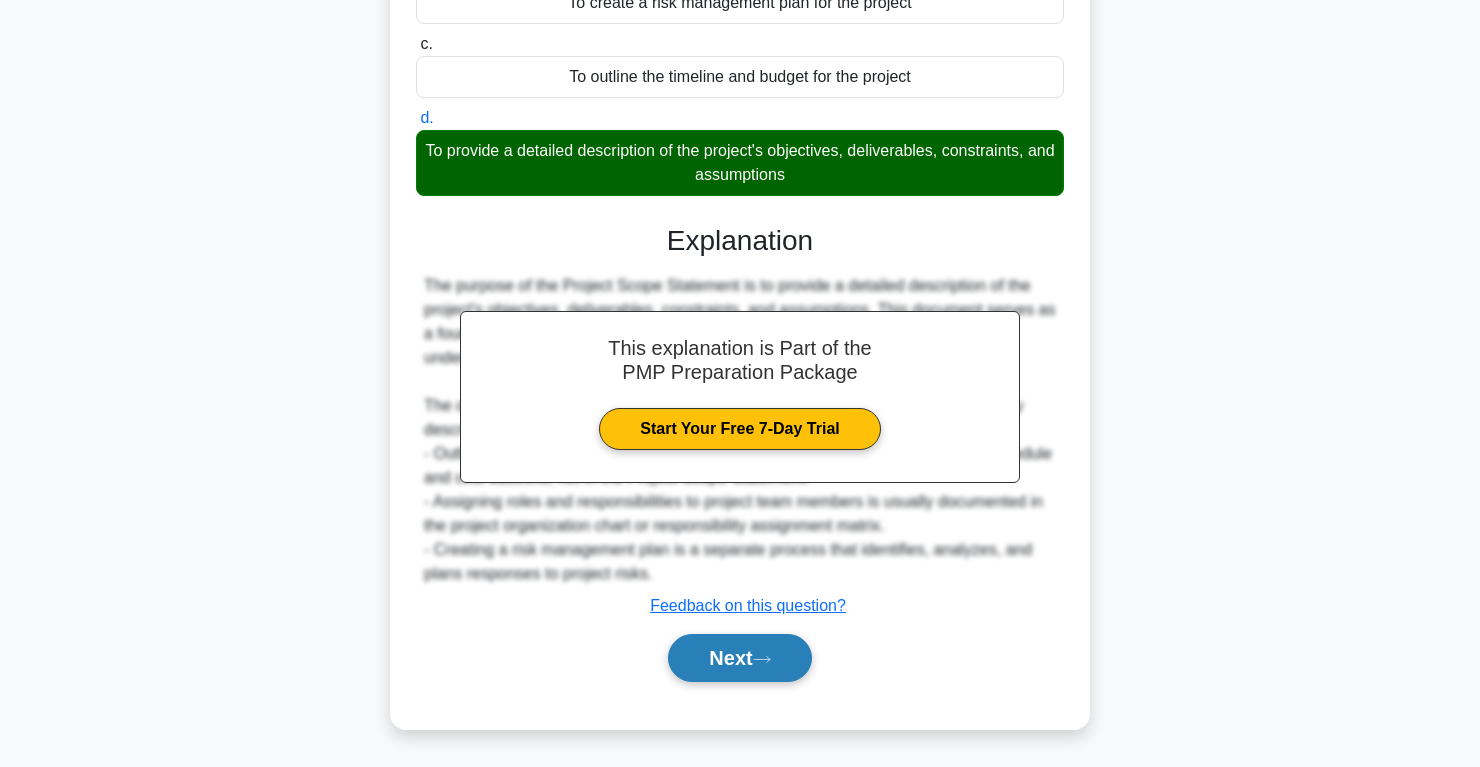 click on "Next" at bounding box center (739, 658) 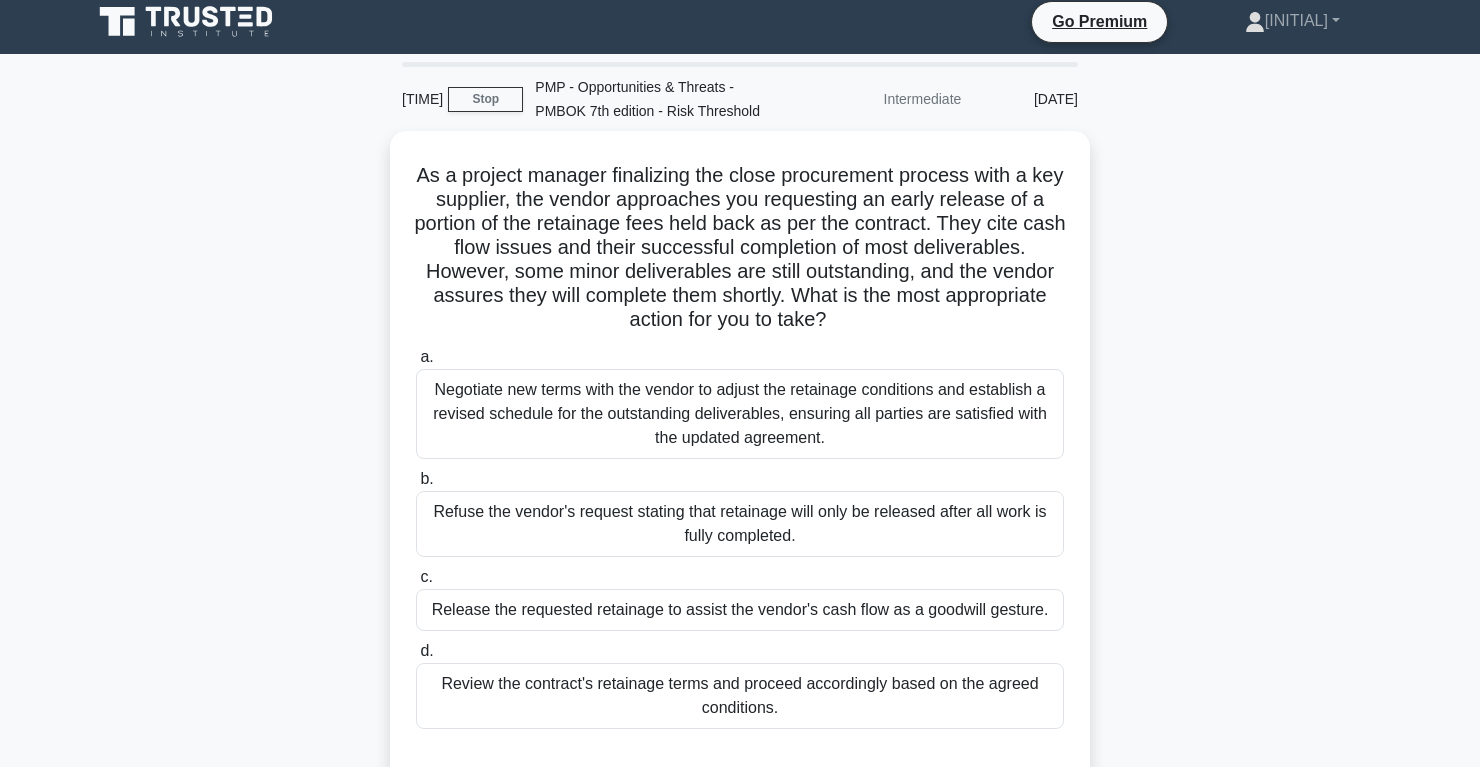 scroll, scrollTop: 0, scrollLeft: 0, axis: both 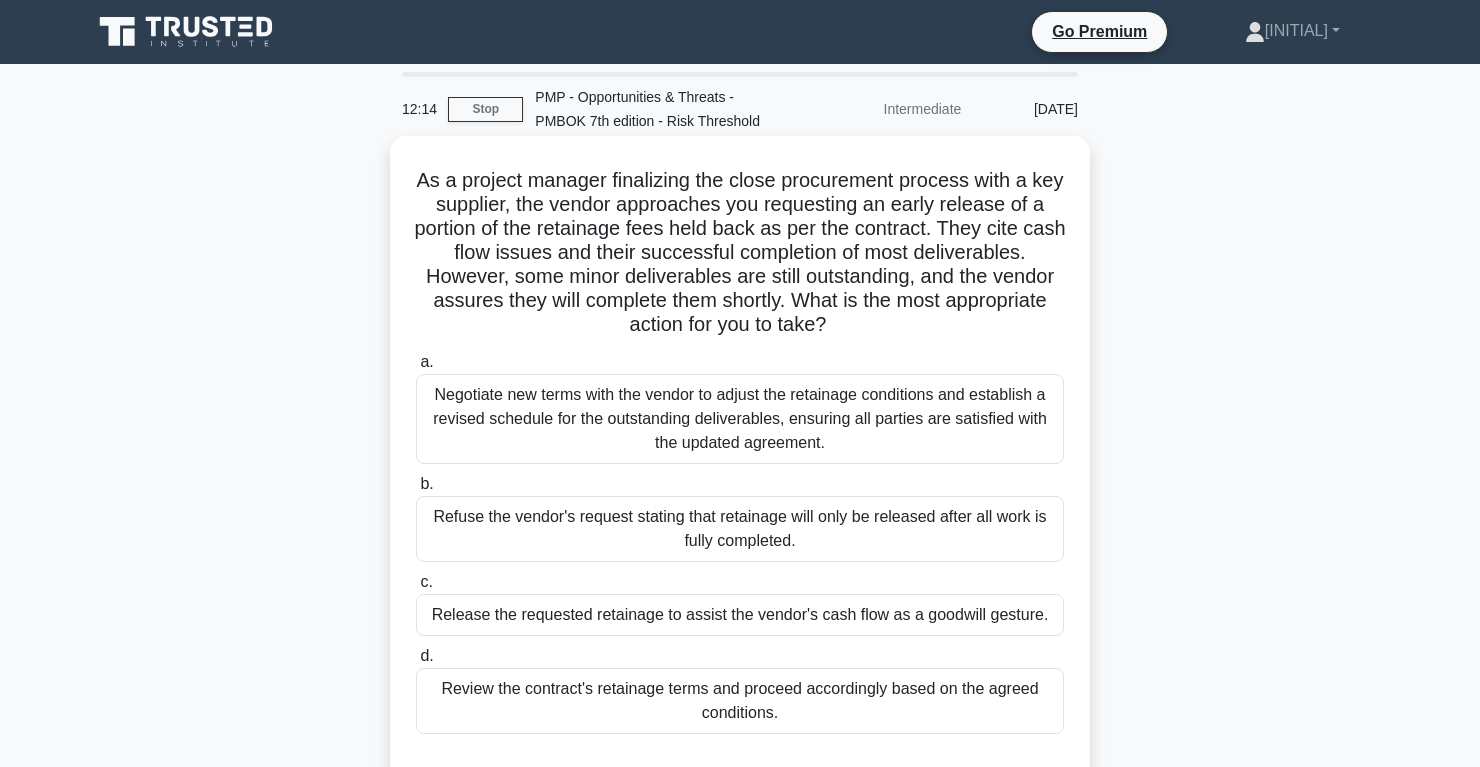 drag, startPoint x: 975, startPoint y: 227, endPoint x: 1043, endPoint y: 321, distance: 116.01724 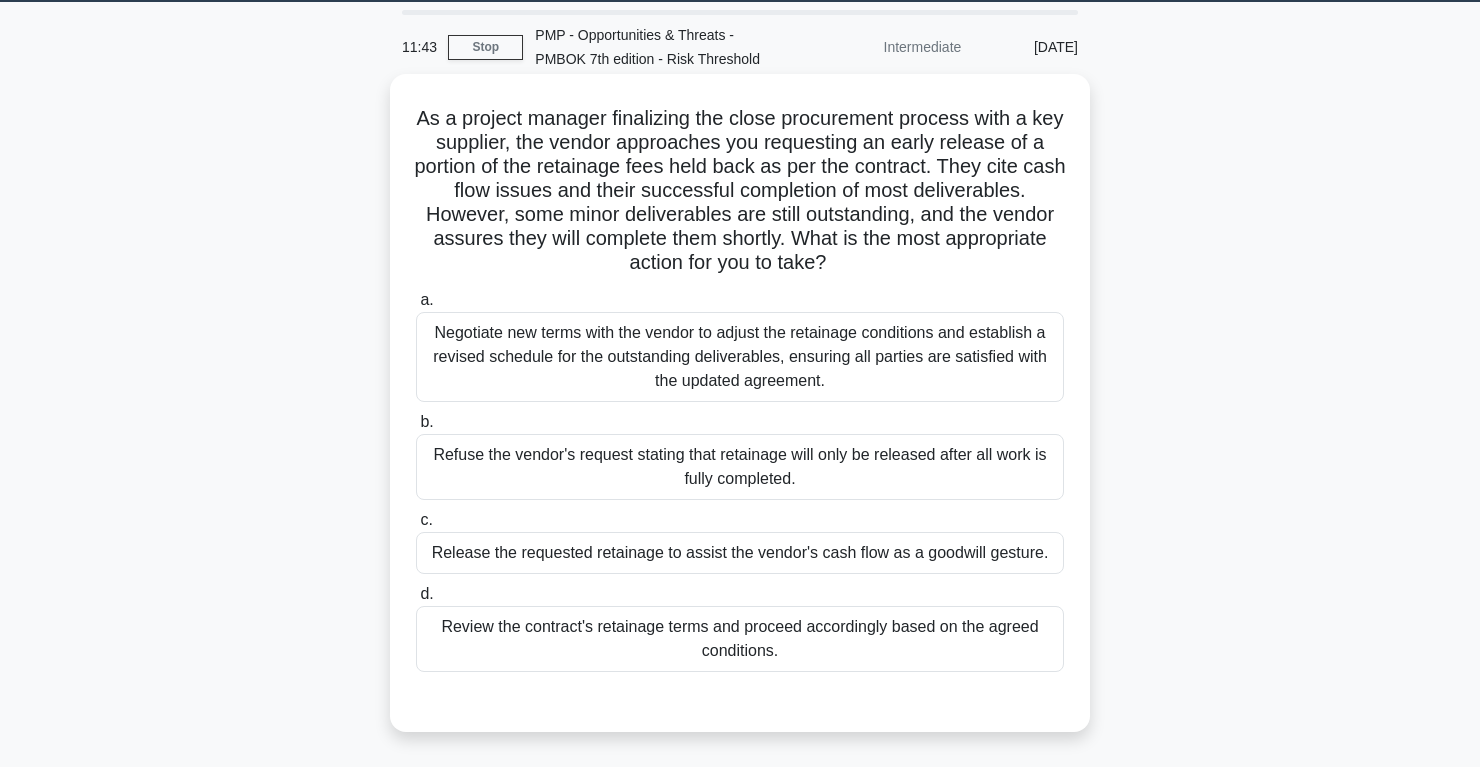 scroll, scrollTop: 83, scrollLeft: 0, axis: vertical 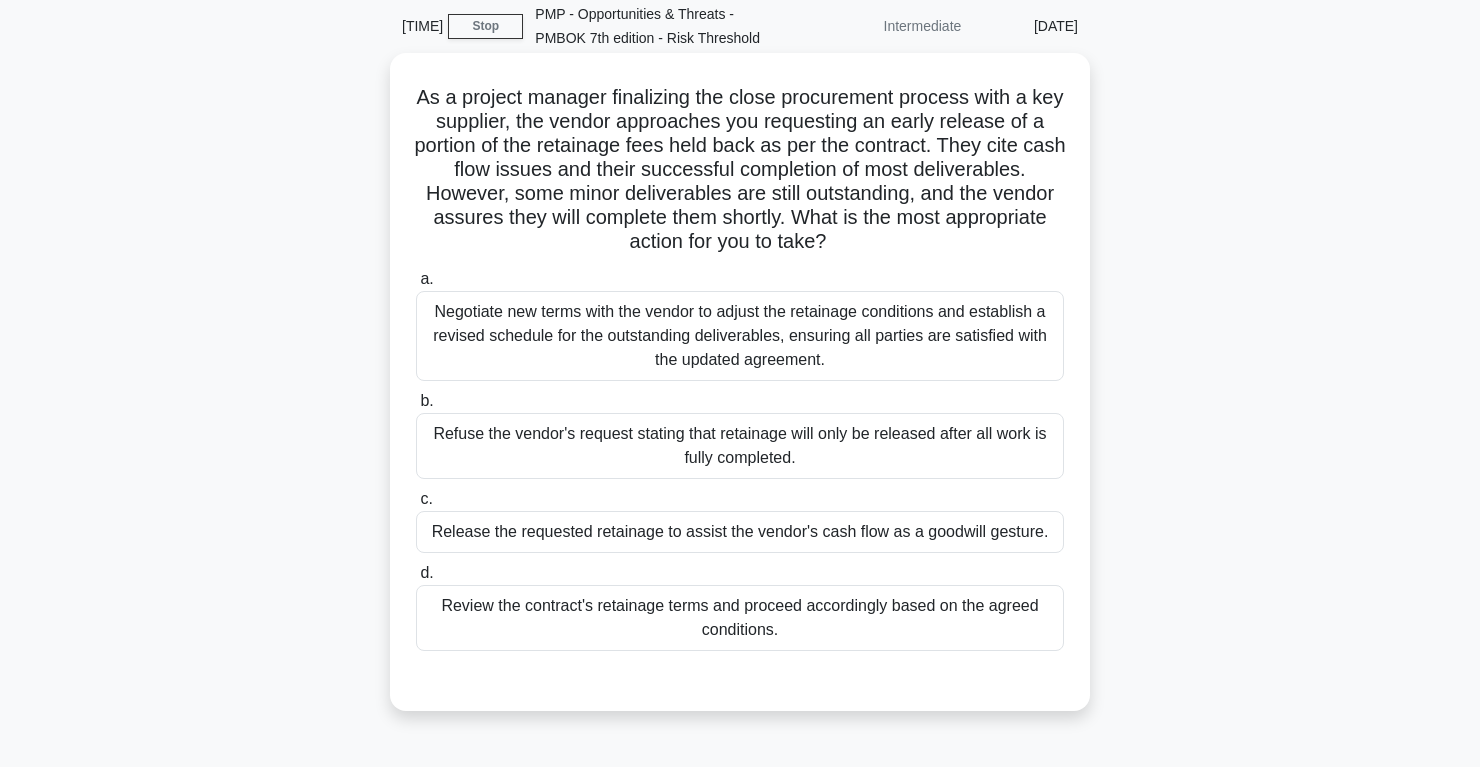 click on "Negotiate new terms with the vendor to adjust the retainage conditions and establish a revised schedule for the outstanding deliverables, ensuring all parties are satisfied with the updated agreement." at bounding box center [740, 336] 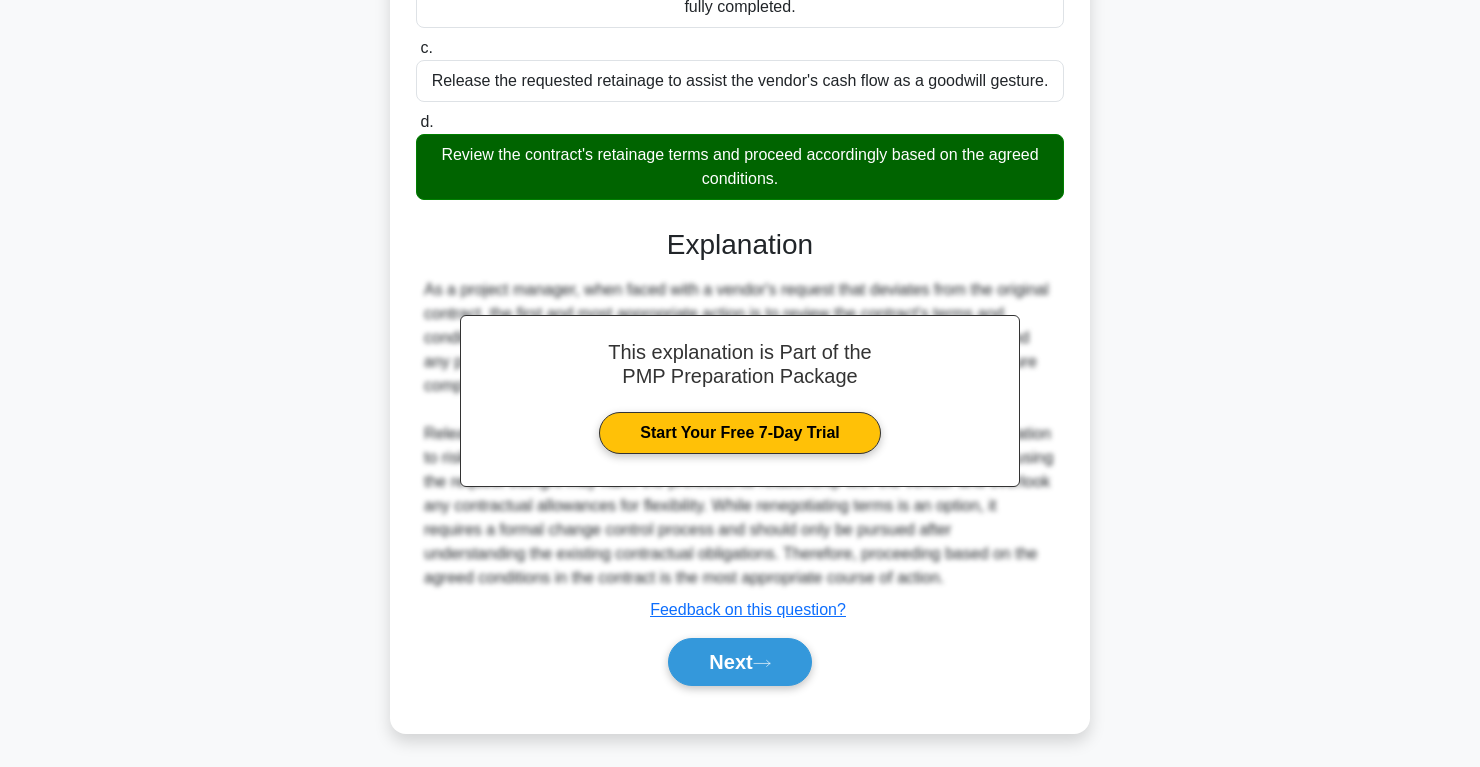 scroll, scrollTop: 540, scrollLeft: 0, axis: vertical 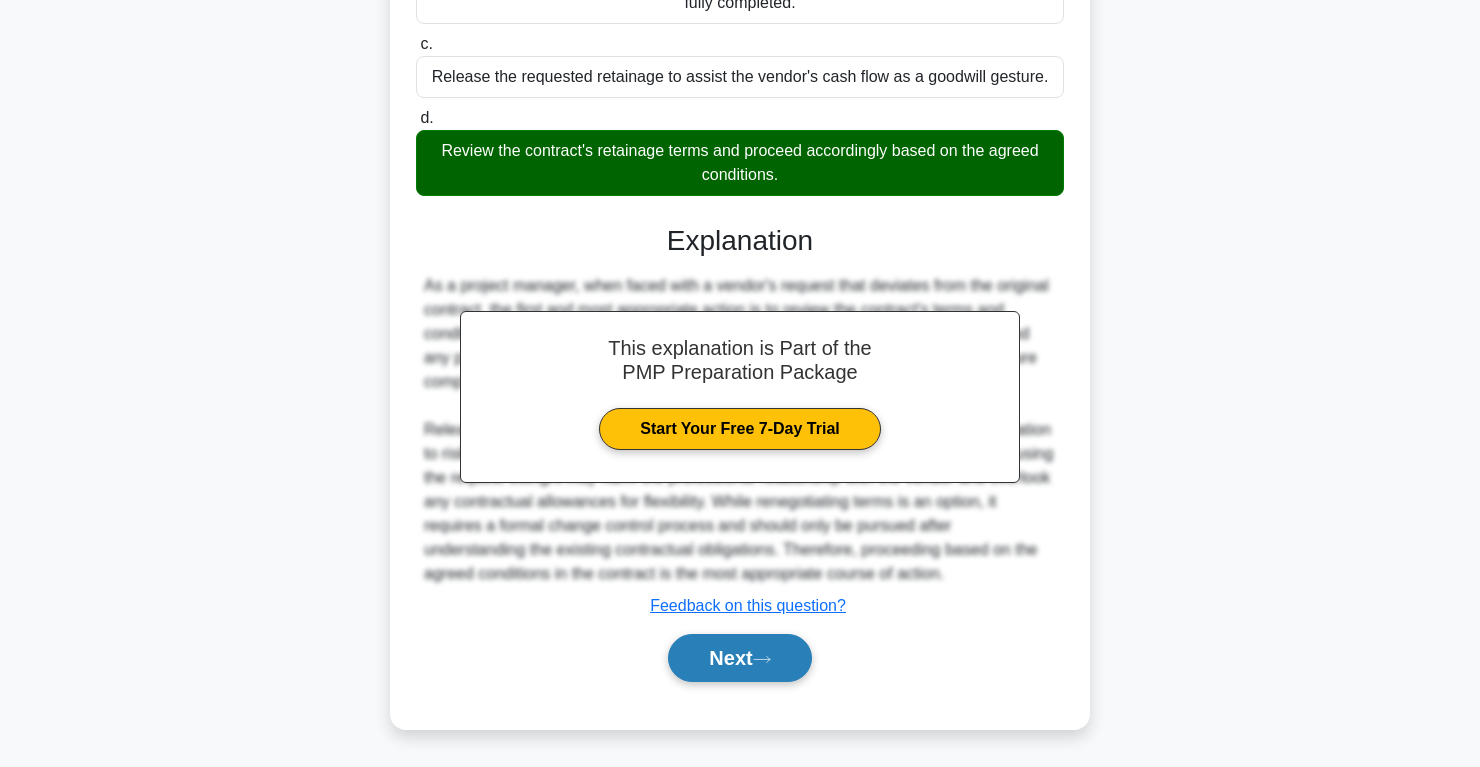 click on "Next" at bounding box center (739, 658) 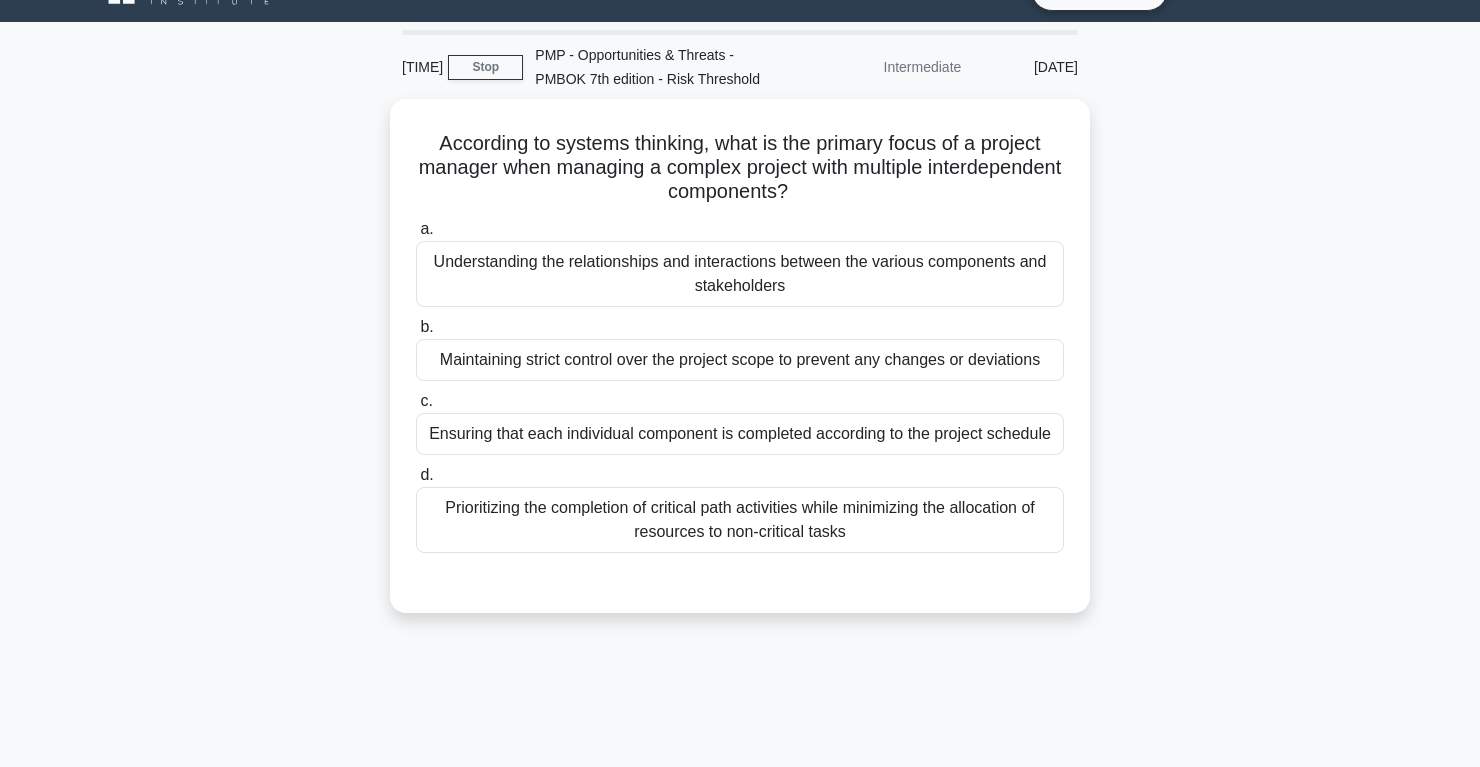 scroll, scrollTop: 0, scrollLeft: 0, axis: both 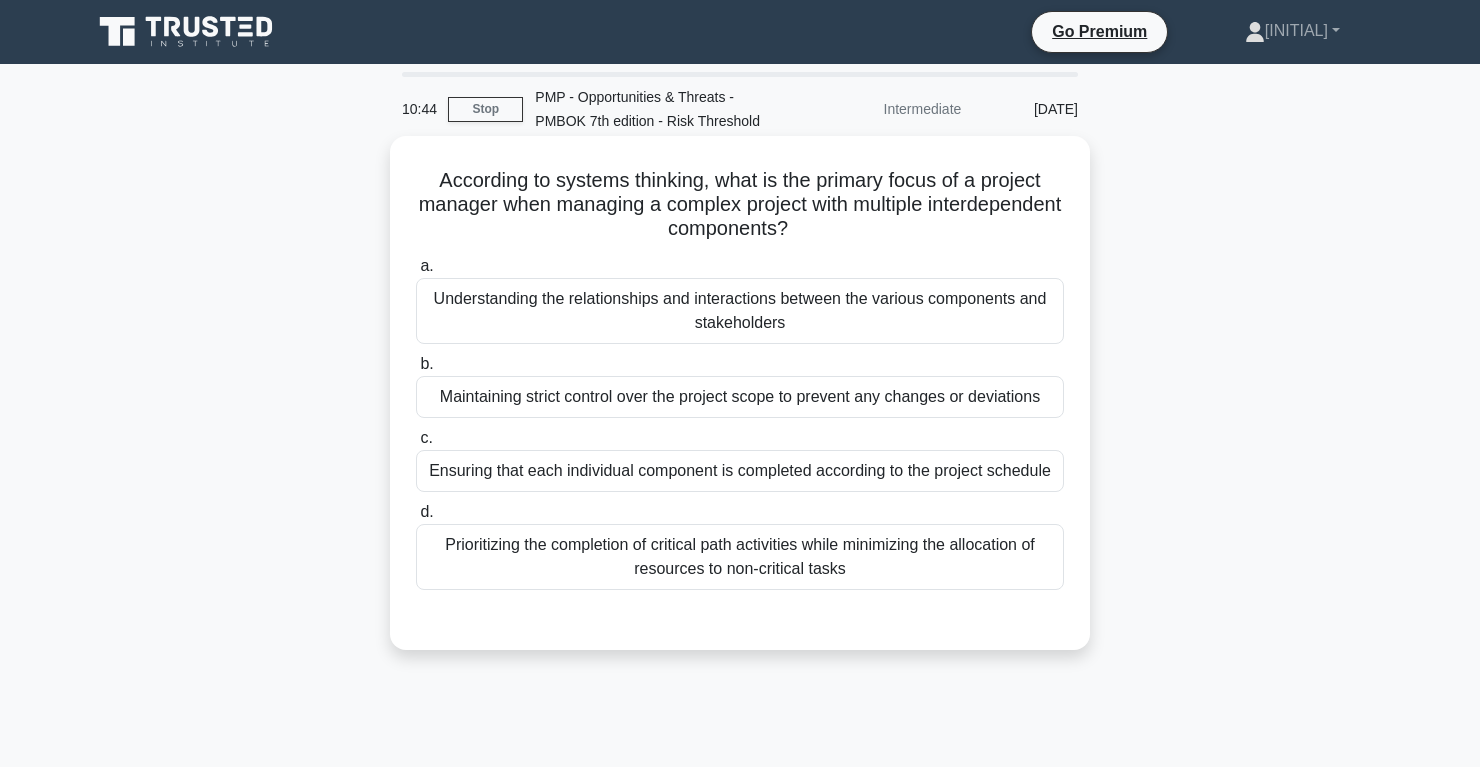 click on "Understanding the relationships and interactions between the various components and stakeholders" at bounding box center (740, 311) 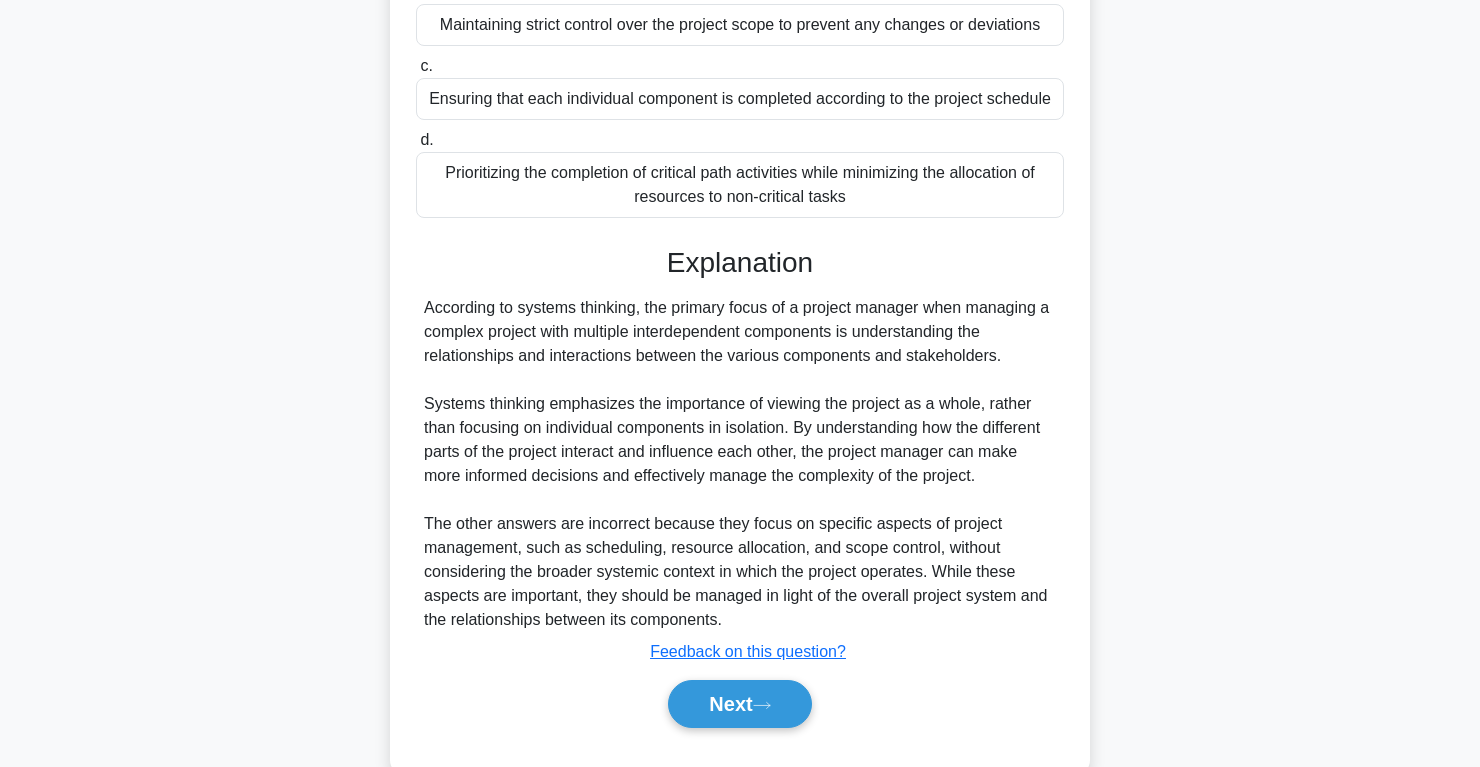 scroll, scrollTop: 418, scrollLeft: 0, axis: vertical 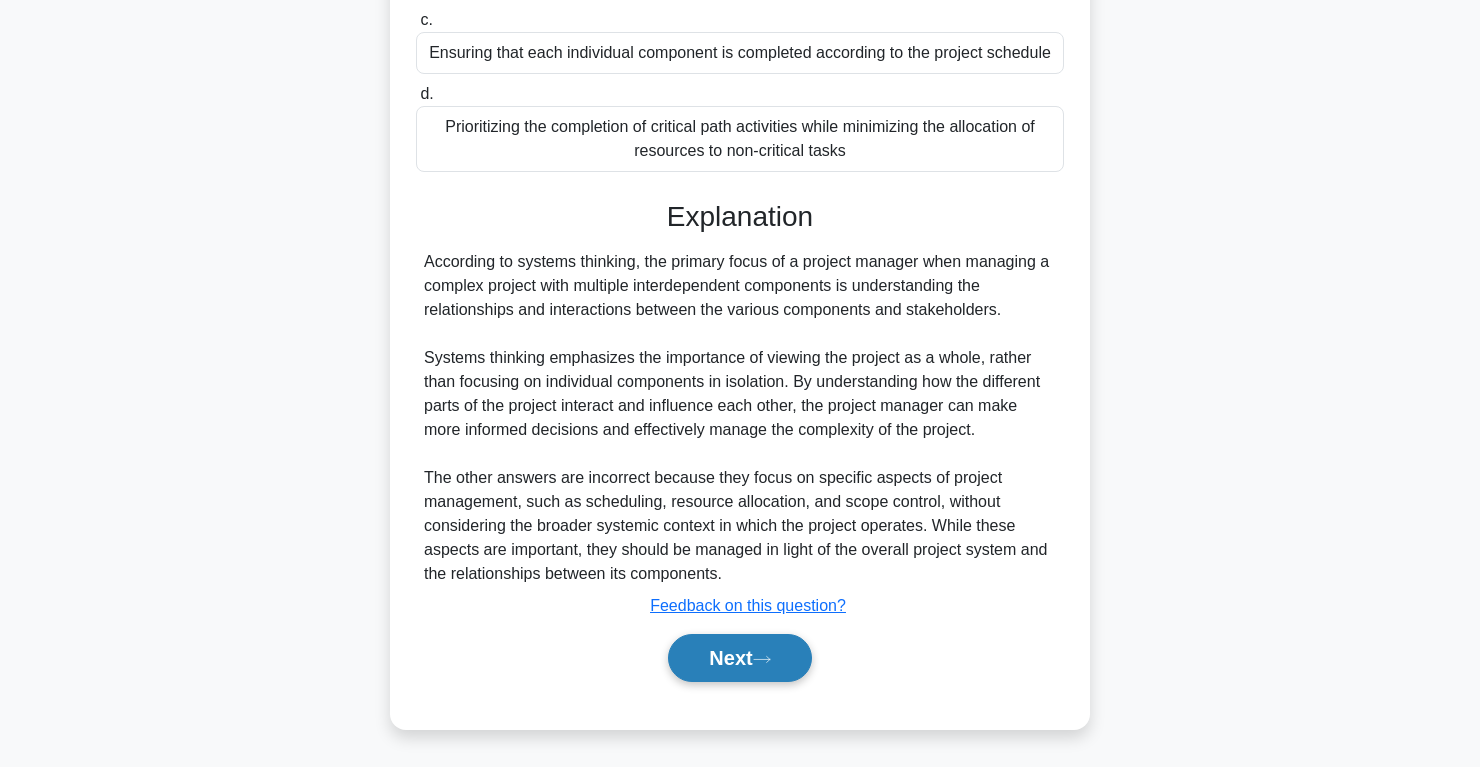 click on "Next" at bounding box center (739, 658) 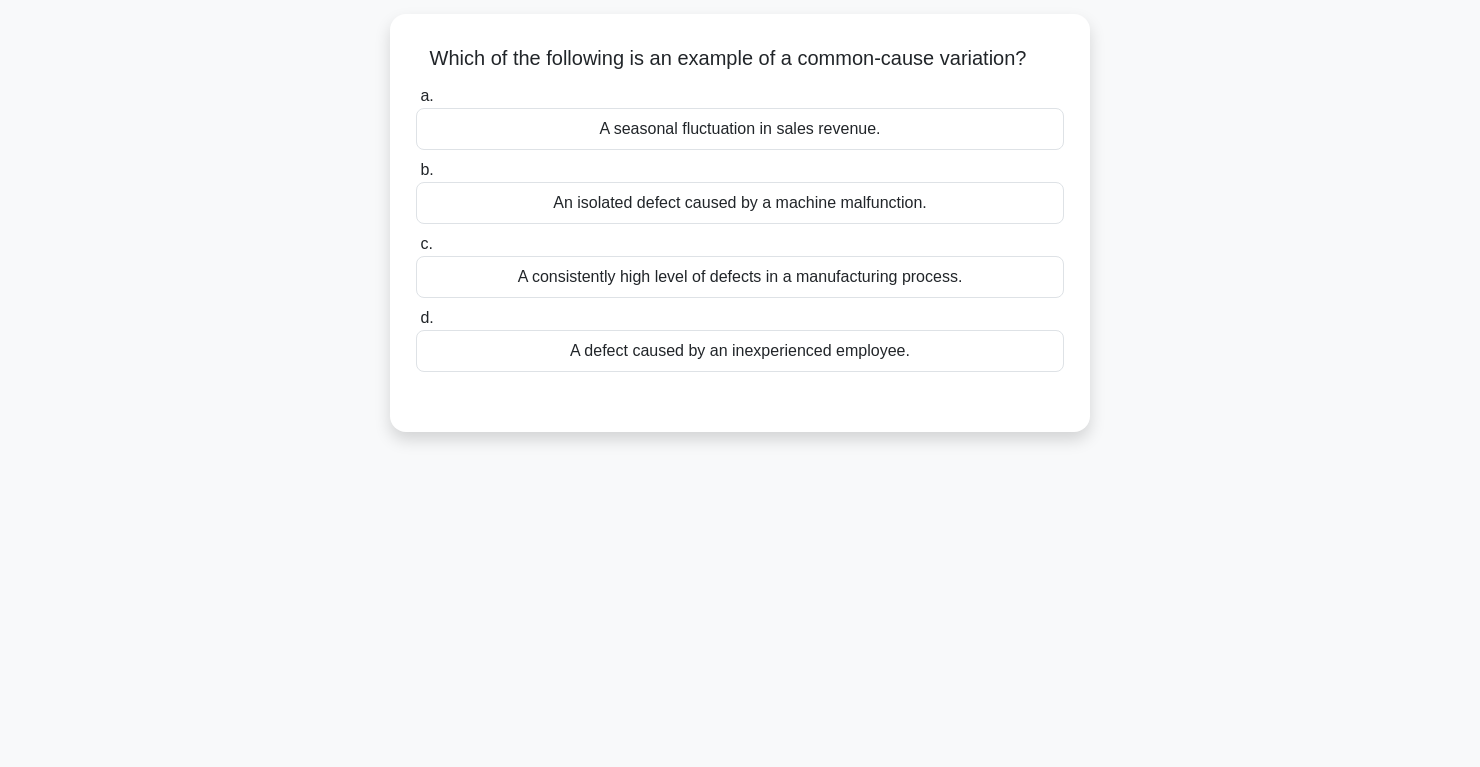 scroll, scrollTop: 0, scrollLeft: 0, axis: both 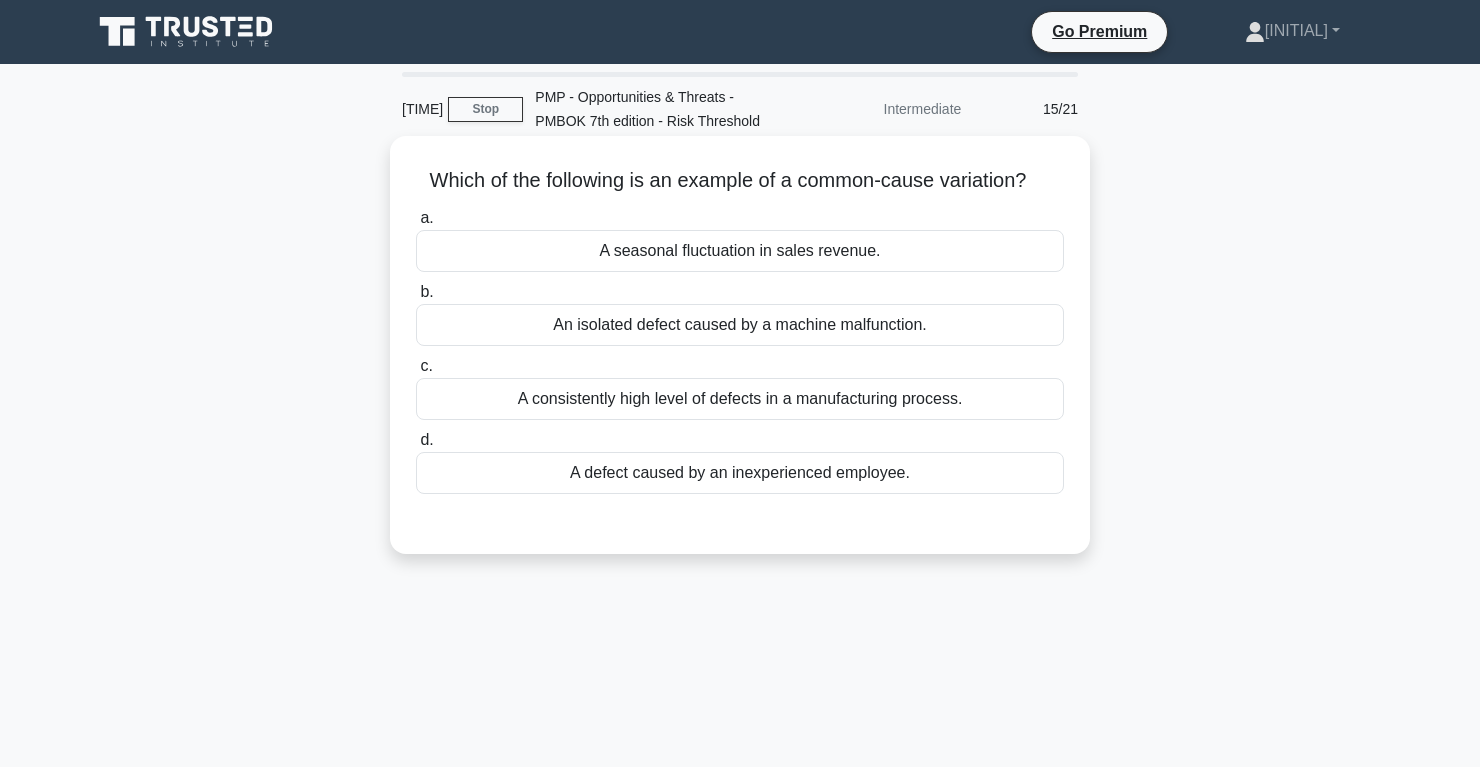 click on "A consistently high level of defects in a manufacturing process." at bounding box center (740, 399) 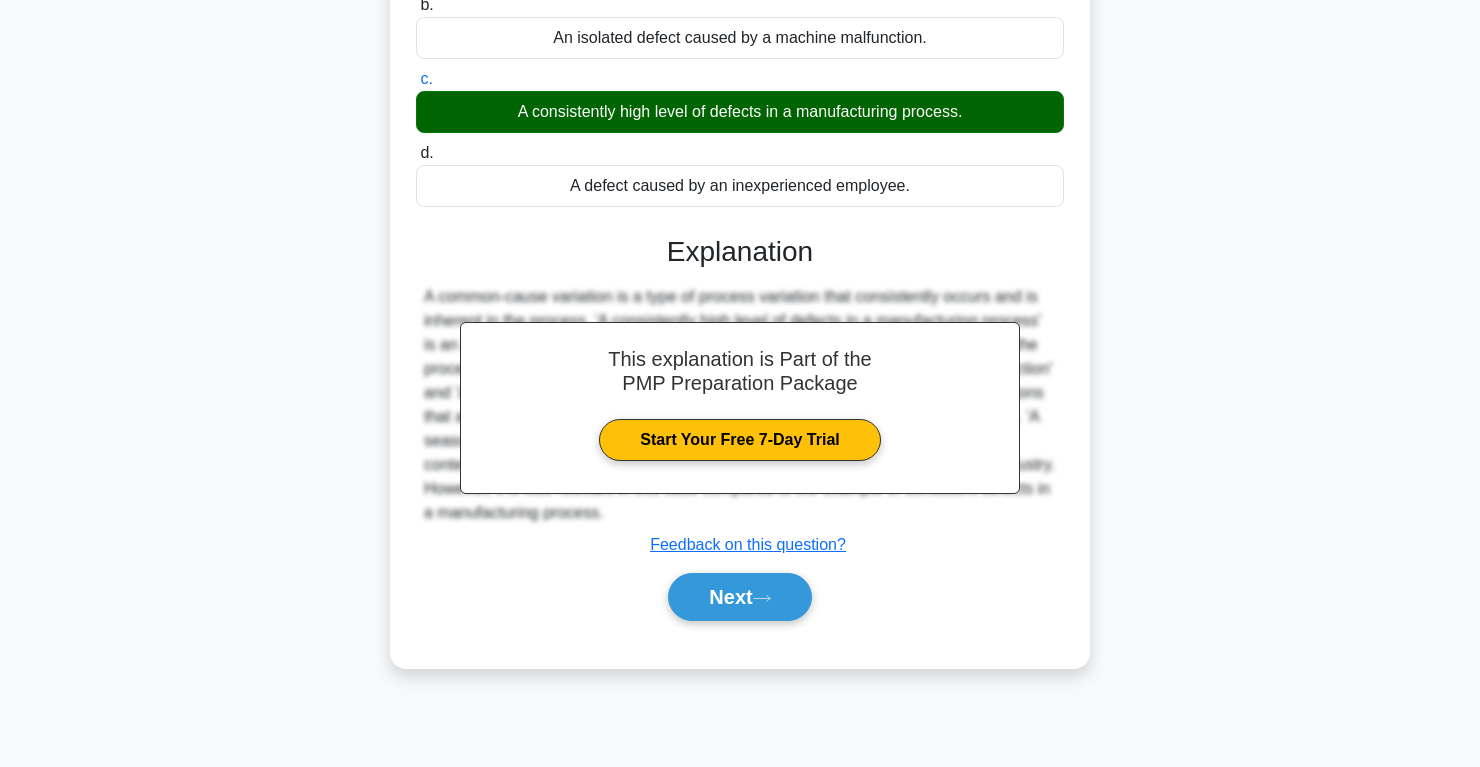 scroll, scrollTop: 313, scrollLeft: 0, axis: vertical 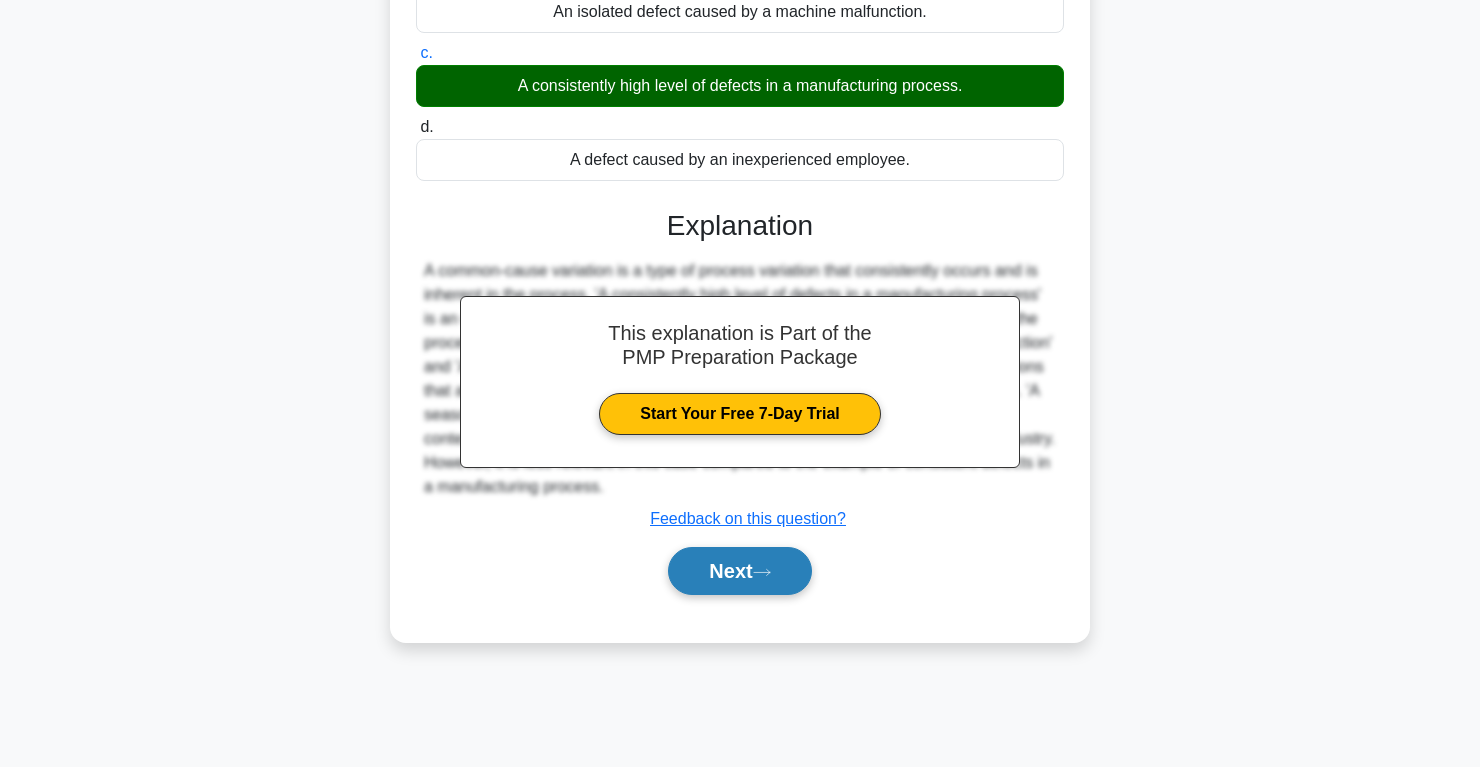 click on "Next" at bounding box center [739, 571] 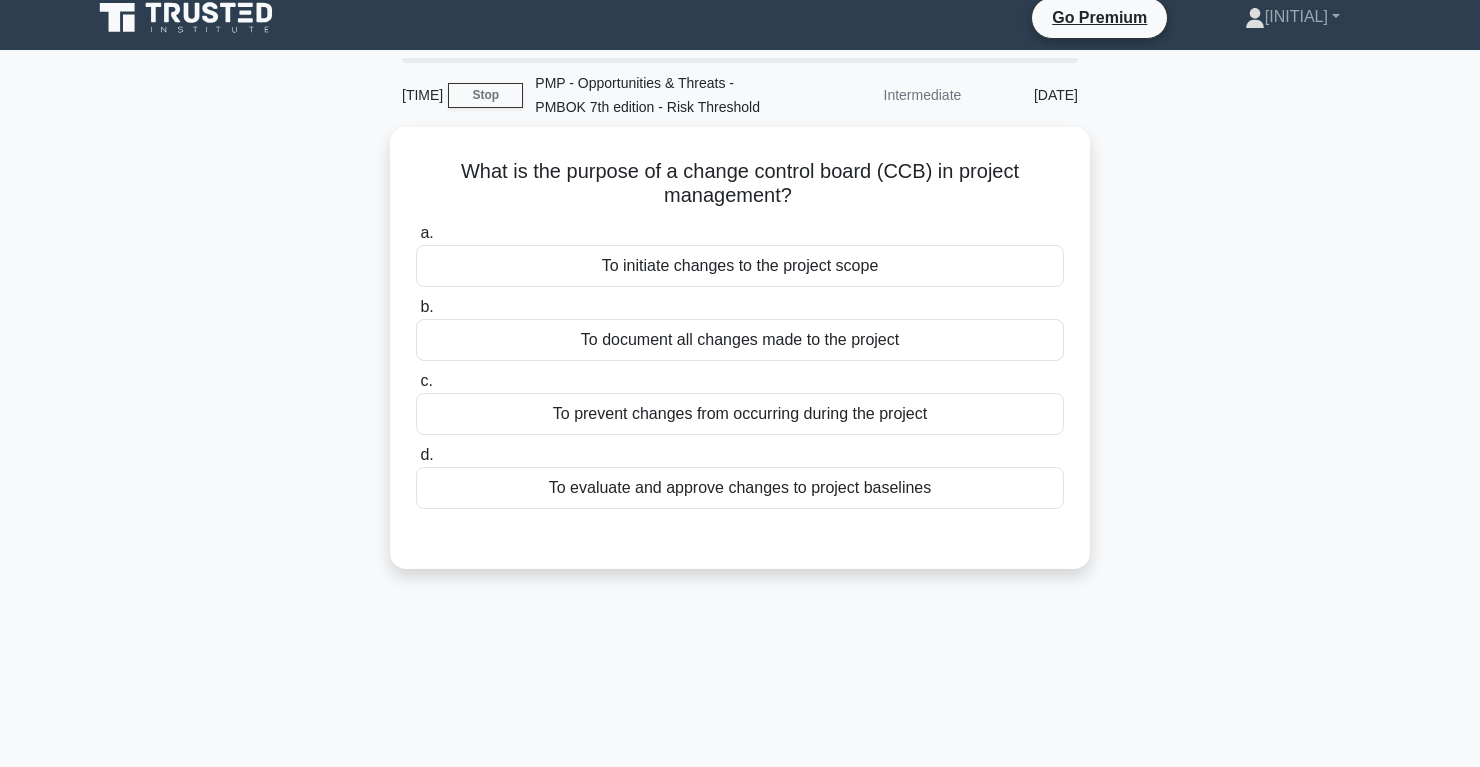 scroll, scrollTop: 0, scrollLeft: 0, axis: both 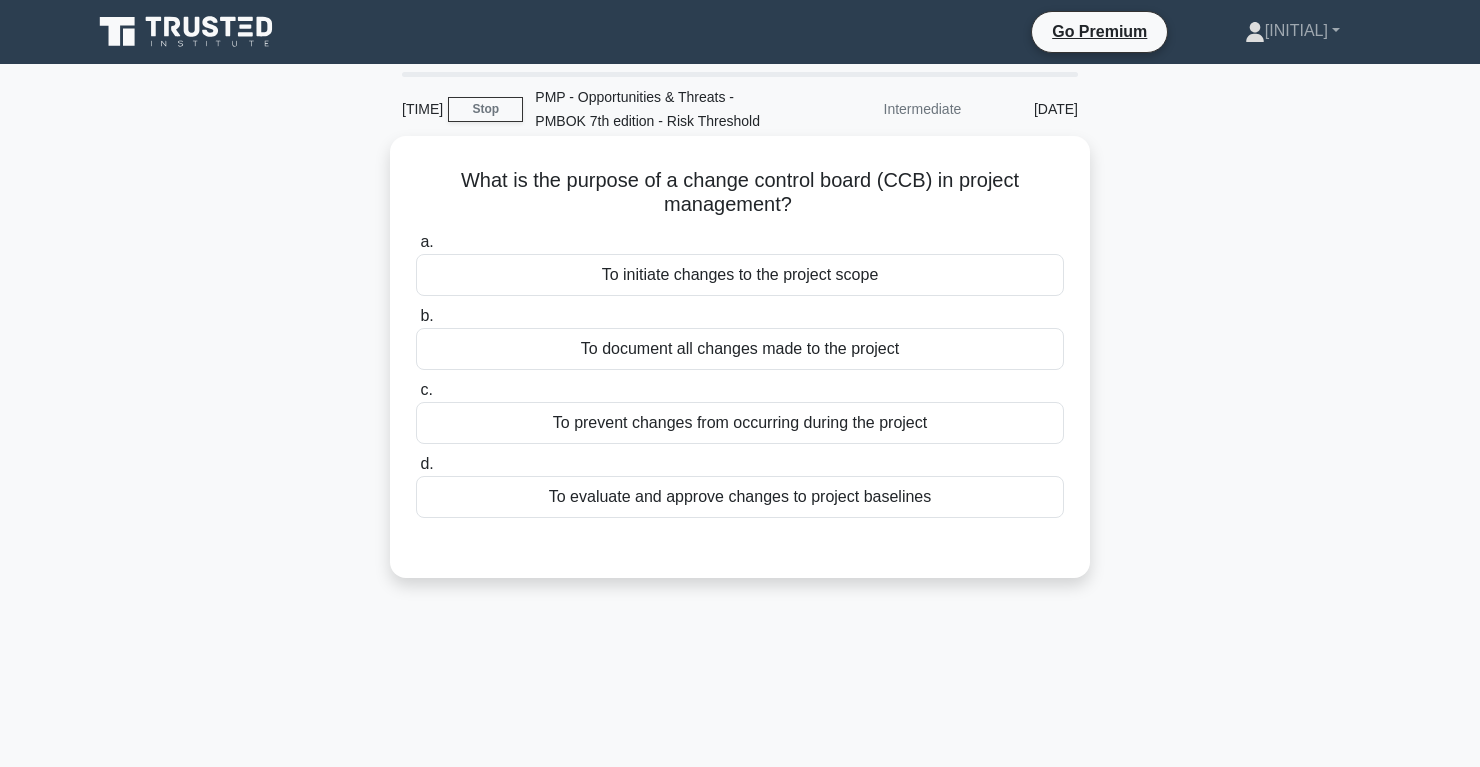 click on "To evaluate and approve changes to project baselines" at bounding box center [740, 497] 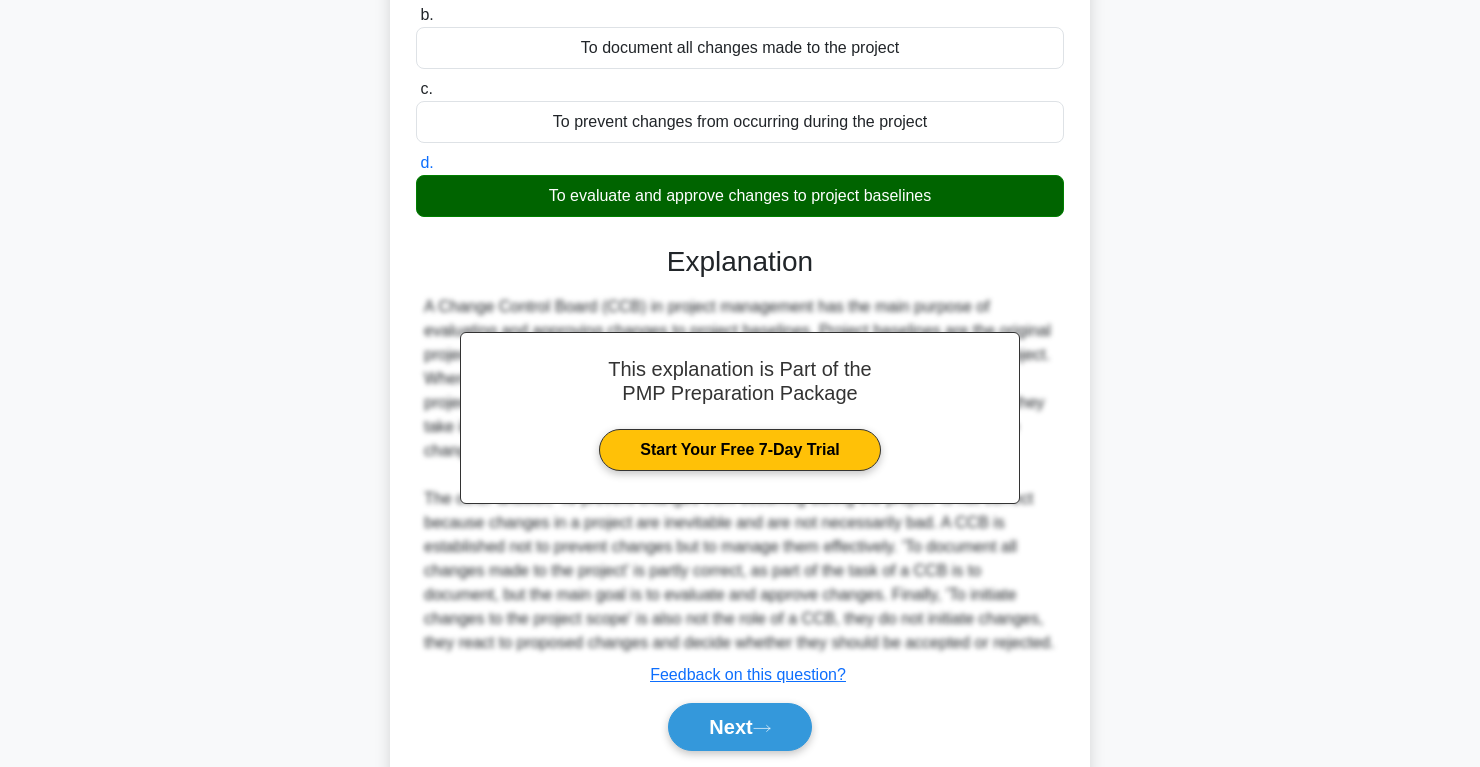 scroll, scrollTop: 370, scrollLeft: 0, axis: vertical 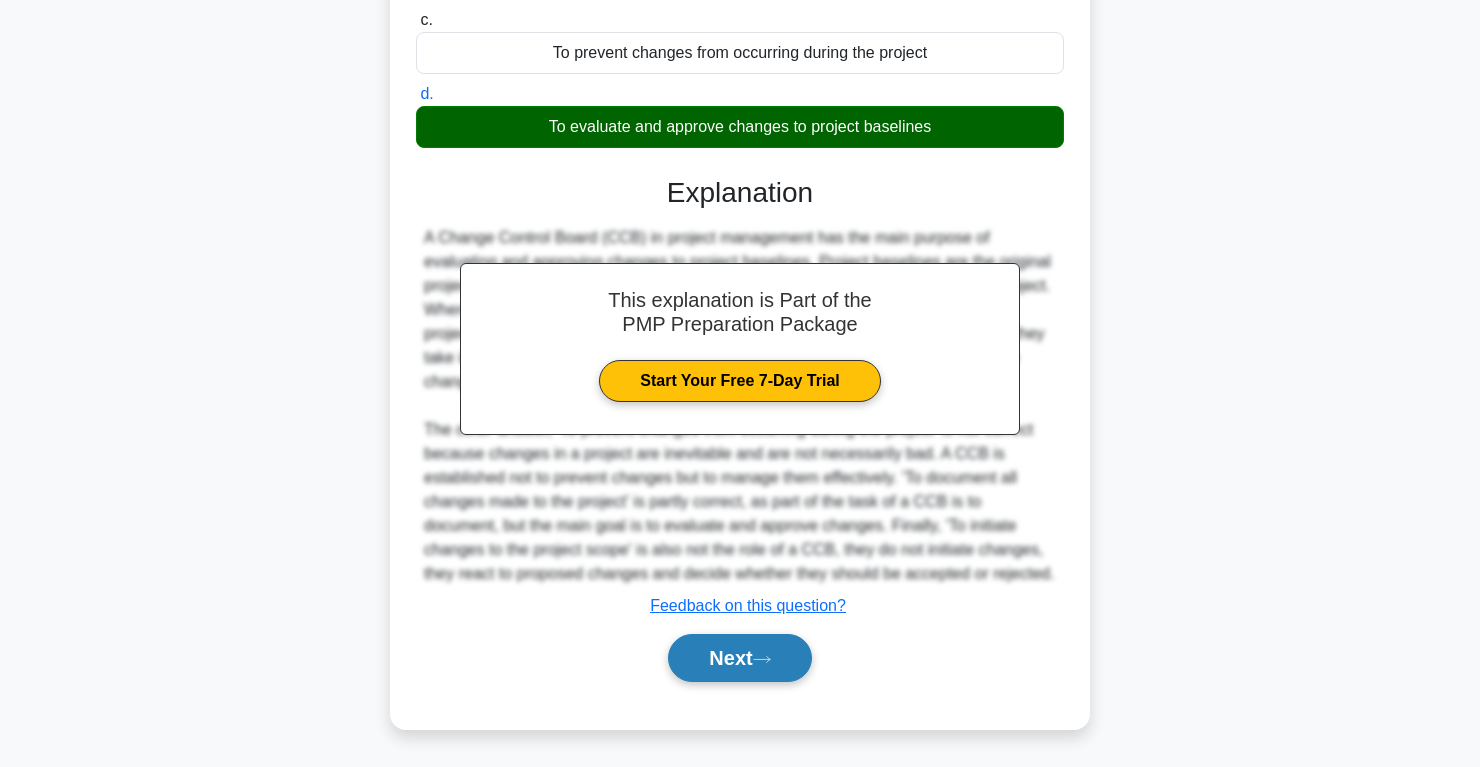 click on "Next" at bounding box center (739, 658) 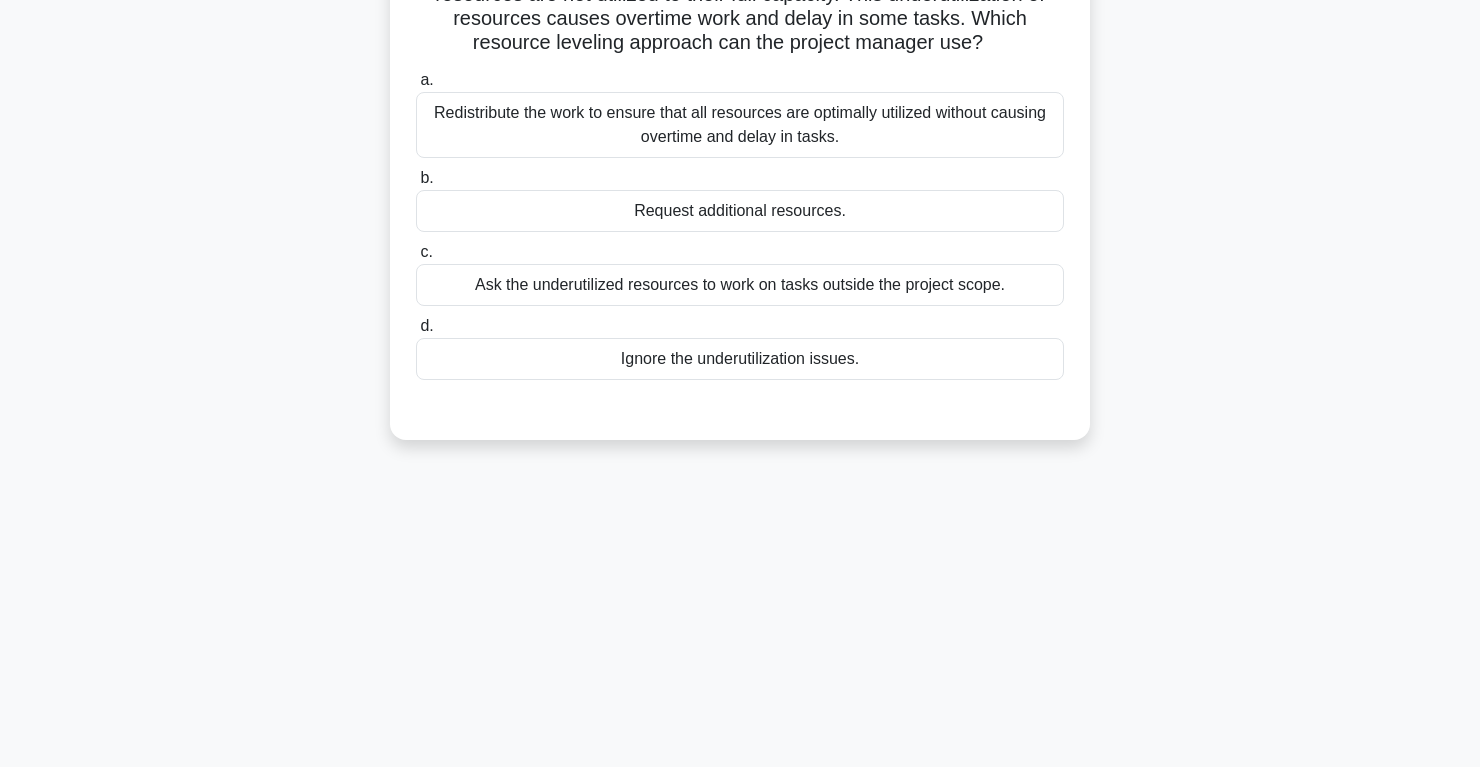 scroll, scrollTop: 0, scrollLeft: 0, axis: both 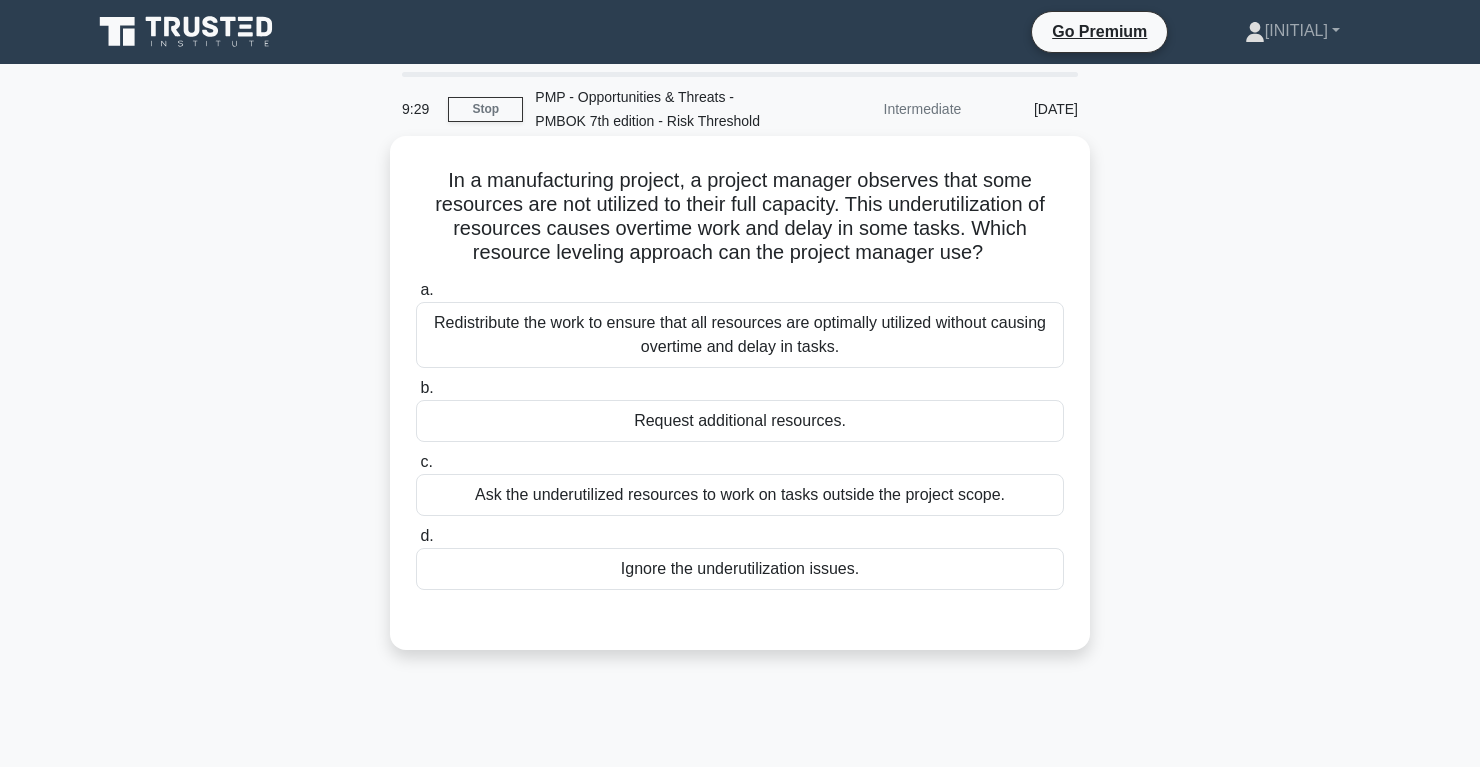 click on "Redistribute the work to ensure that all resources are optimally utilized without causing overtime and delay in tasks." at bounding box center [740, 335] 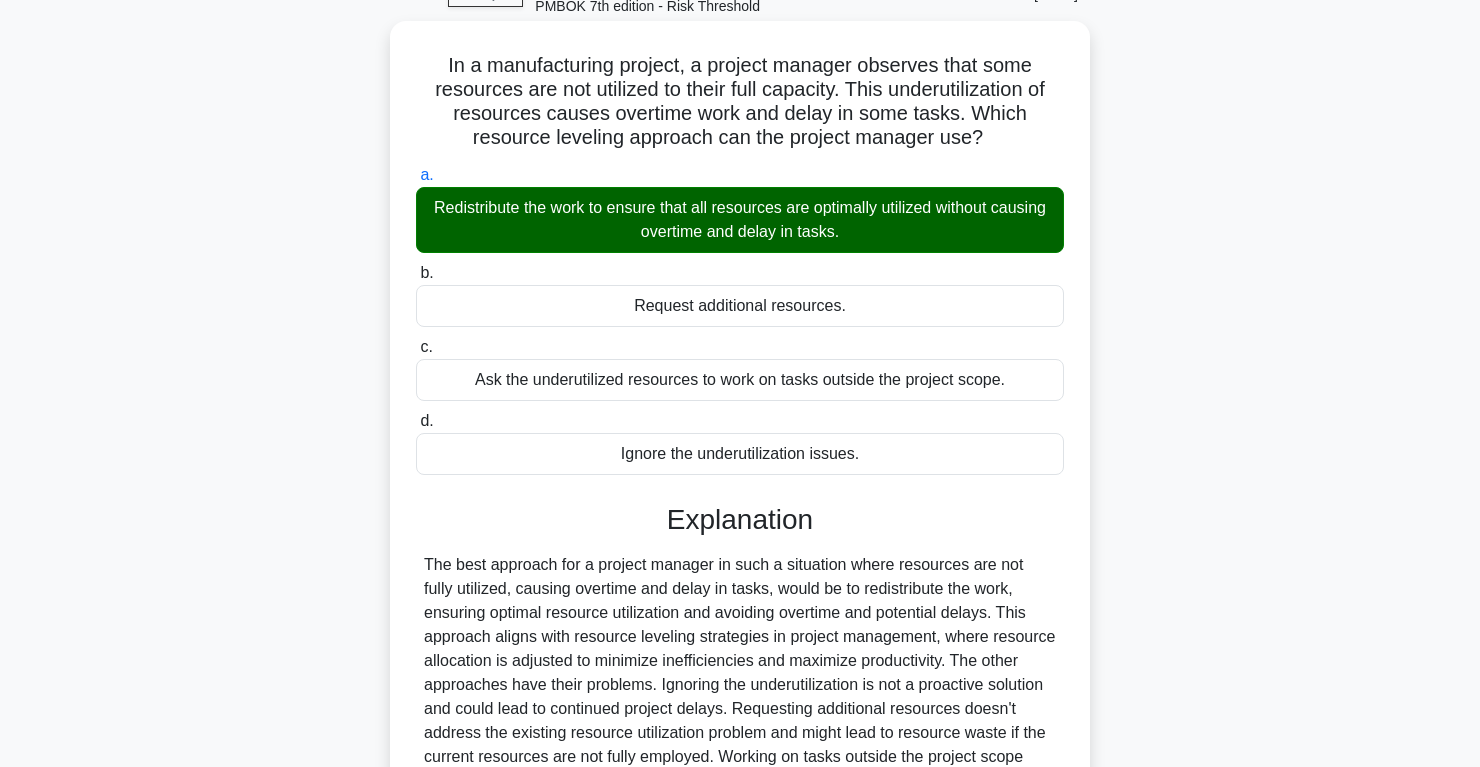 scroll, scrollTop: 346, scrollLeft: 0, axis: vertical 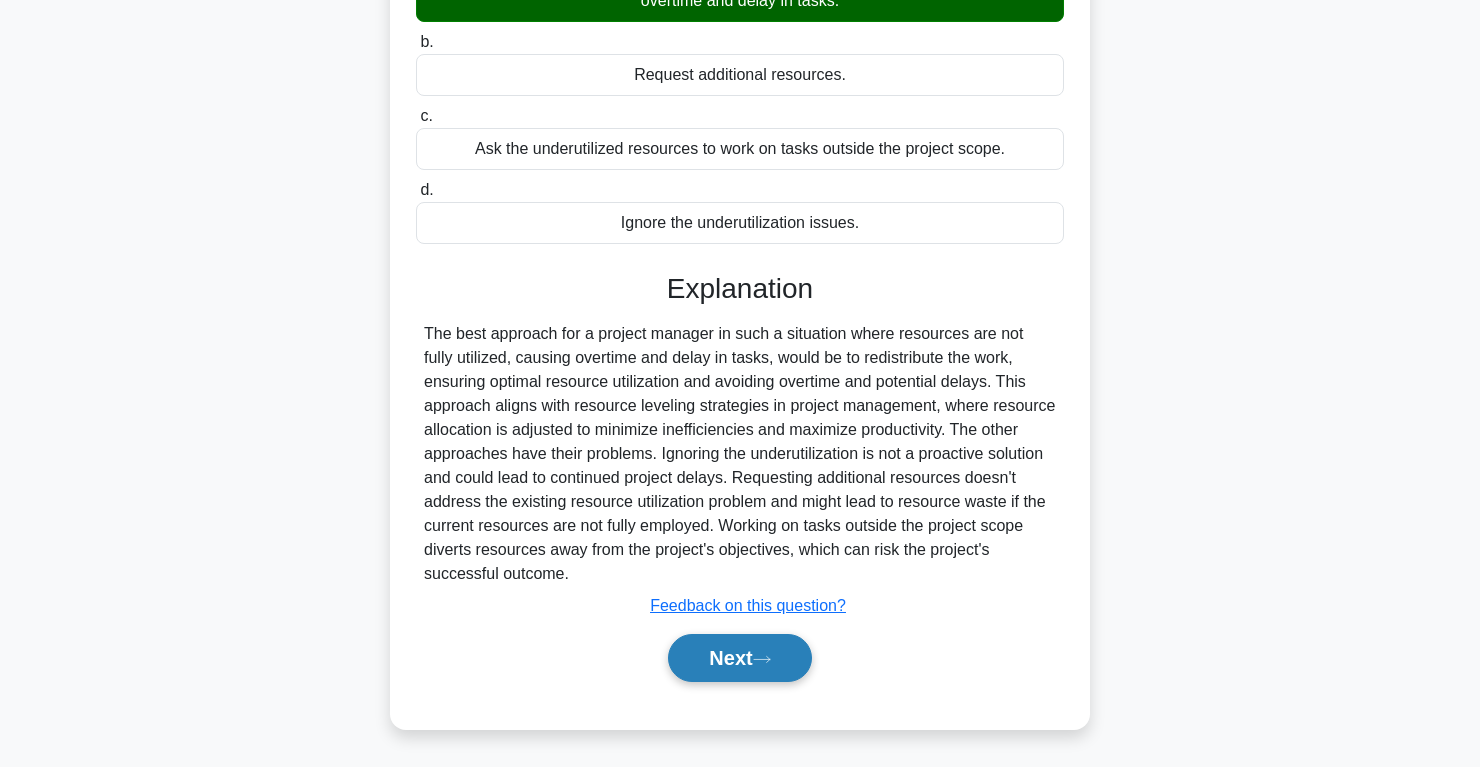 click at bounding box center [762, 659] 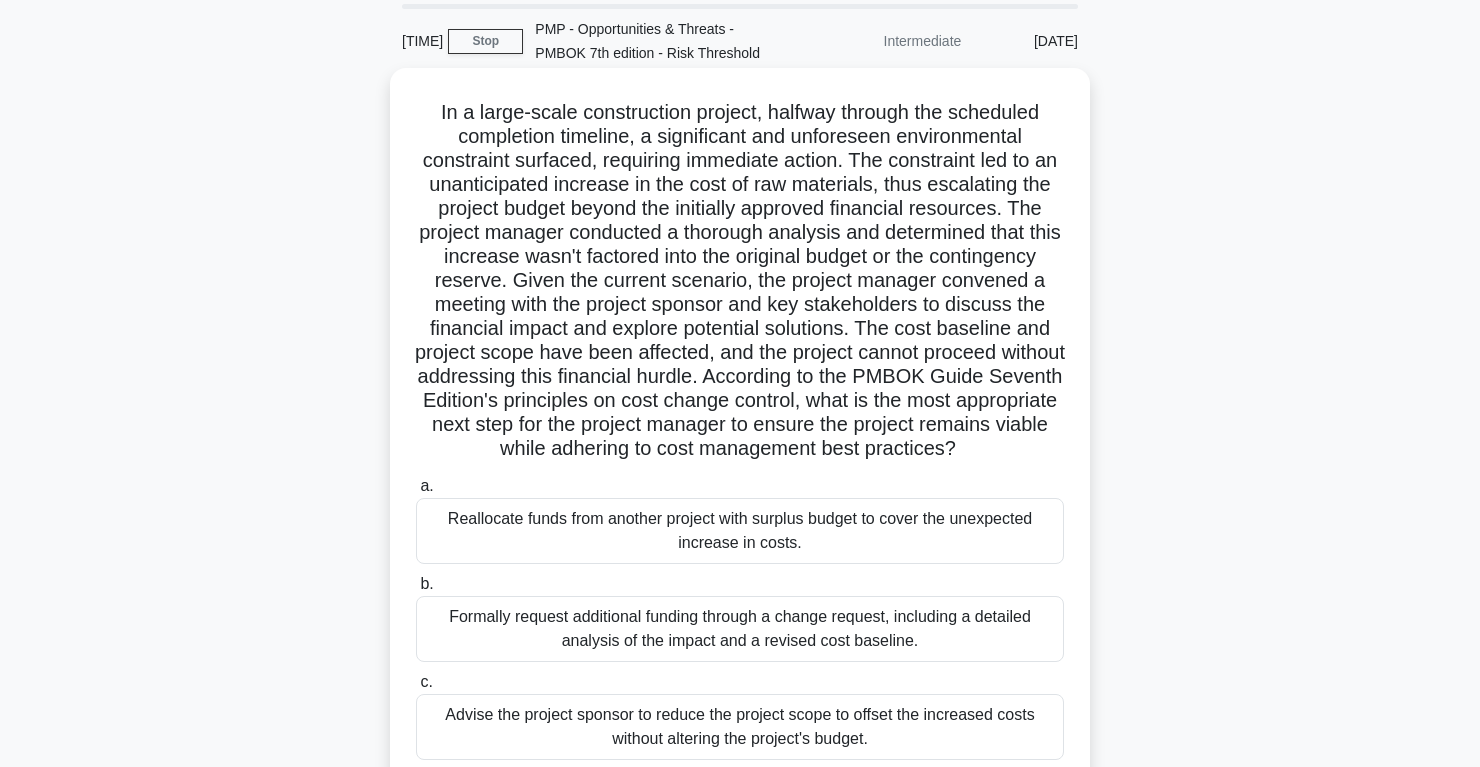 scroll, scrollTop: 71, scrollLeft: 0, axis: vertical 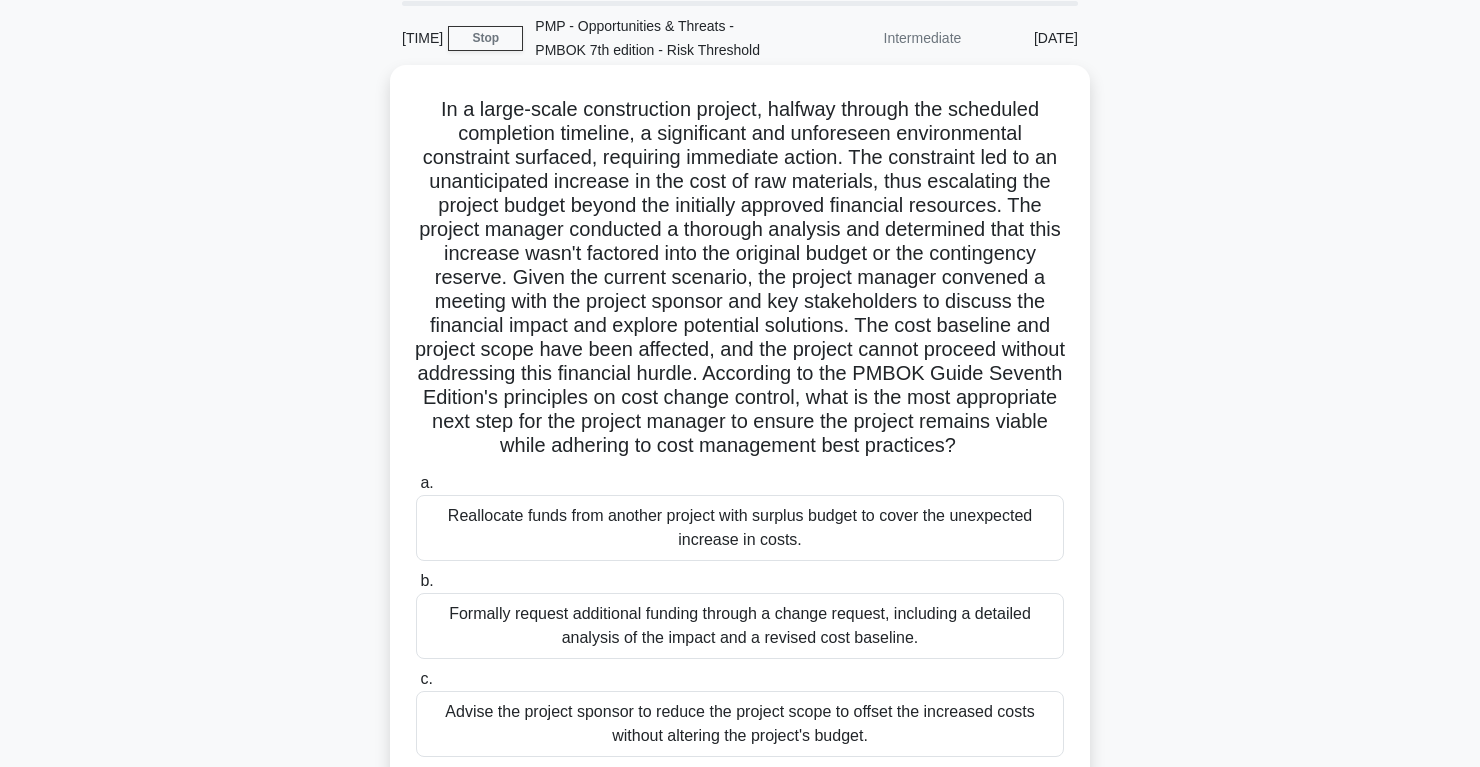 drag, startPoint x: 863, startPoint y: 325, endPoint x: 1075, endPoint y: 446, distance: 244.10039 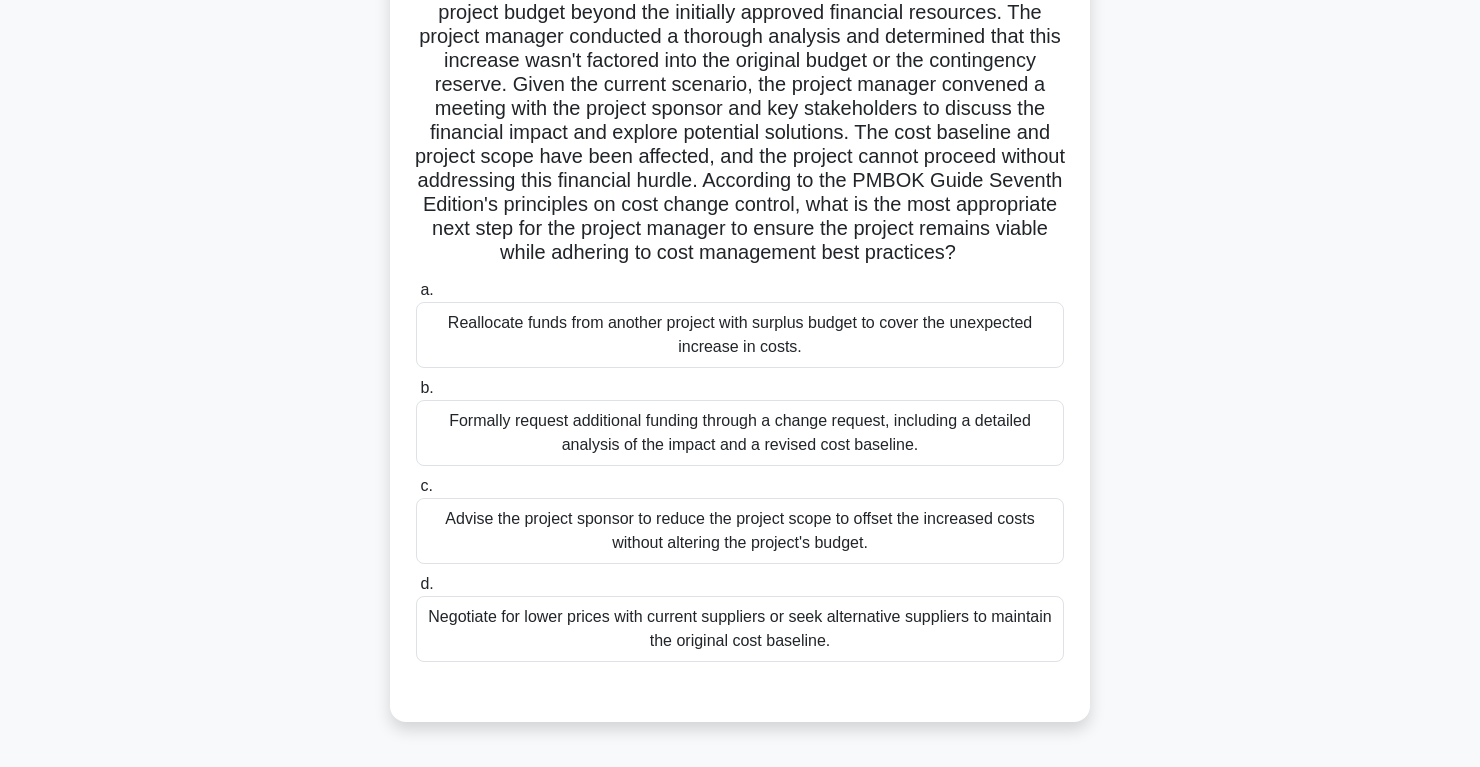 scroll, scrollTop: 266, scrollLeft: 0, axis: vertical 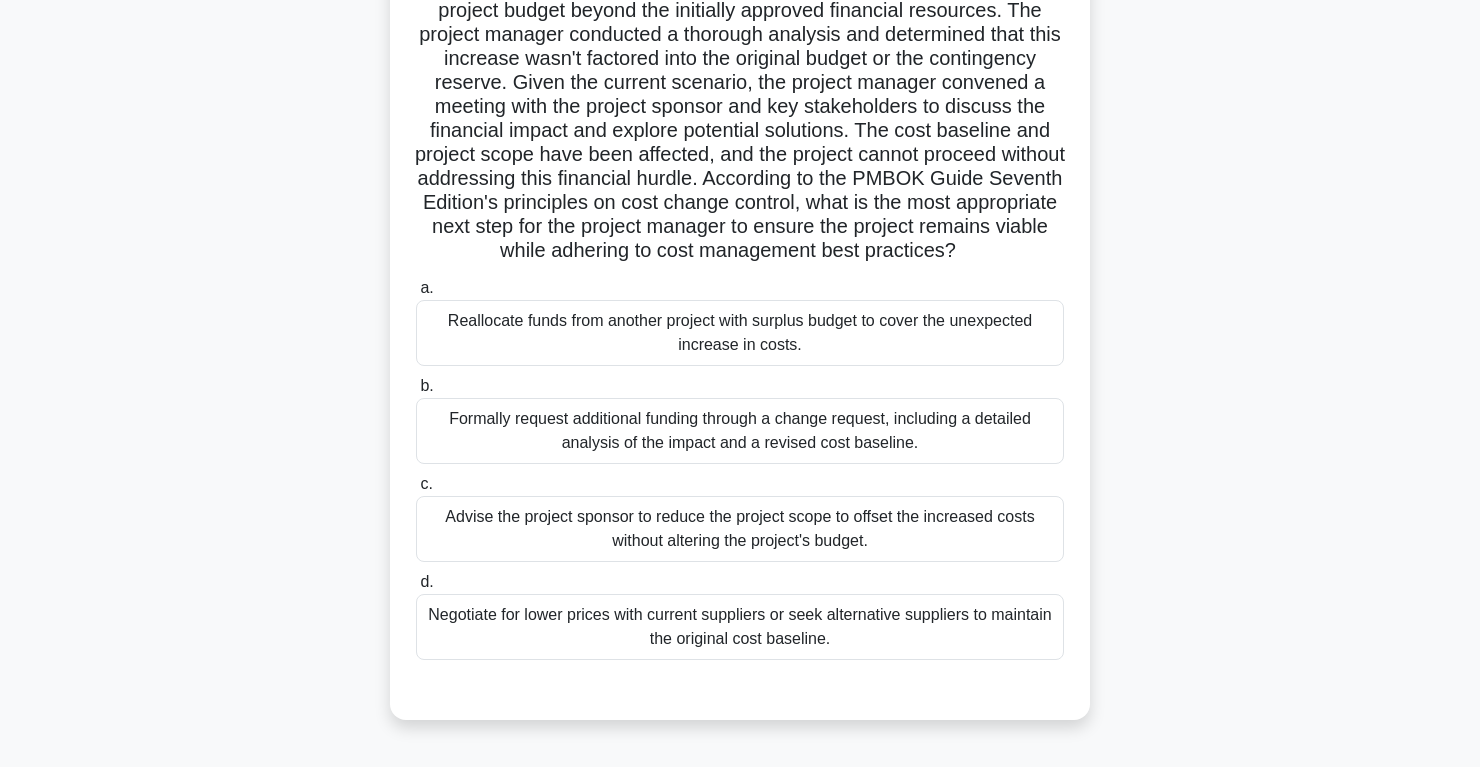 click on "Formally request additional funding through a change request, including a detailed analysis of the impact and a revised cost baseline." at bounding box center (740, 431) 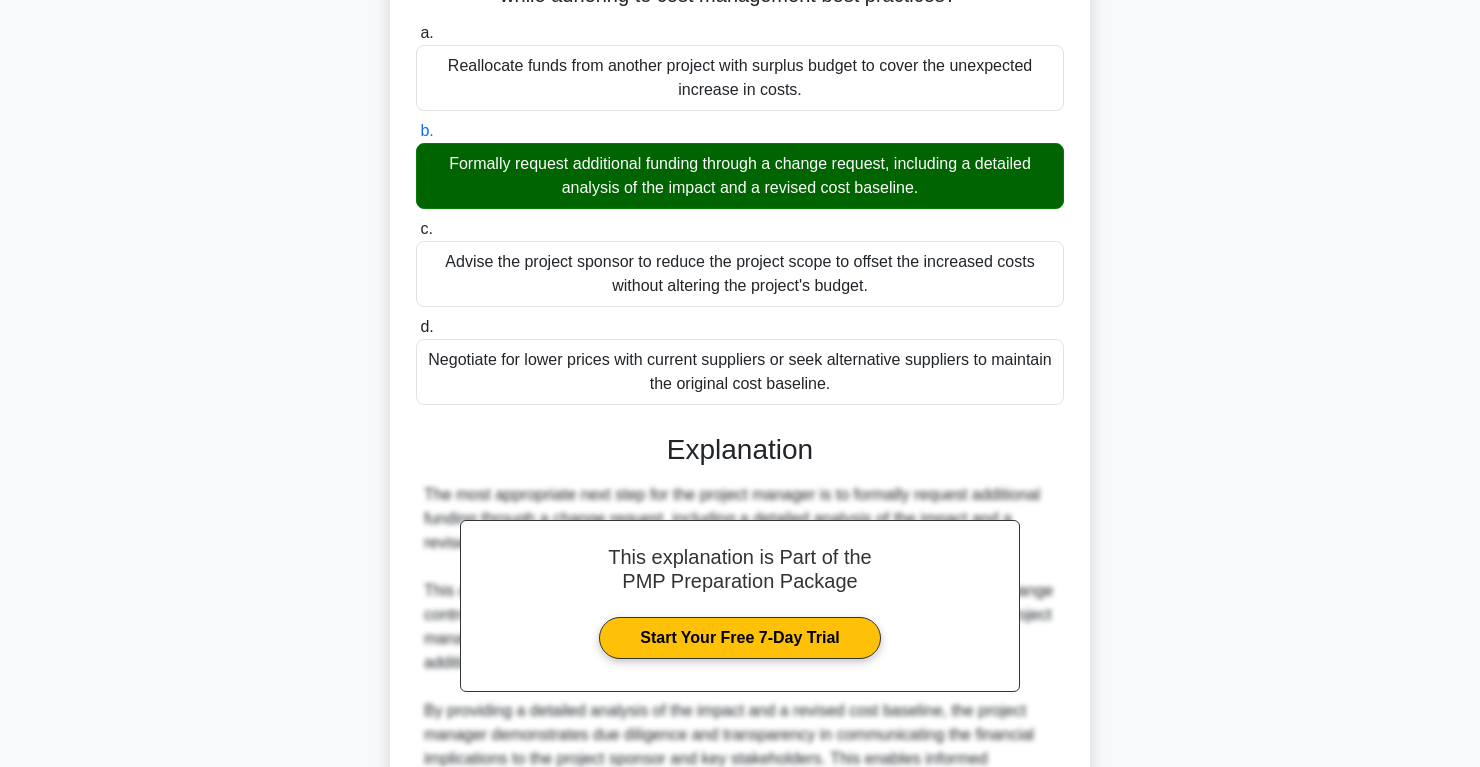 scroll, scrollTop: 922, scrollLeft: 0, axis: vertical 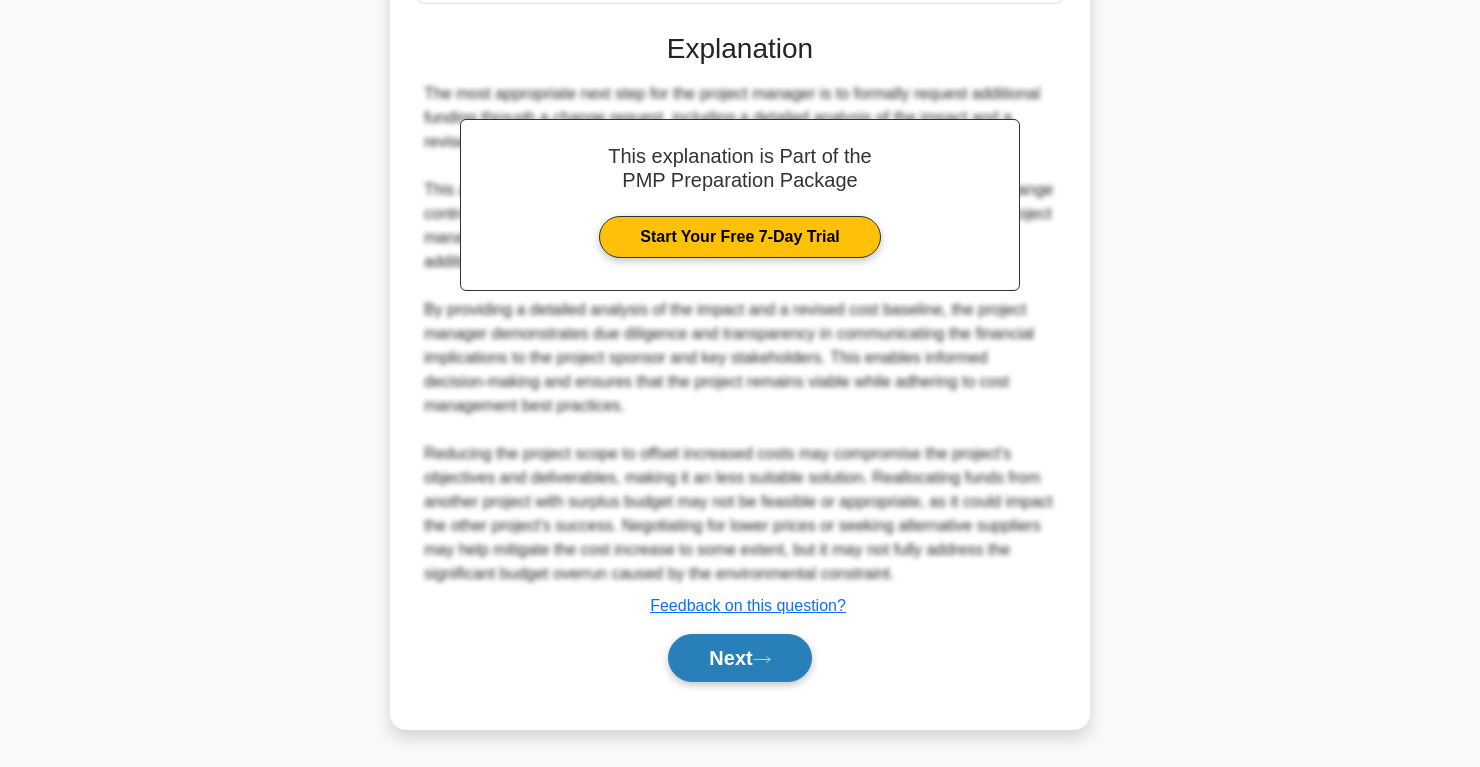 click on "Next" at bounding box center [739, 658] 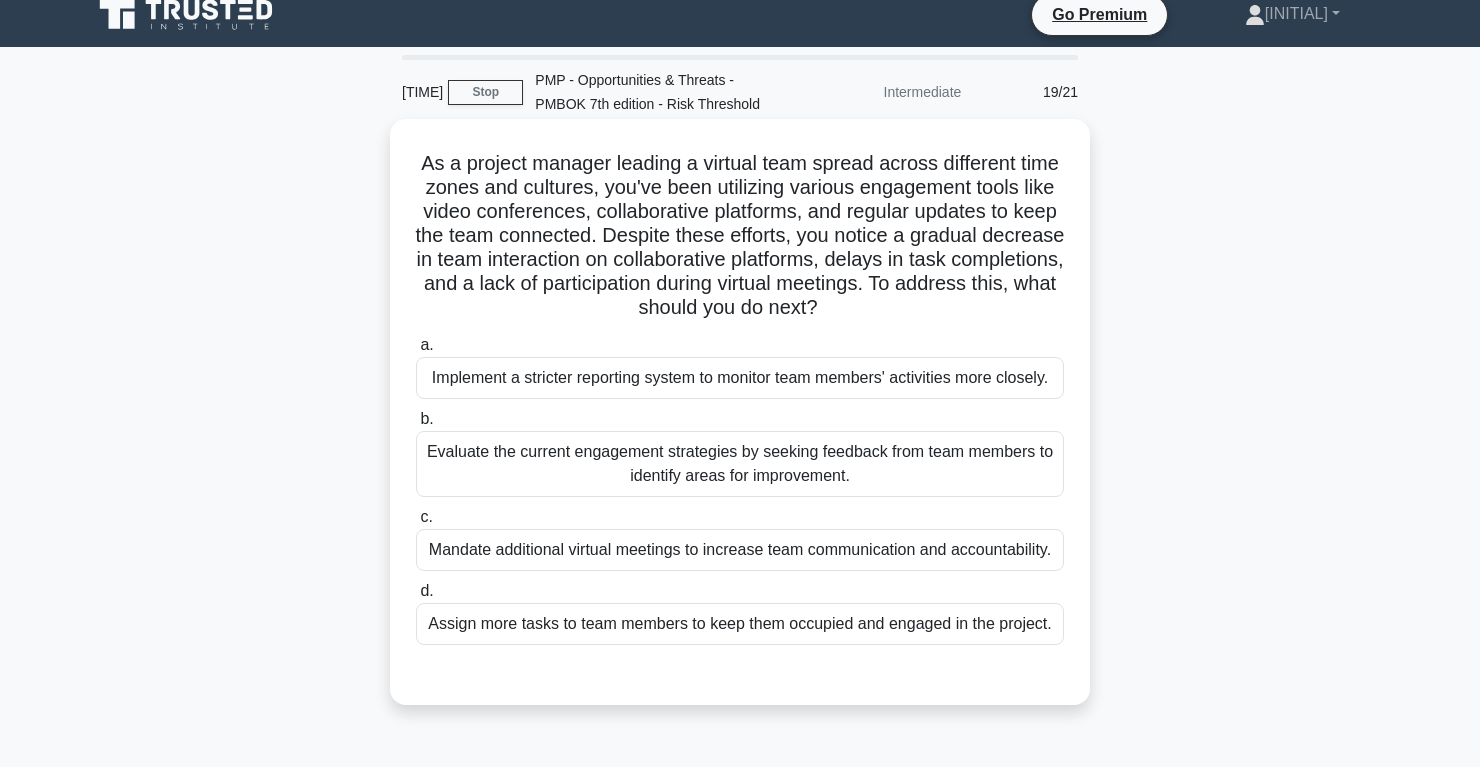 scroll, scrollTop: 0, scrollLeft: 0, axis: both 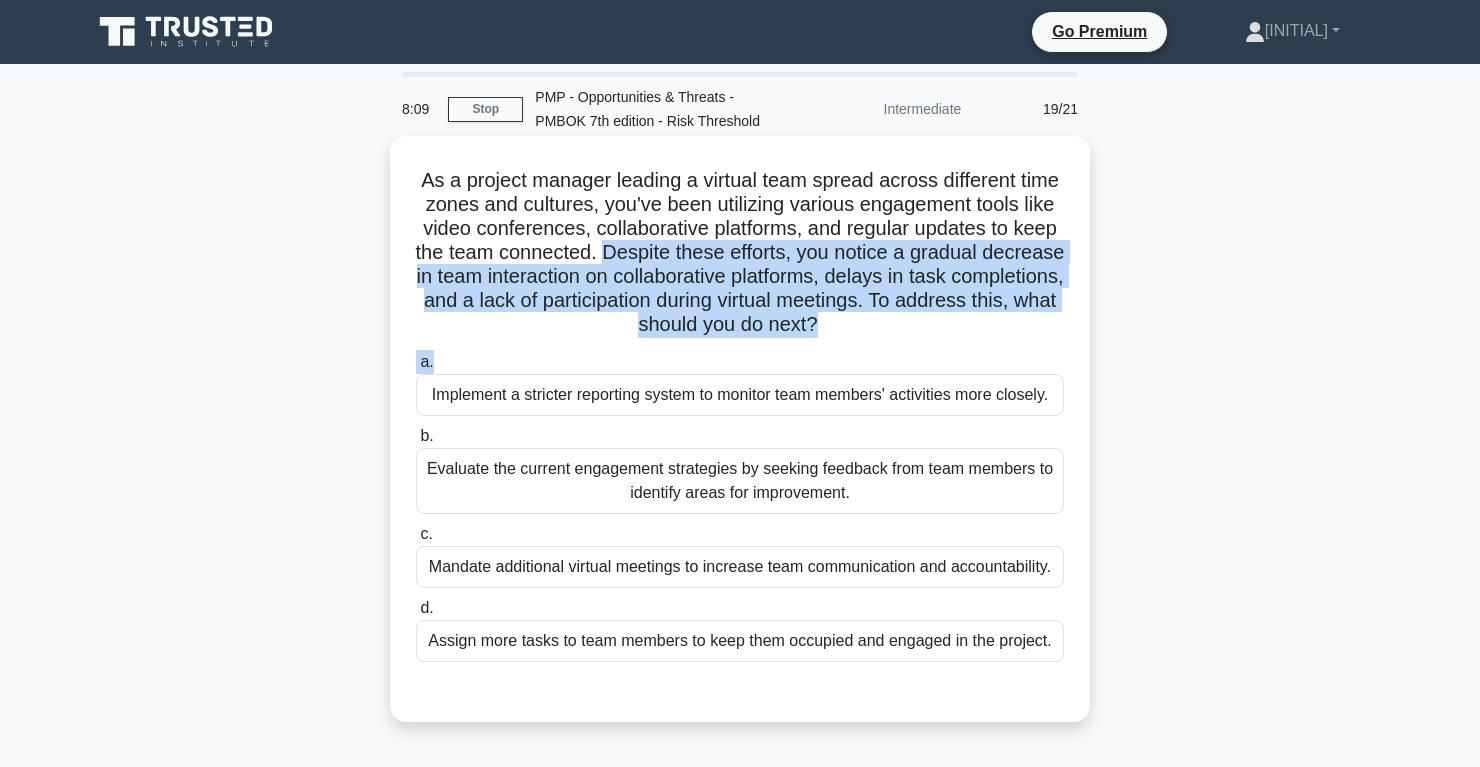 drag, startPoint x: 606, startPoint y: 248, endPoint x: 859, endPoint y: 351, distance: 273.16296 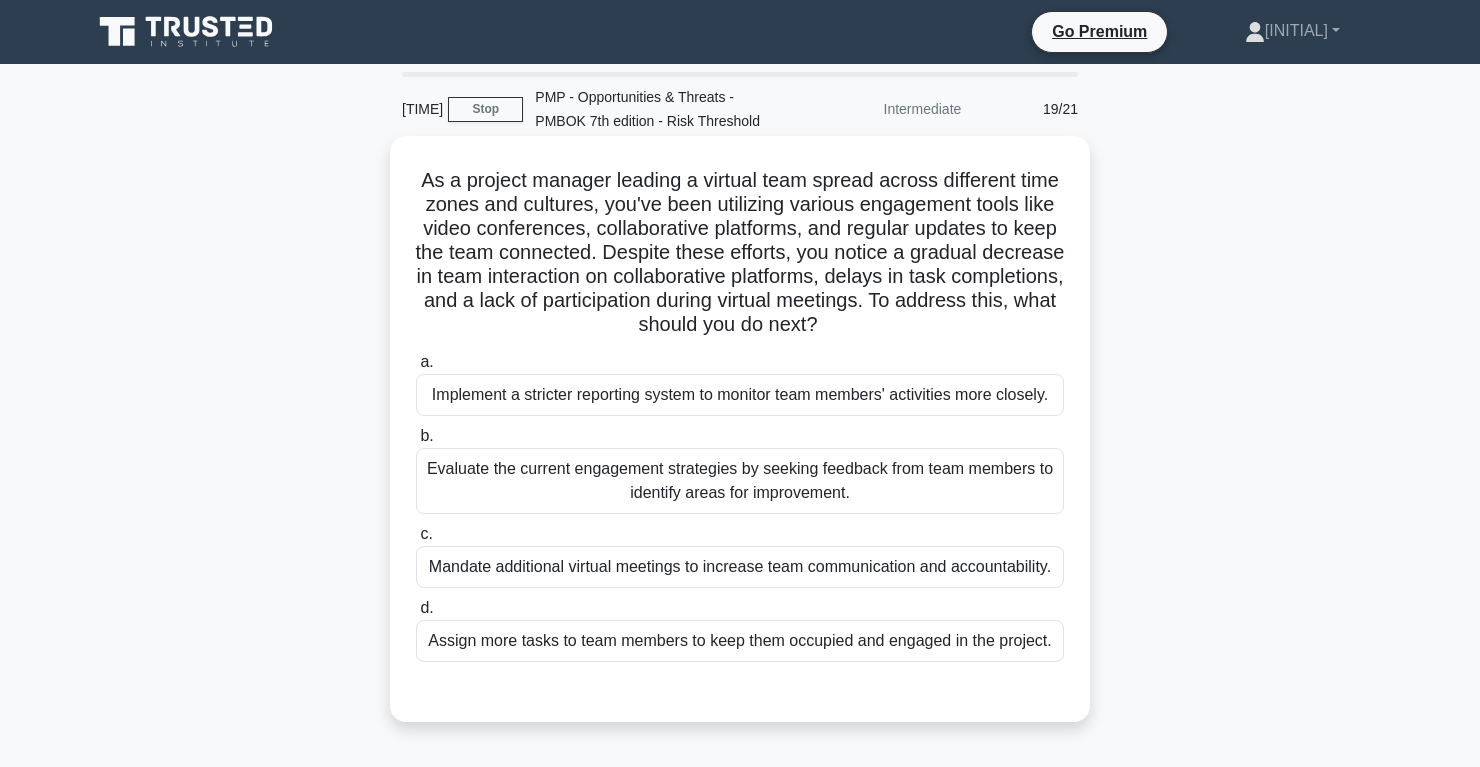 click on "Evaluate the current engagement strategies by seeking feedback from team members to identify areas for improvement." at bounding box center [740, 481] 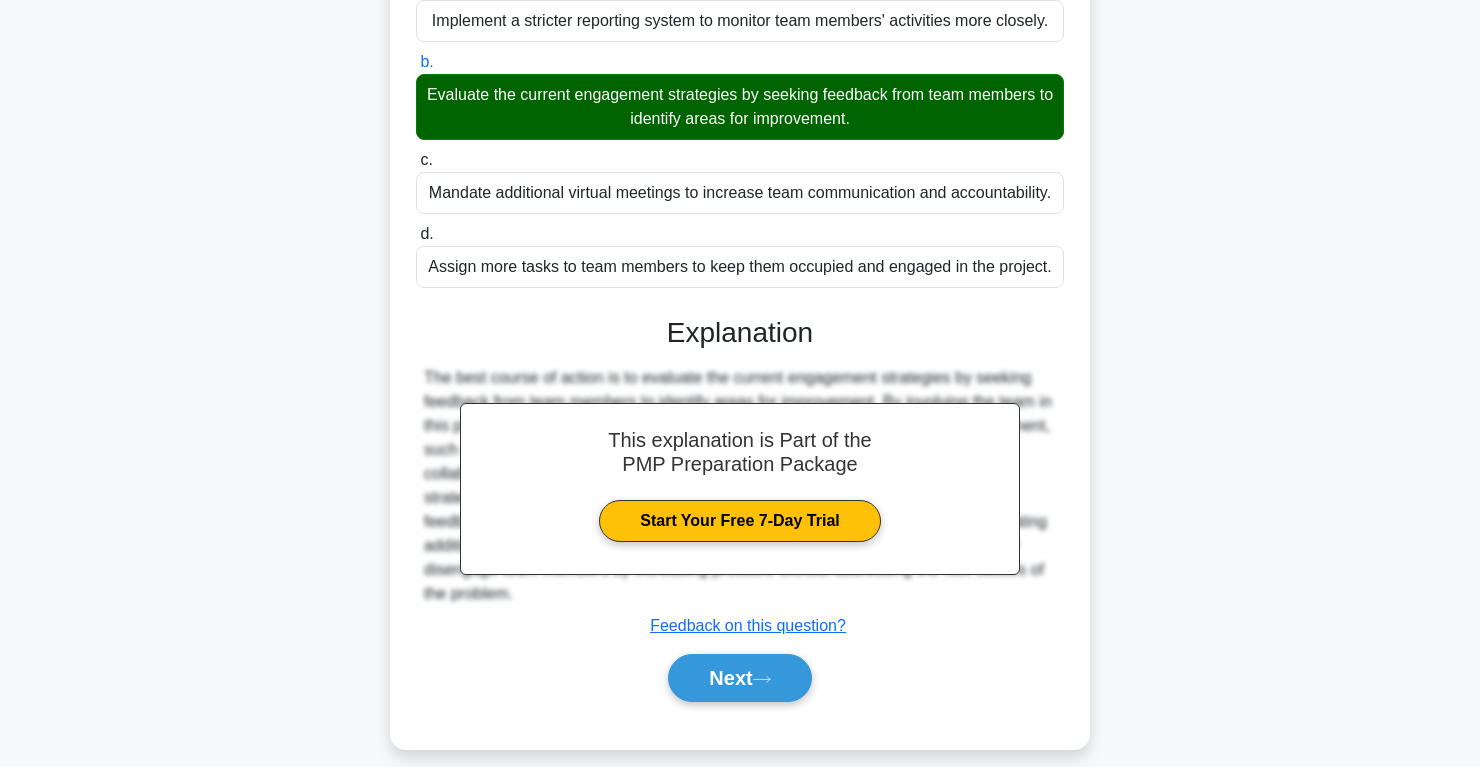 scroll, scrollTop: 394, scrollLeft: 0, axis: vertical 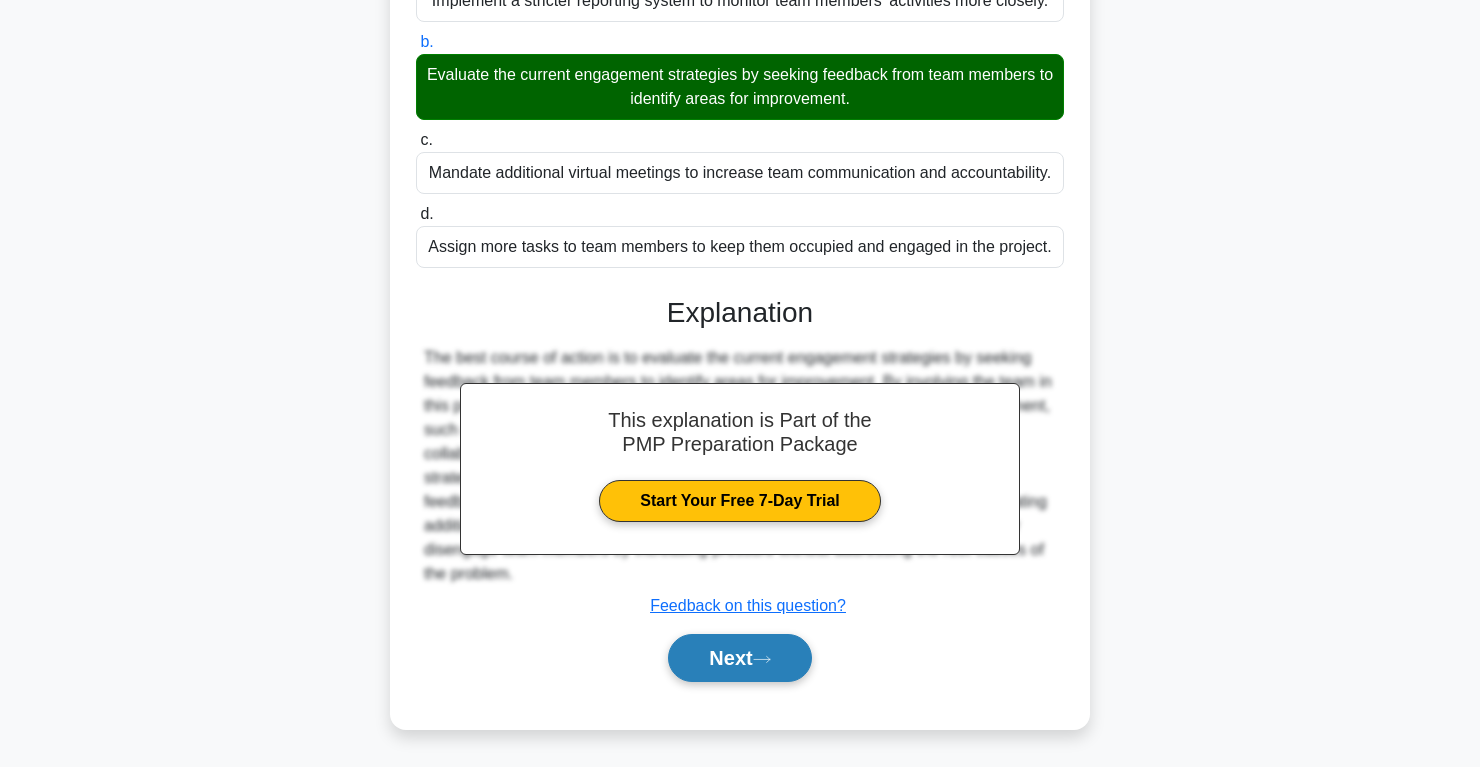 click on "Next" at bounding box center [739, 658] 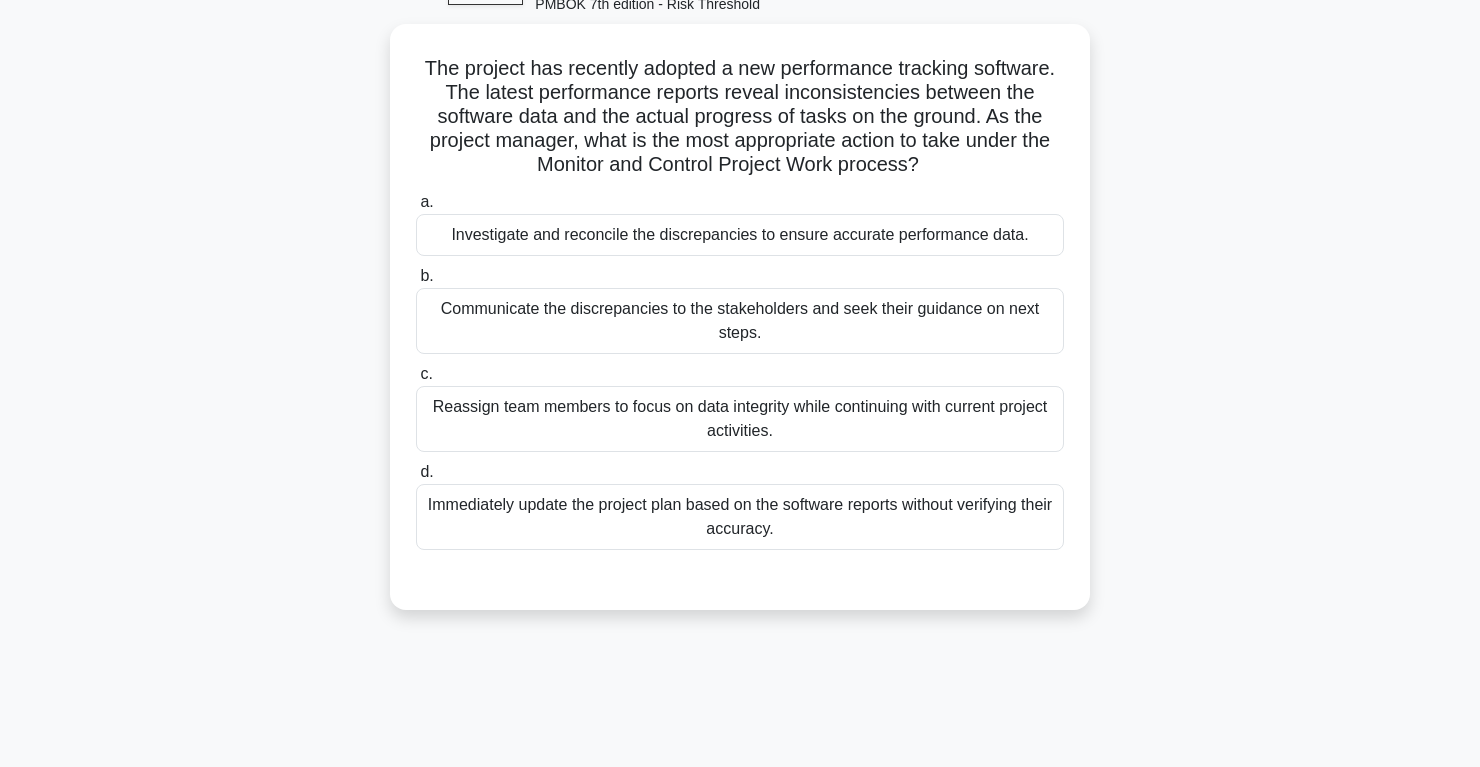 scroll, scrollTop: 0, scrollLeft: 0, axis: both 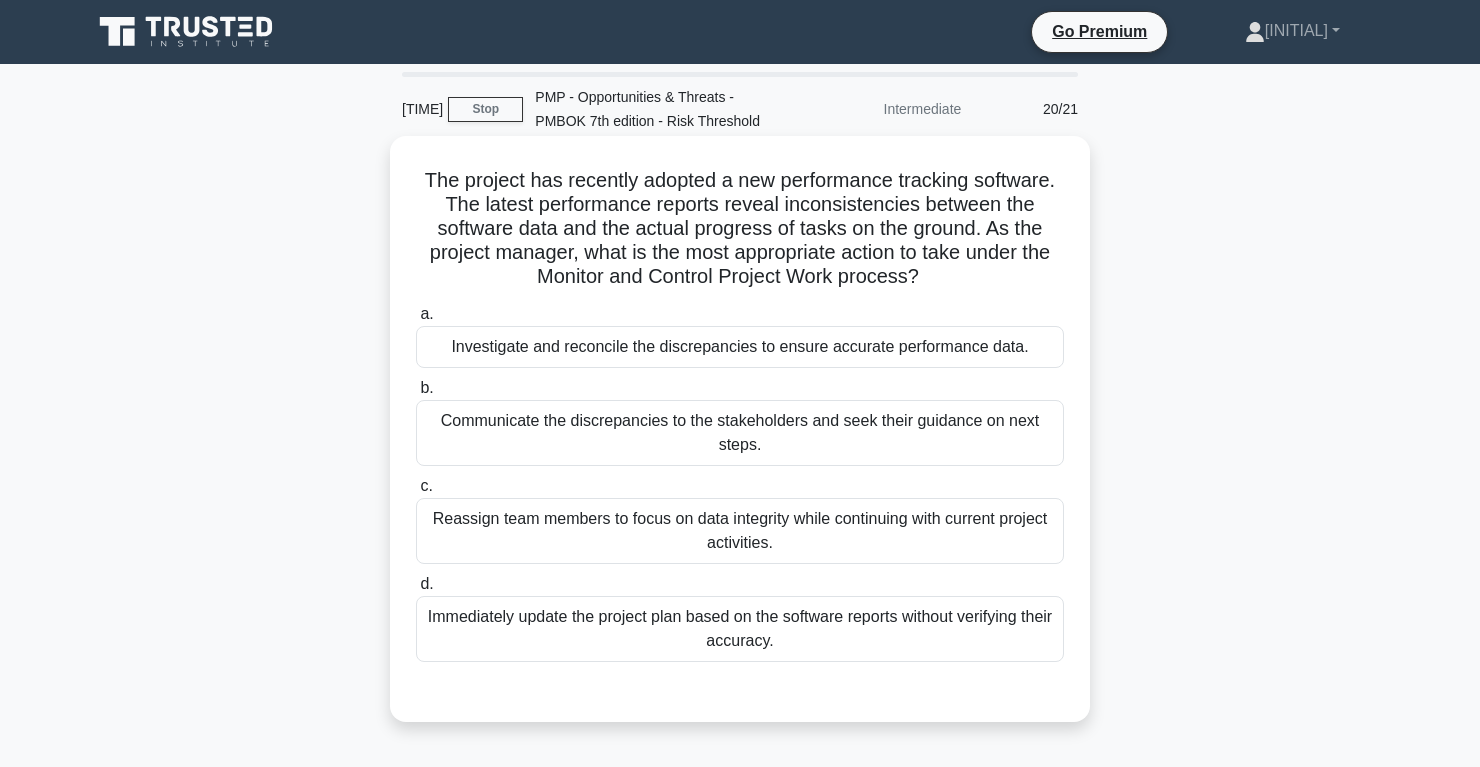 drag, startPoint x: 451, startPoint y: 202, endPoint x: 1013, endPoint y: 280, distance: 567.38696 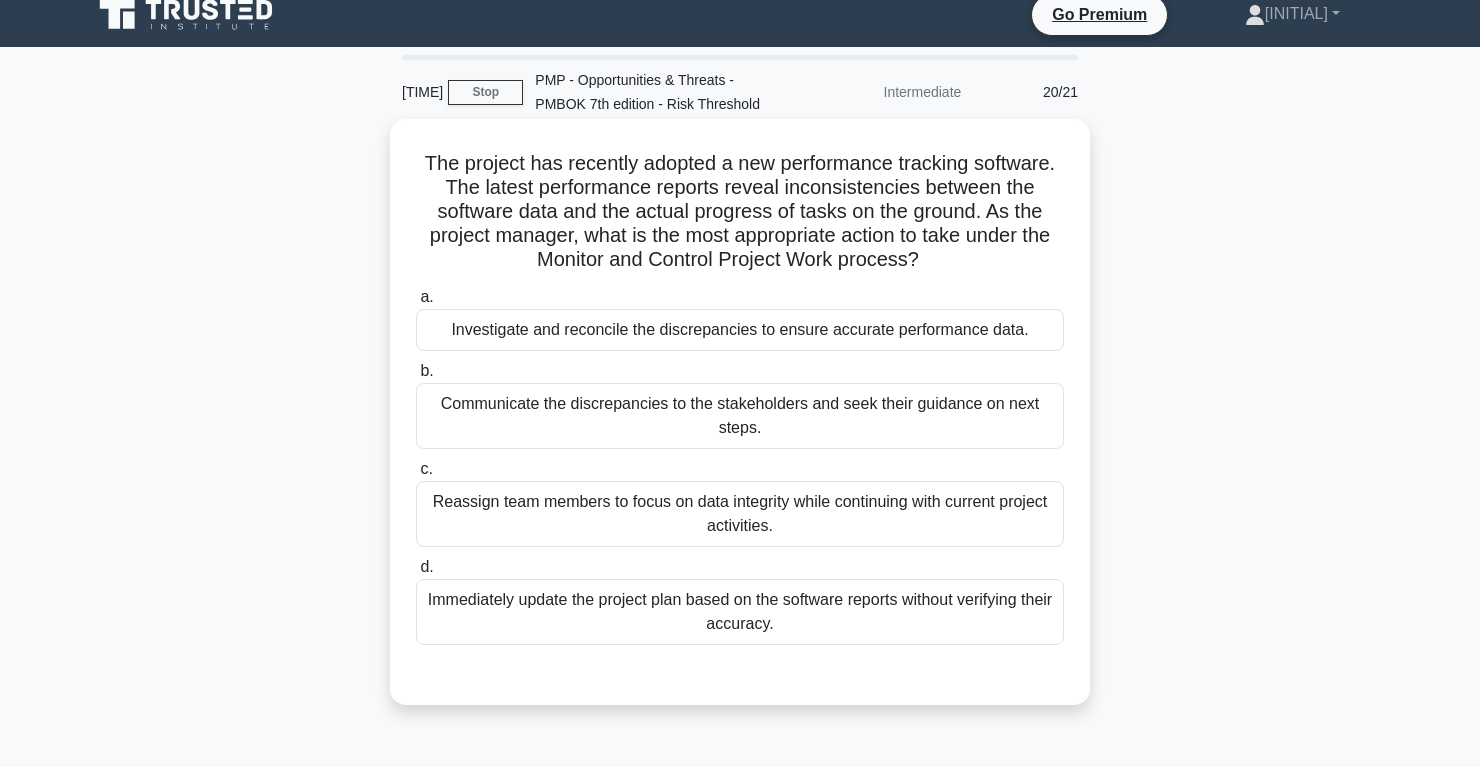scroll, scrollTop: 0, scrollLeft: 0, axis: both 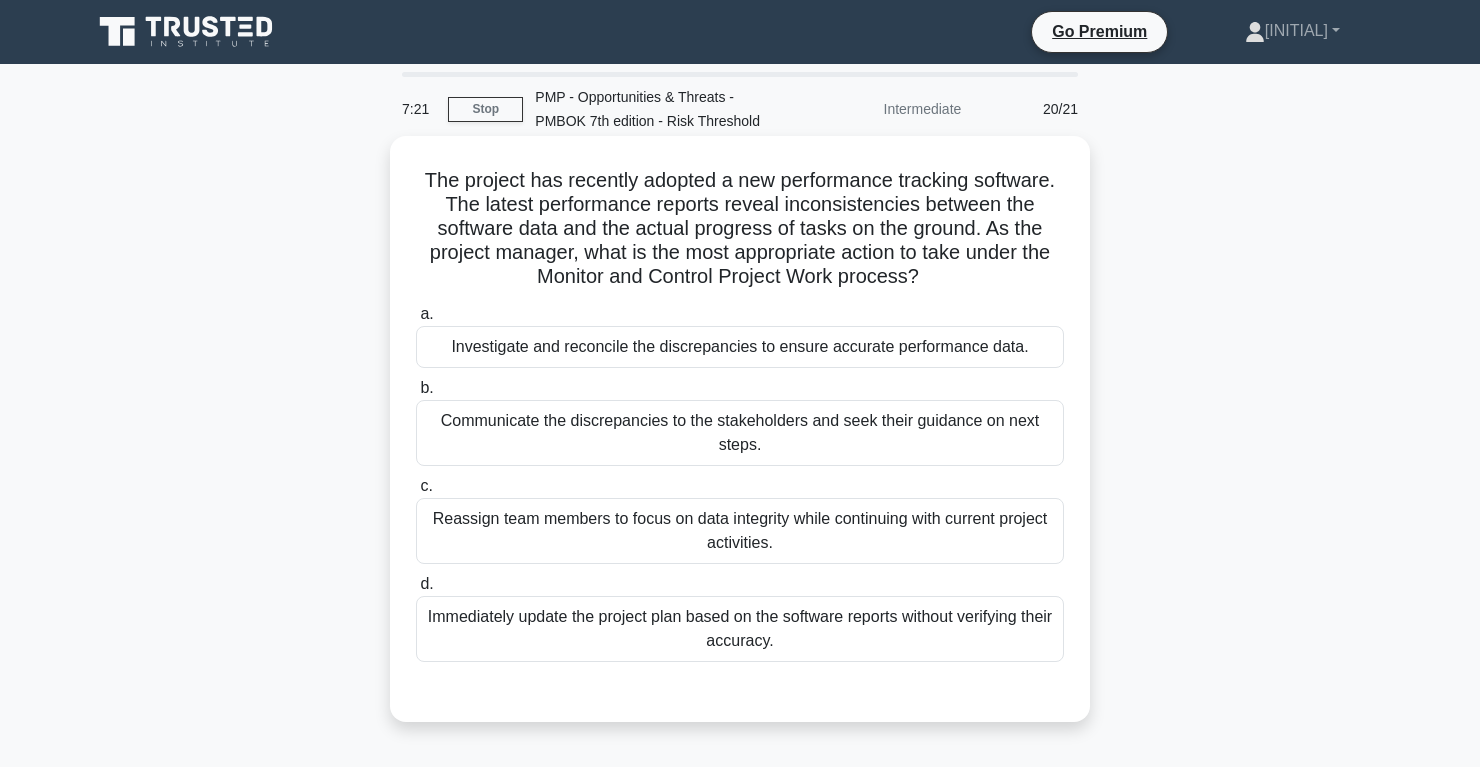 click on "Investigate and reconcile the discrepancies to ensure accurate performance data." at bounding box center (740, 347) 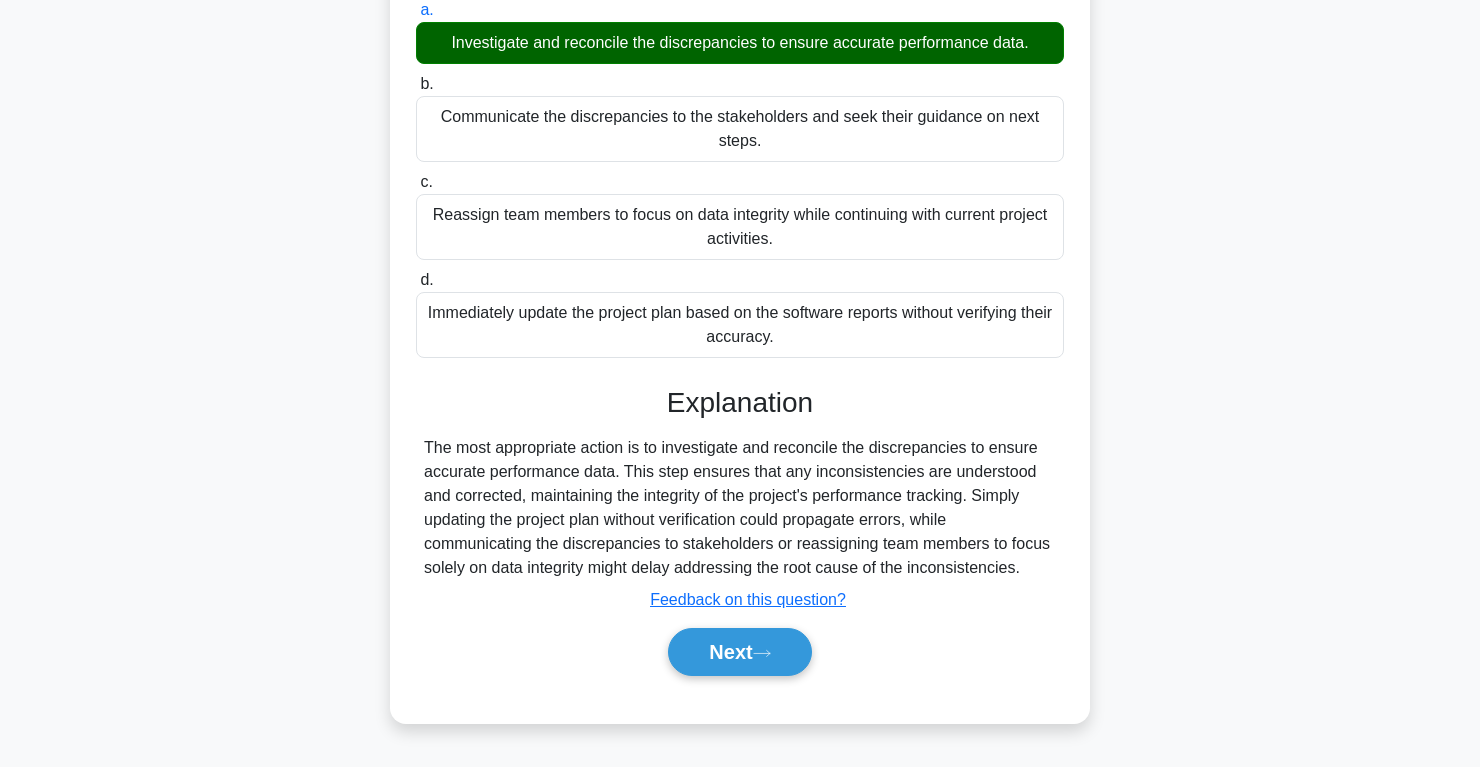scroll, scrollTop: 313, scrollLeft: 0, axis: vertical 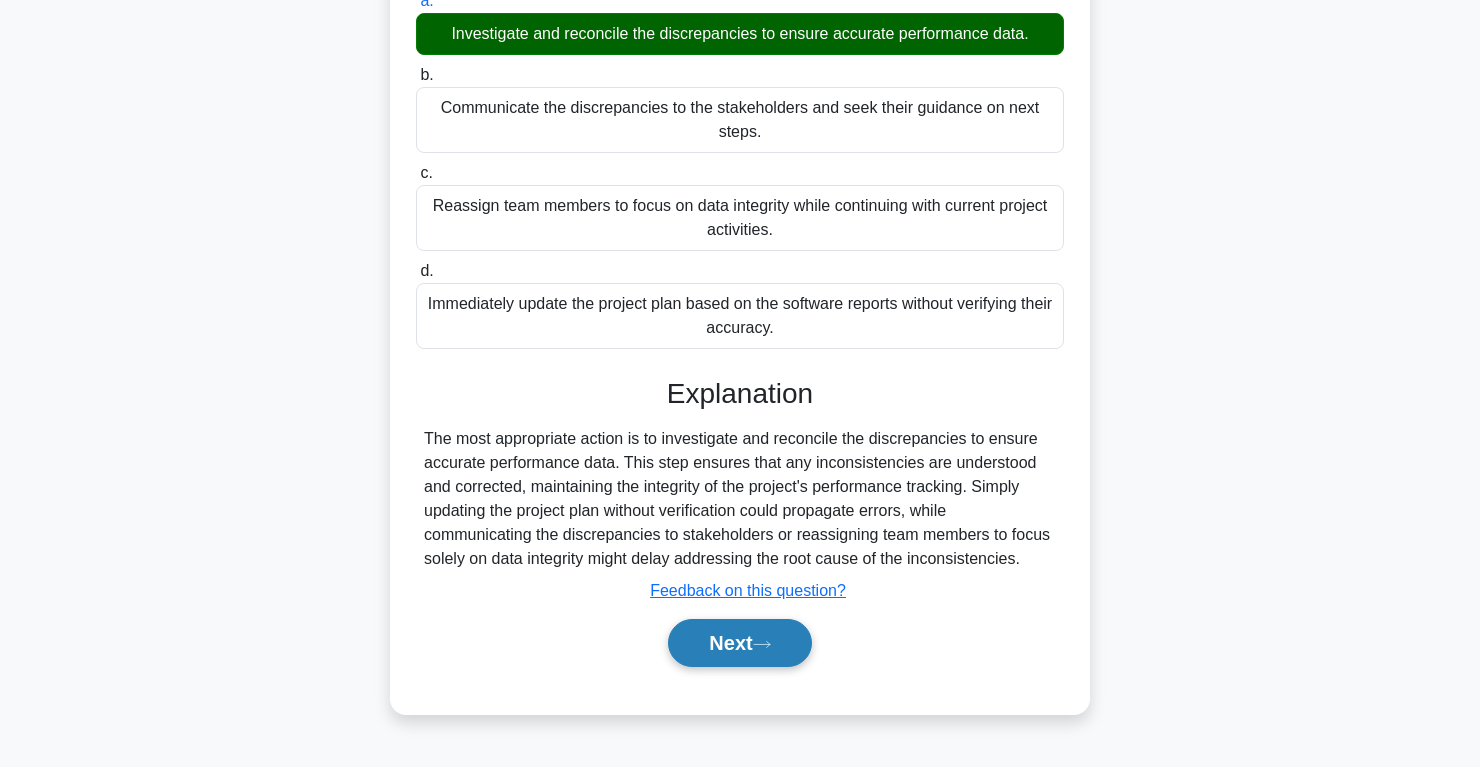 click on "Next" at bounding box center (739, 643) 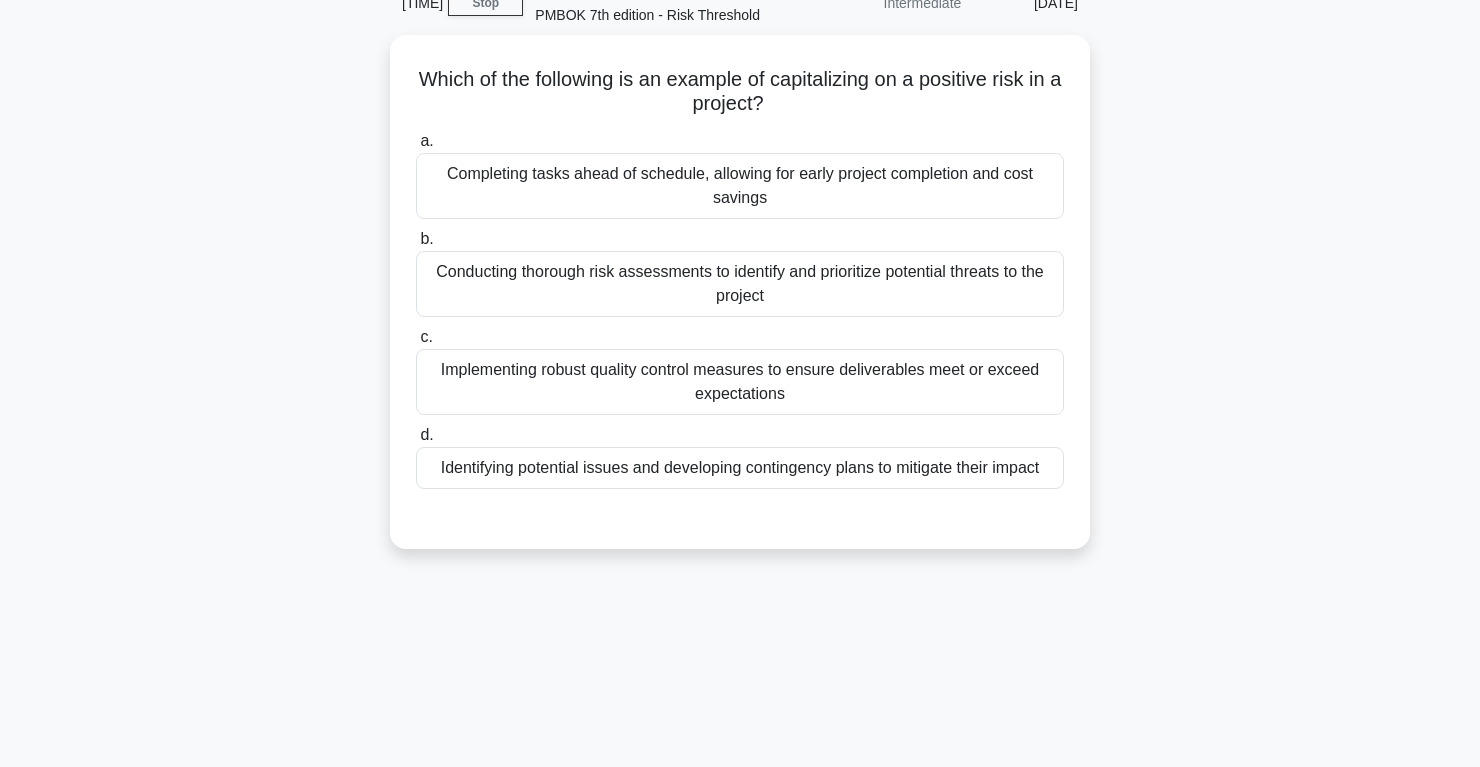 scroll, scrollTop: 0, scrollLeft: 0, axis: both 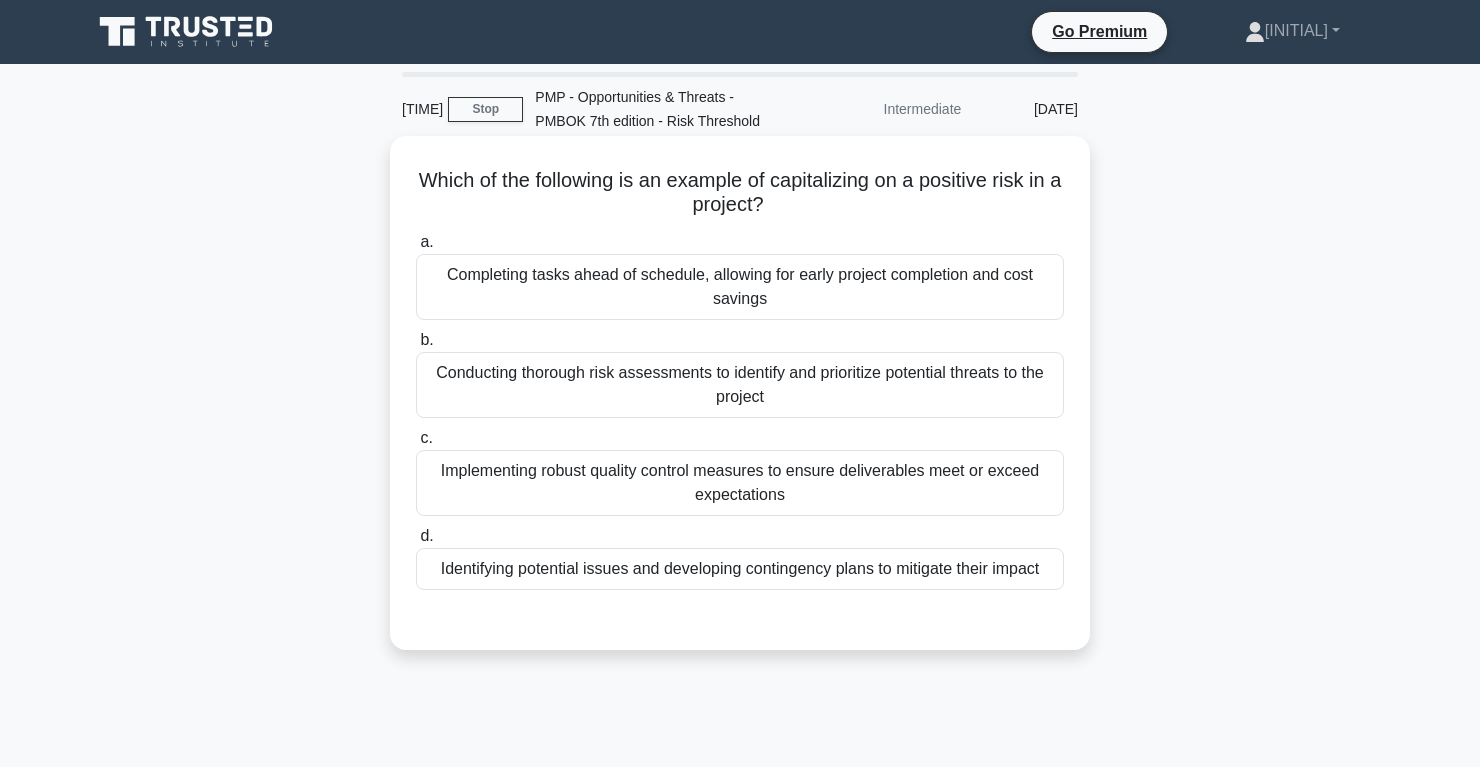 click on "Completing tasks ahead of schedule, allowing for early project completion and cost savings" at bounding box center [740, 287] 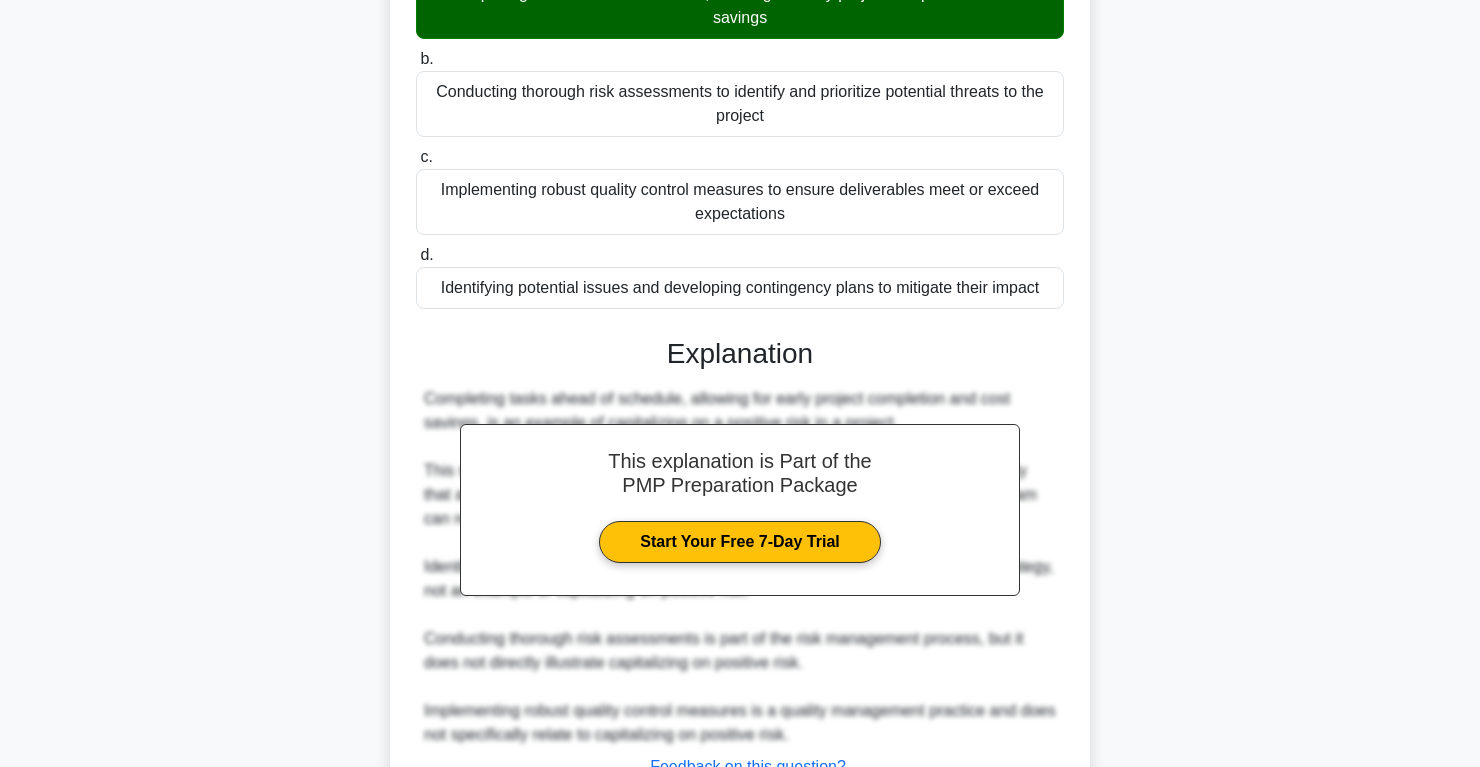 scroll, scrollTop: 442, scrollLeft: 0, axis: vertical 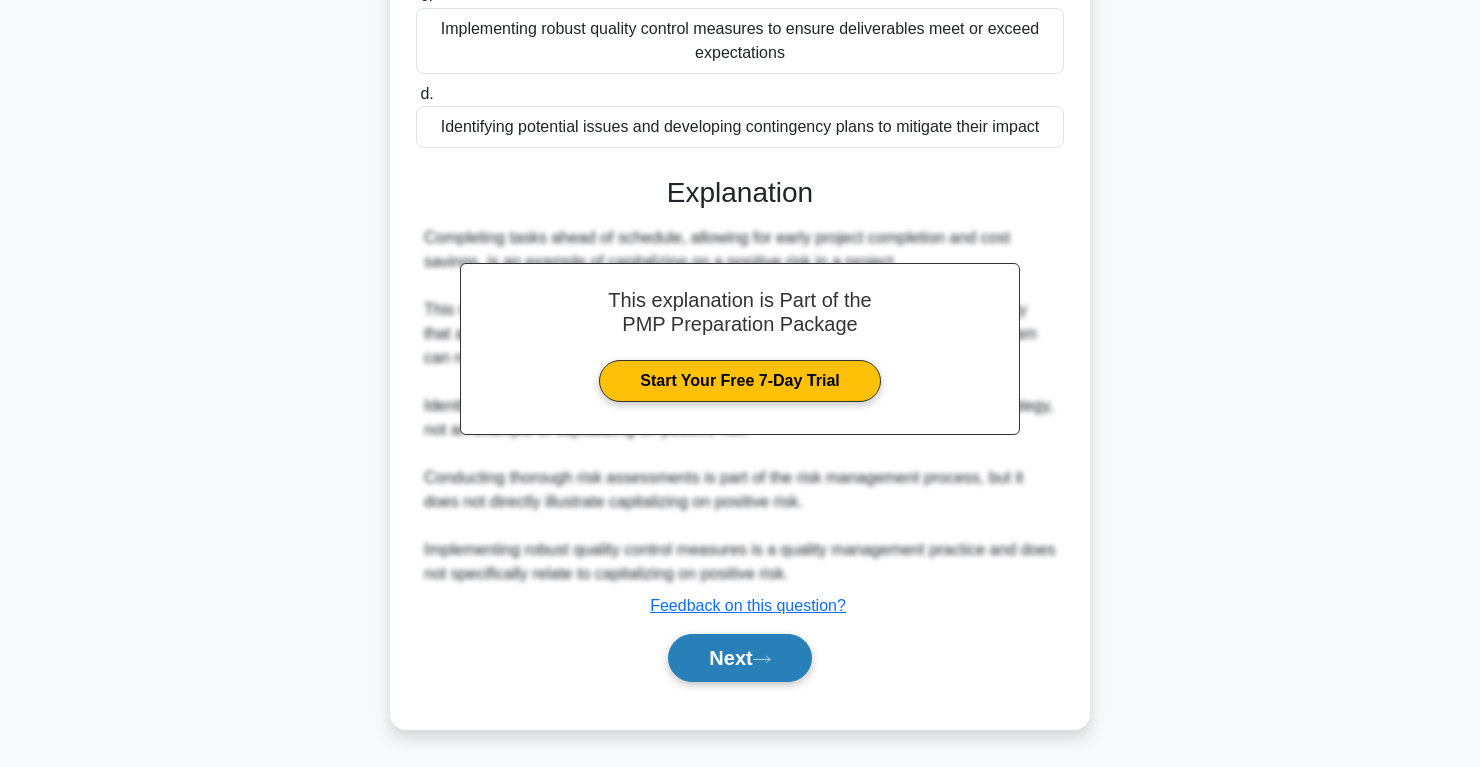 click on "Next" at bounding box center (739, 658) 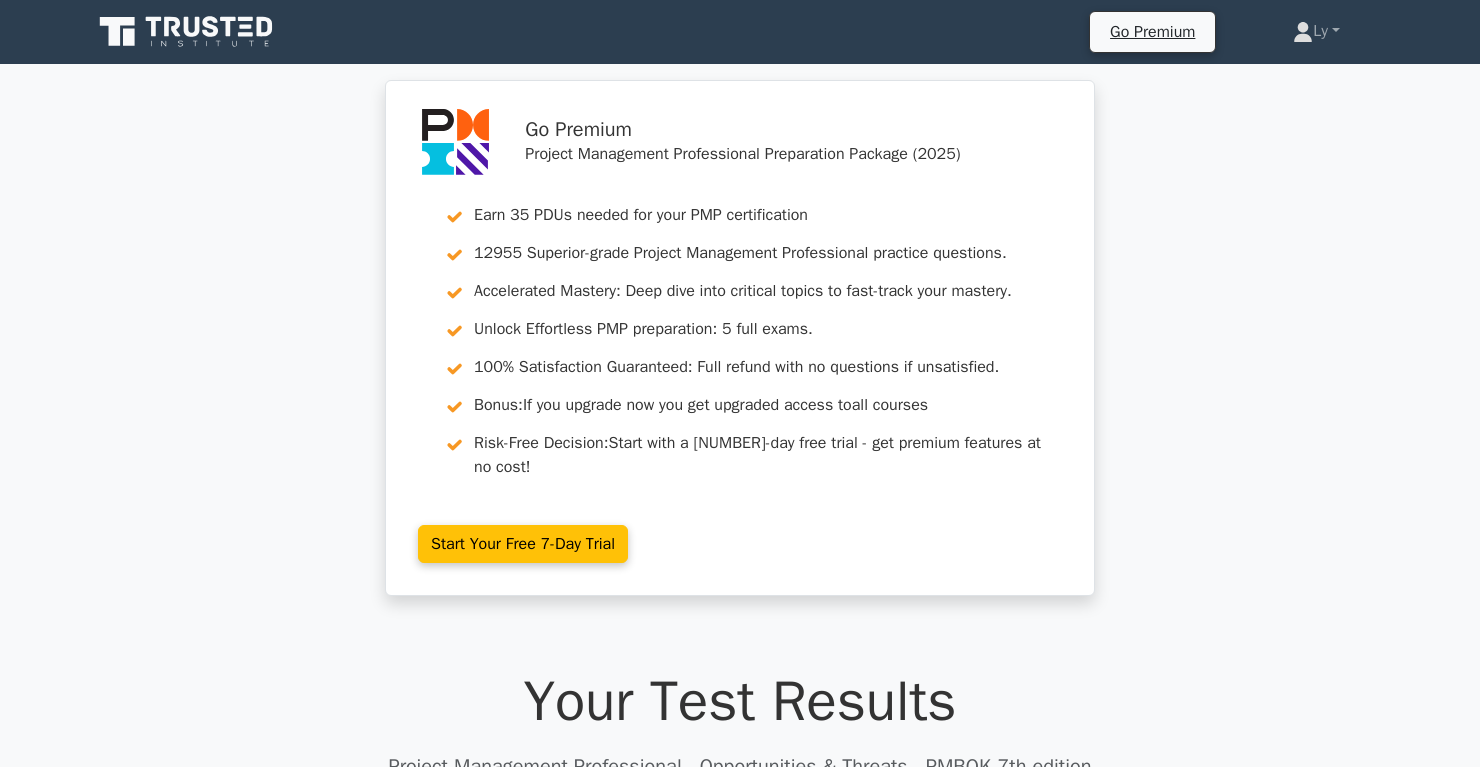 scroll, scrollTop: 0, scrollLeft: 0, axis: both 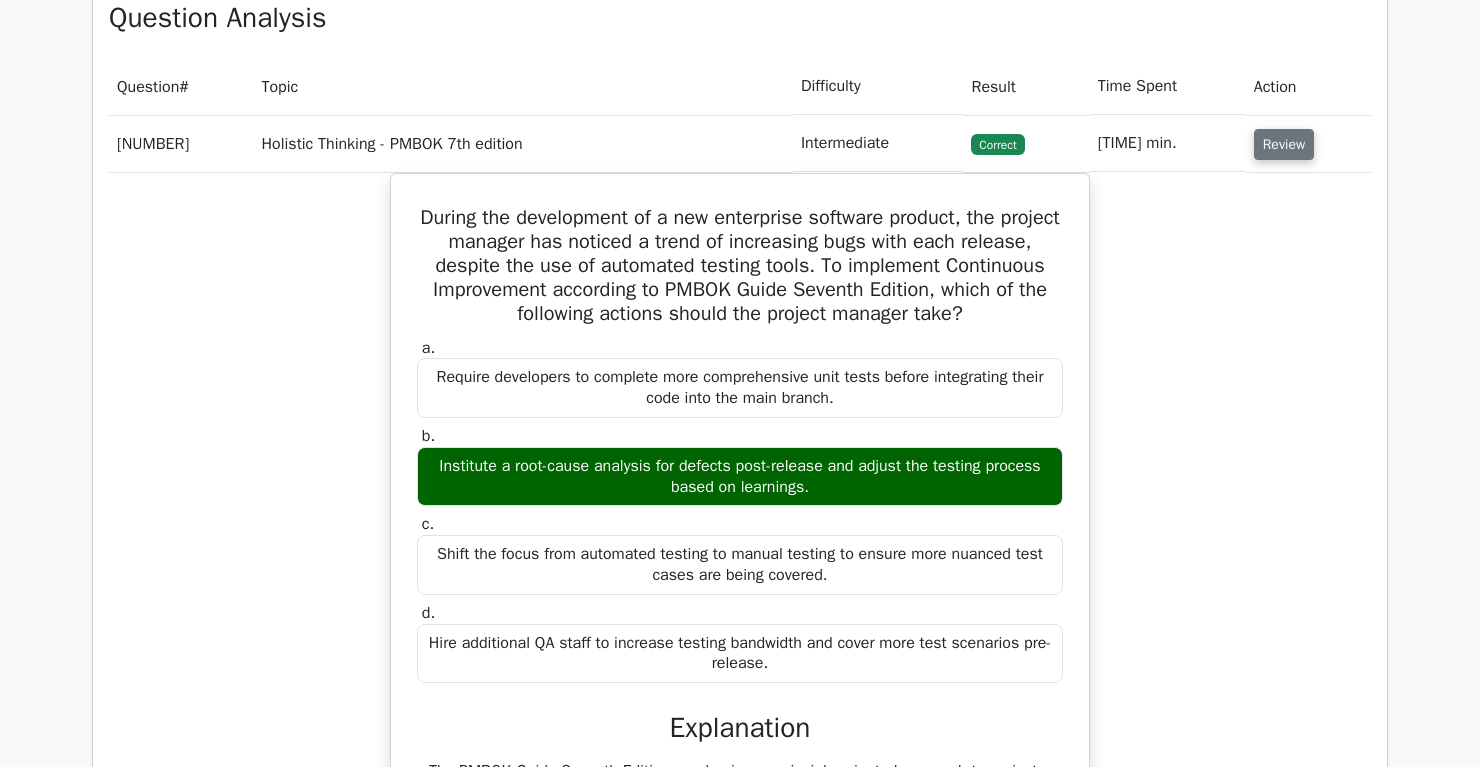click on "Review" at bounding box center [1284, 144] 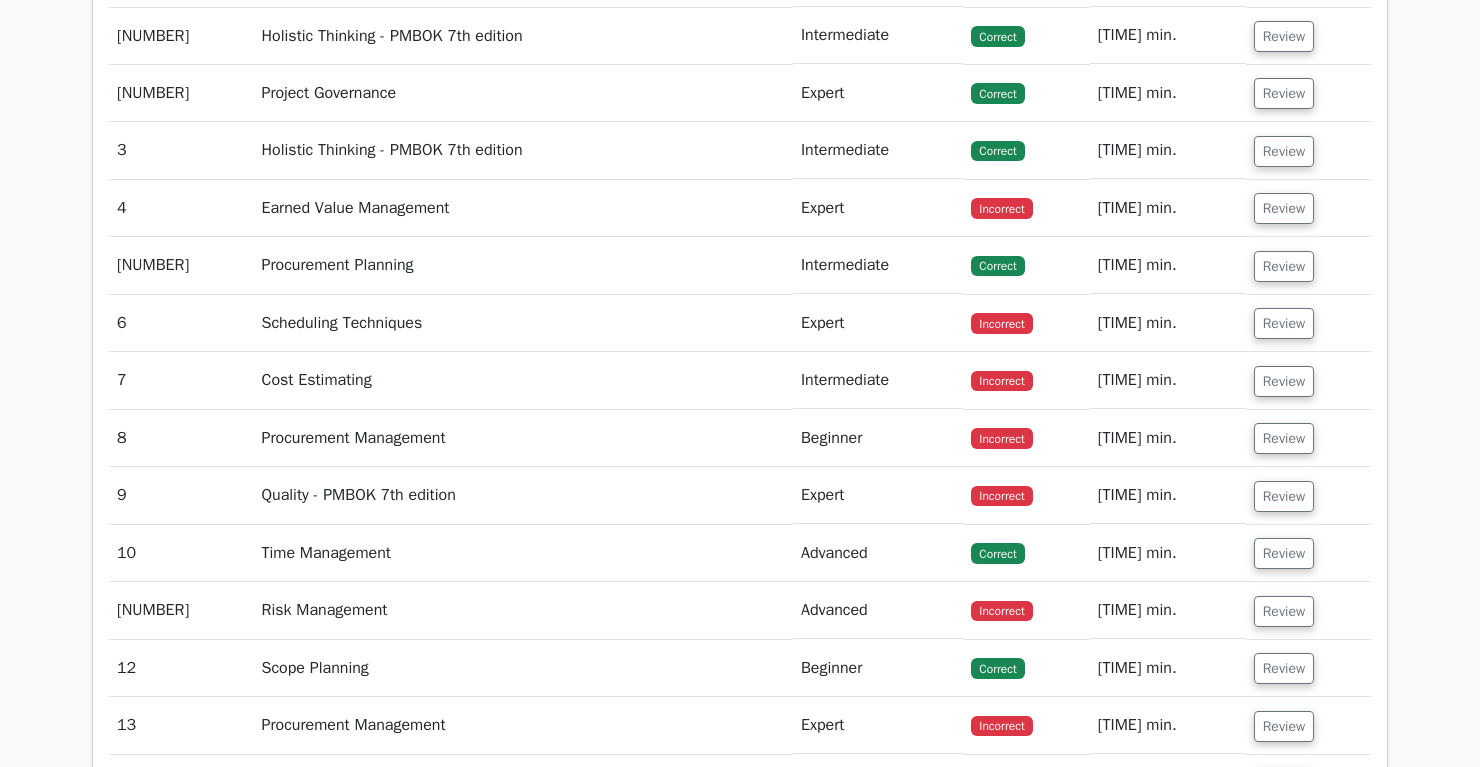 scroll, scrollTop: 2202, scrollLeft: 0, axis: vertical 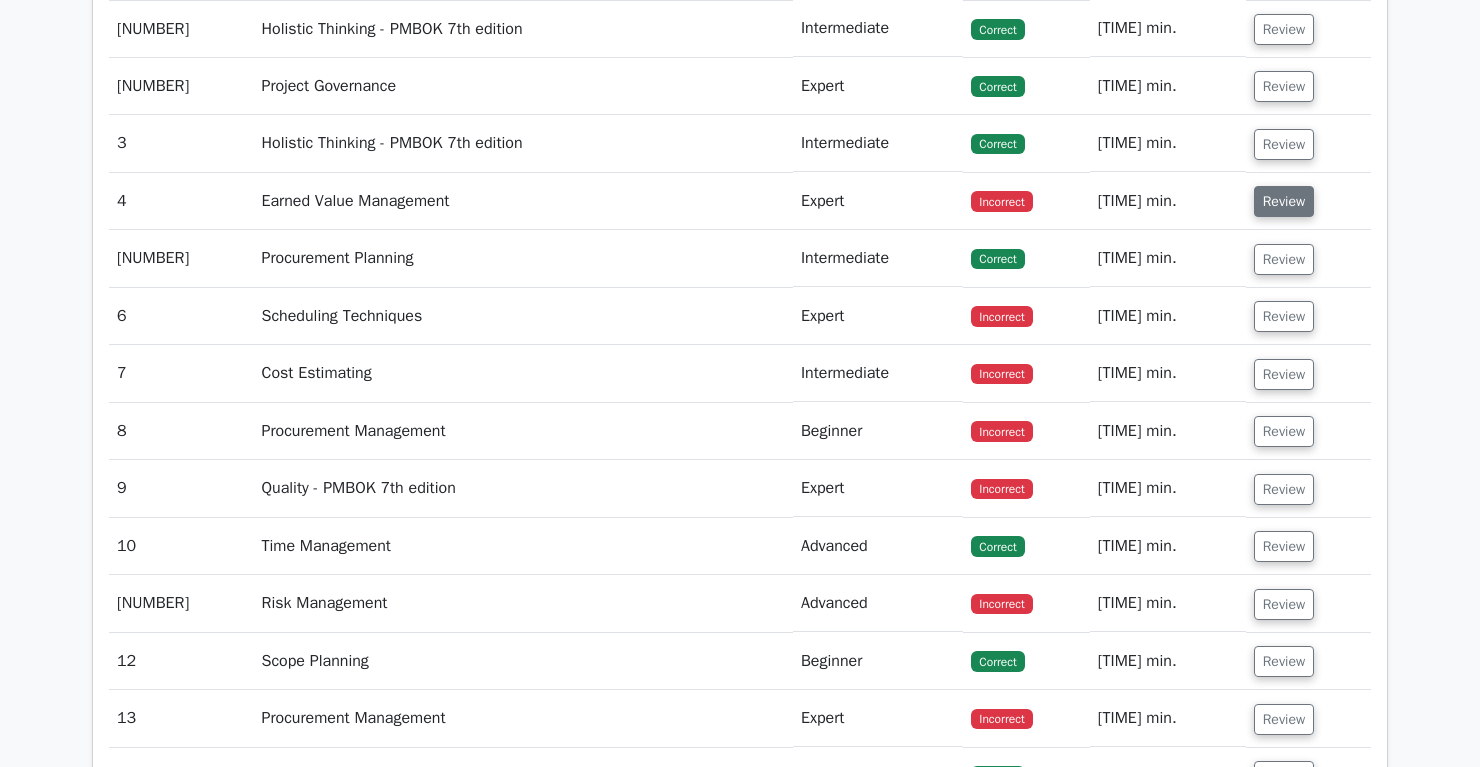 click on "Review" at bounding box center [1284, 201] 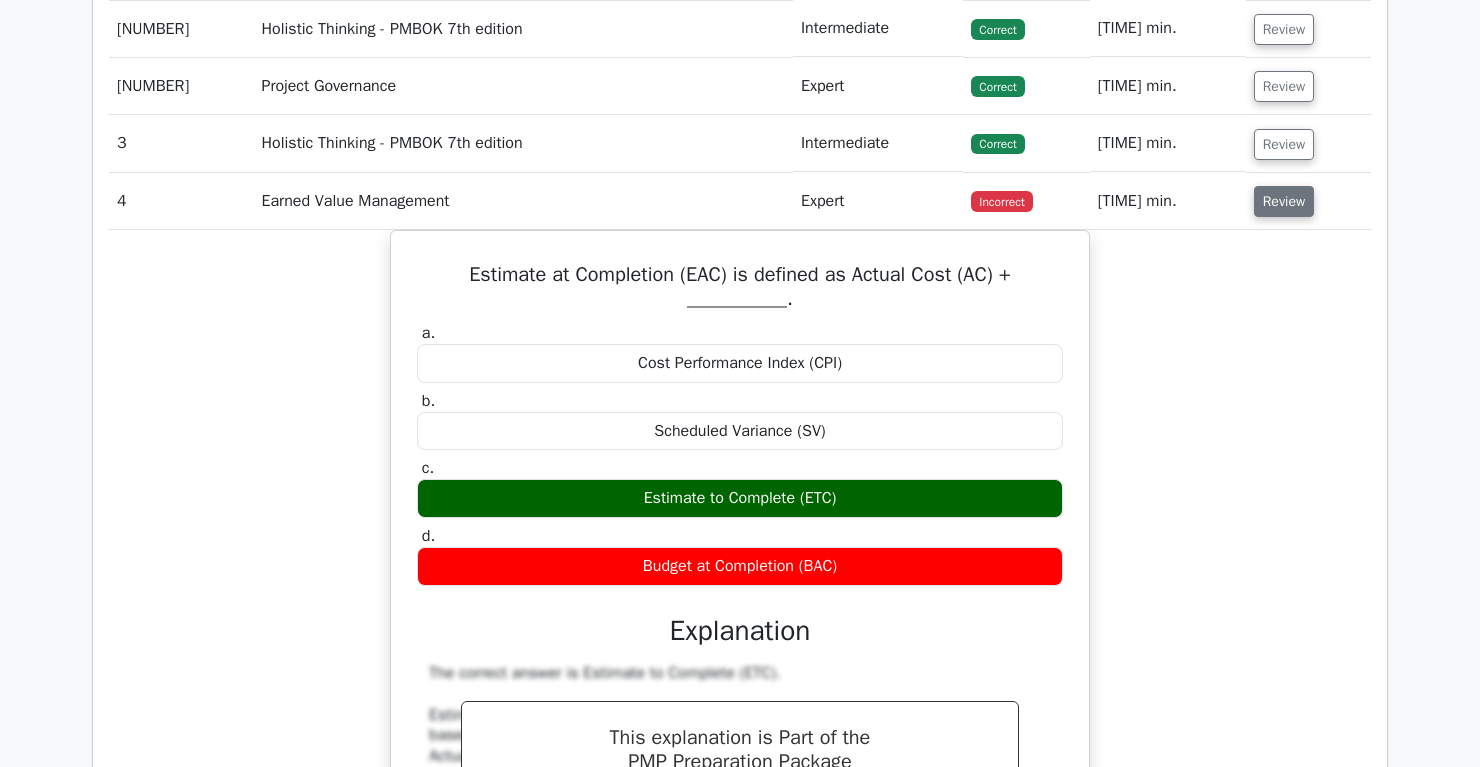 click on "Review" at bounding box center (1284, 201) 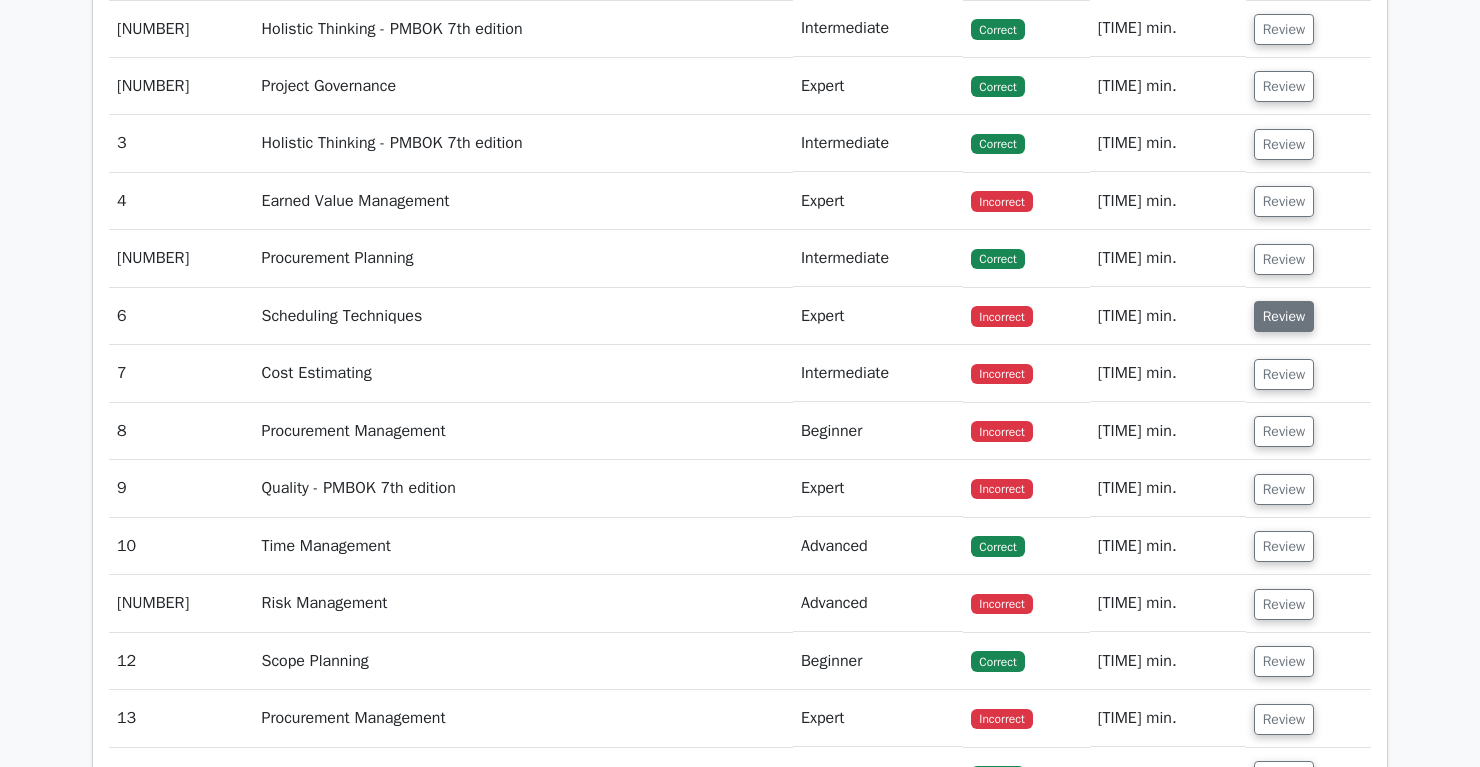 click on "Review" at bounding box center (1284, 316) 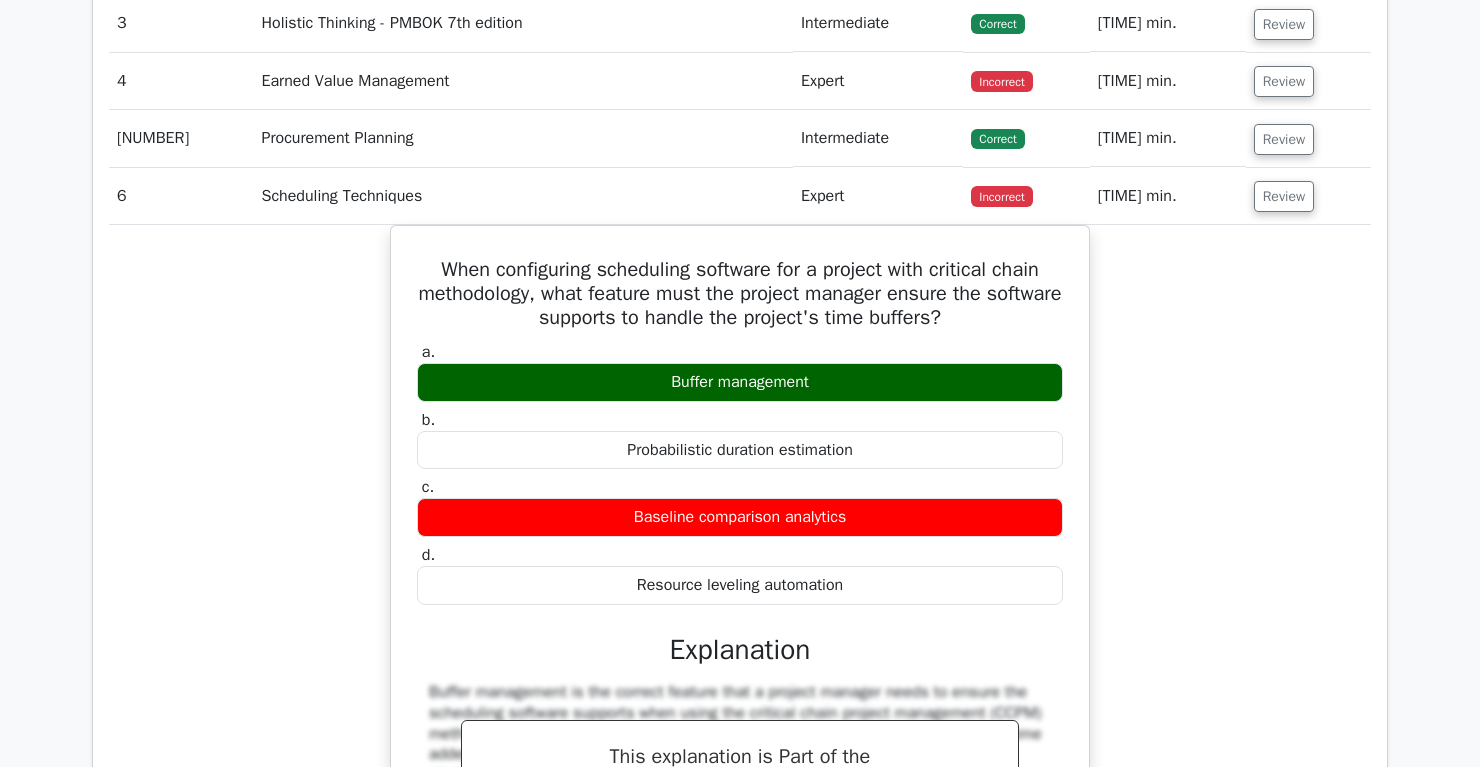 scroll, scrollTop: 2325, scrollLeft: 0, axis: vertical 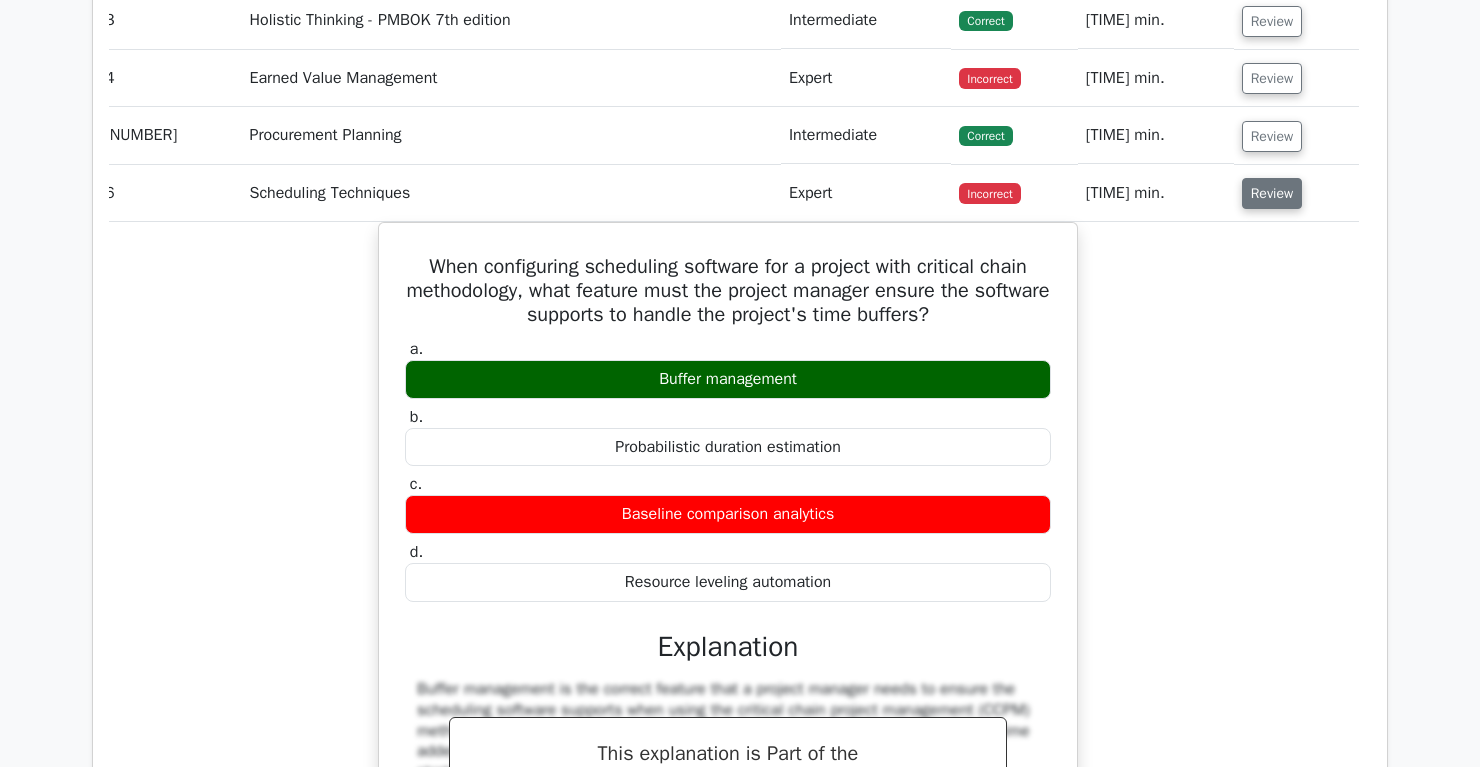 click on "Review" at bounding box center [1272, 193] 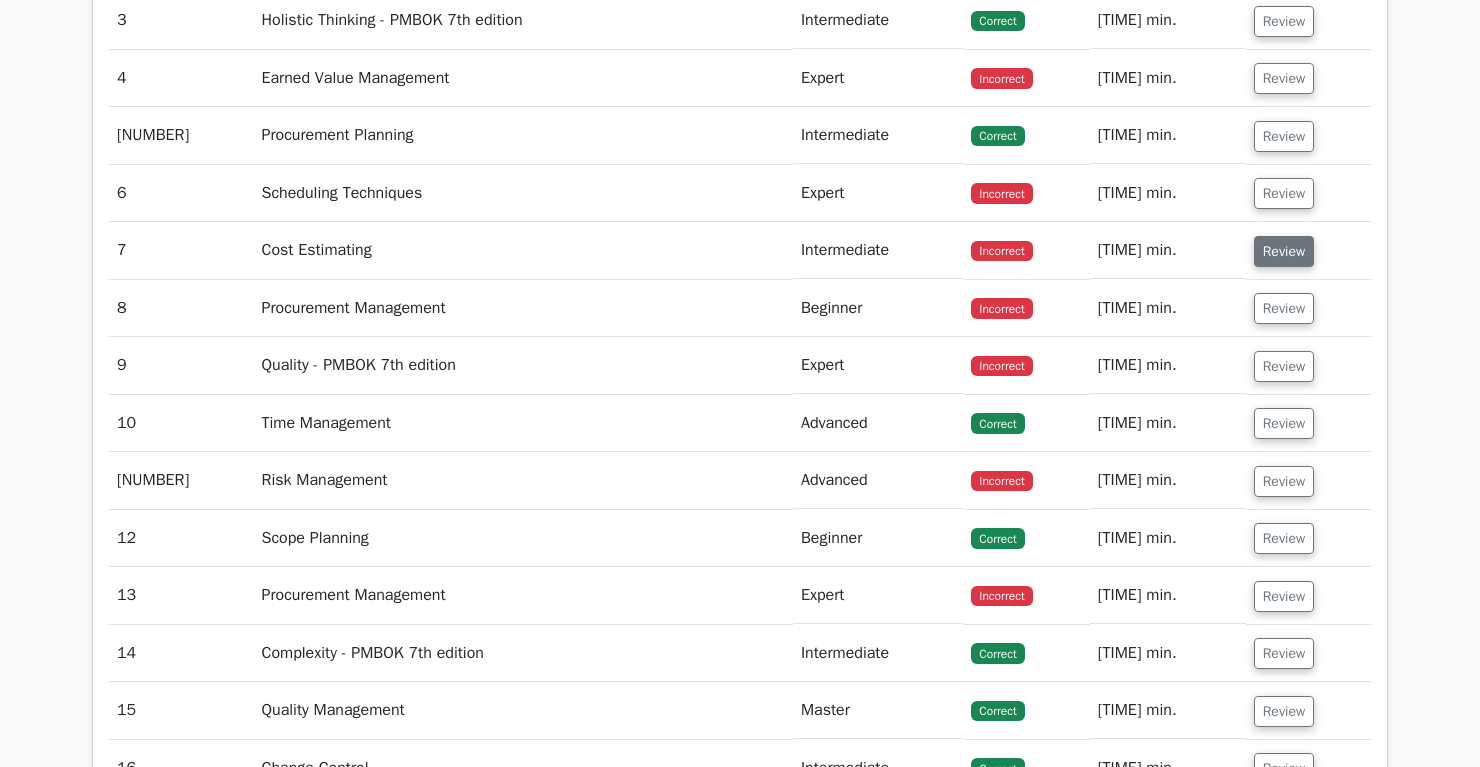 click on "Review" at bounding box center (1284, 251) 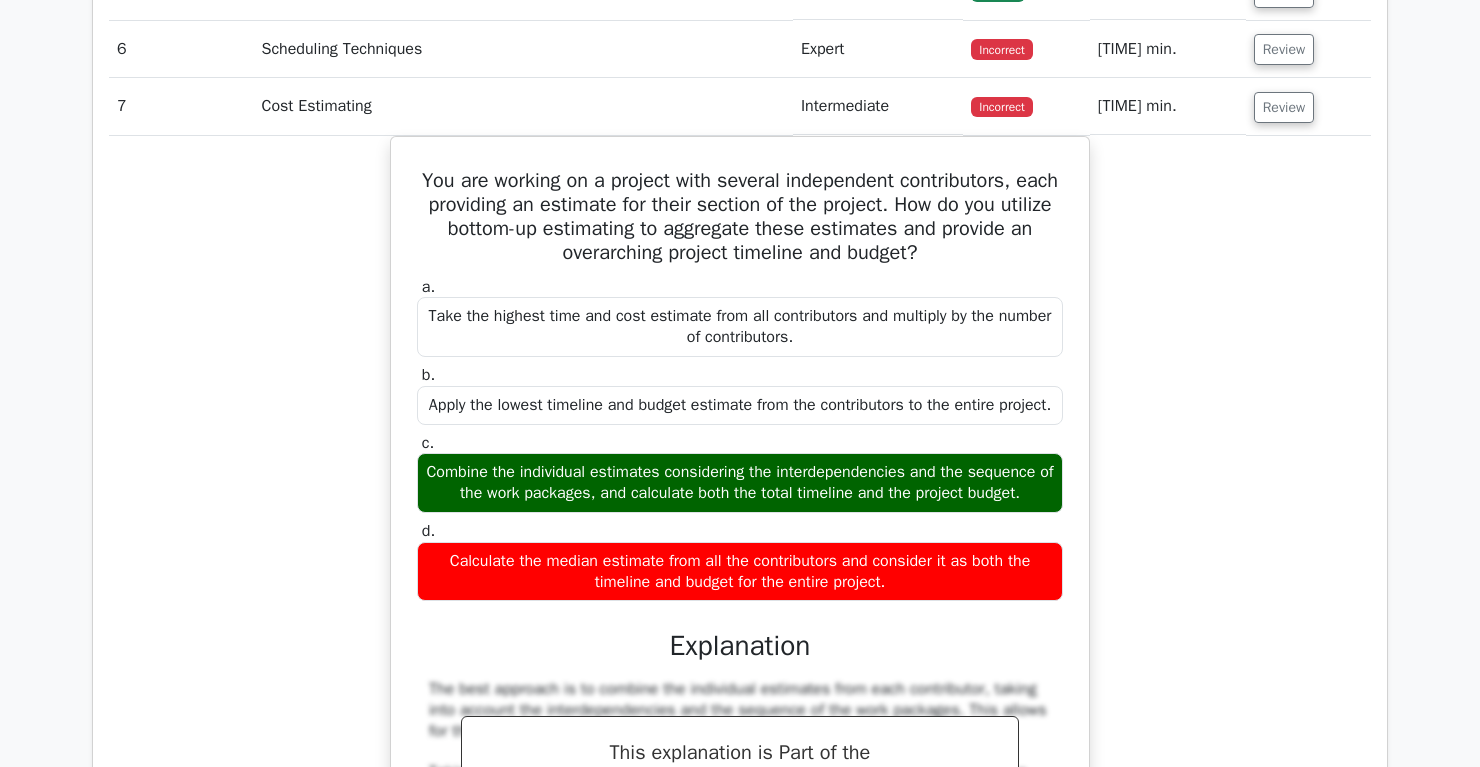 scroll, scrollTop: 2442, scrollLeft: 0, axis: vertical 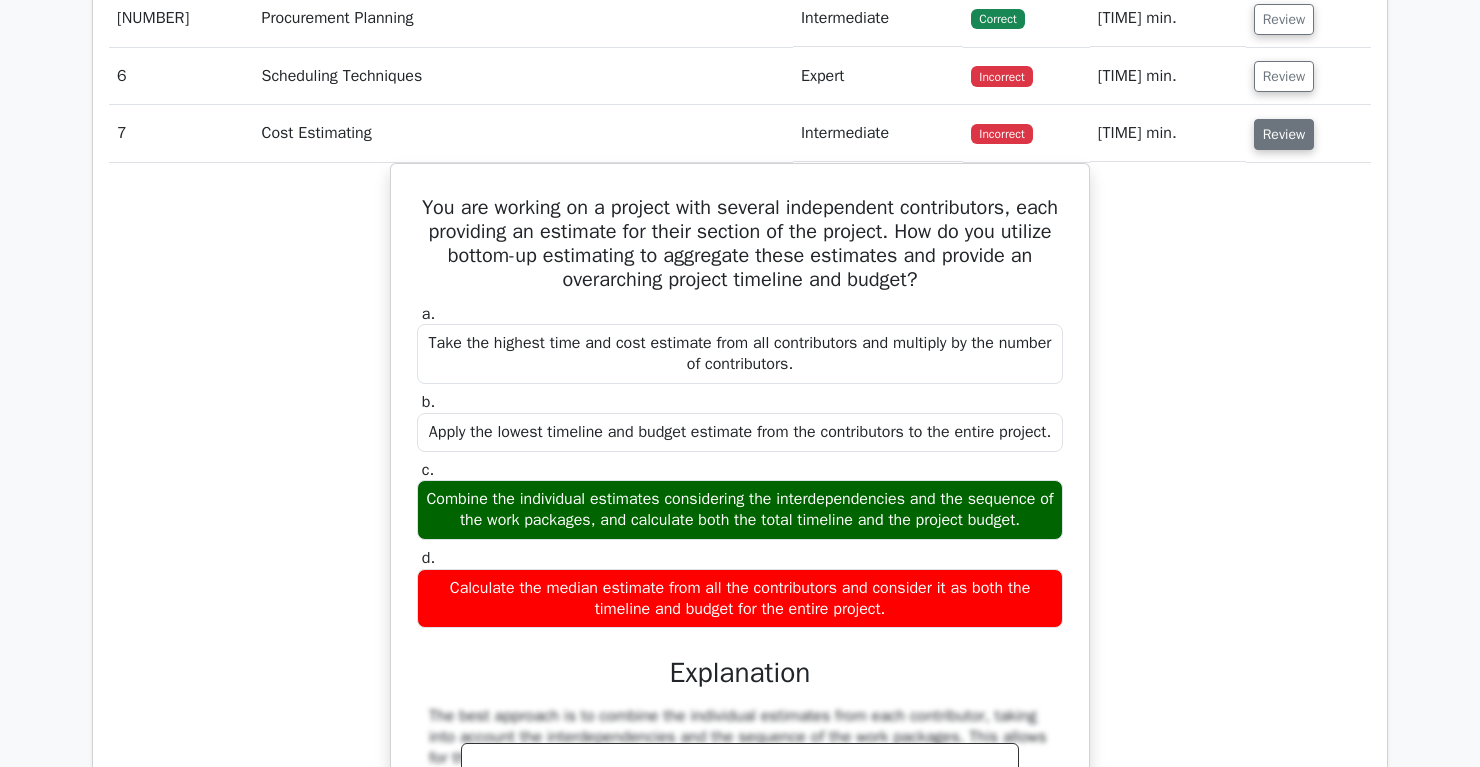 click on "Review" at bounding box center [1284, 134] 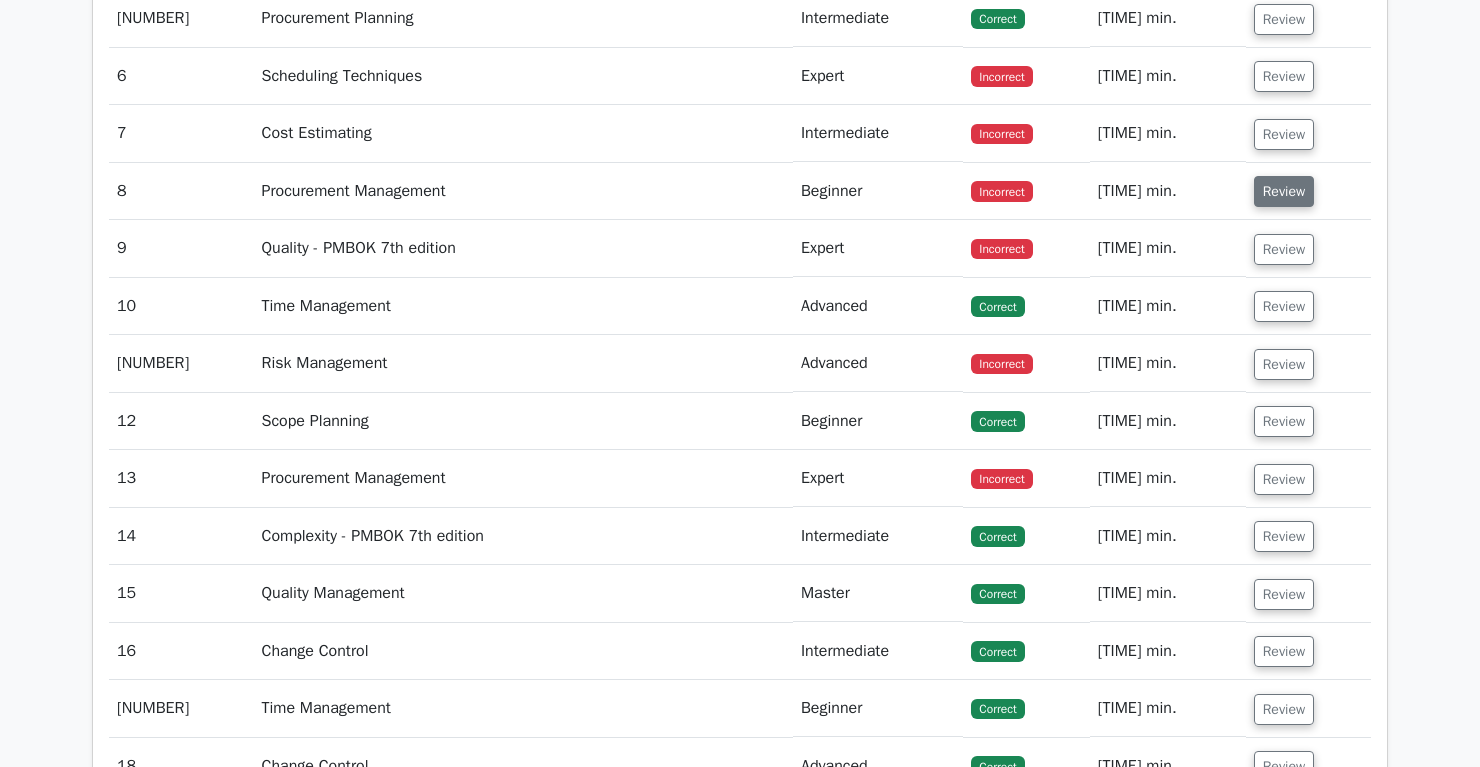 click on "Review" at bounding box center [1284, 191] 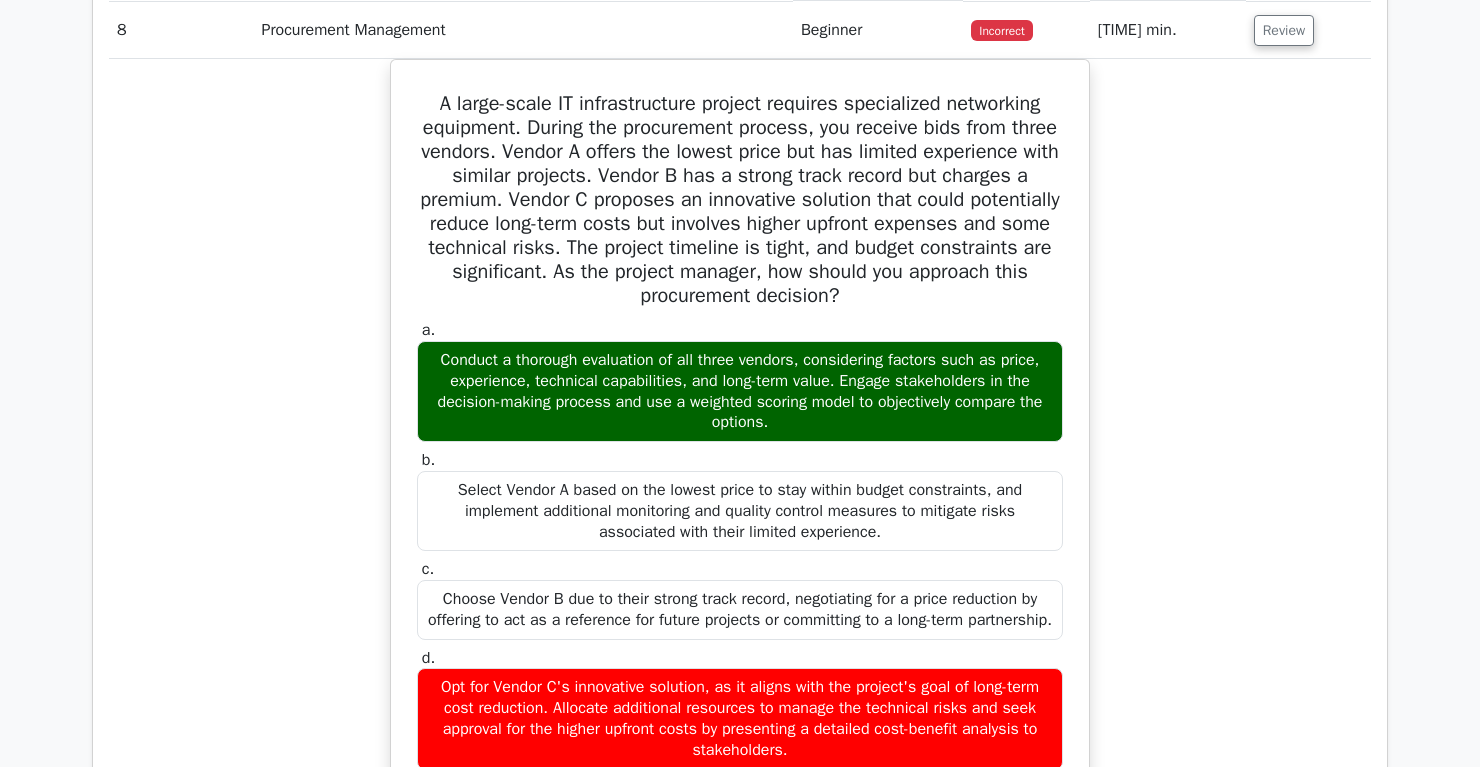 scroll, scrollTop: 2594, scrollLeft: 0, axis: vertical 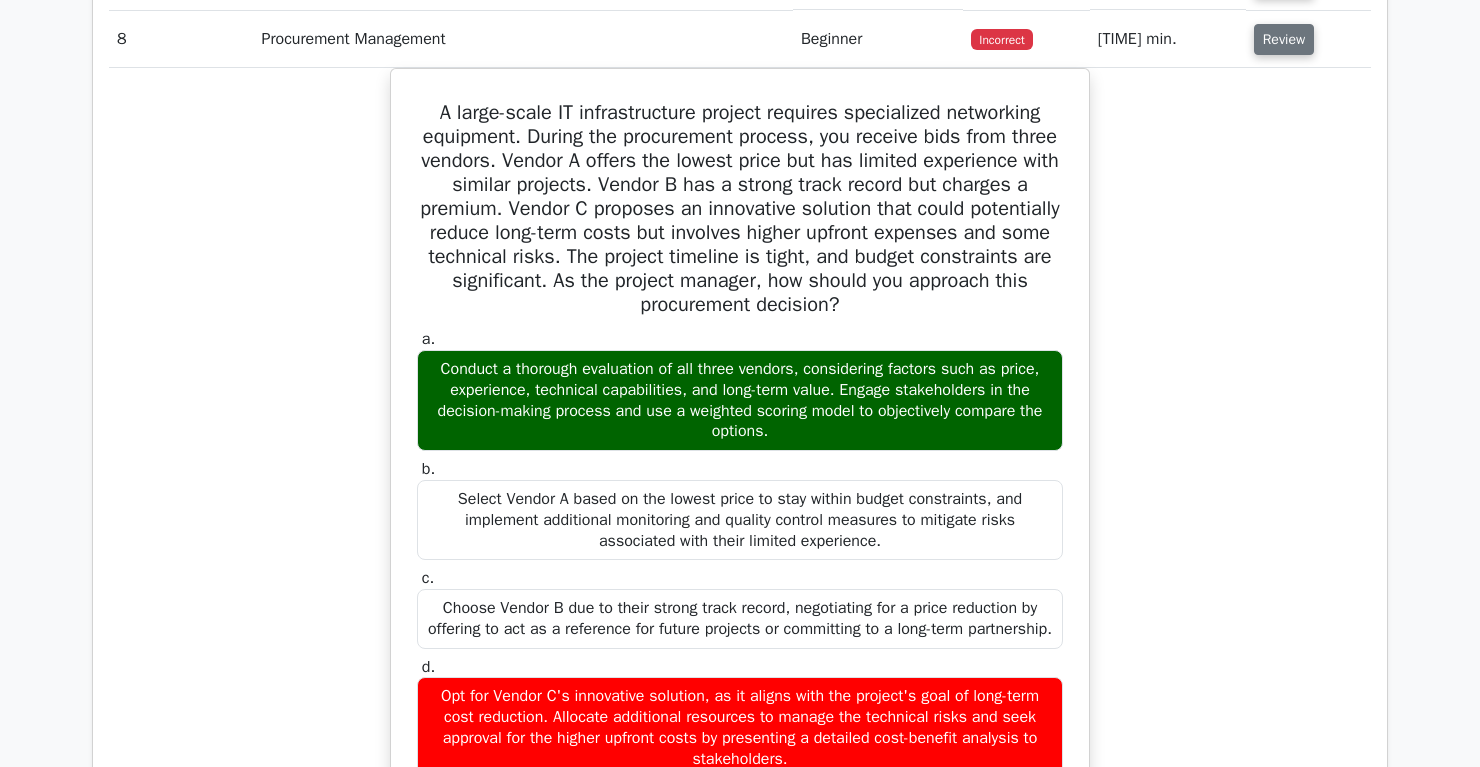 click on "Review" at bounding box center [1284, 39] 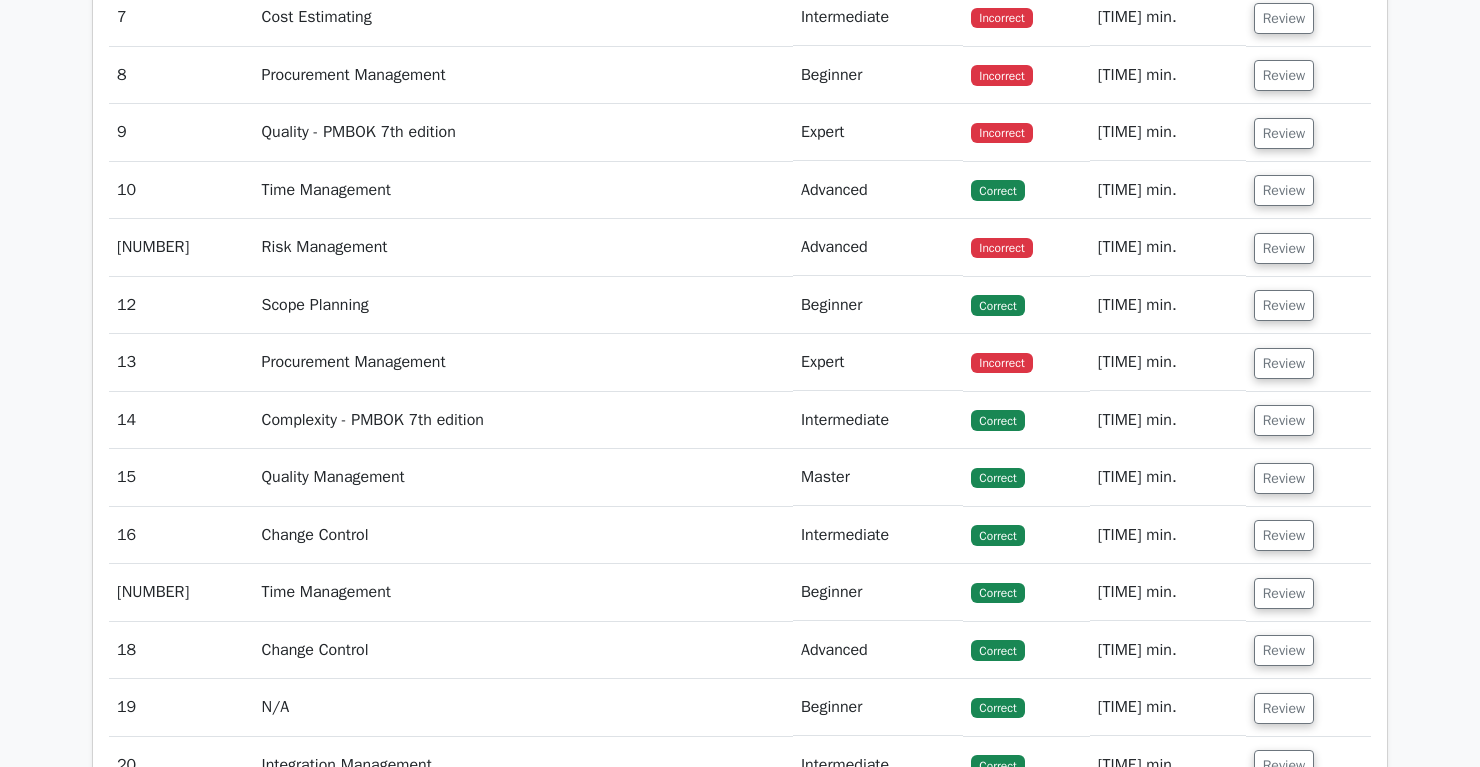 scroll, scrollTop: 2555, scrollLeft: 0, axis: vertical 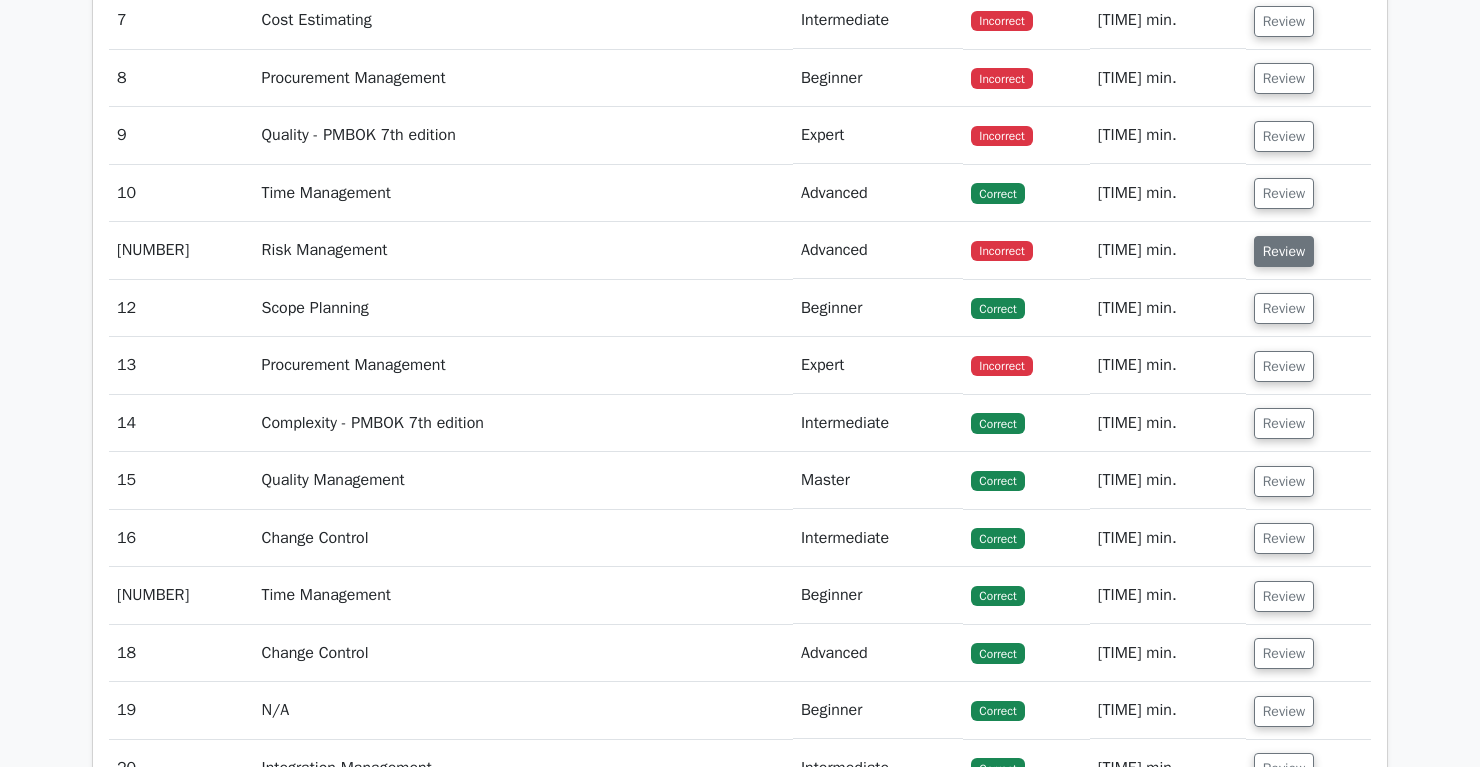 click on "Review" at bounding box center (1284, 251) 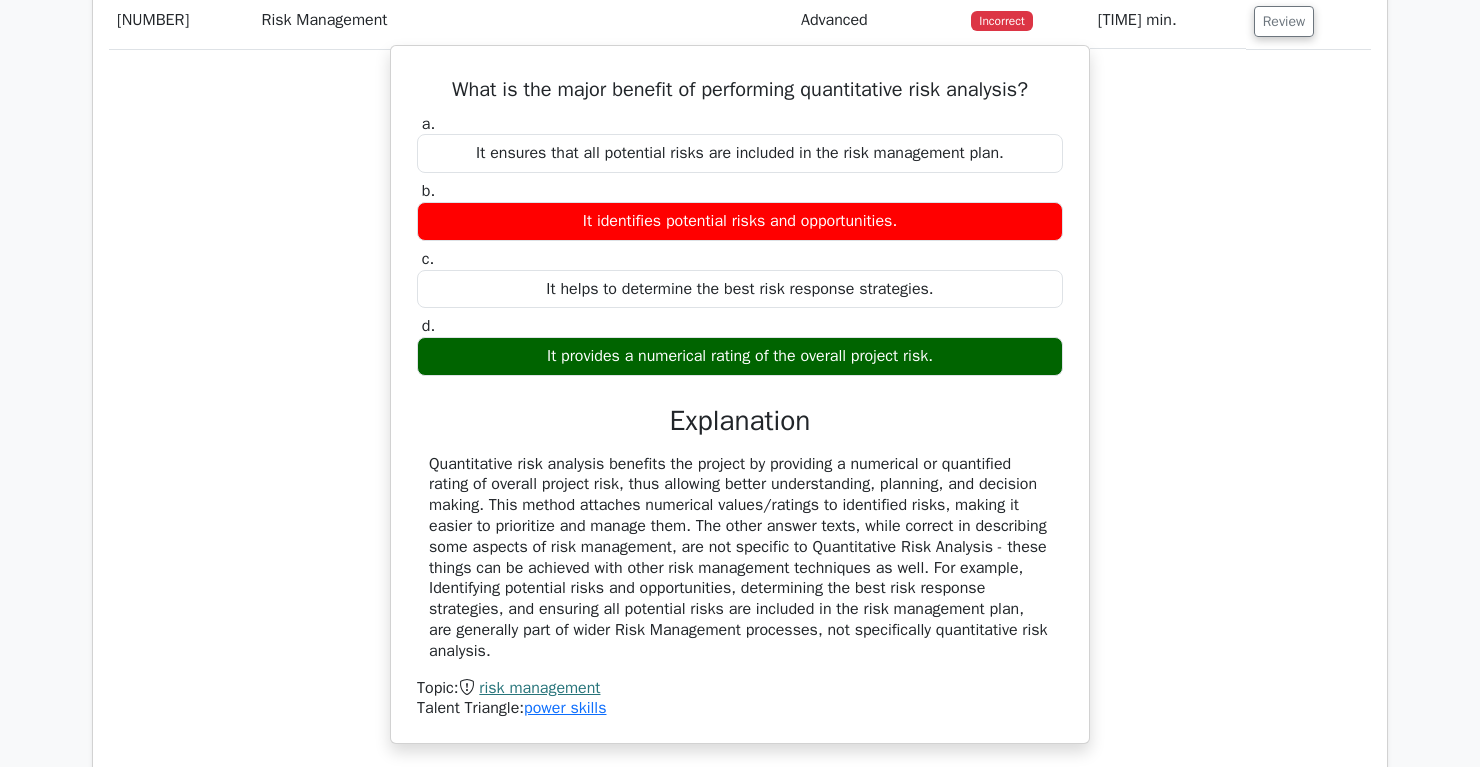 scroll, scrollTop: 2788, scrollLeft: 0, axis: vertical 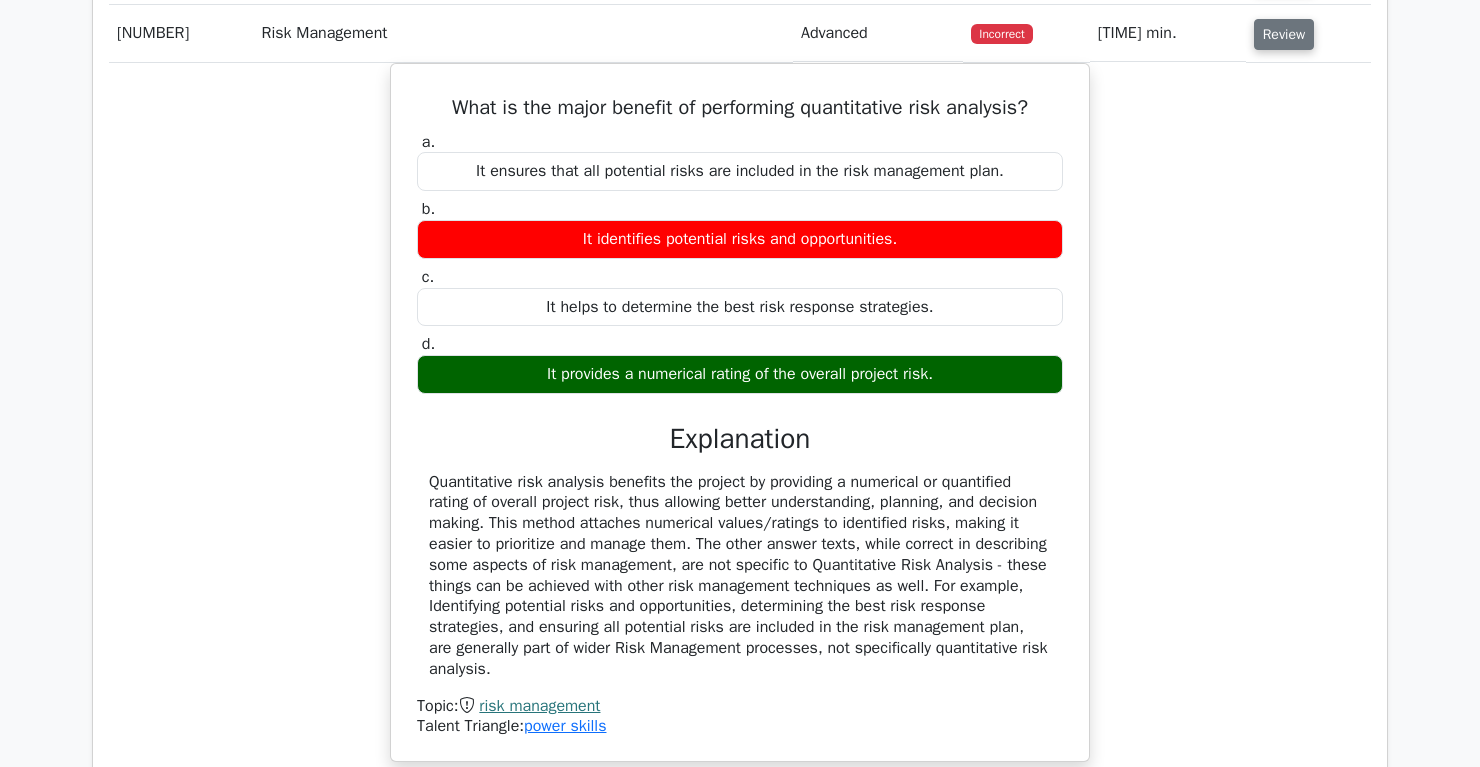 click on "Review" at bounding box center [1284, 34] 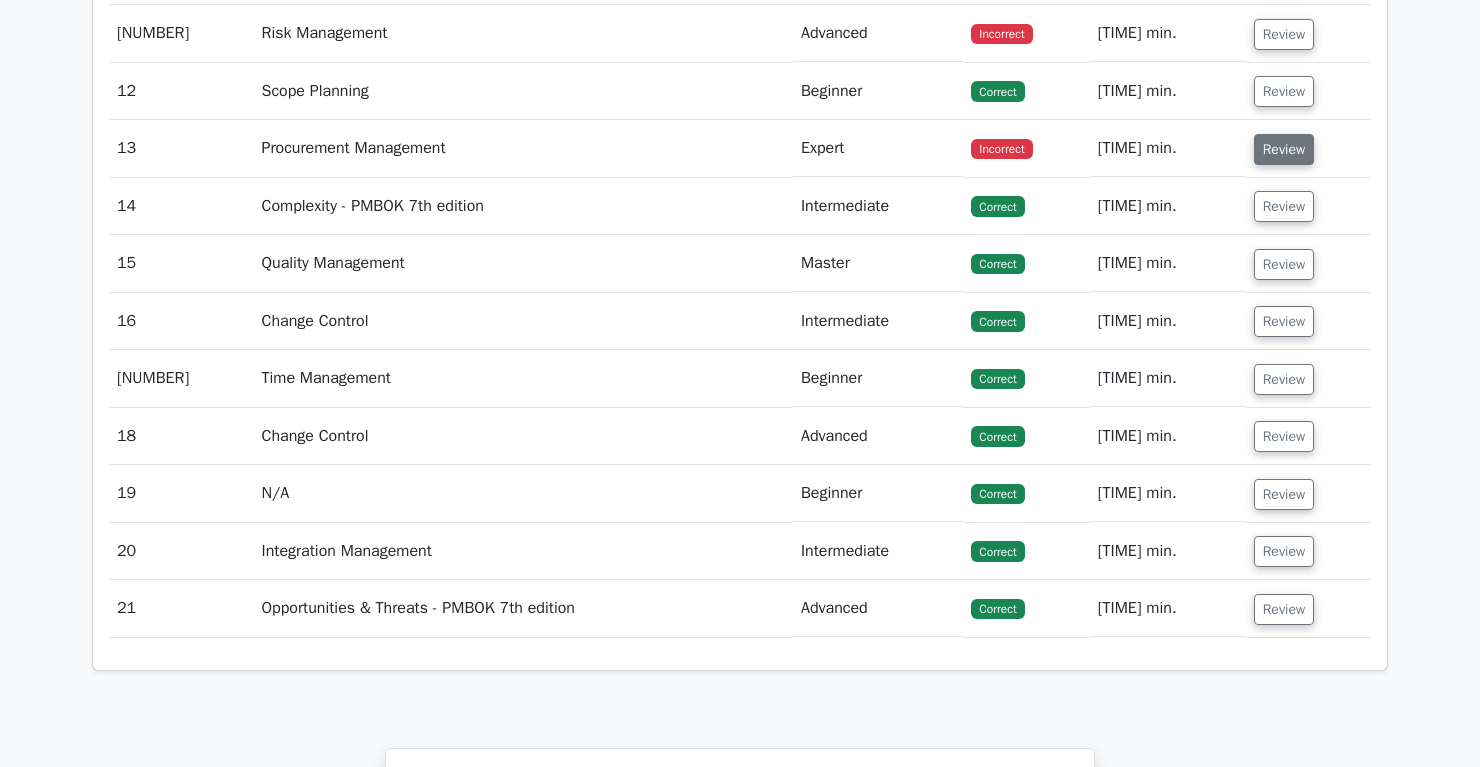 click on "Review" at bounding box center [1284, 149] 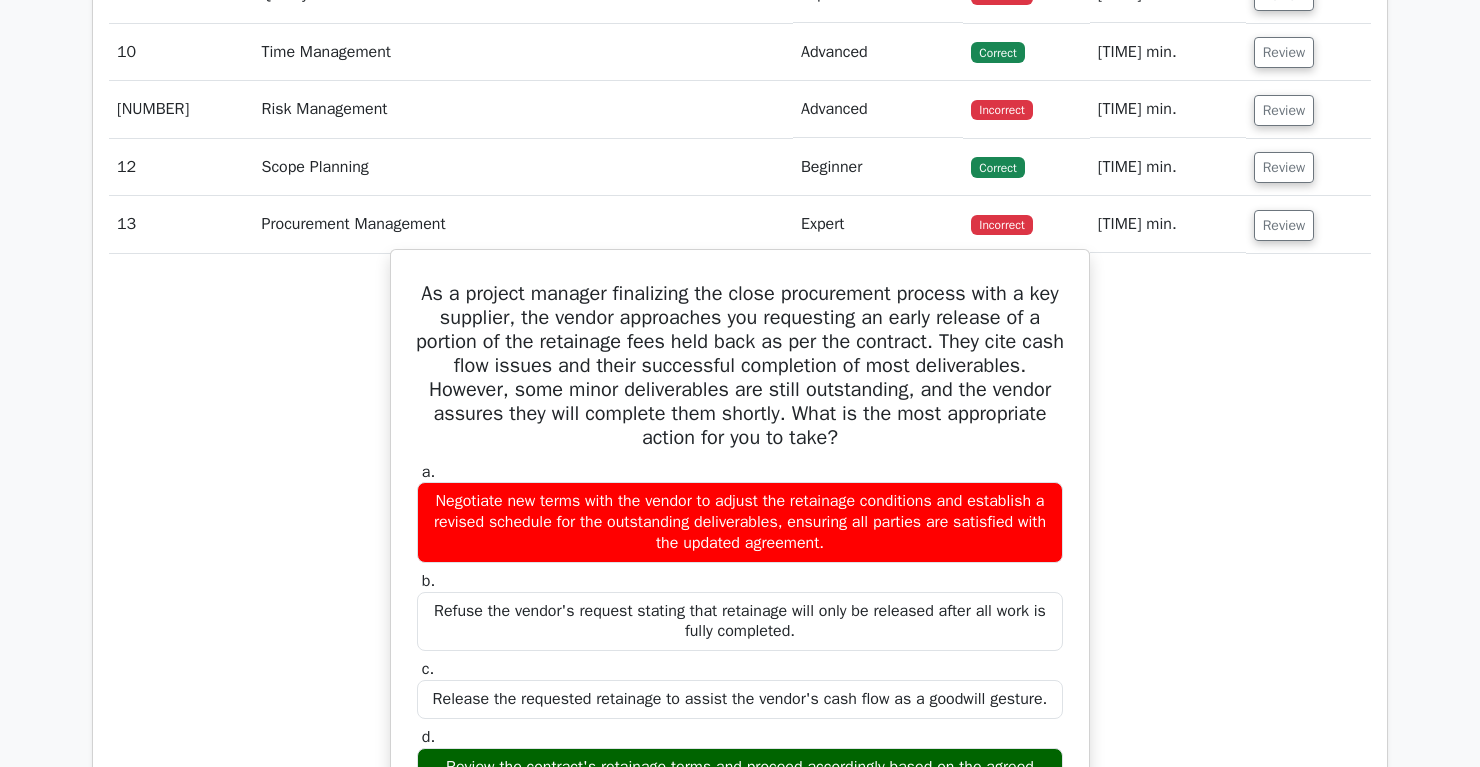 scroll, scrollTop: 2688, scrollLeft: 0, axis: vertical 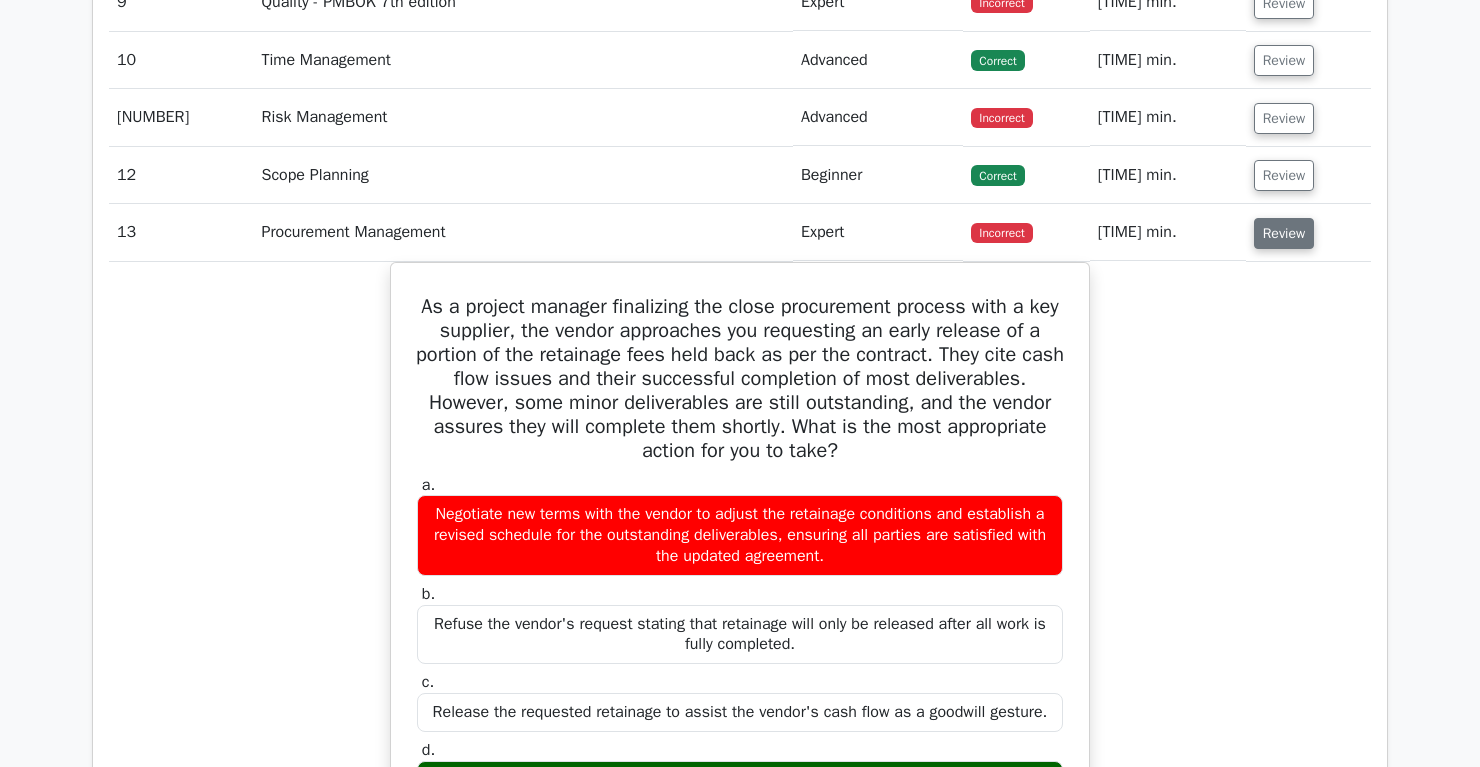 click on "Review" at bounding box center [1284, 233] 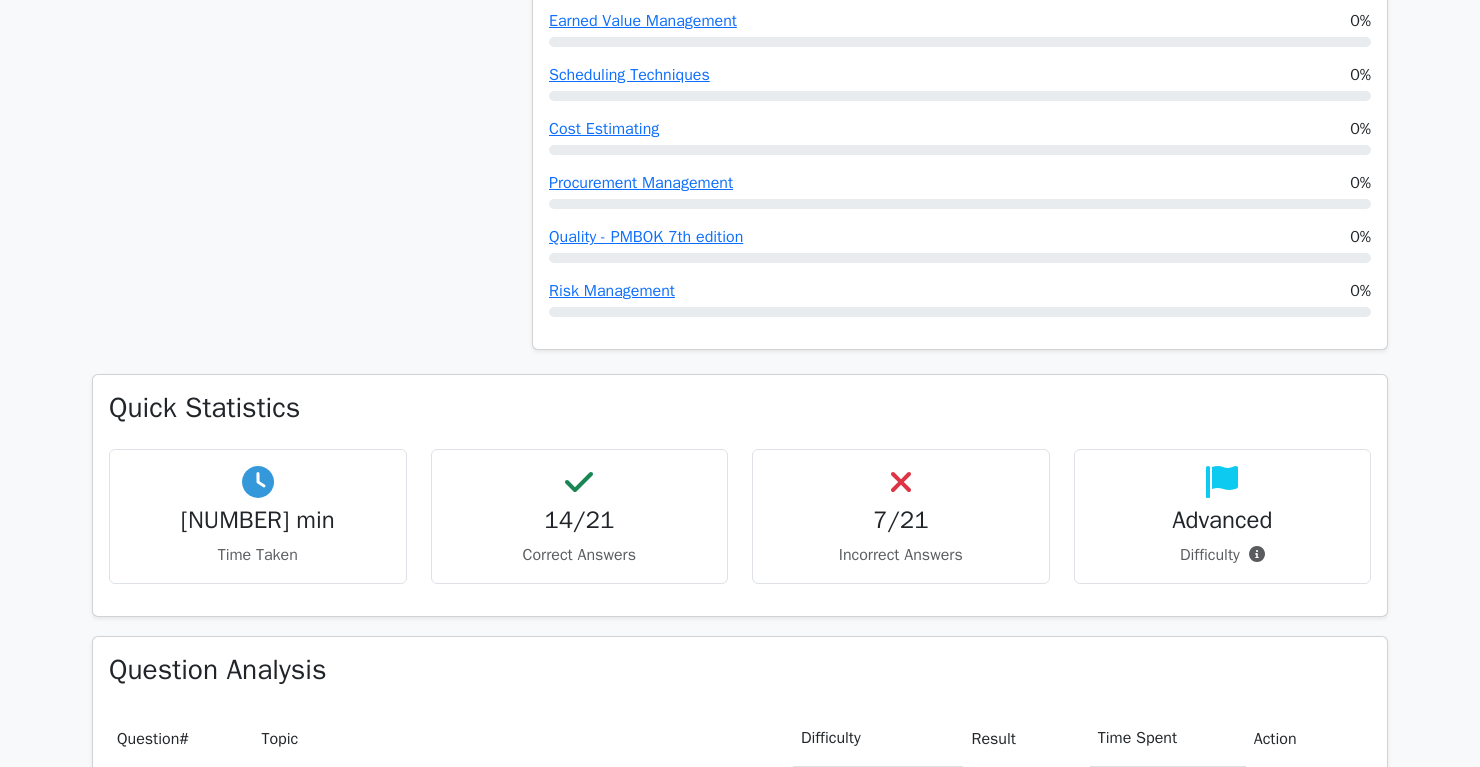 scroll, scrollTop: 1434, scrollLeft: 0, axis: vertical 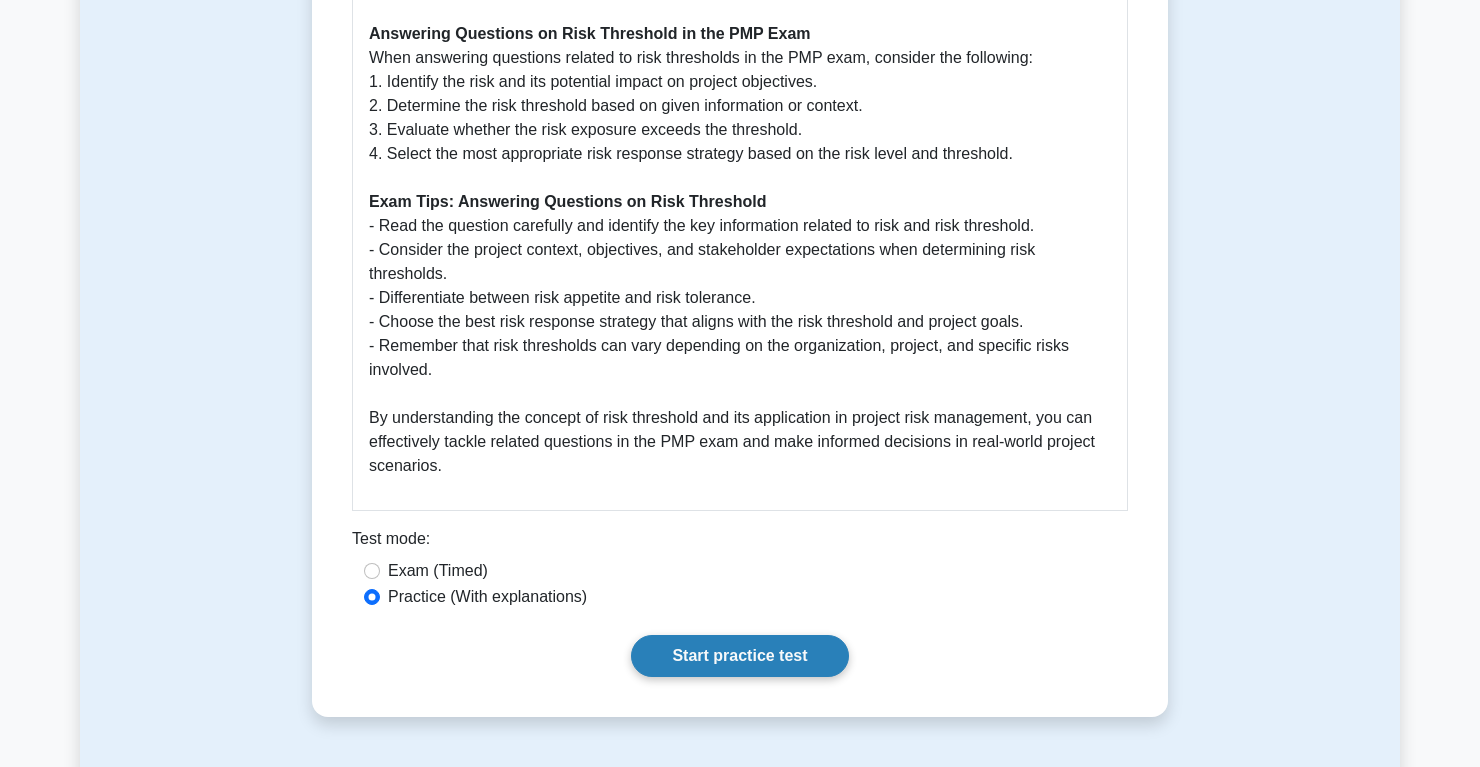 click on "Start practice test" at bounding box center (739, 656) 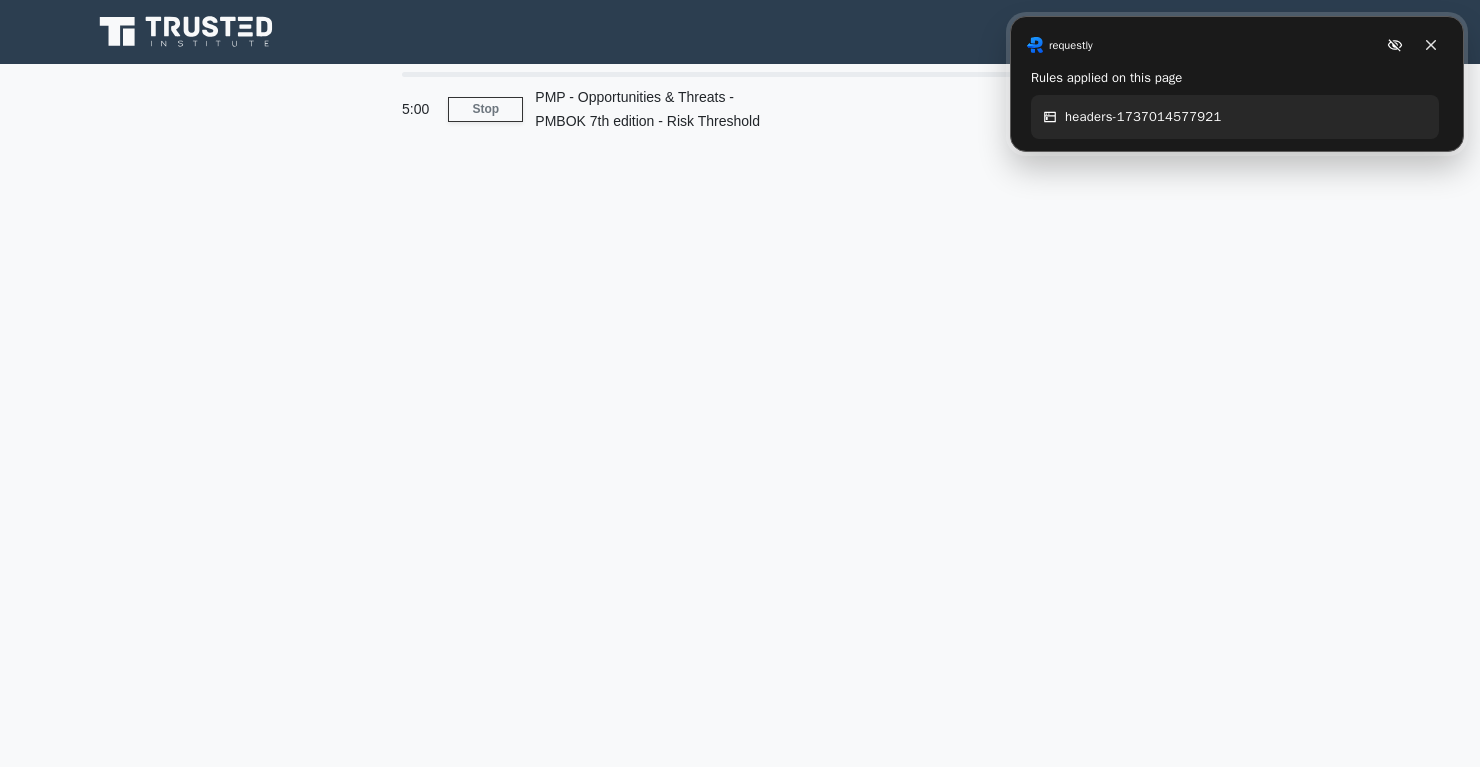 scroll, scrollTop: 0, scrollLeft: 0, axis: both 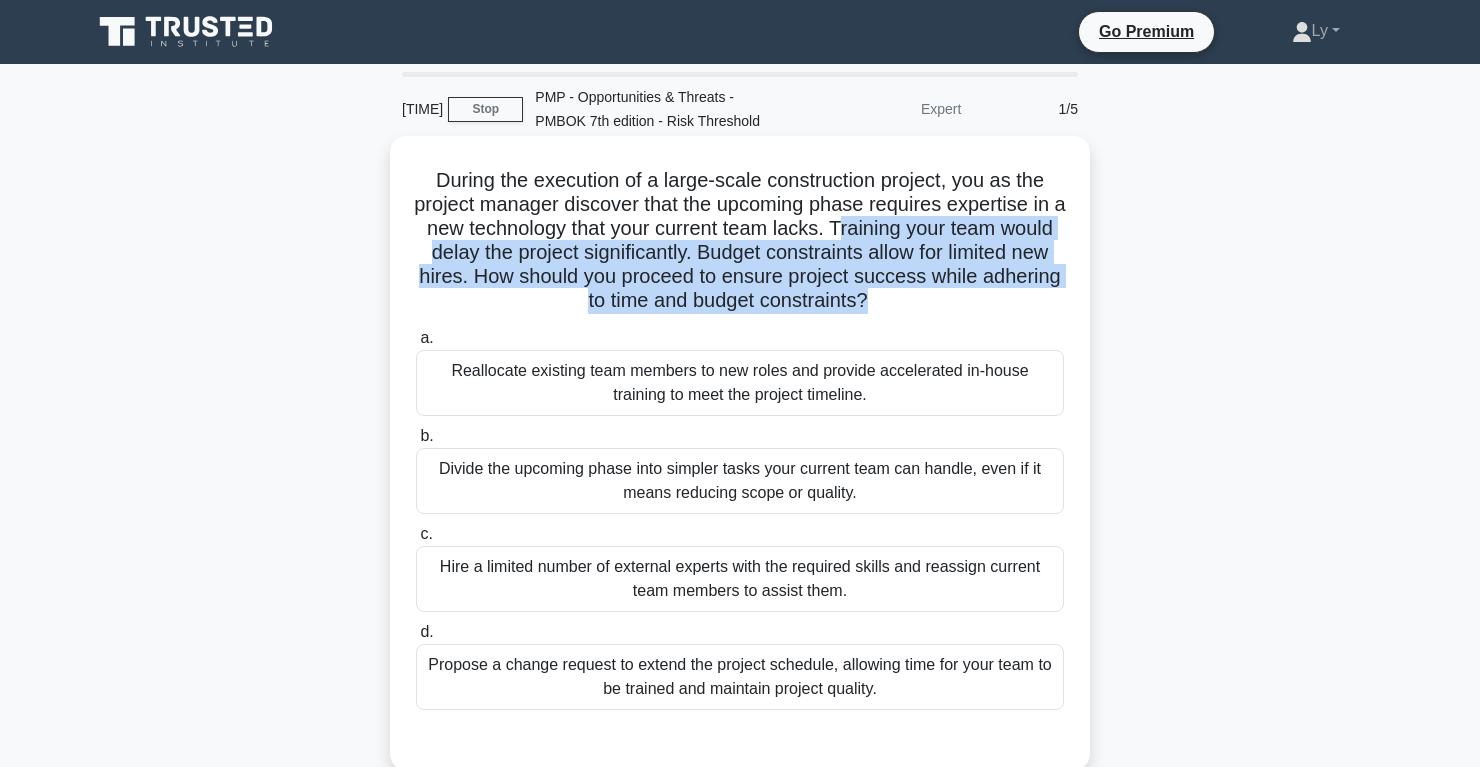drag, startPoint x: 840, startPoint y: 228, endPoint x: 898, endPoint y: 319, distance: 107.912 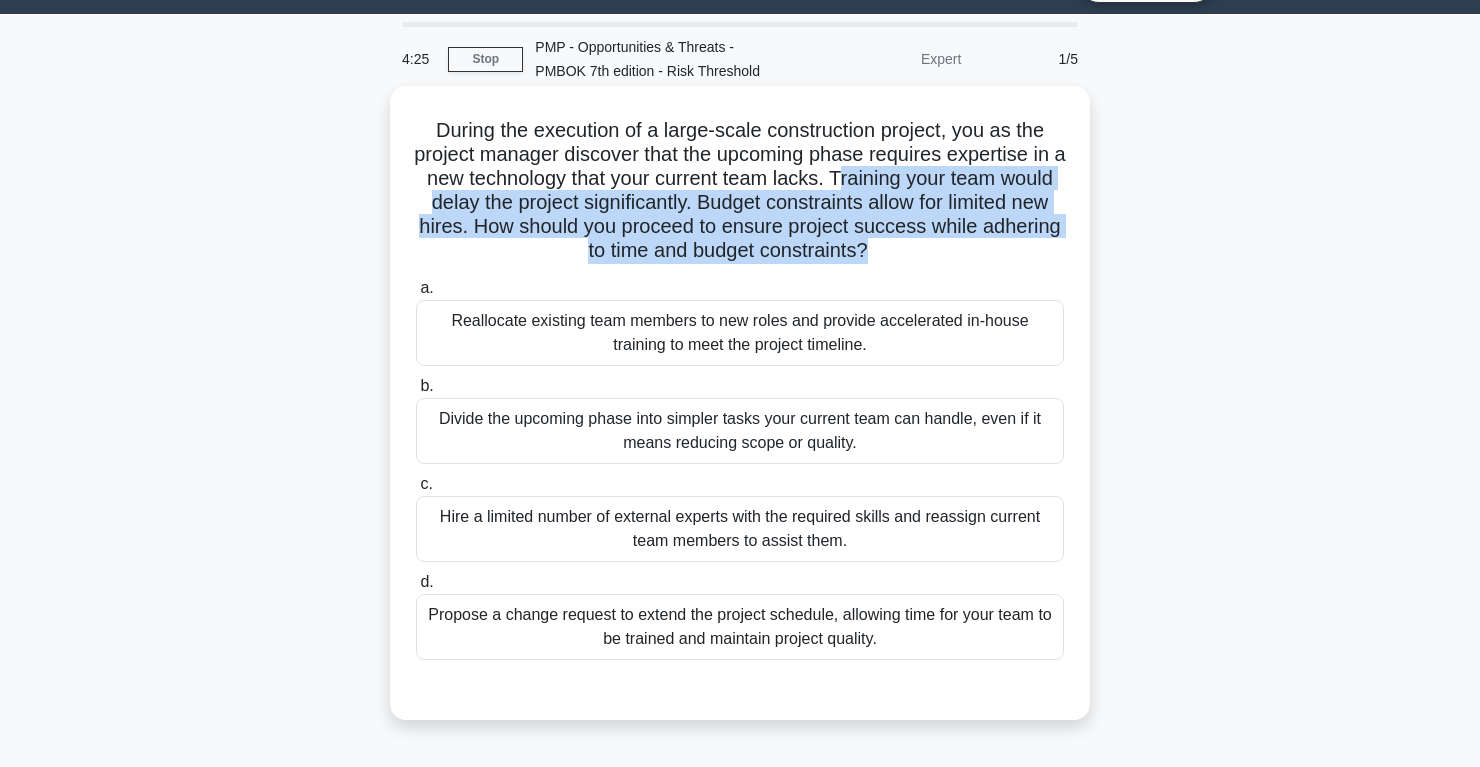scroll, scrollTop: 38, scrollLeft: 0, axis: vertical 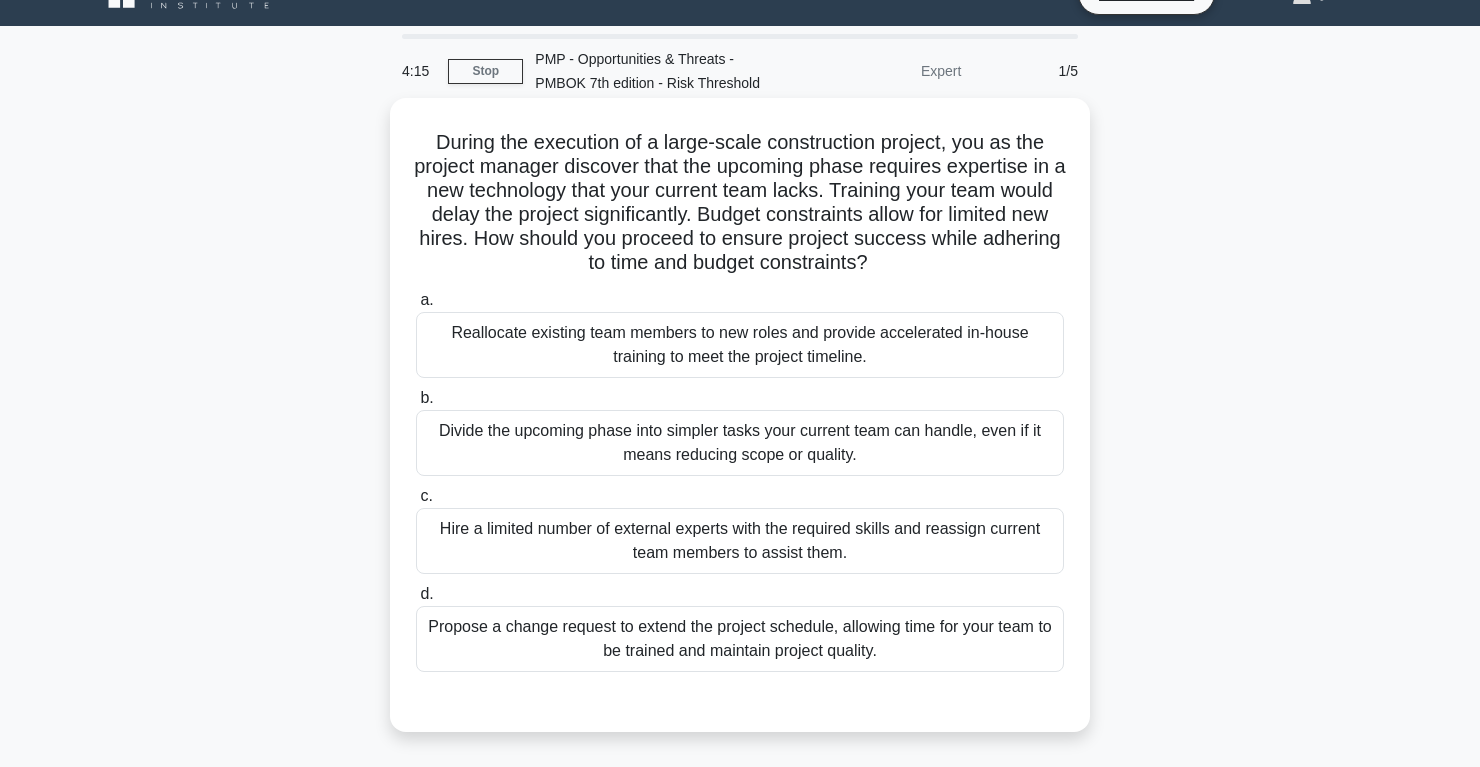 click on "Reallocate existing team members to new roles and provide accelerated in-house training to meet the project timeline." at bounding box center (740, 345) 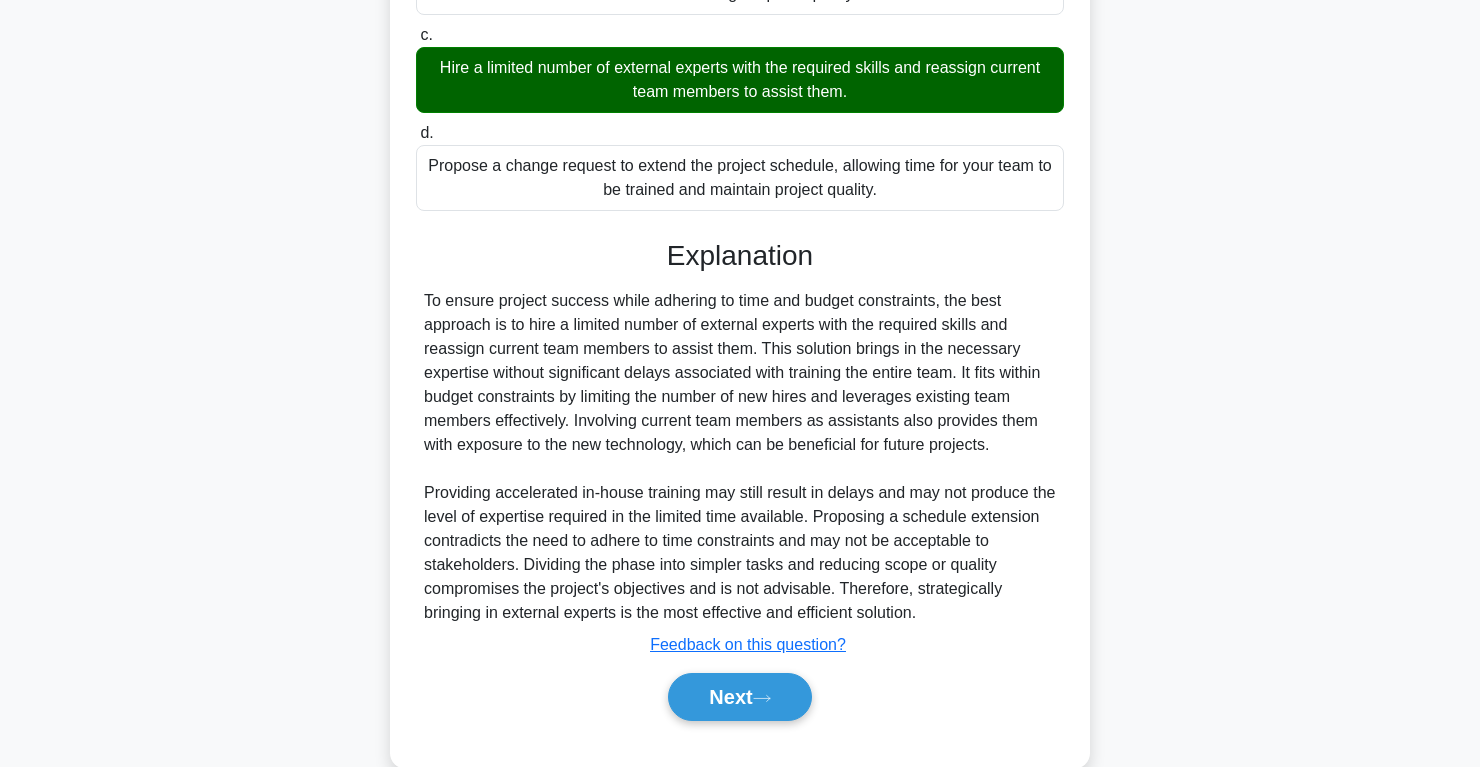 scroll, scrollTop: 502, scrollLeft: 0, axis: vertical 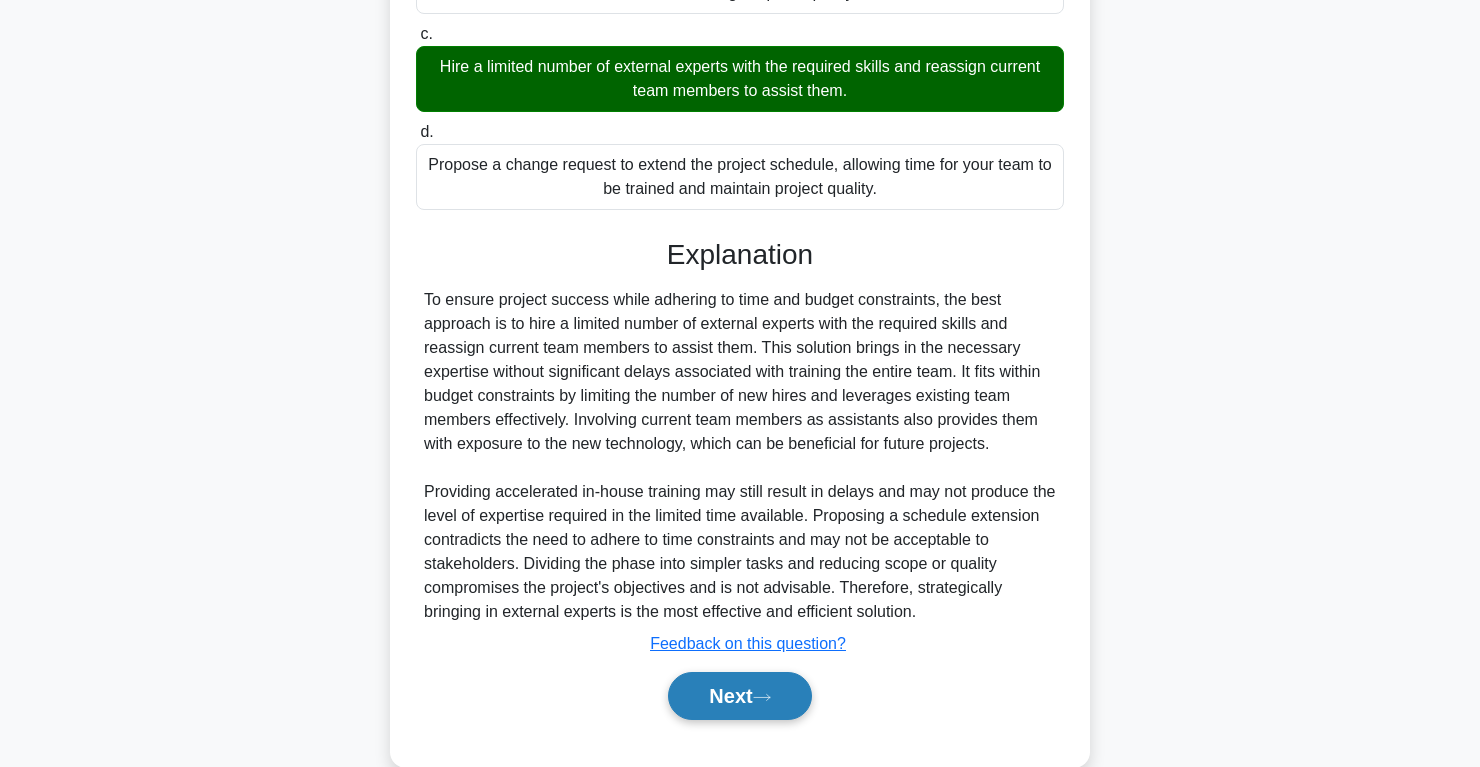 click on "Next" at bounding box center (739, 696) 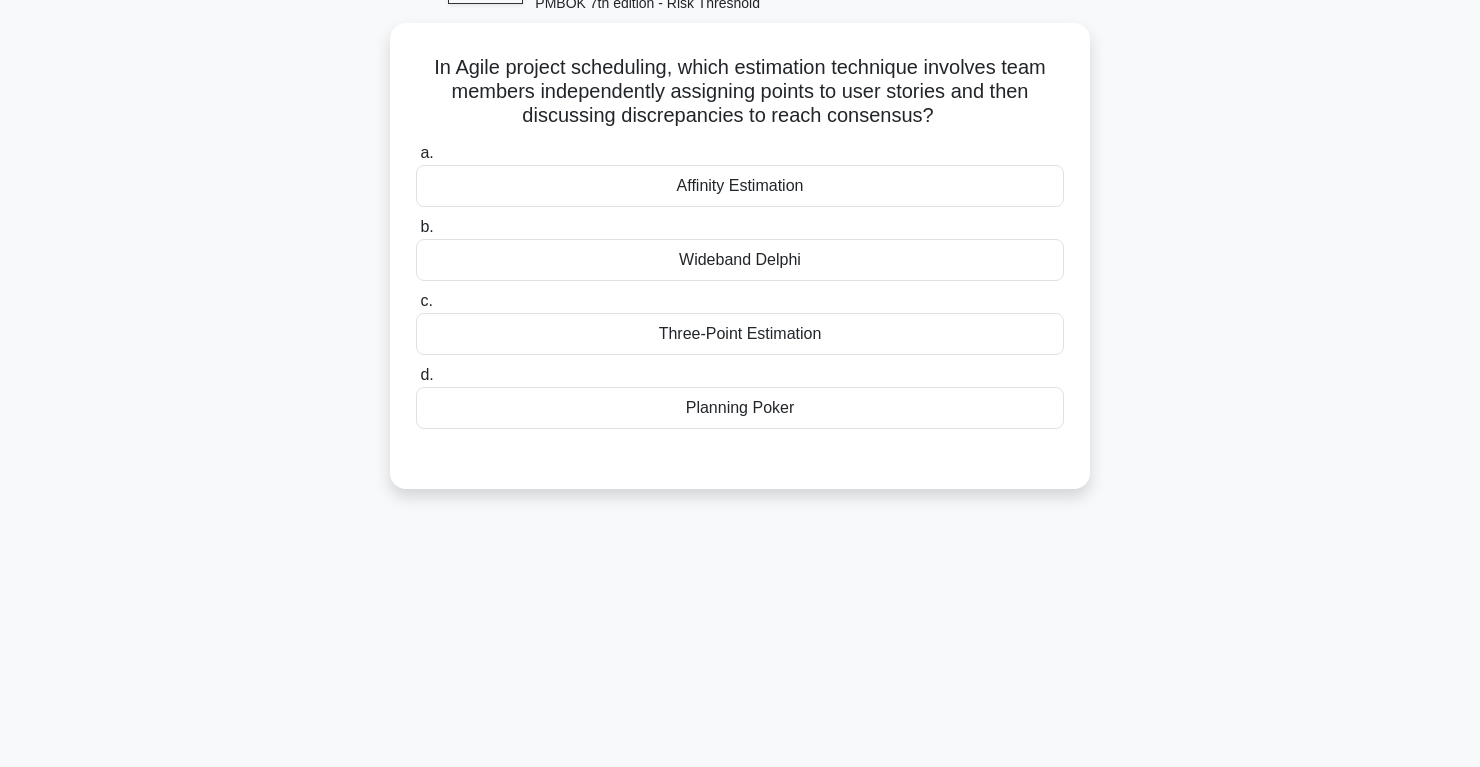 scroll, scrollTop: 0, scrollLeft: 0, axis: both 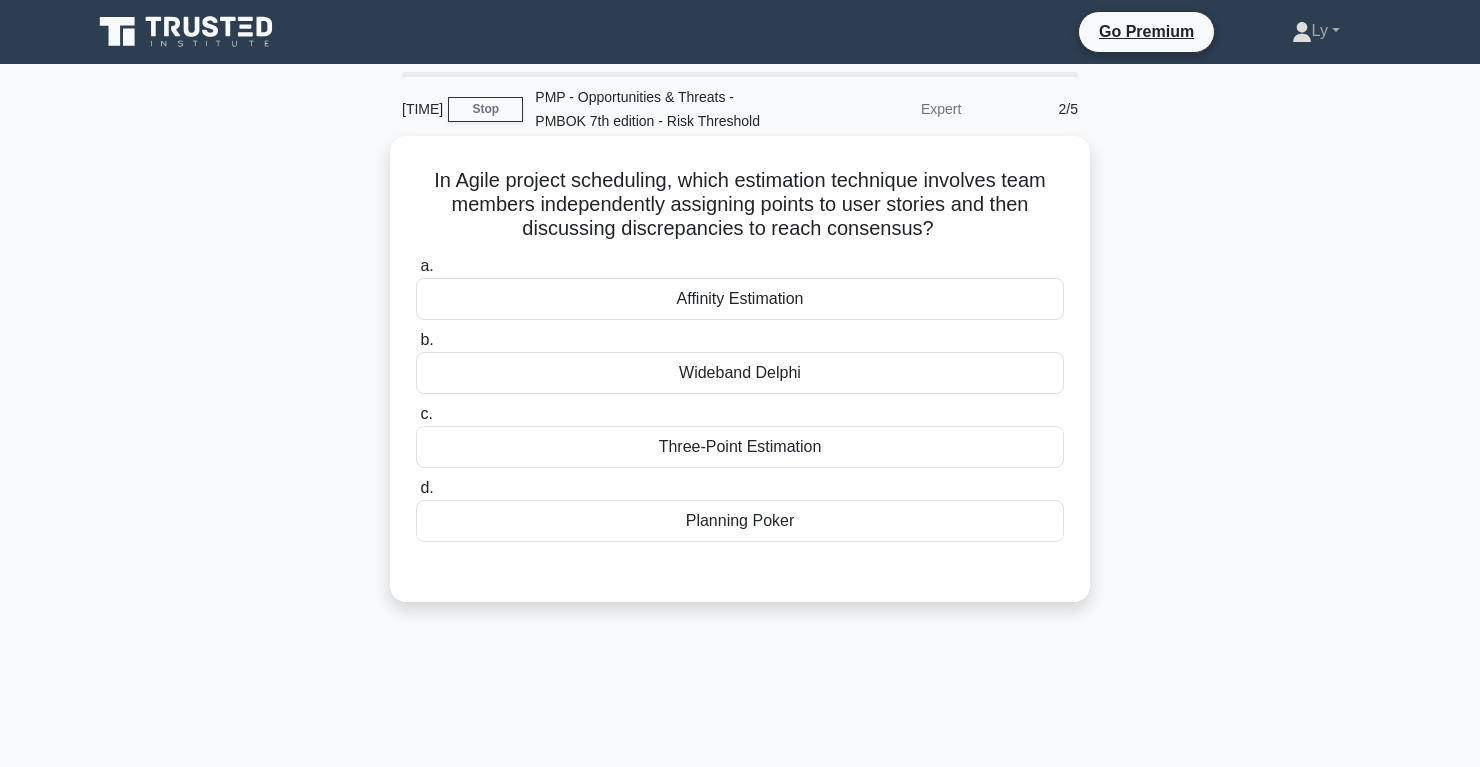 click on "Wideband Delphi" at bounding box center (740, 373) 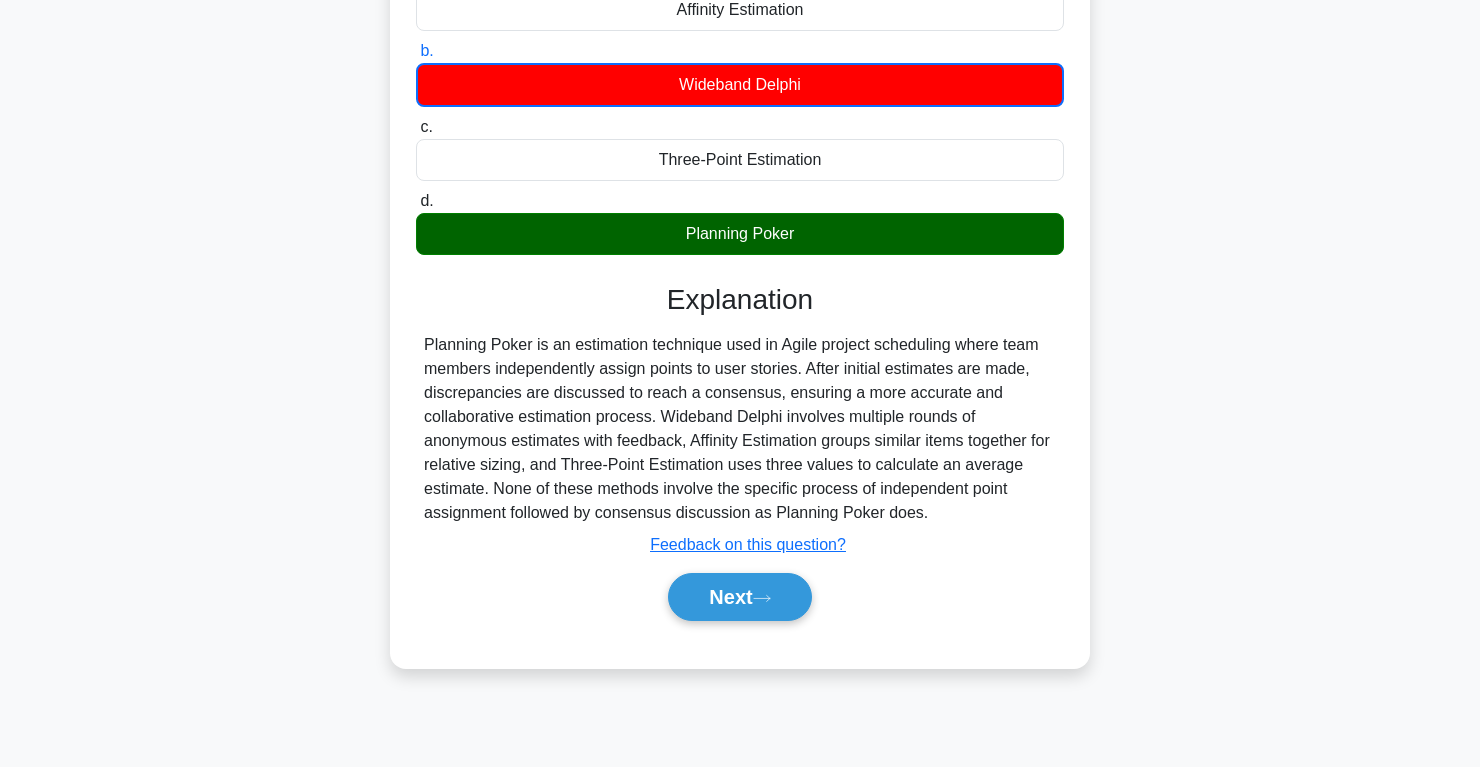 scroll, scrollTop: 313, scrollLeft: 0, axis: vertical 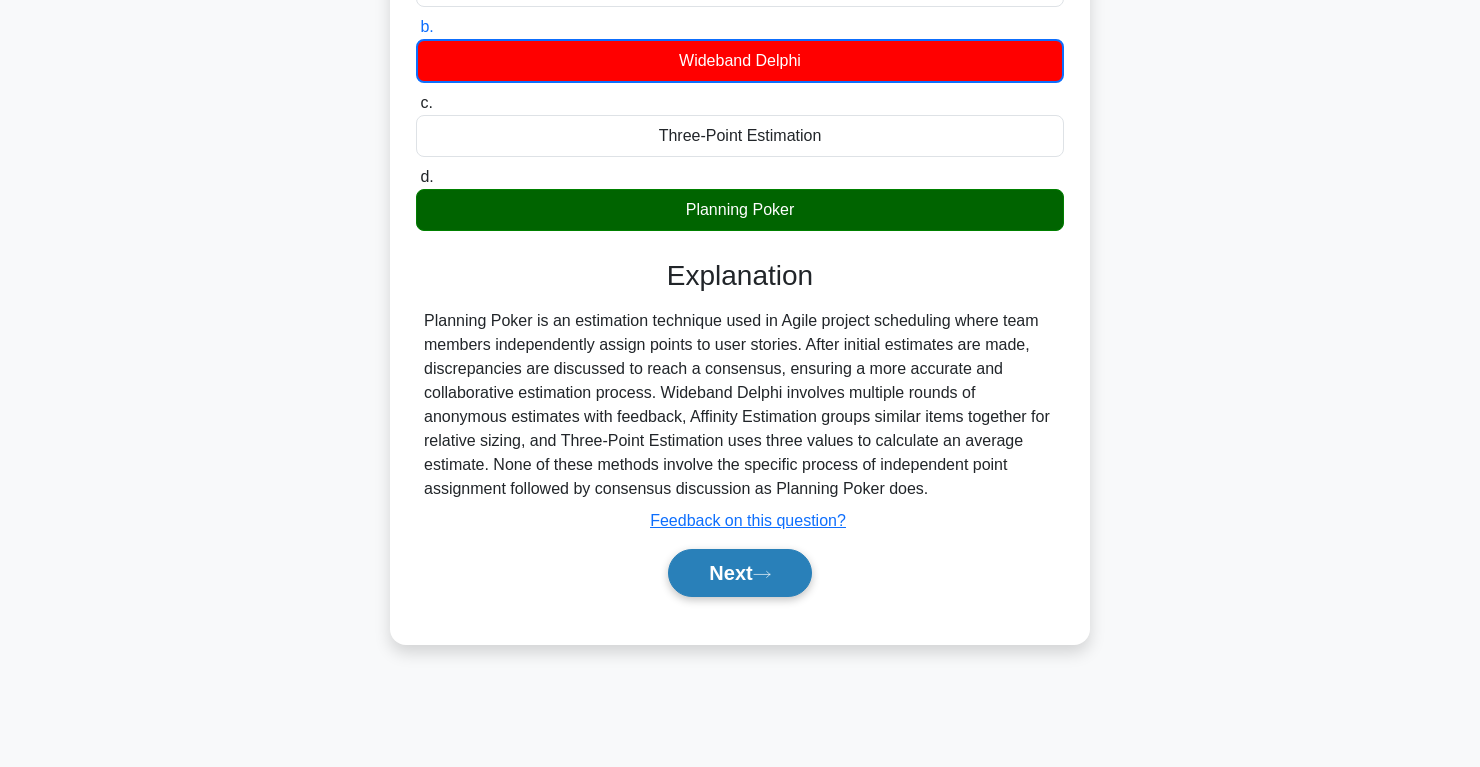 click on "Next" at bounding box center [739, 573] 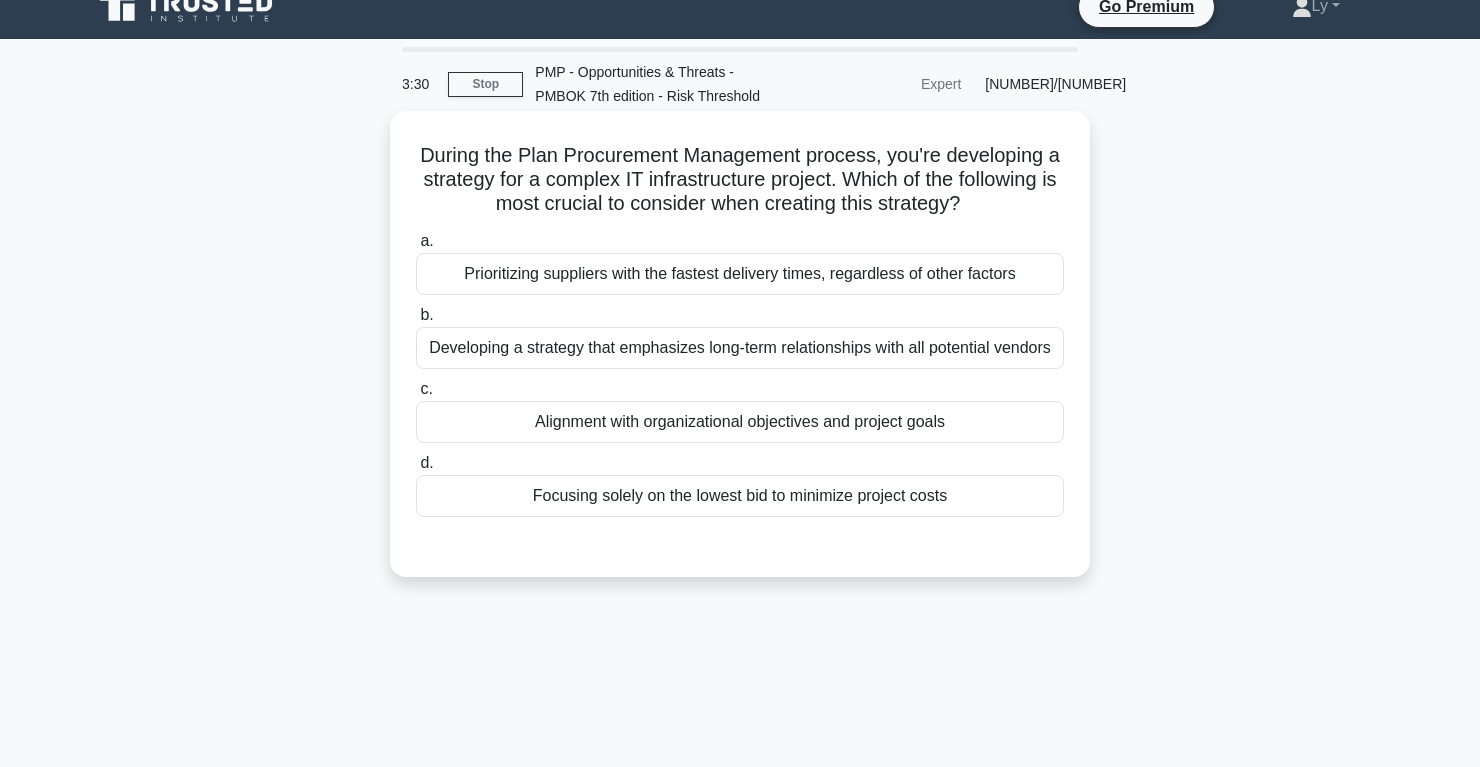 scroll, scrollTop: 52, scrollLeft: 0, axis: vertical 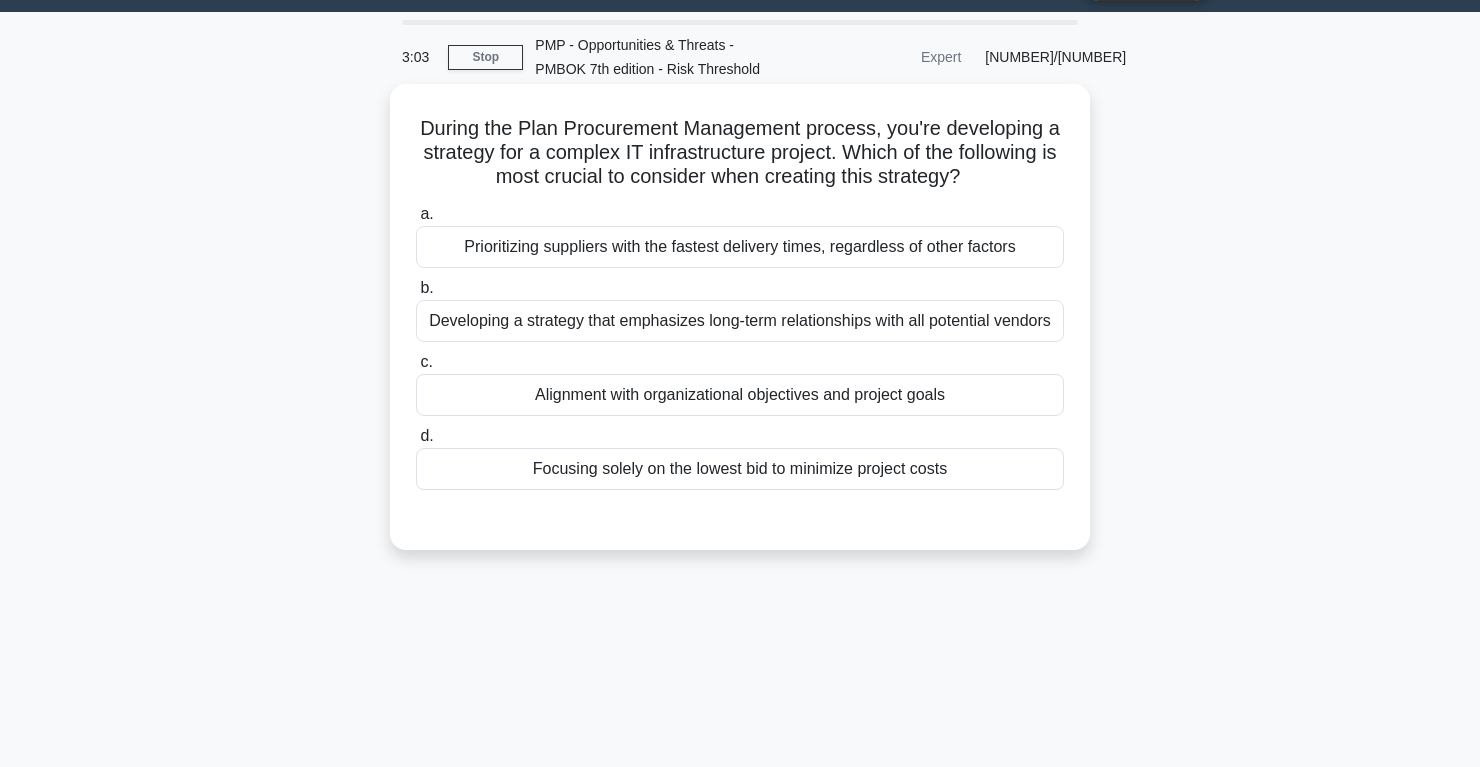 click on "Developing a strategy that emphasizes long-term relationships with all potential vendors" at bounding box center (740, 321) 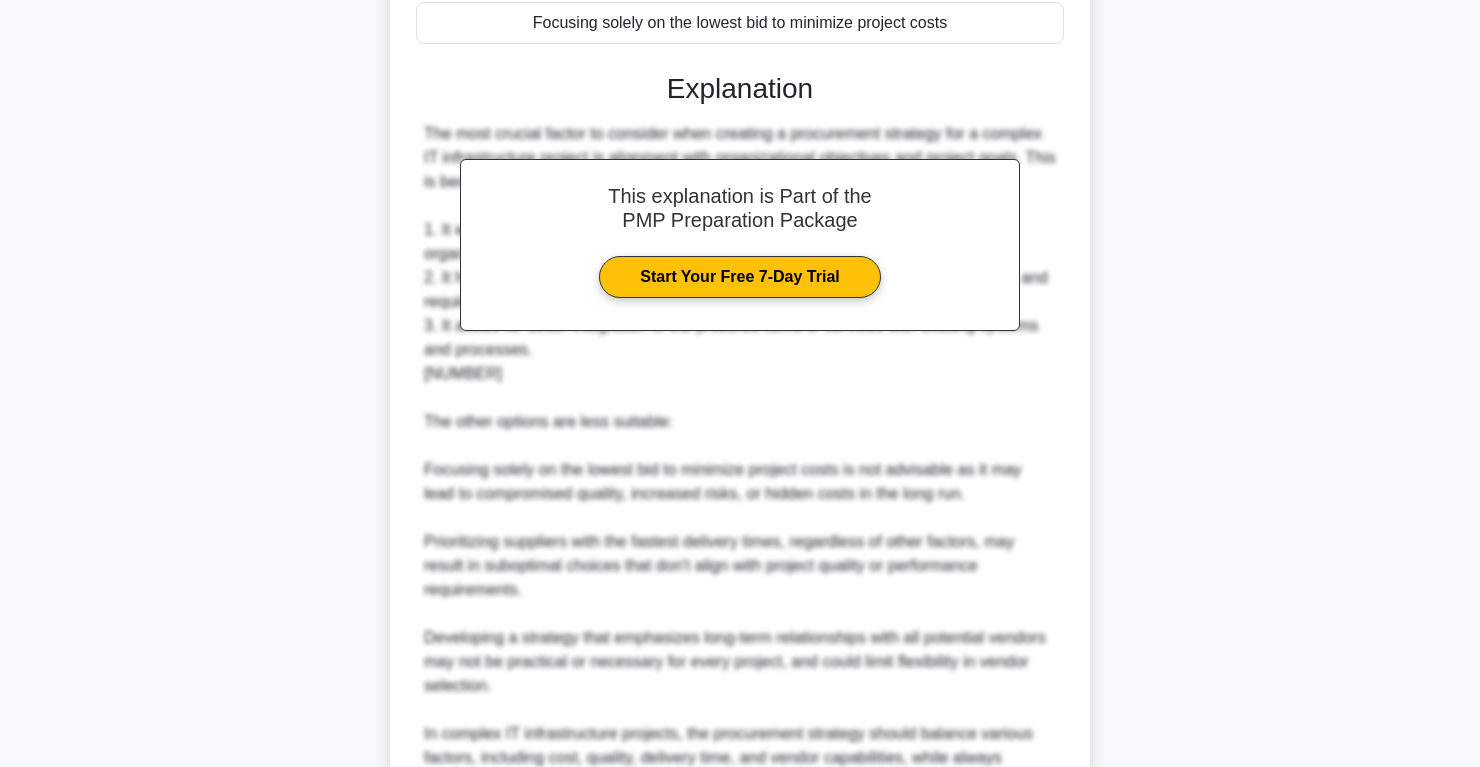 scroll, scrollTop: 596, scrollLeft: 0, axis: vertical 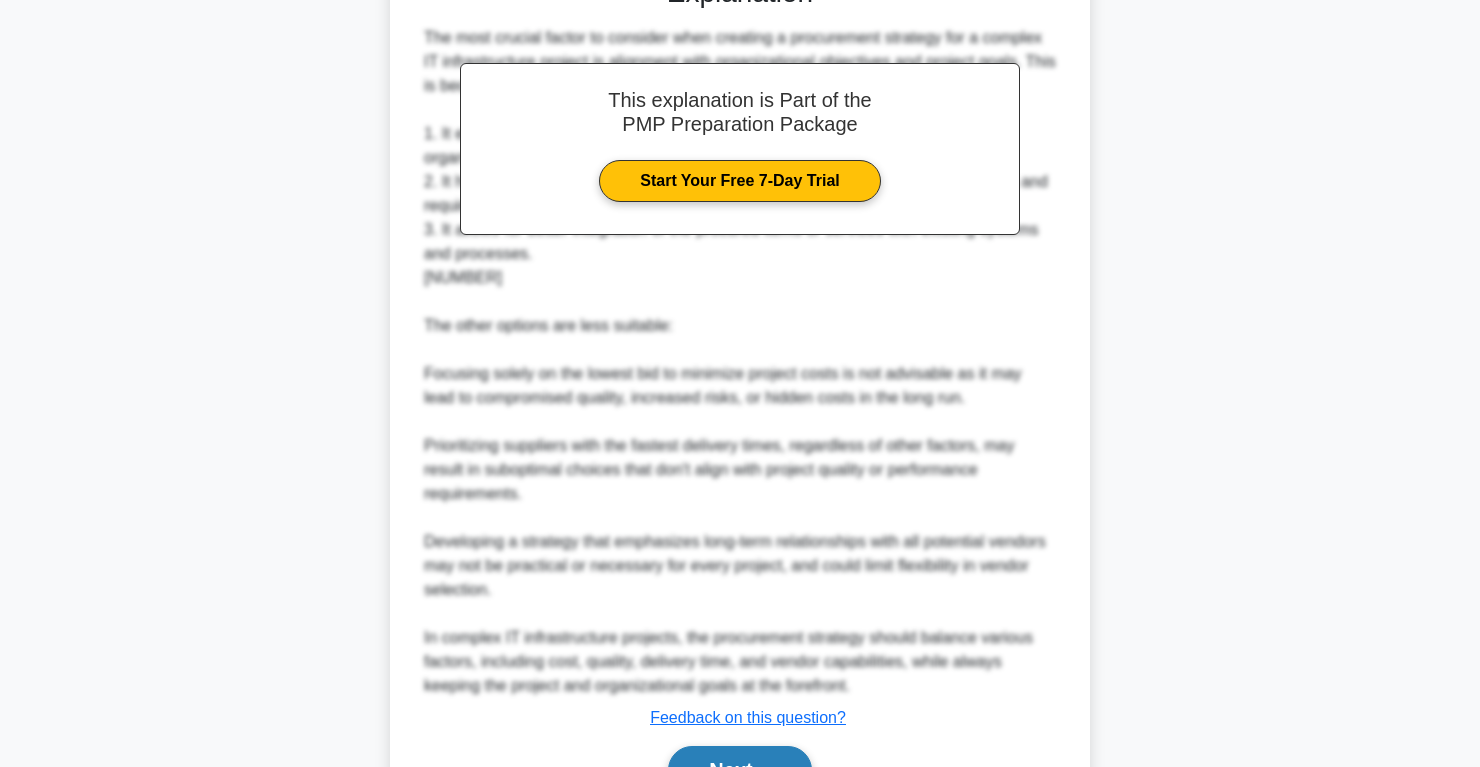 click on "Next" at bounding box center [739, 770] 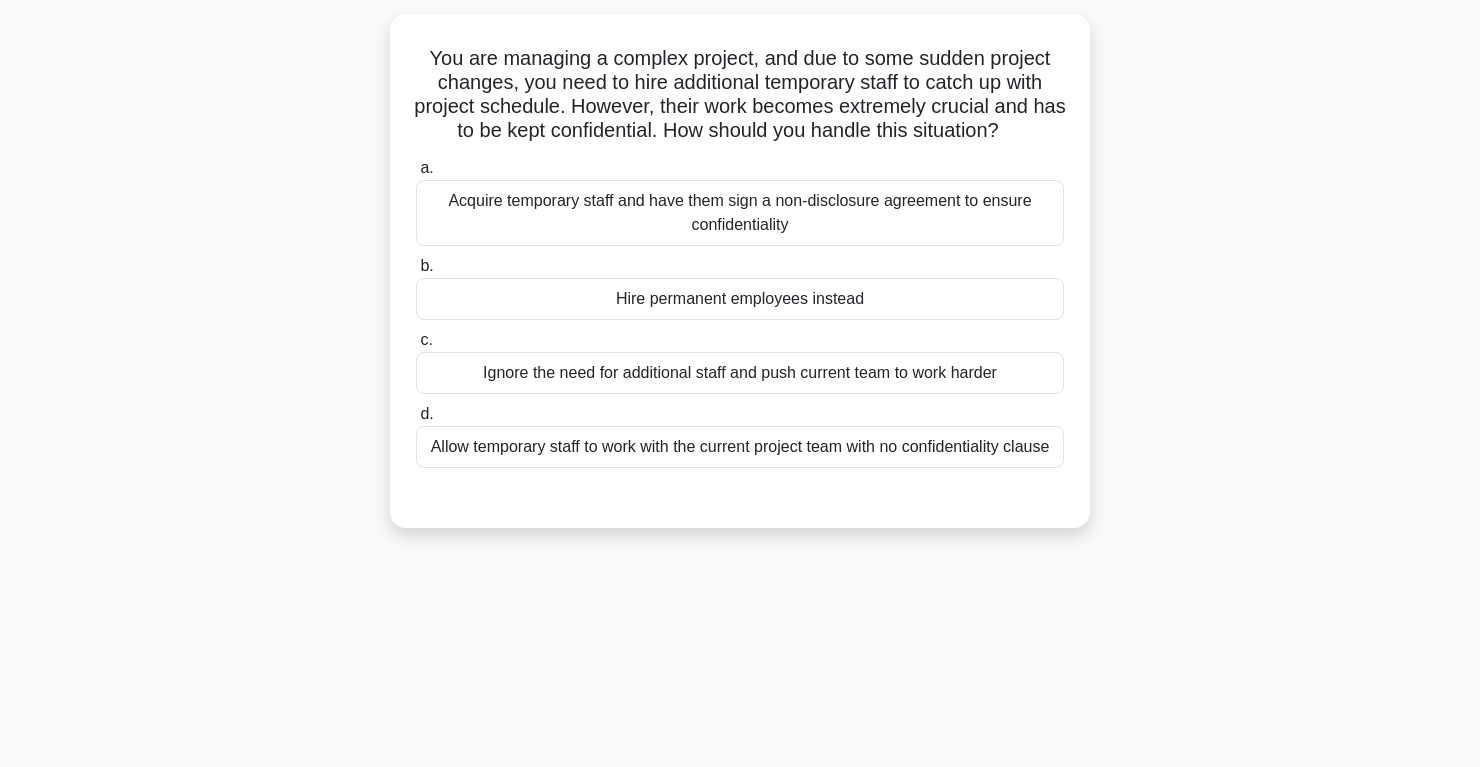 scroll, scrollTop: 0, scrollLeft: 0, axis: both 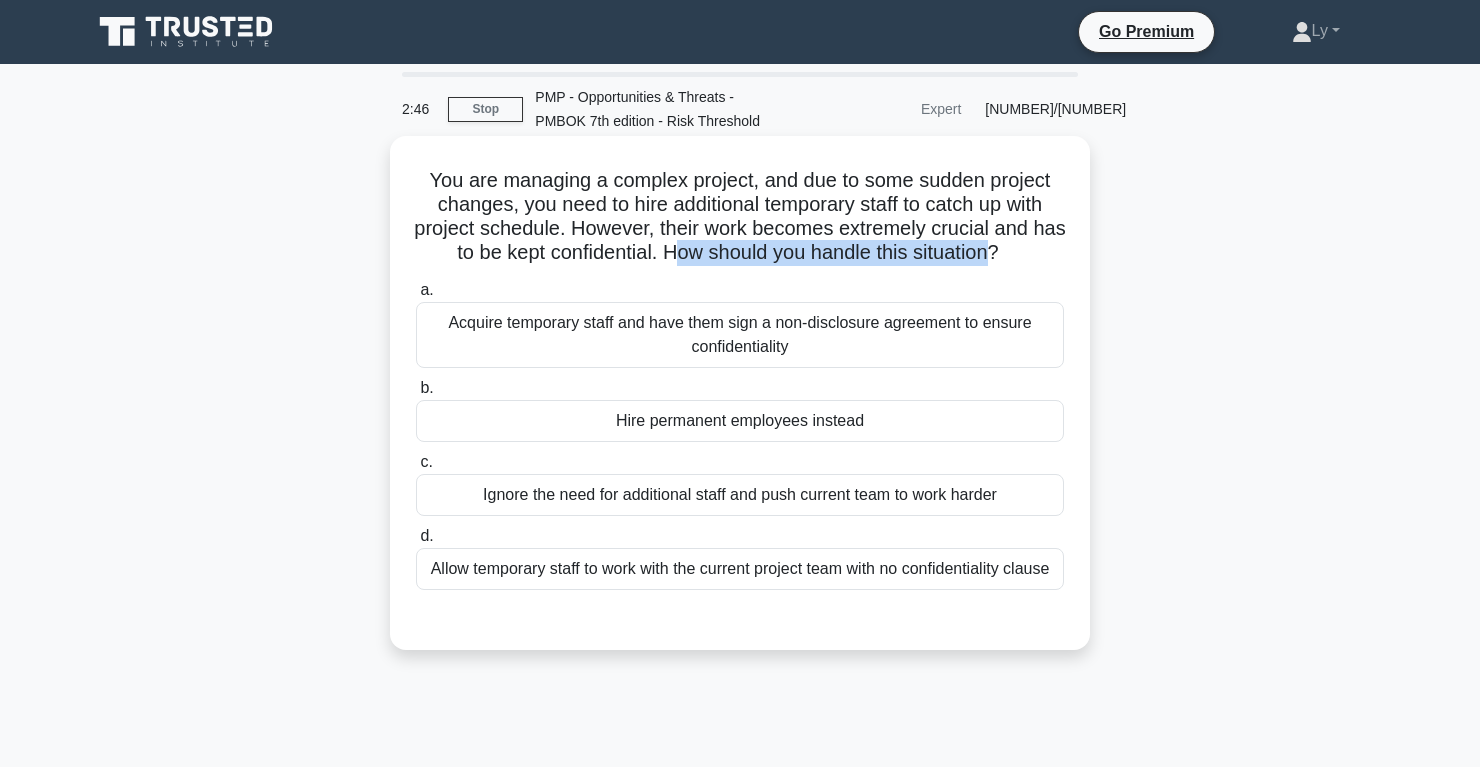 drag, startPoint x: 675, startPoint y: 250, endPoint x: 985, endPoint y: 256, distance: 310.05804 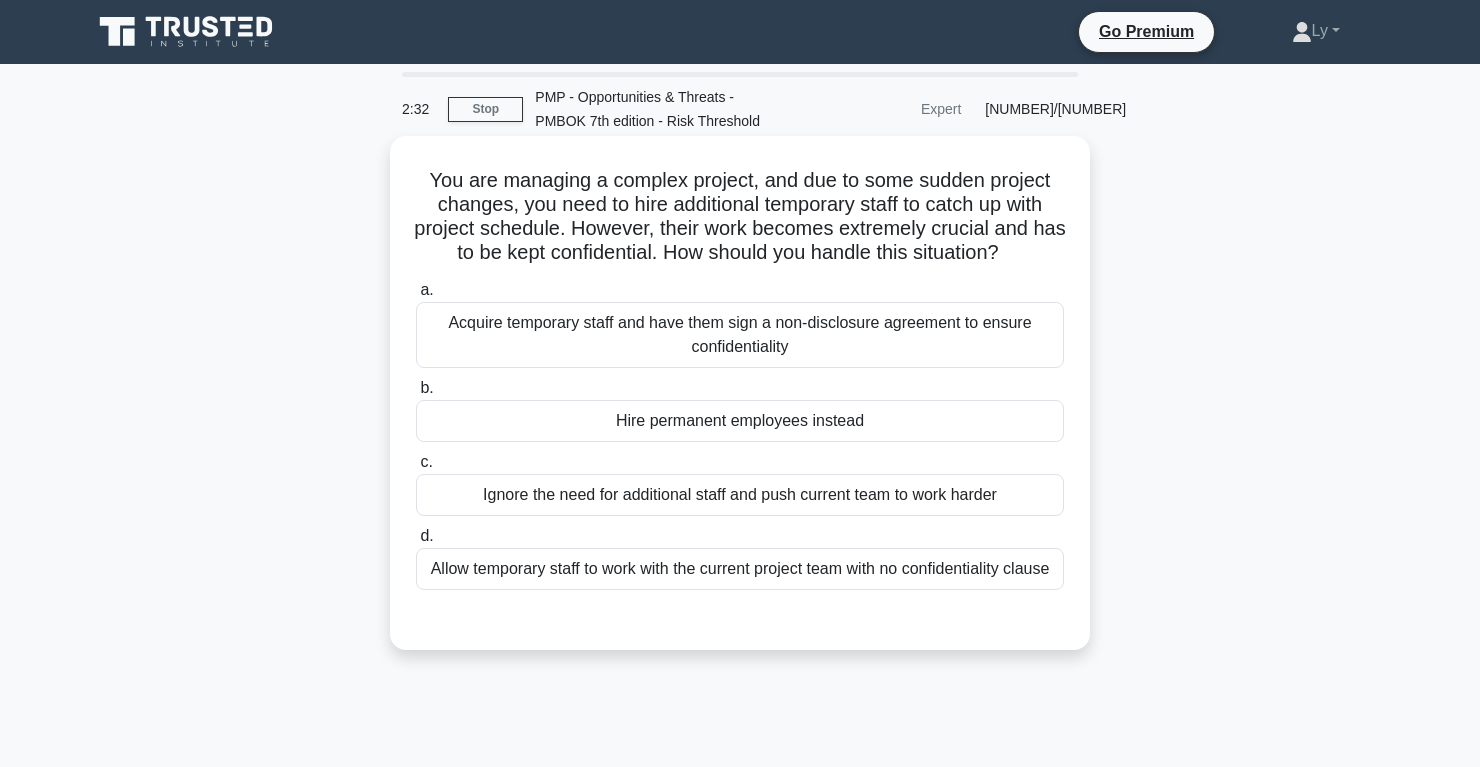 click on "Allow temporary staff to work with the current project team with no confidentiality clause" at bounding box center [740, 569] 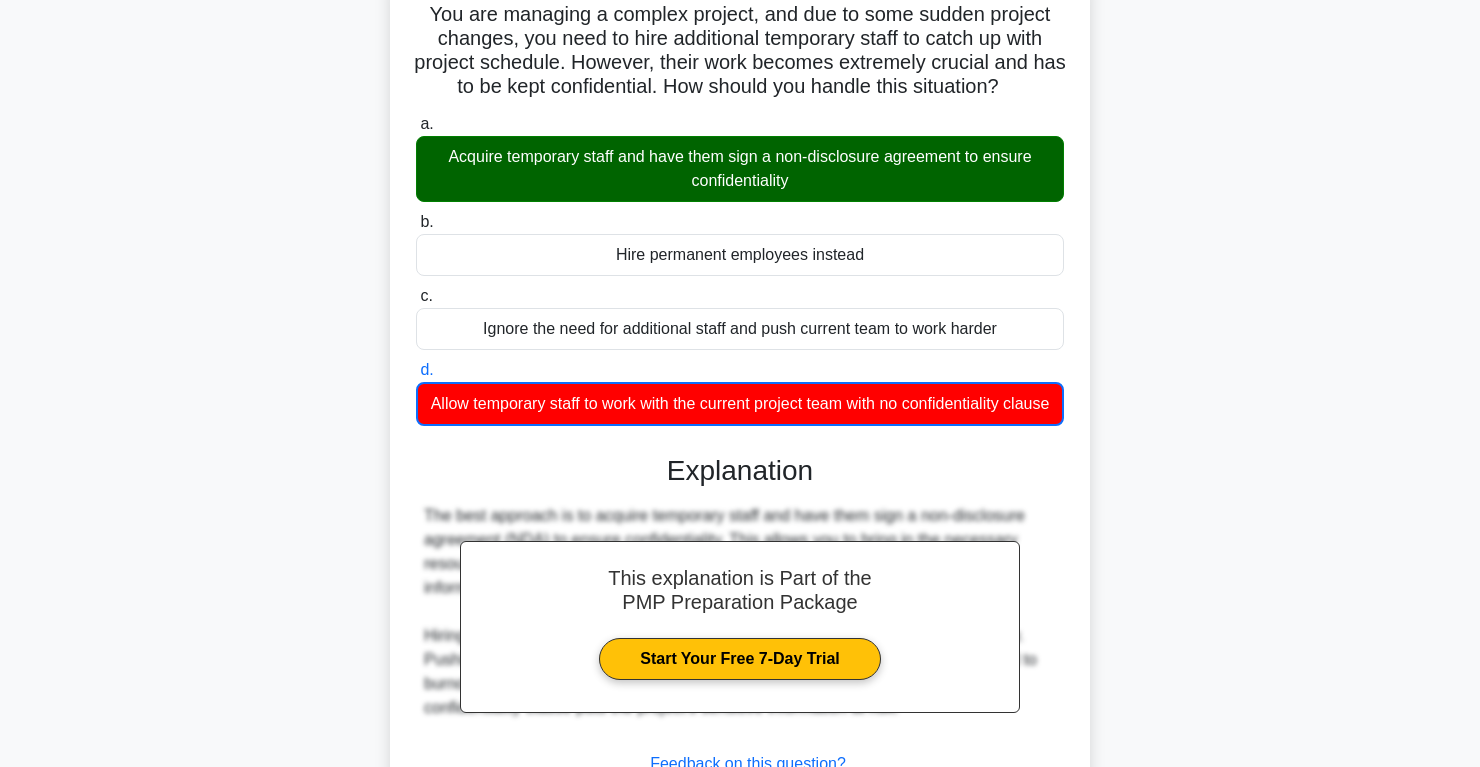 scroll, scrollTop: 348, scrollLeft: 0, axis: vertical 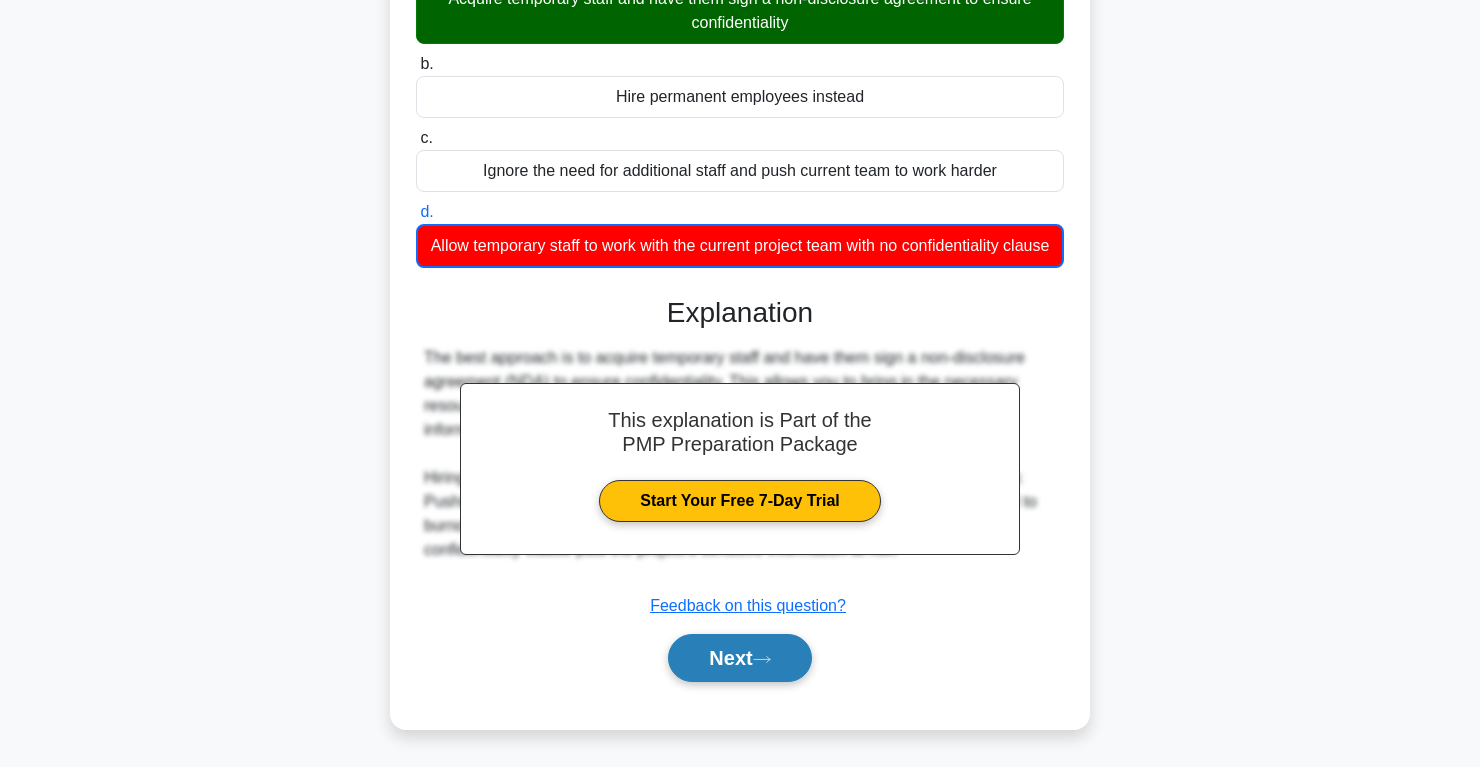 click on "Next" at bounding box center [739, 658] 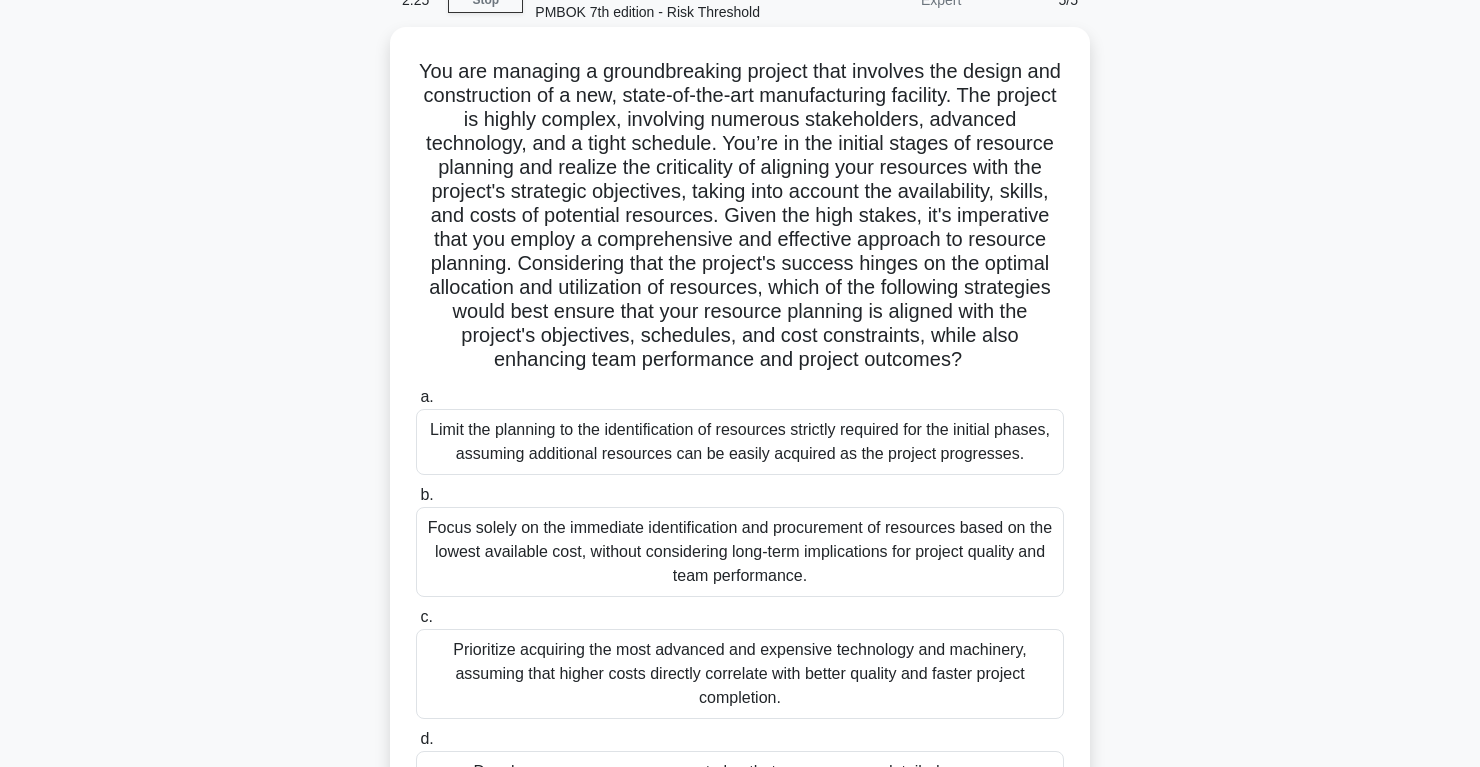 scroll, scrollTop: 91, scrollLeft: 0, axis: vertical 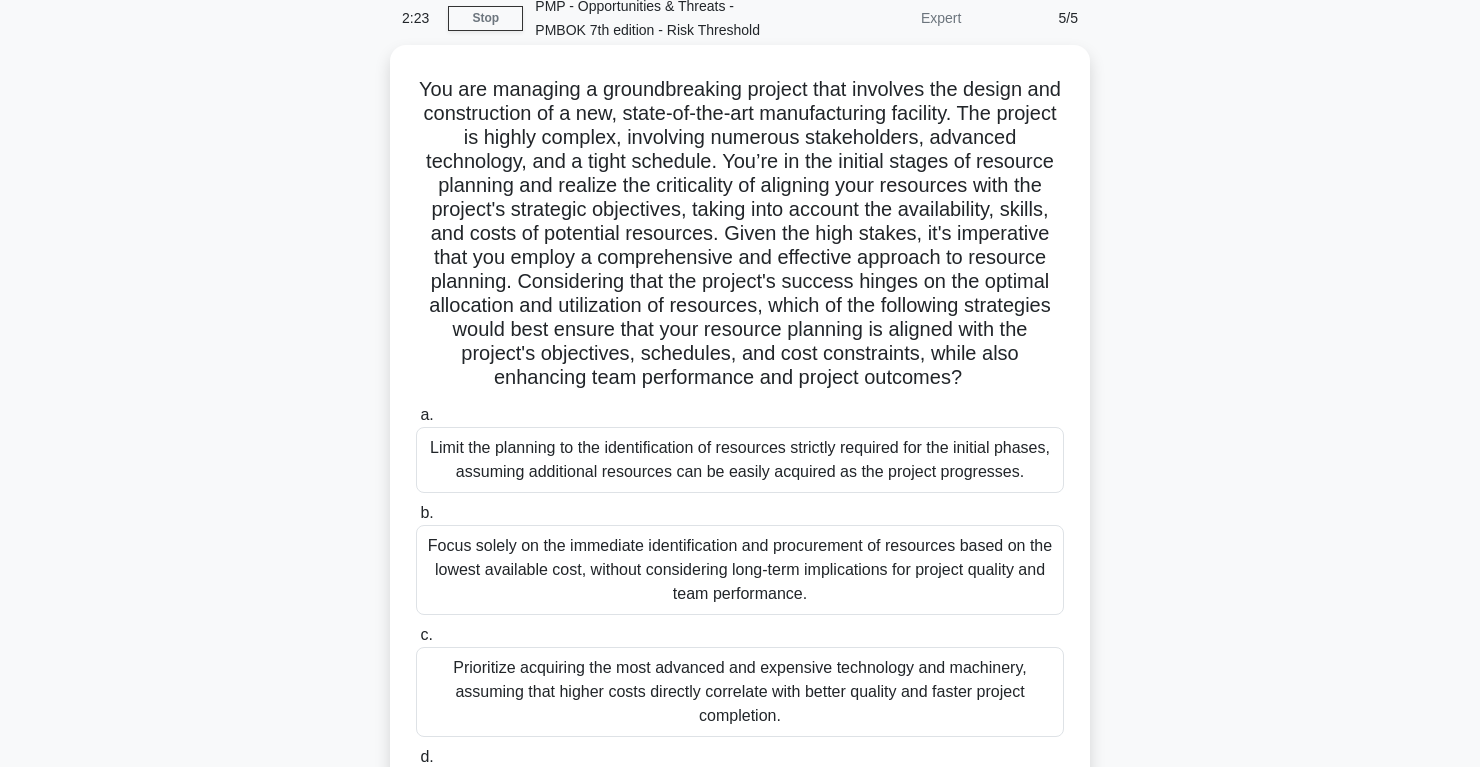 drag, startPoint x: 726, startPoint y: 234, endPoint x: 982, endPoint y: 378, distance: 293.72095 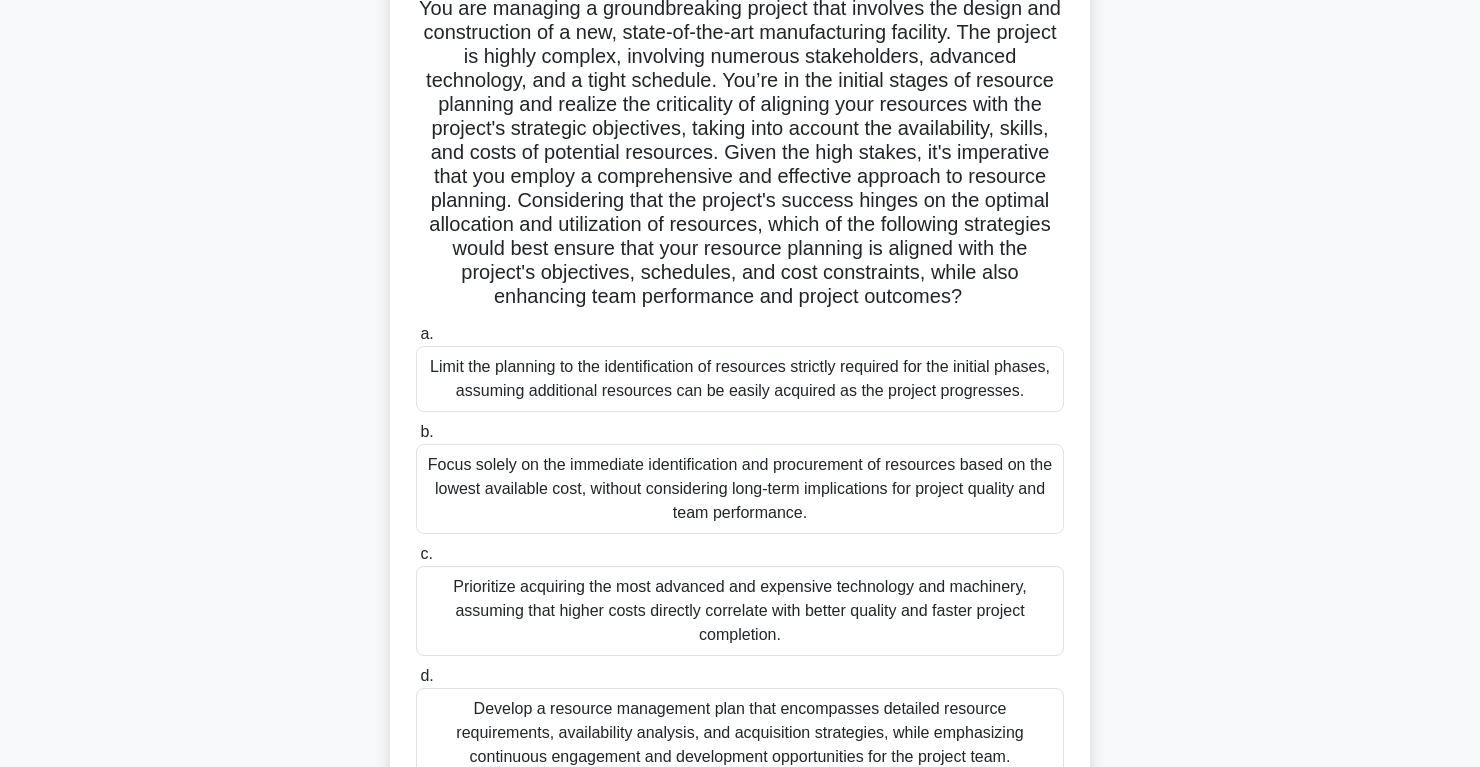 scroll, scrollTop: 175, scrollLeft: 0, axis: vertical 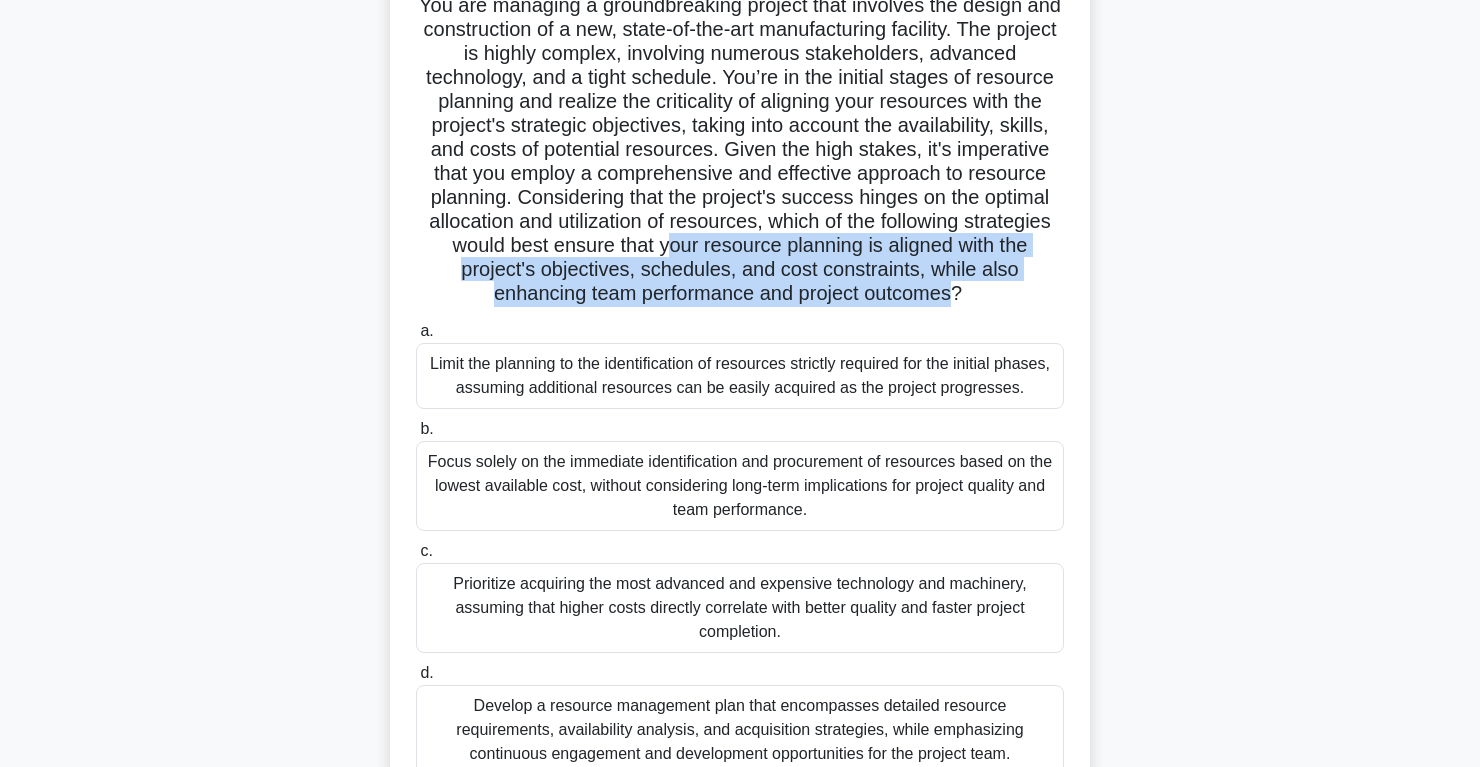drag, startPoint x: 667, startPoint y: 248, endPoint x: 902, endPoint y: 296, distance: 239.85204 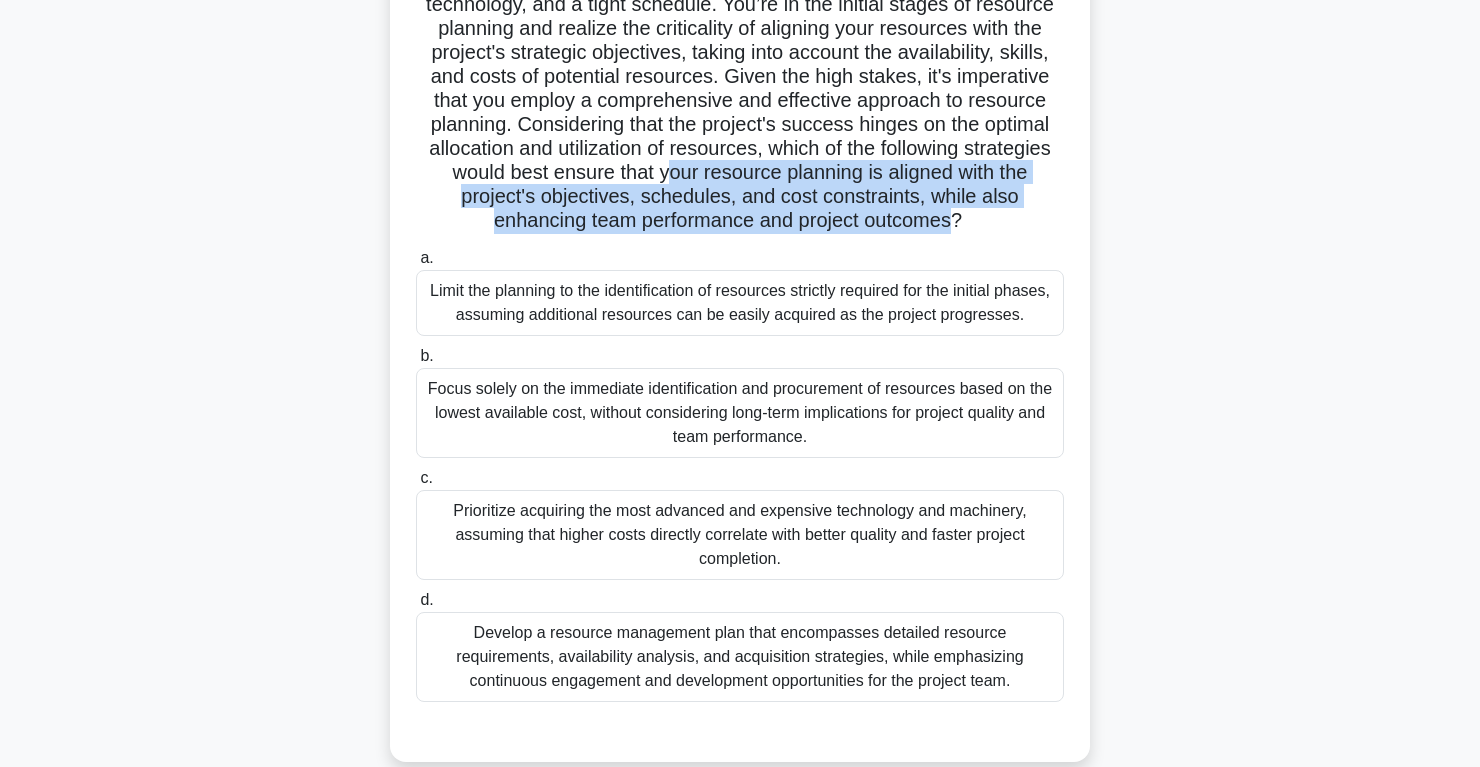 scroll, scrollTop: 270, scrollLeft: 0, axis: vertical 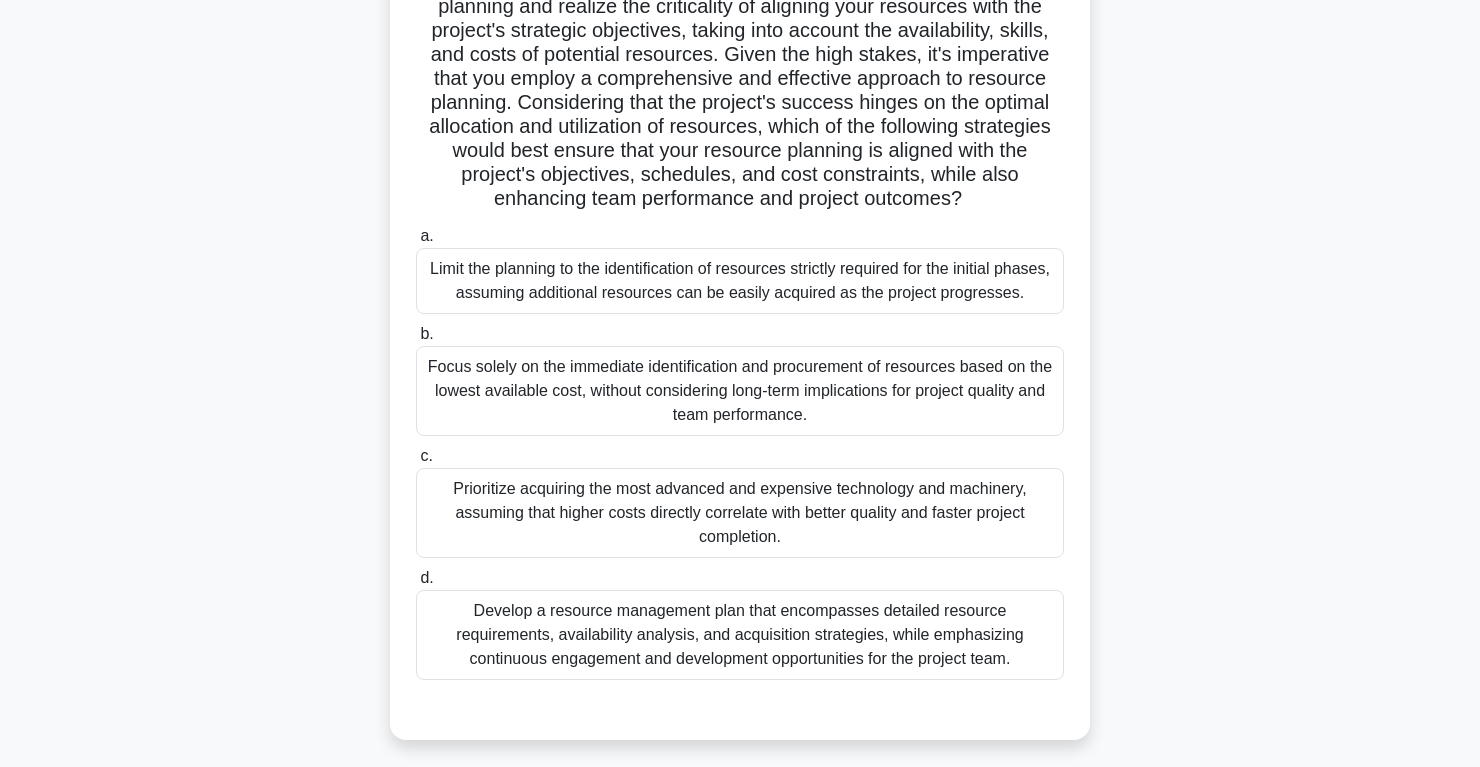 click on "Develop a resource management plan that encompasses detailed resource requirements, availability analysis, and acquisition strategies, while emphasizing continuous engagement and development opportunities for the project team." at bounding box center [740, 635] 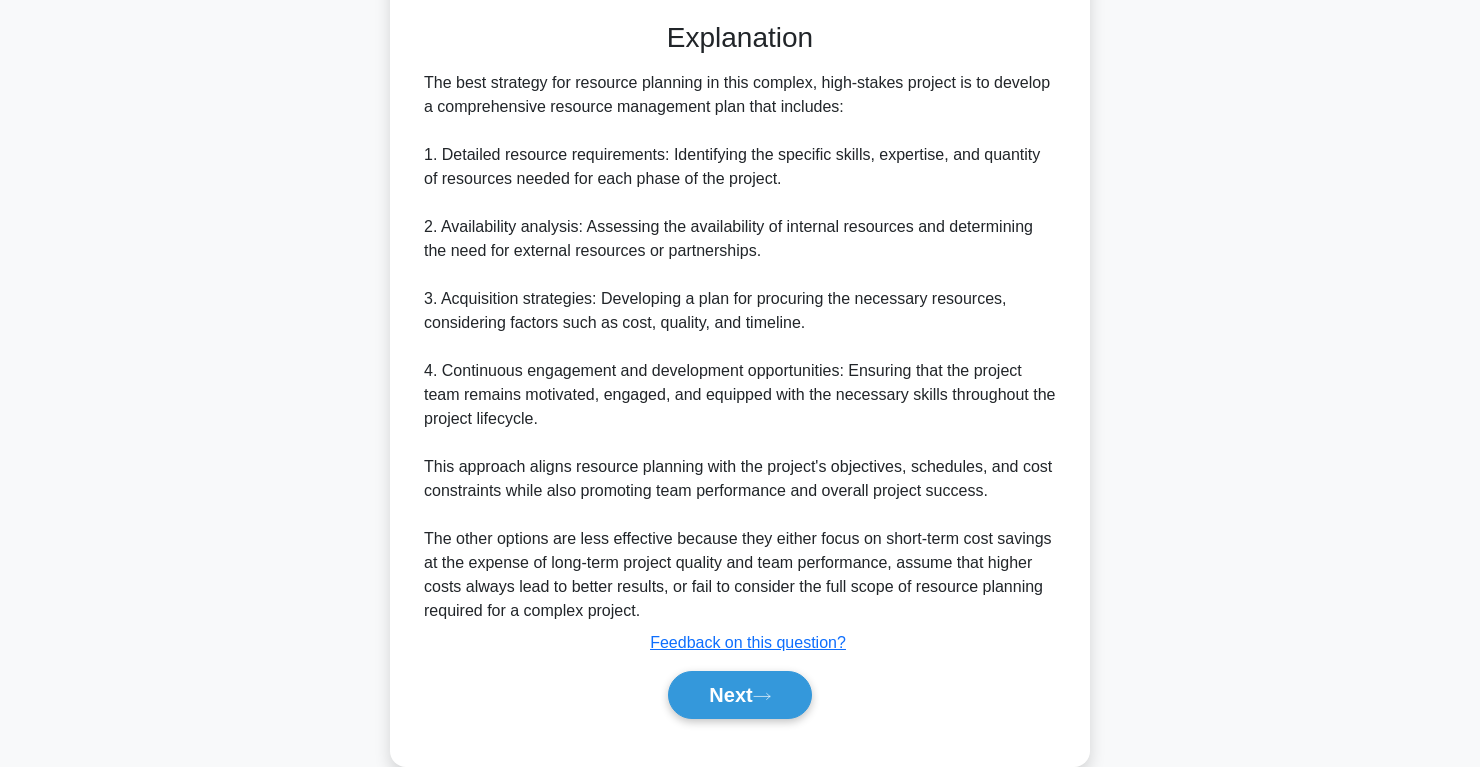 scroll, scrollTop: 994, scrollLeft: 0, axis: vertical 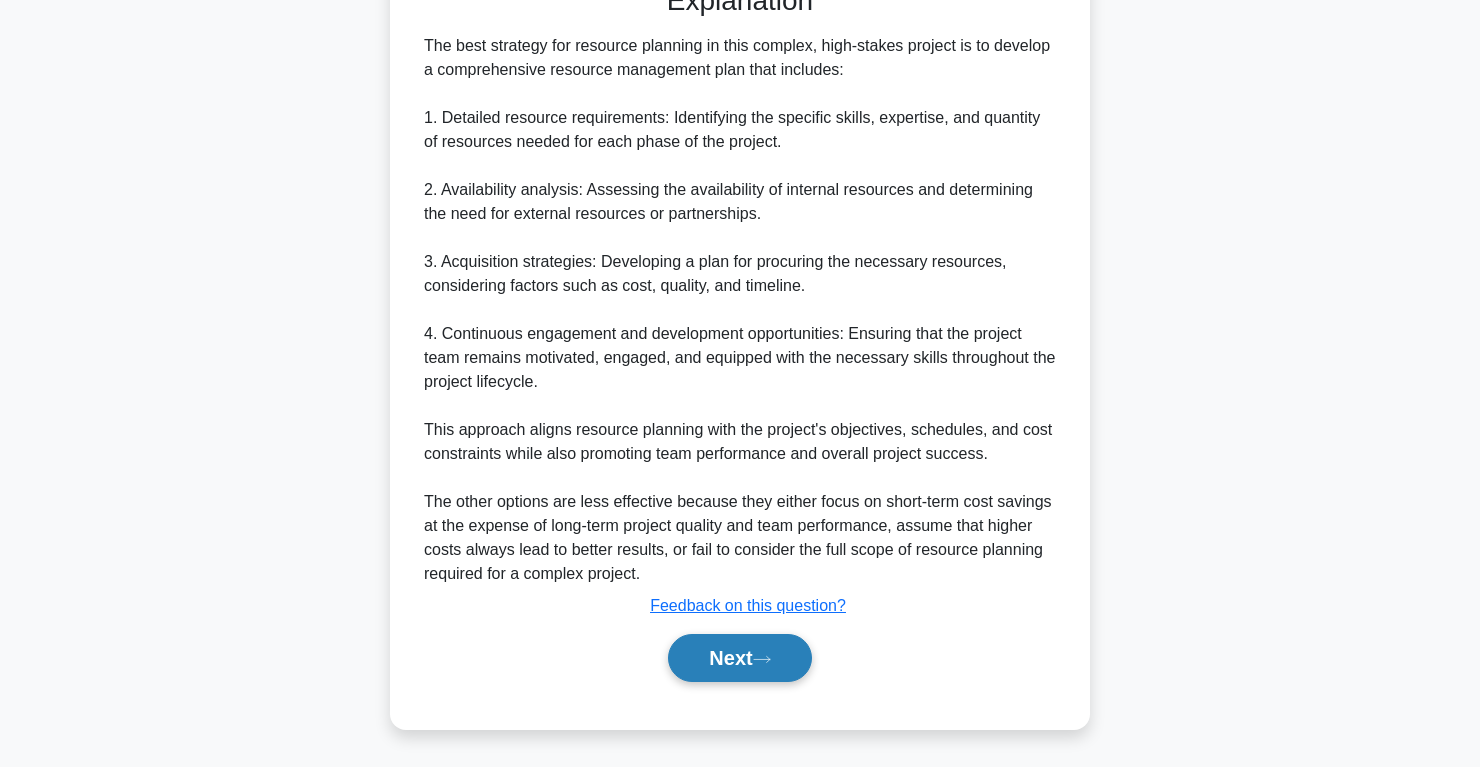 click on "Next" at bounding box center (739, 658) 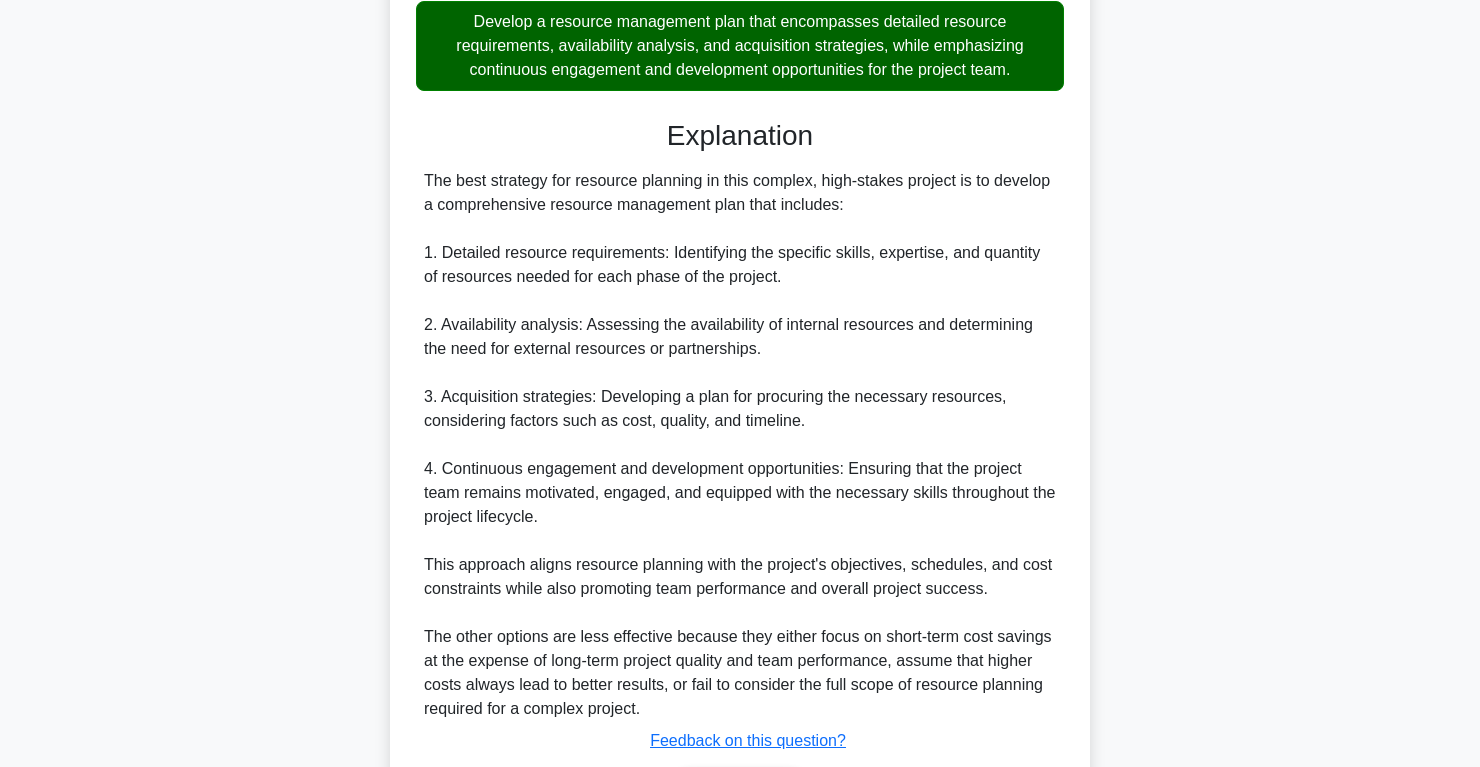 scroll, scrollTop: 783, scrollLeft: 0, axis: vertical 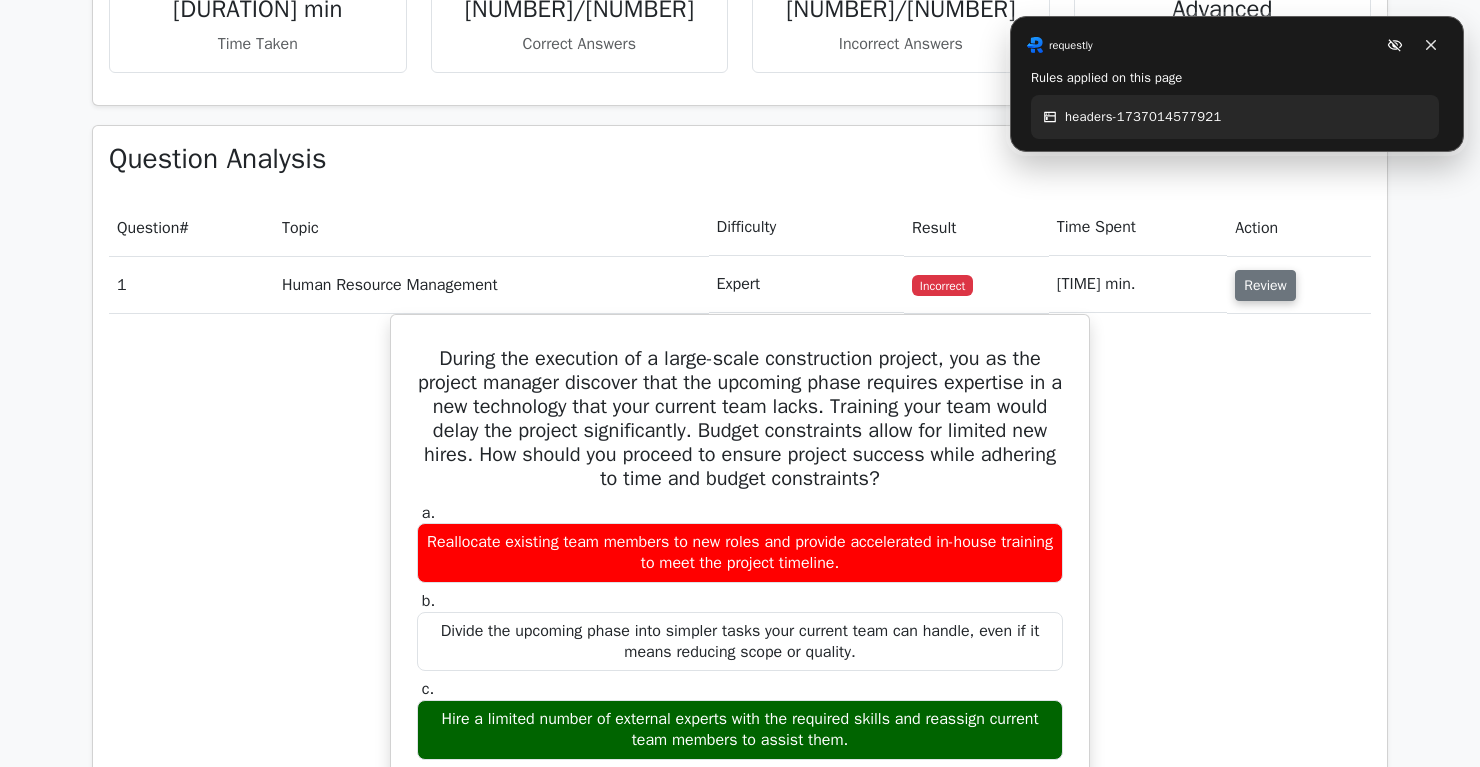 click on "Review" at bounding box center [1265, 285] 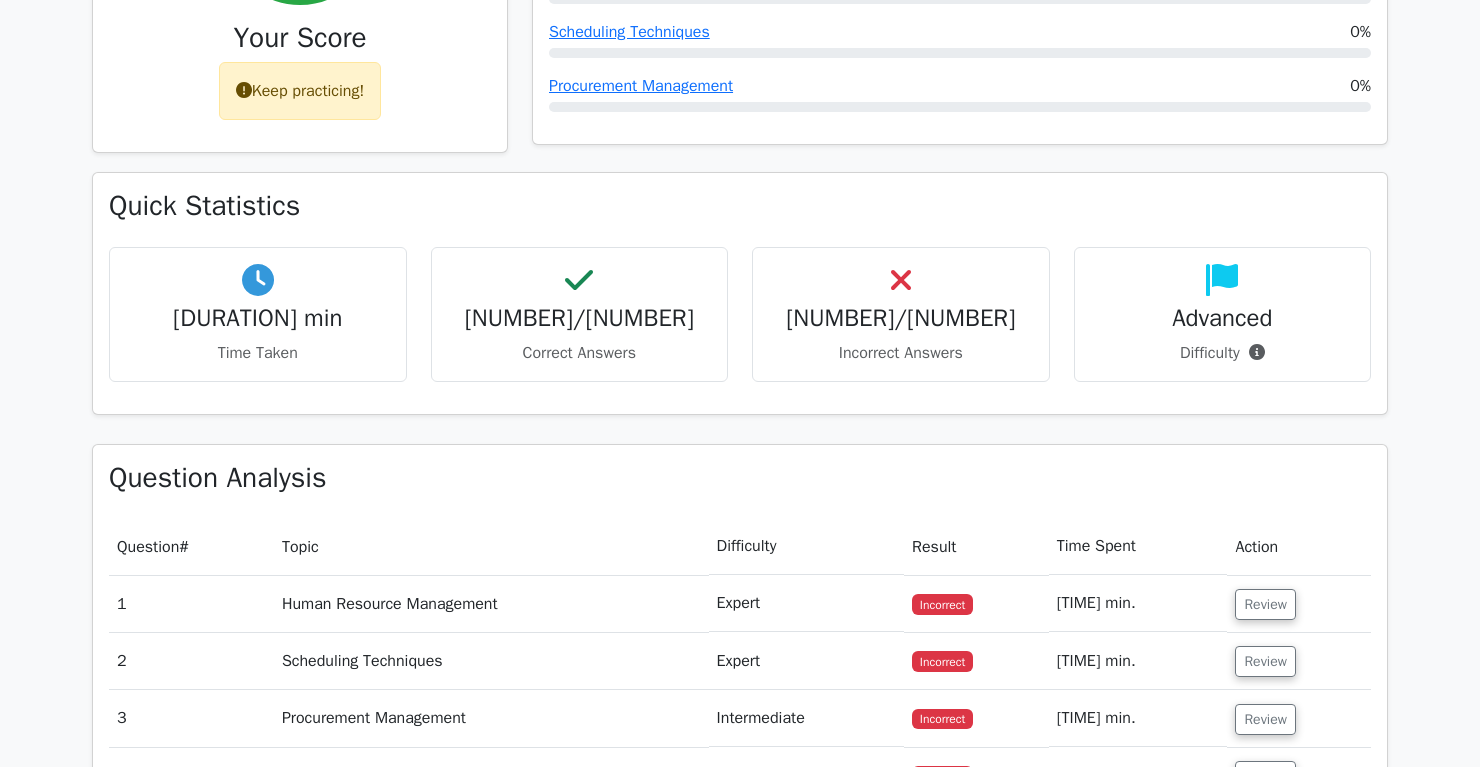 scroll, scrollTop: 980, scrollLeft: 0, axis: vertical 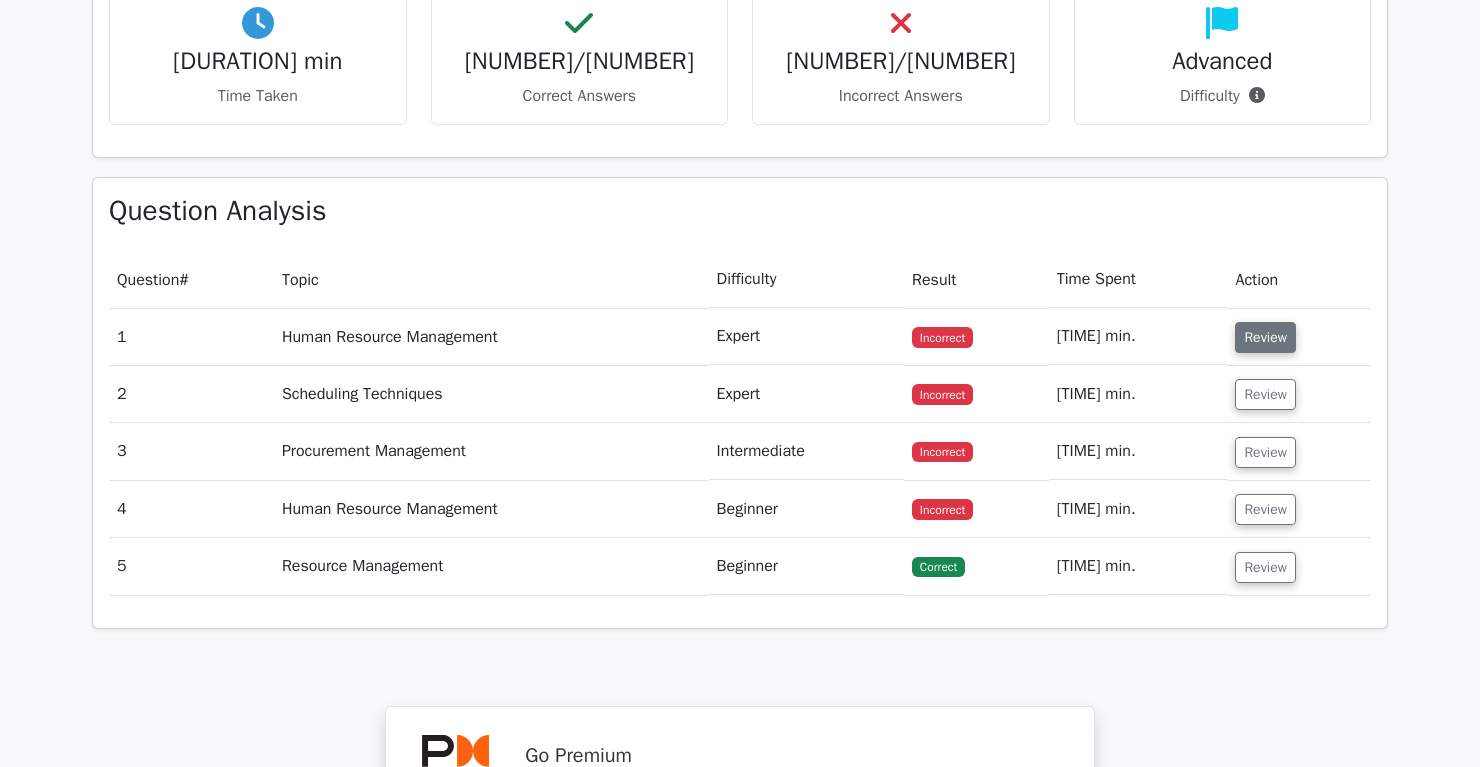click on "Review" at bounding box center [1265, 337] 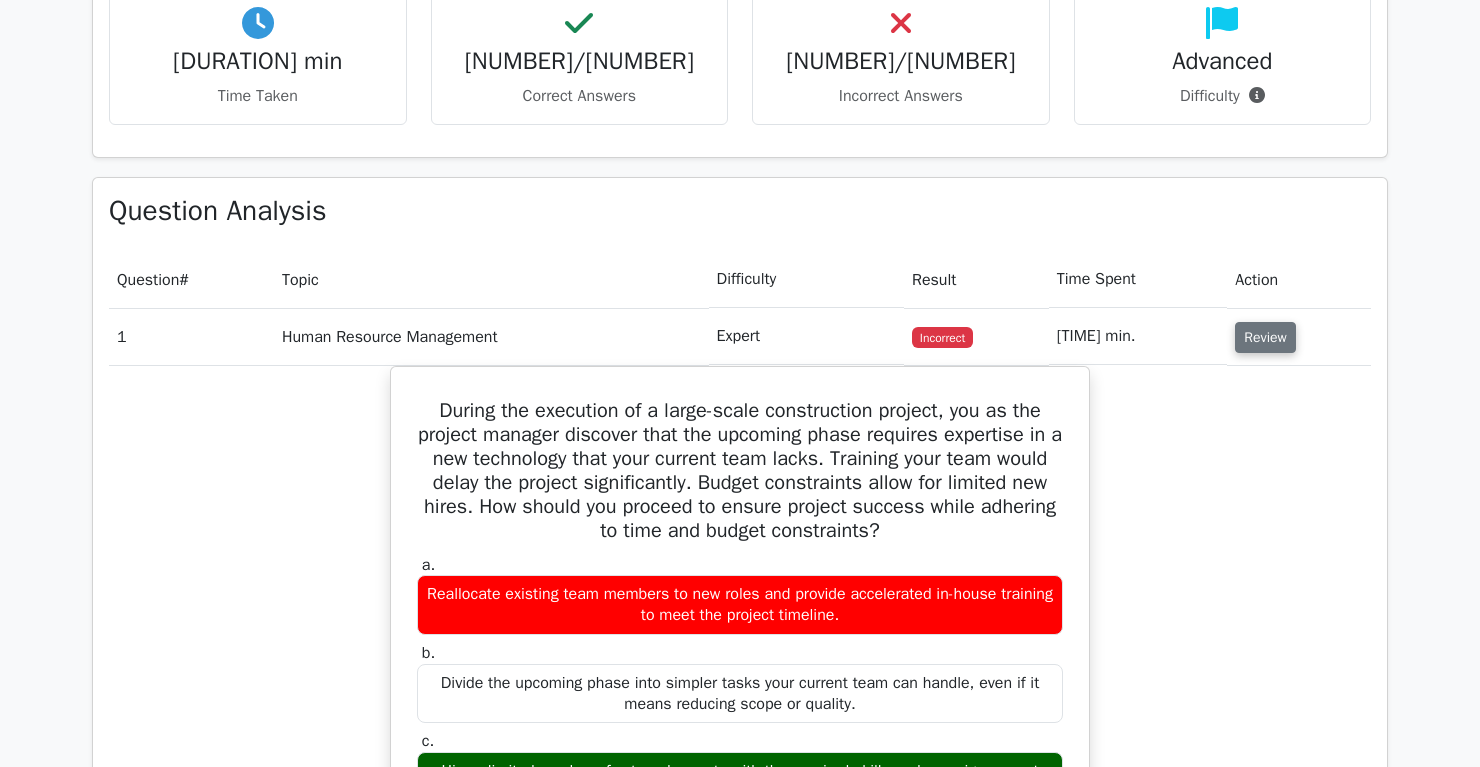 click on "Review" at bounding box center (1265, 337) 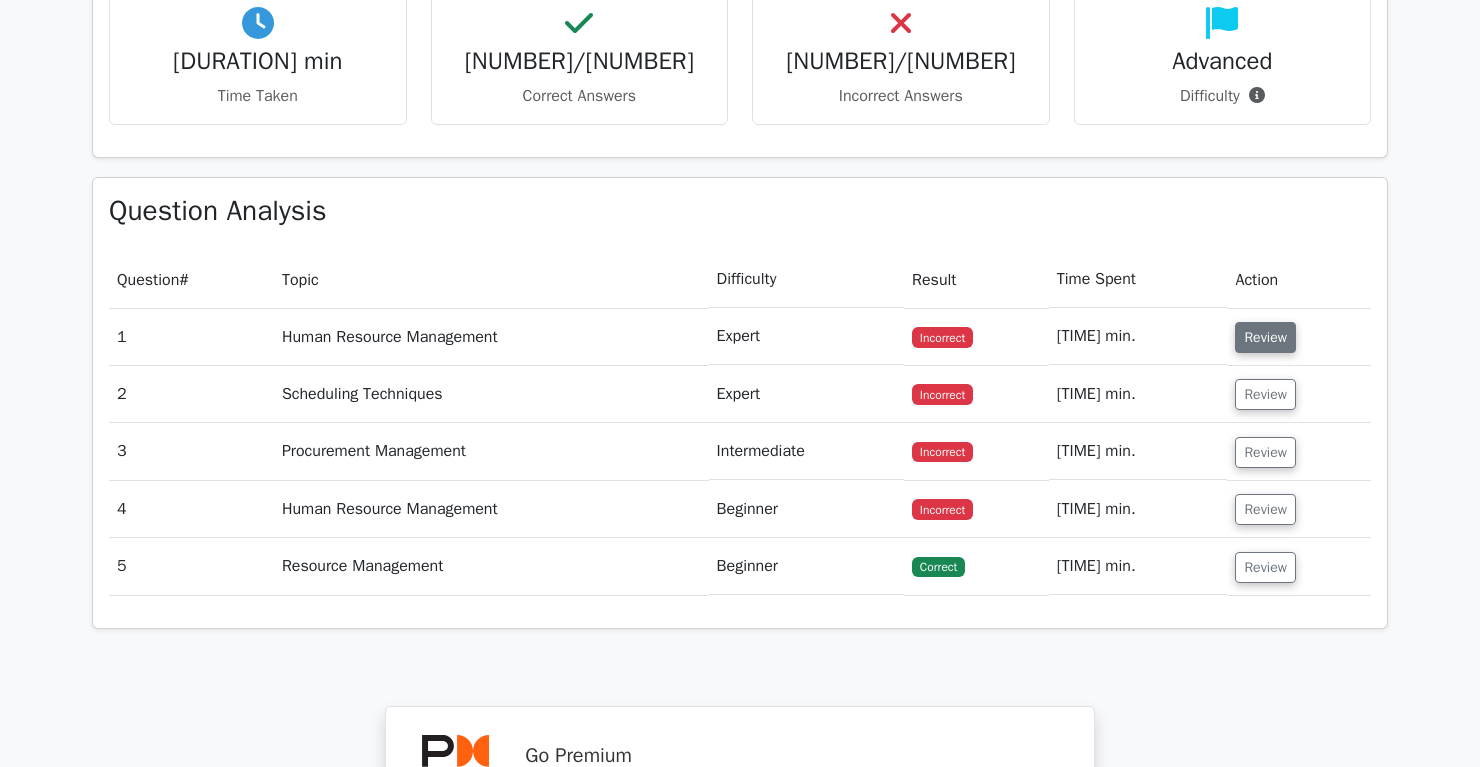 click on "Review" at bounding box center [1265, 337] 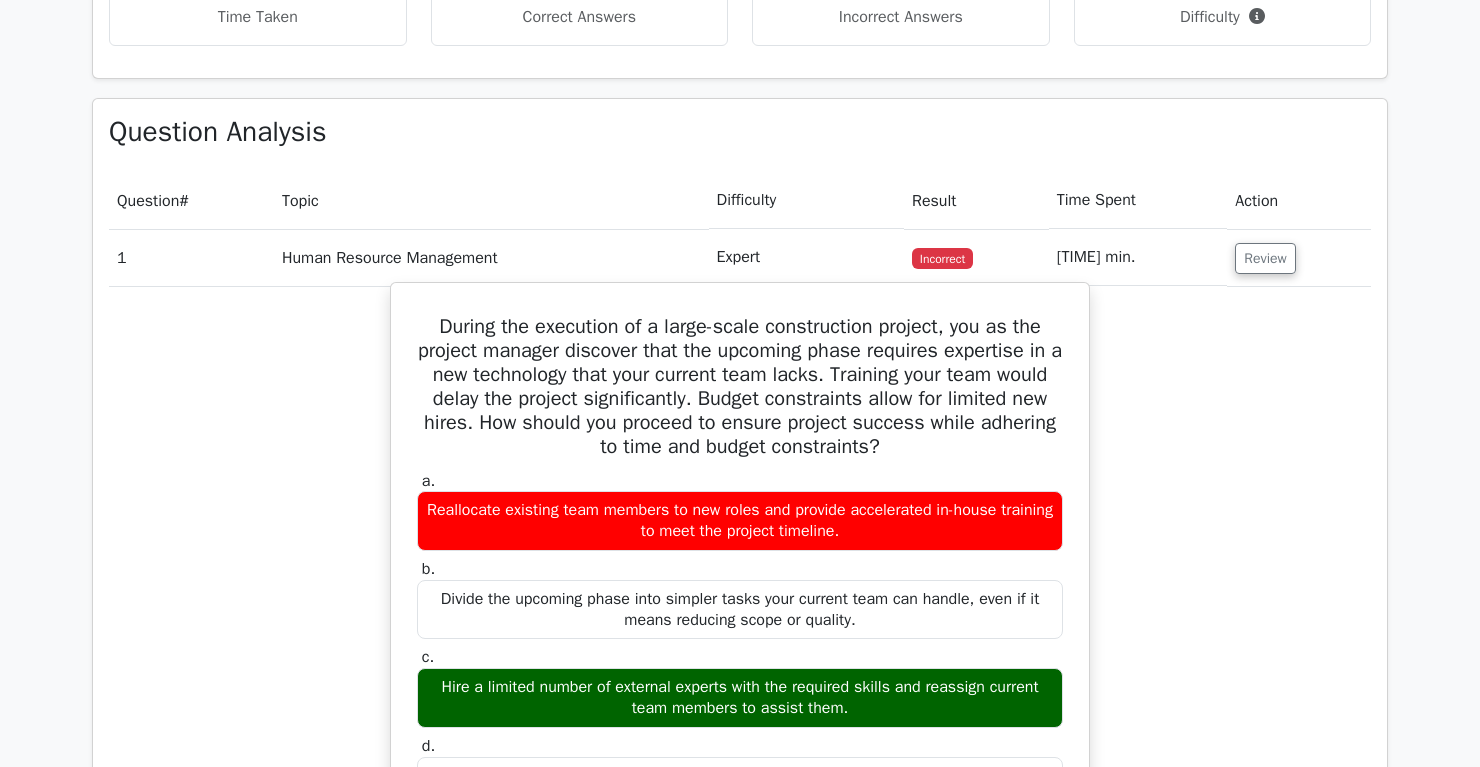 scroll, scrollTop: 1362, scrollLeft: 0, axis: vertical 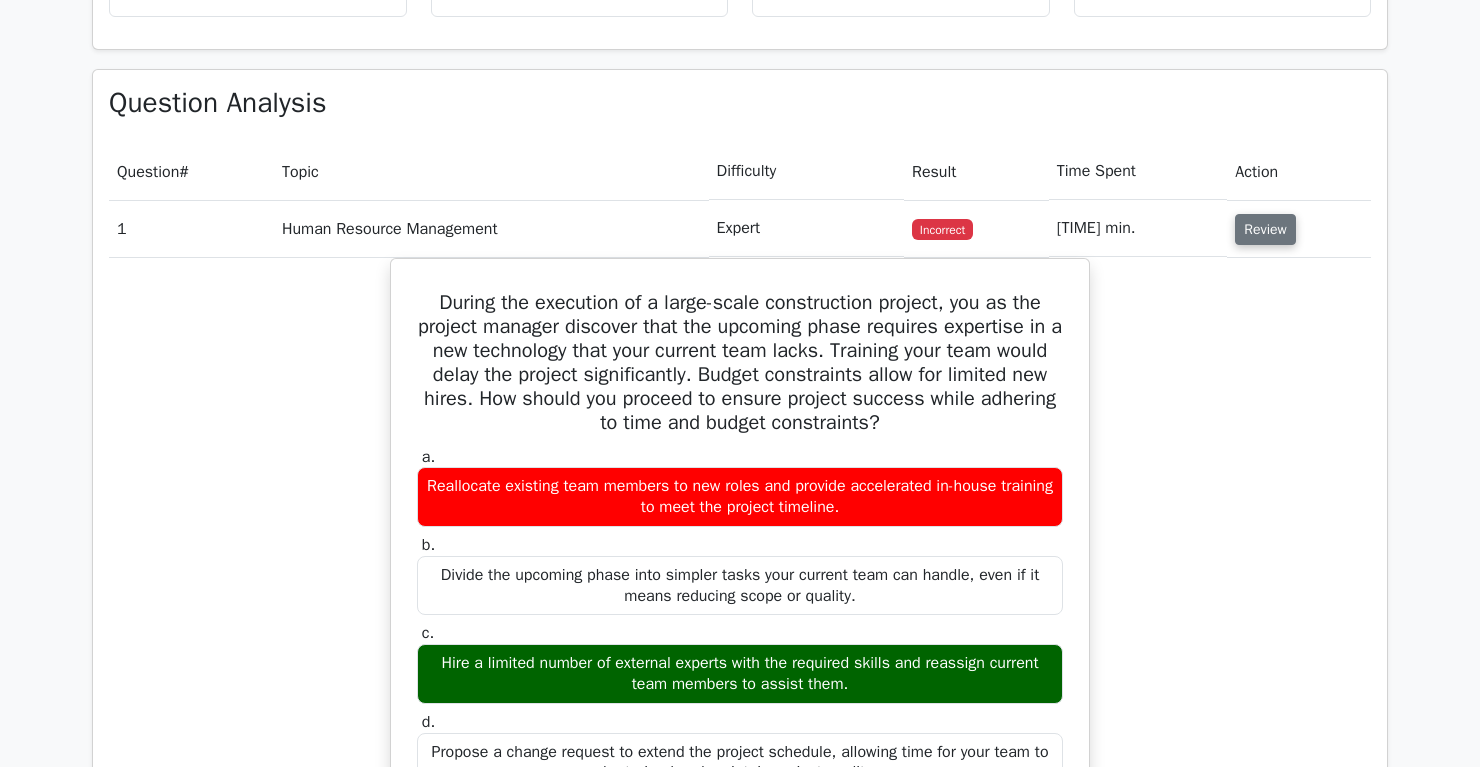 click on "Review" at bounding box center (1265, 229) 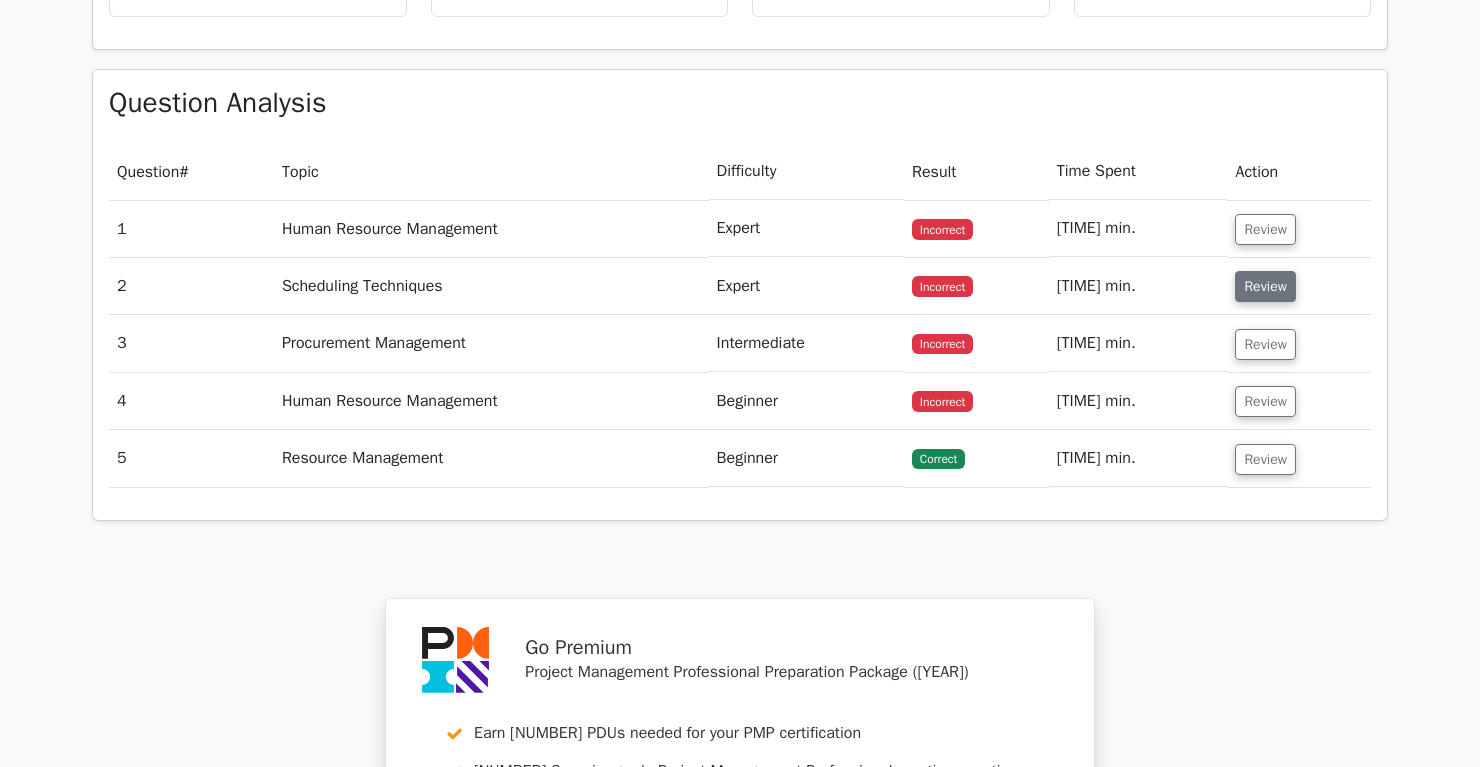 click on "Review" at bounding box center (1265, 286) 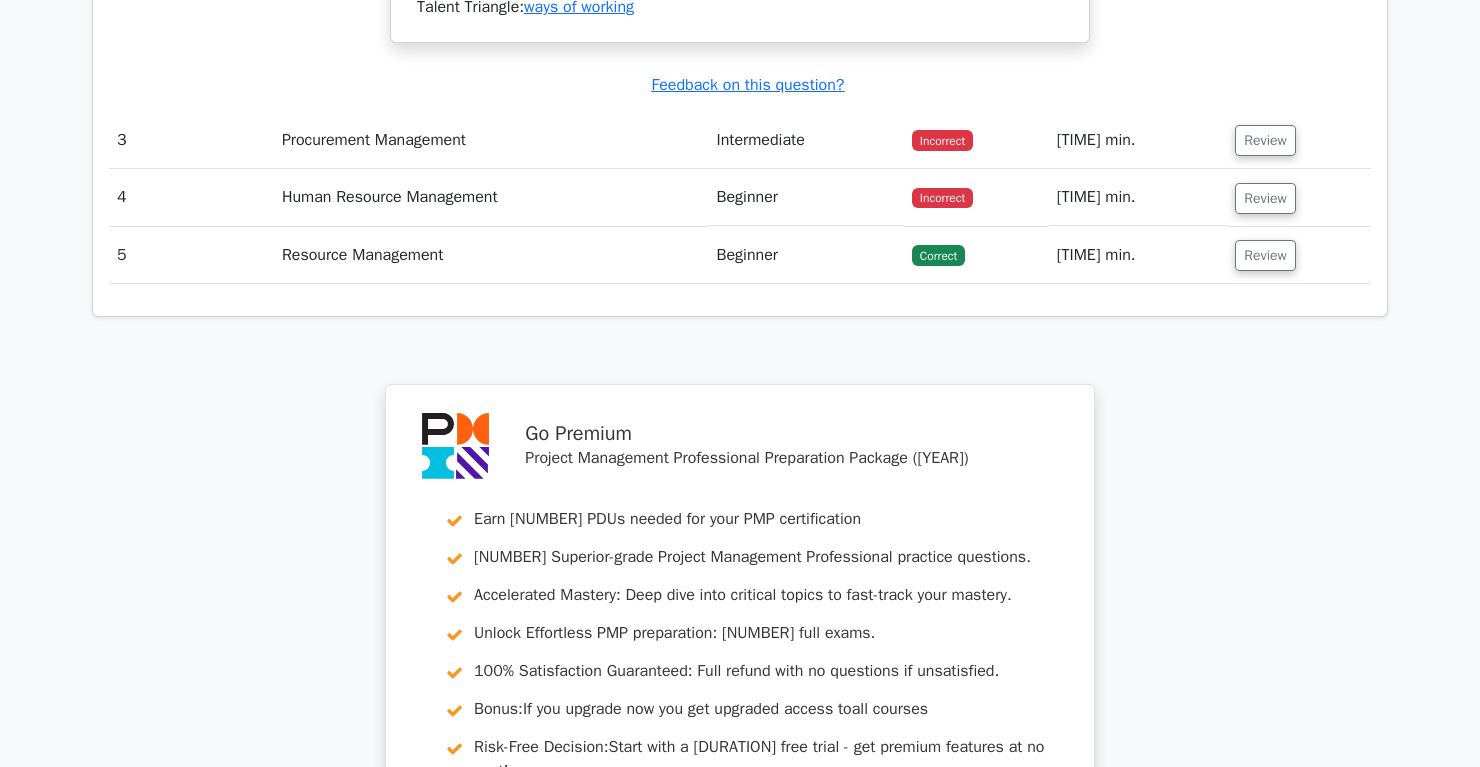 scroll, scrollTop: 2376, scrollLeft: 0, axis: vertical 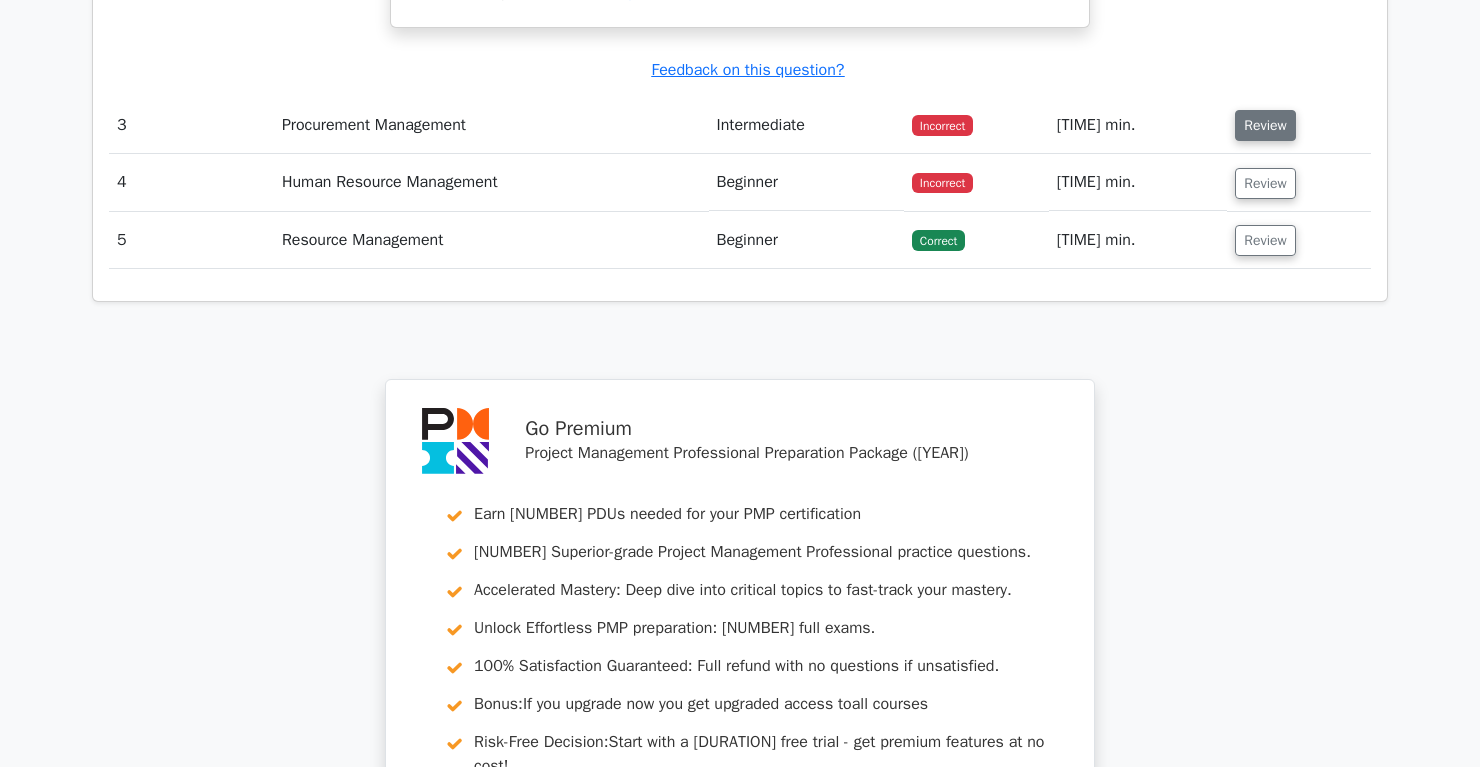 click on "Review" at bounding box center (1265, 125) 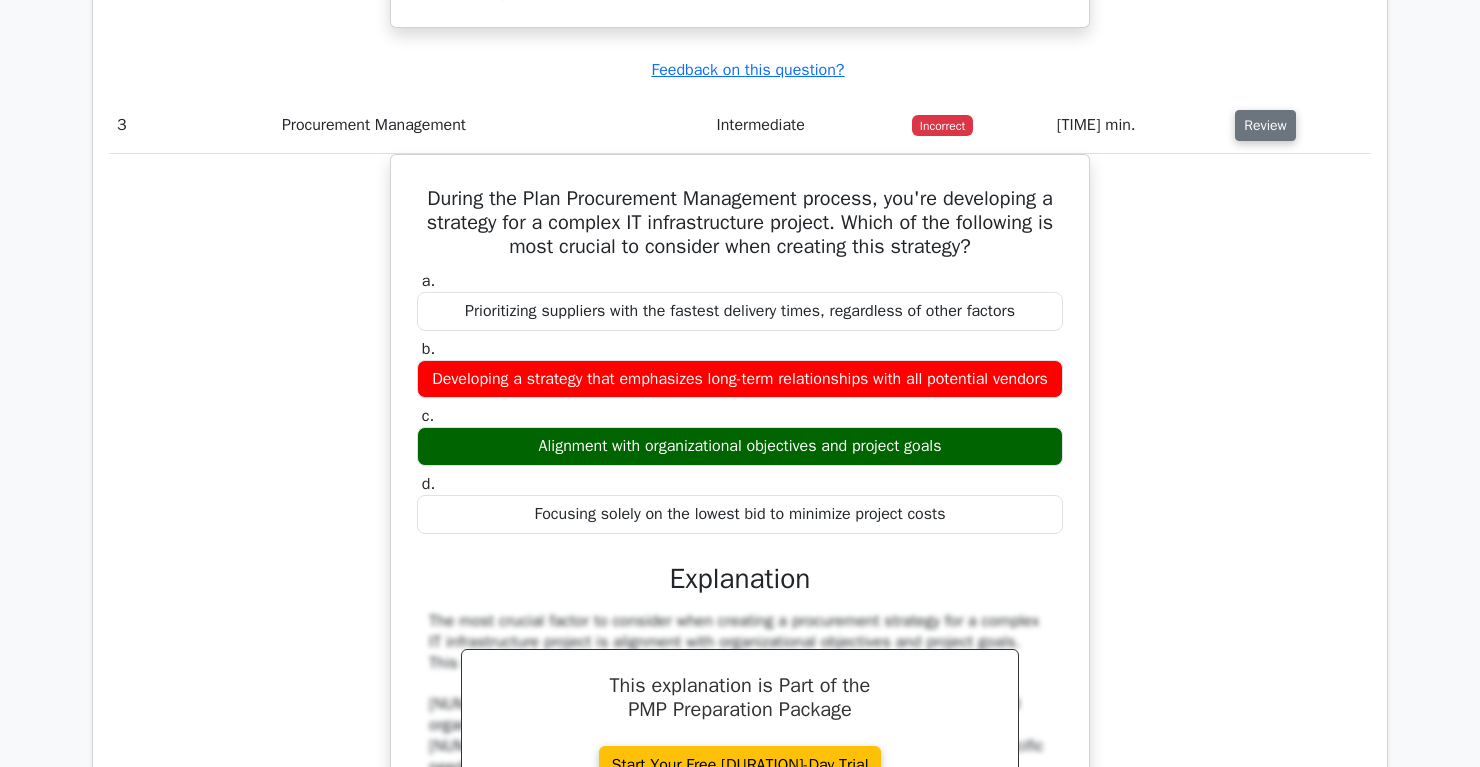 click on "Review" at bounding box center [1265, 125] 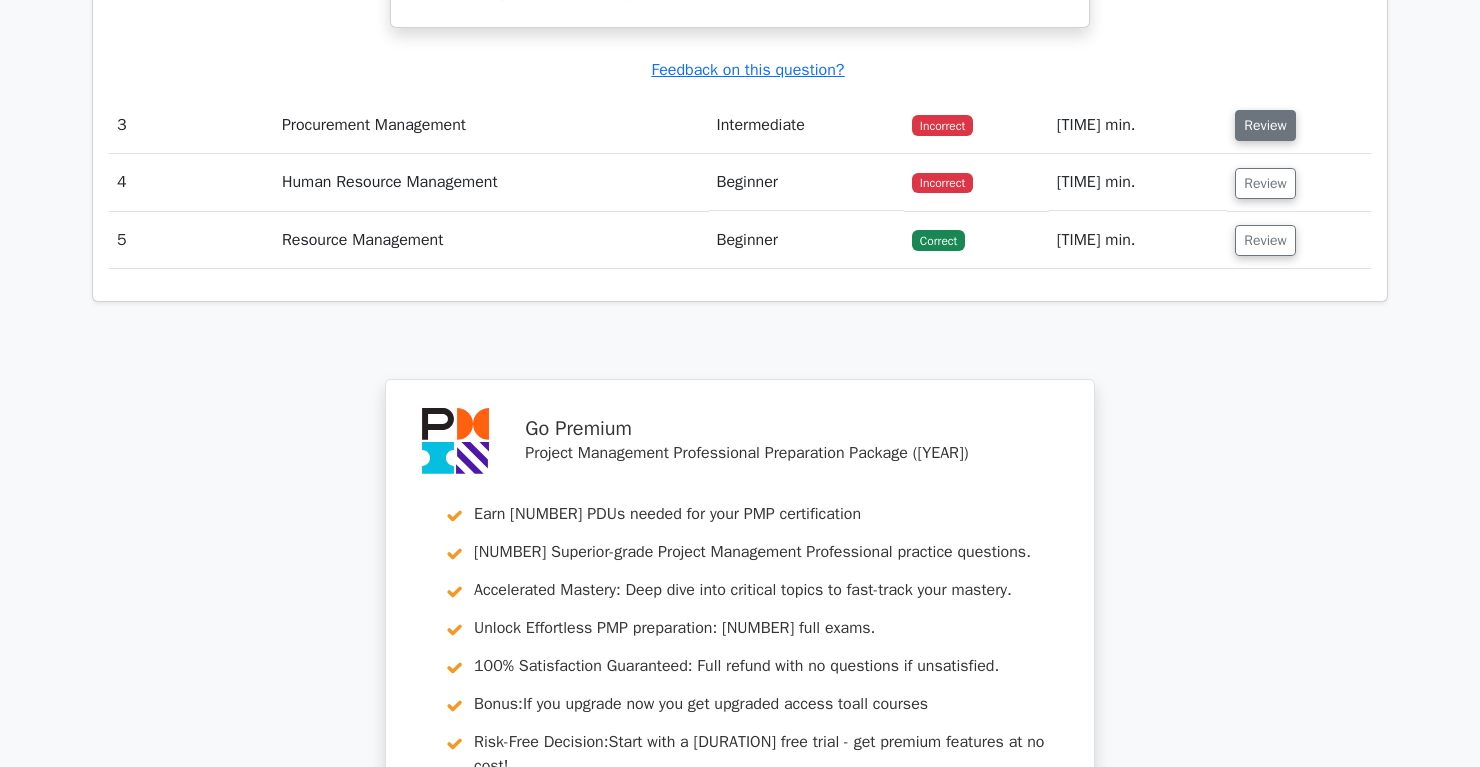 click on "Review" at bounding box center [1265, 125] 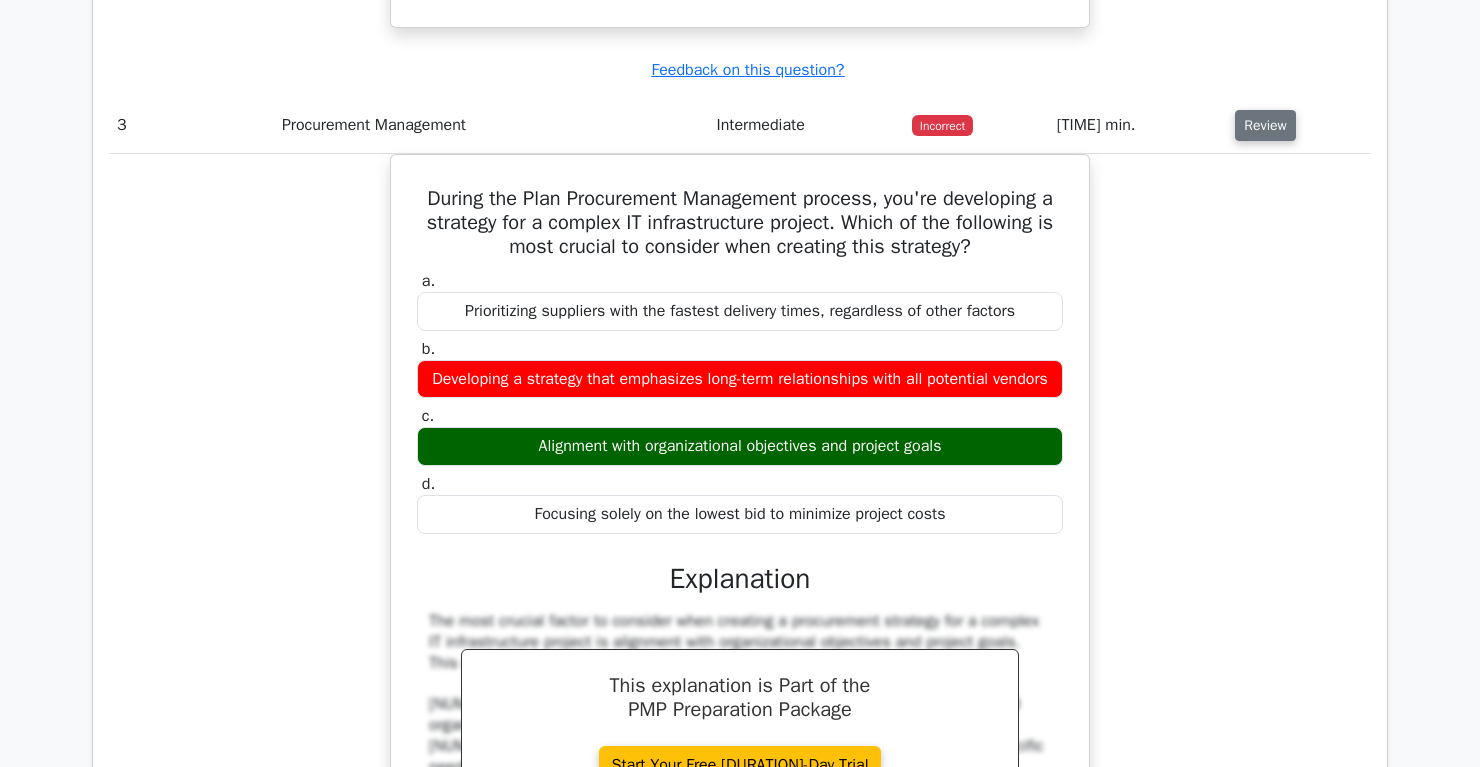 click on "Review" at bounding box center [1265, 125] 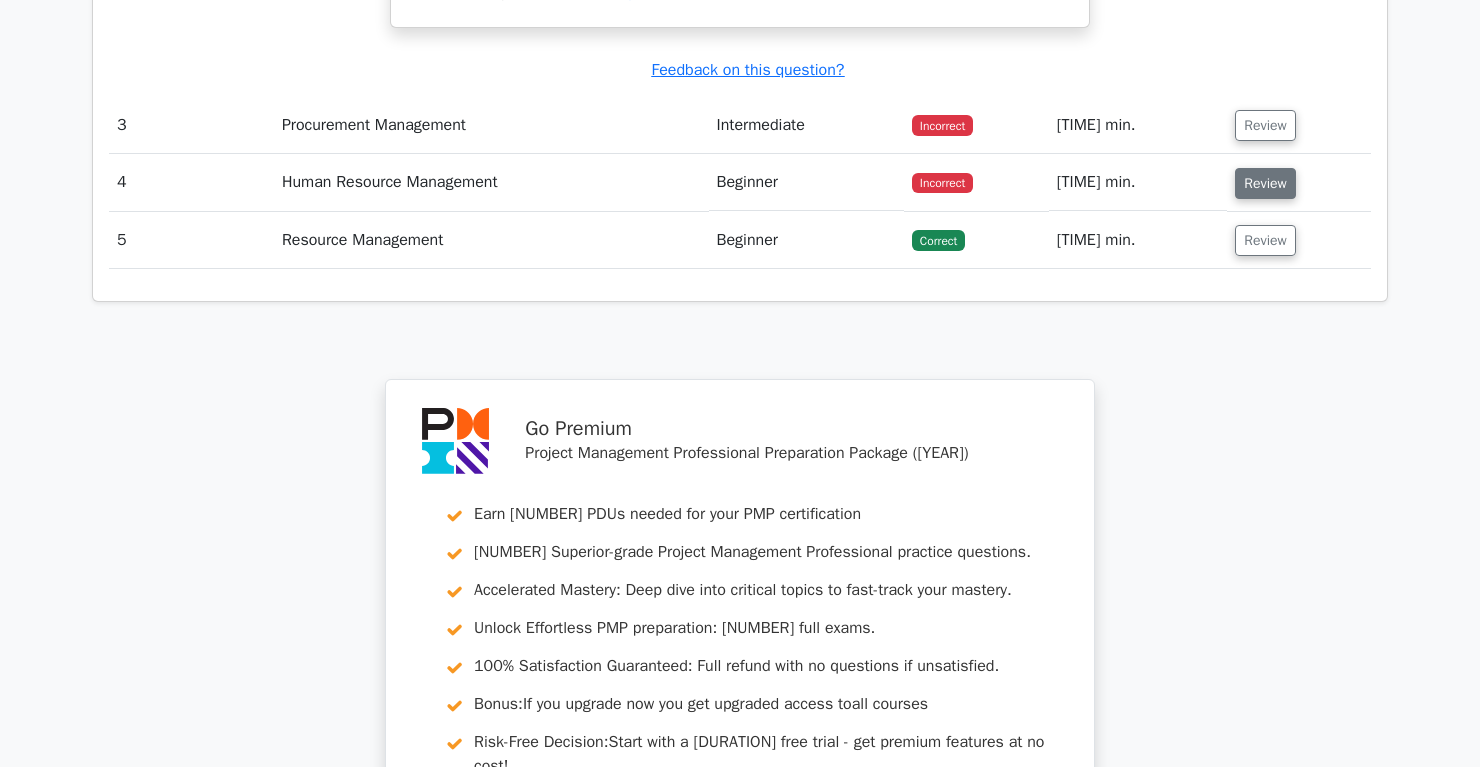 click on "Review" at bounding box center [1265, 183] 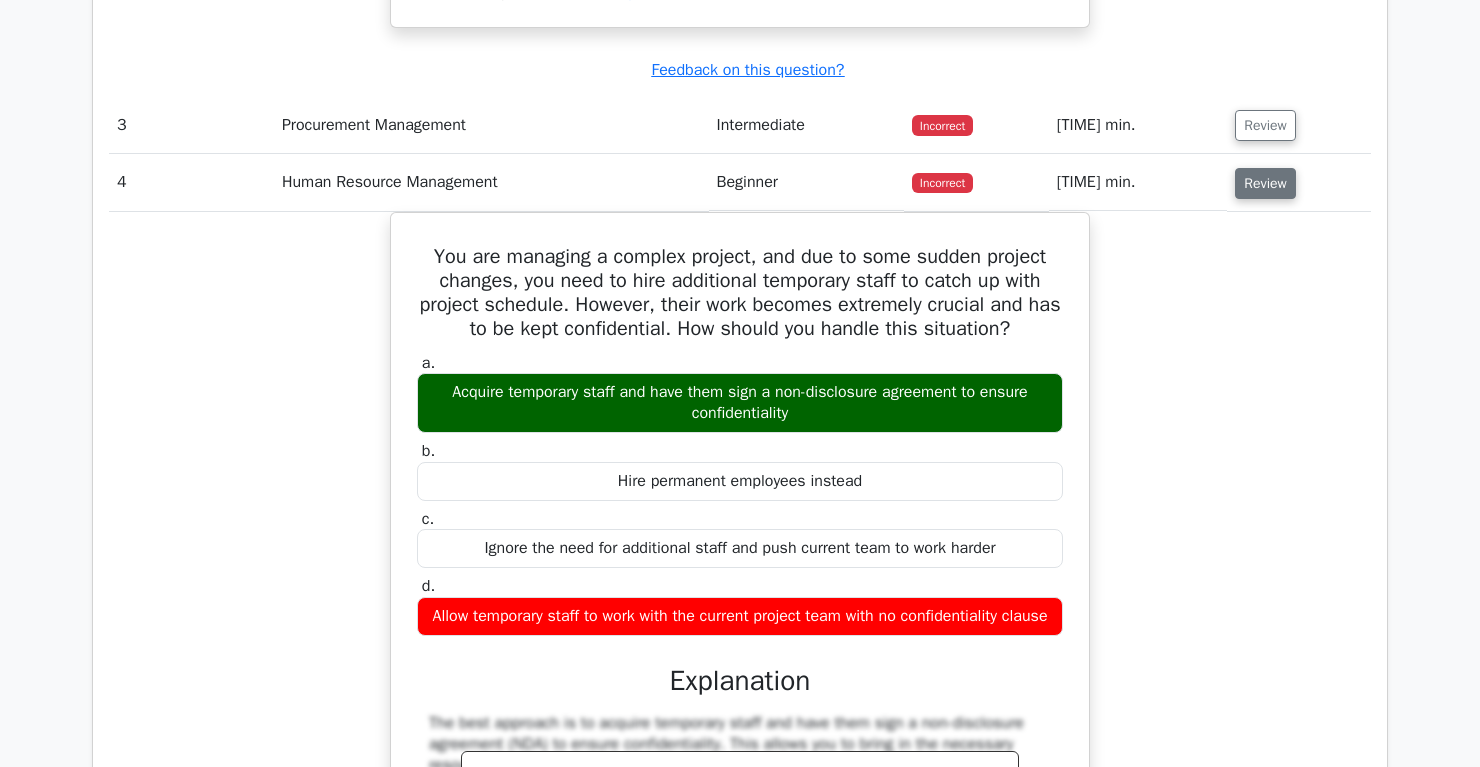 click on "Review" at bounding box center [1265, 183] 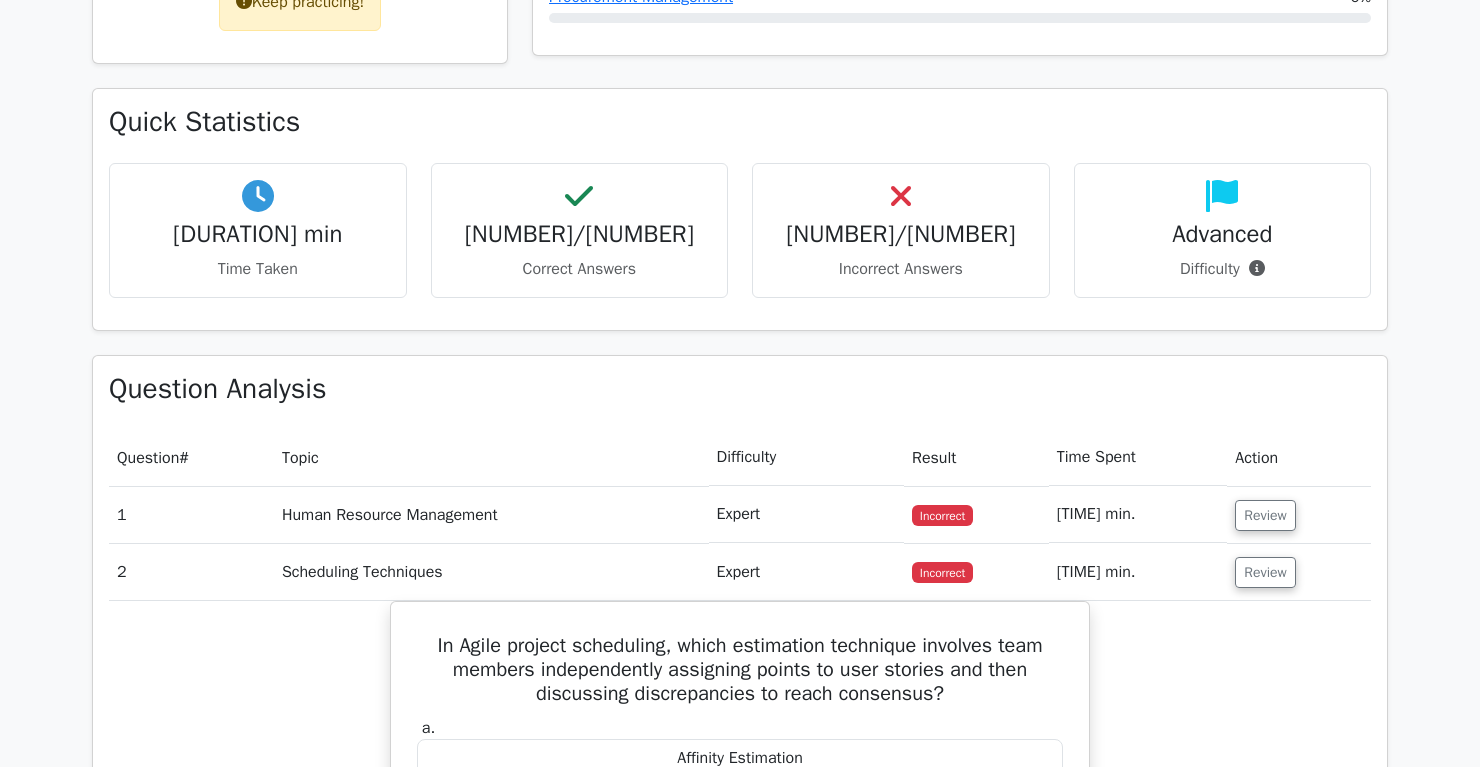 scroll, scrollTop: 1034, scrollLeft: 0, axis: vertical 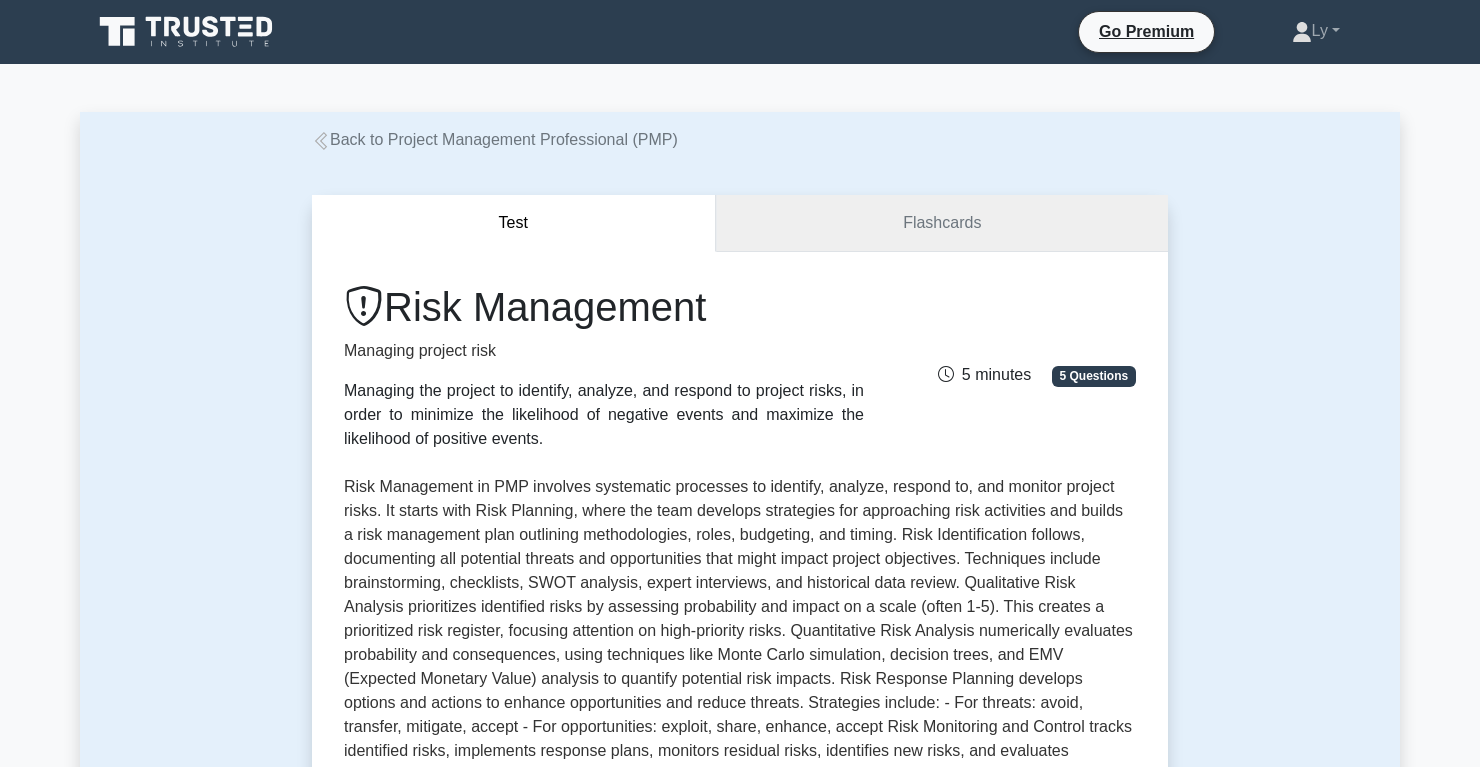 click on "Flashcards" at bounding box center [942, 223] 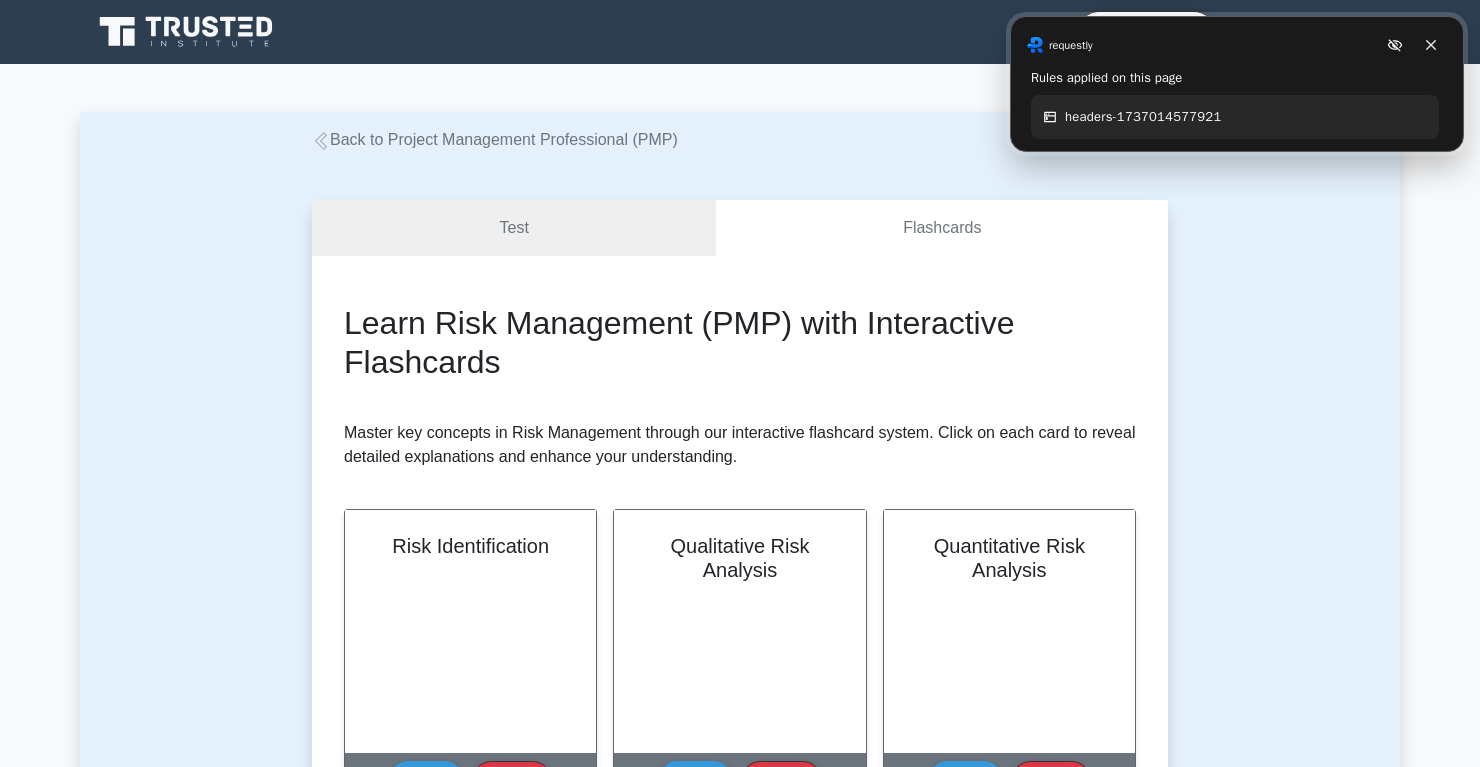 scroll, scrollTop: 0, scrollLeft: 0, axis: both 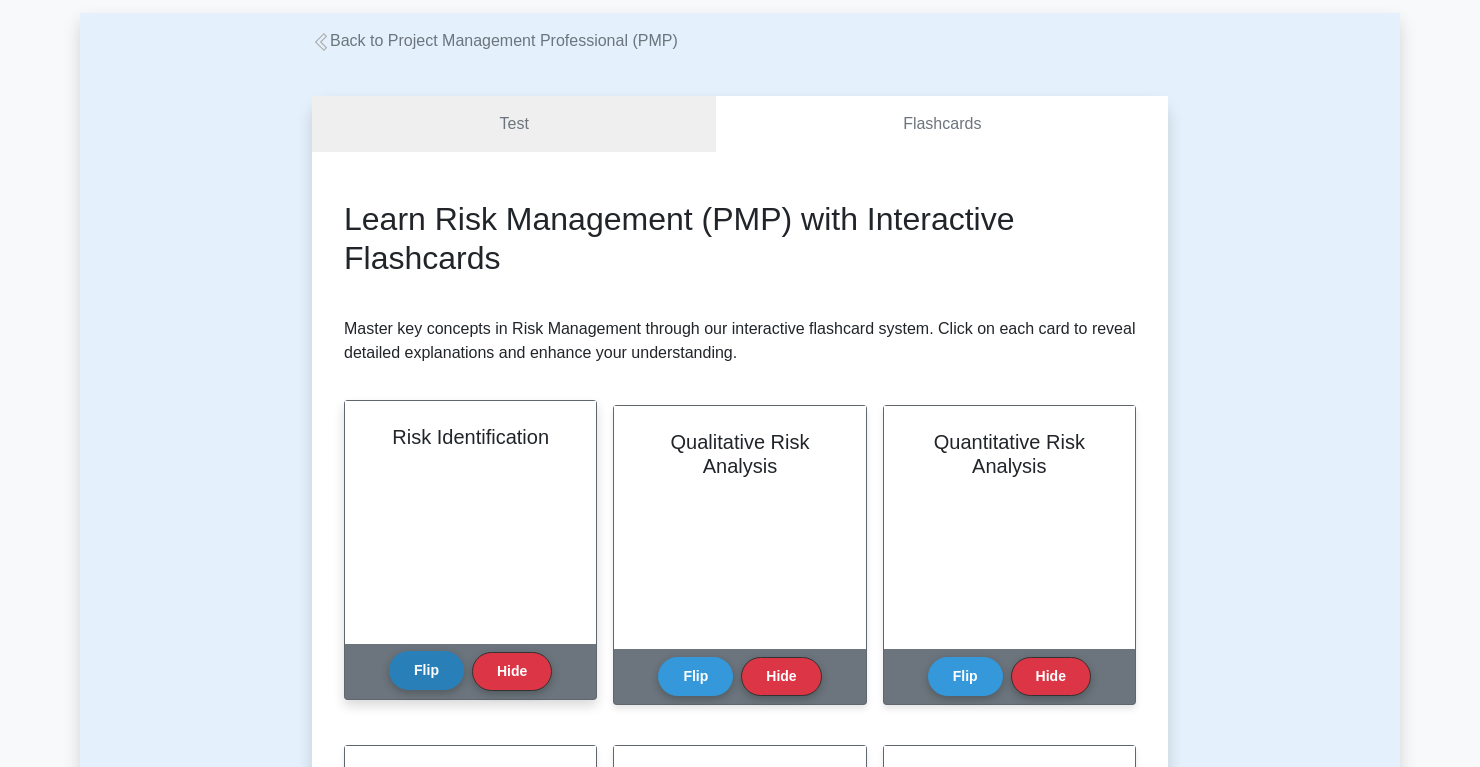 click on "Flip" at bounding box center (426, 670) 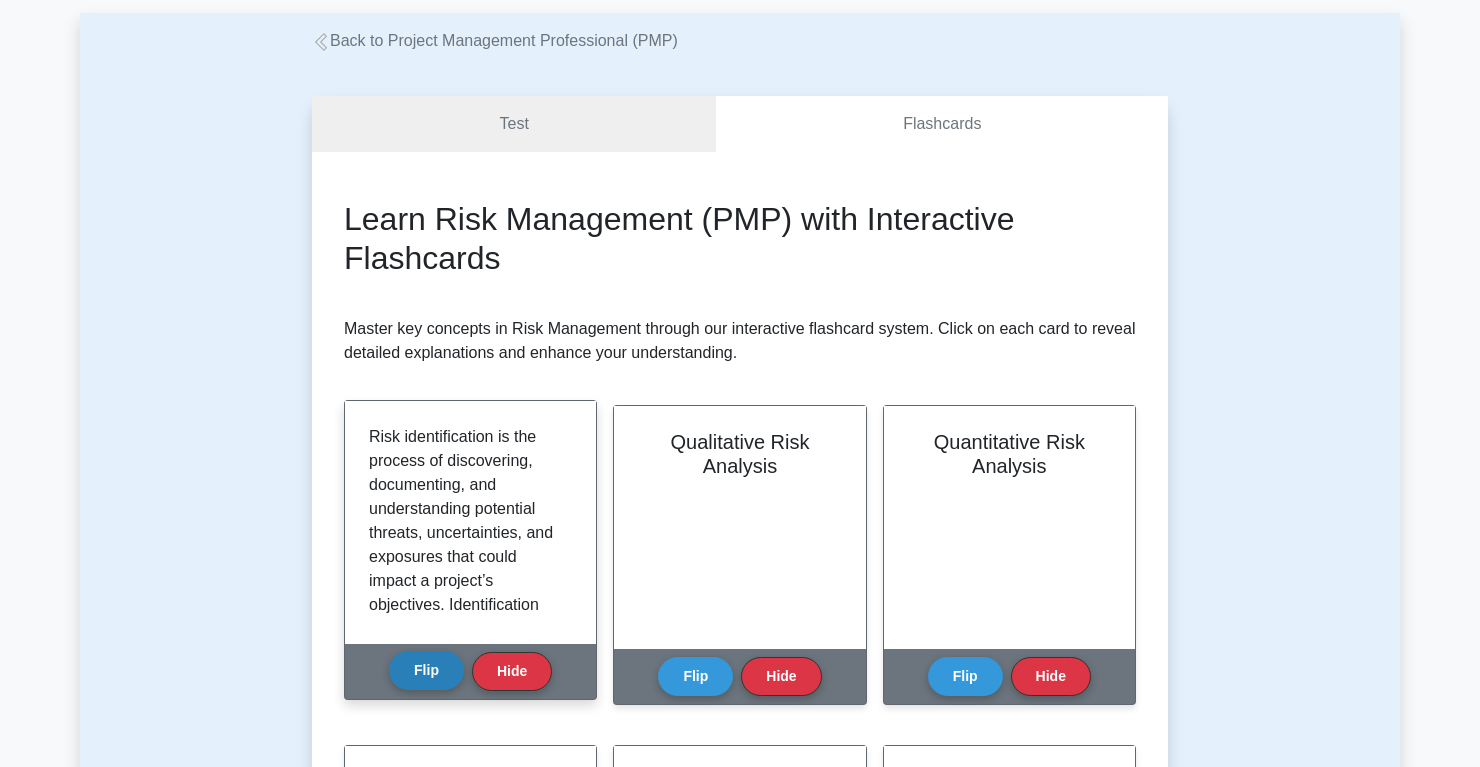 click on "Flip" at bounding box center [426, 670] 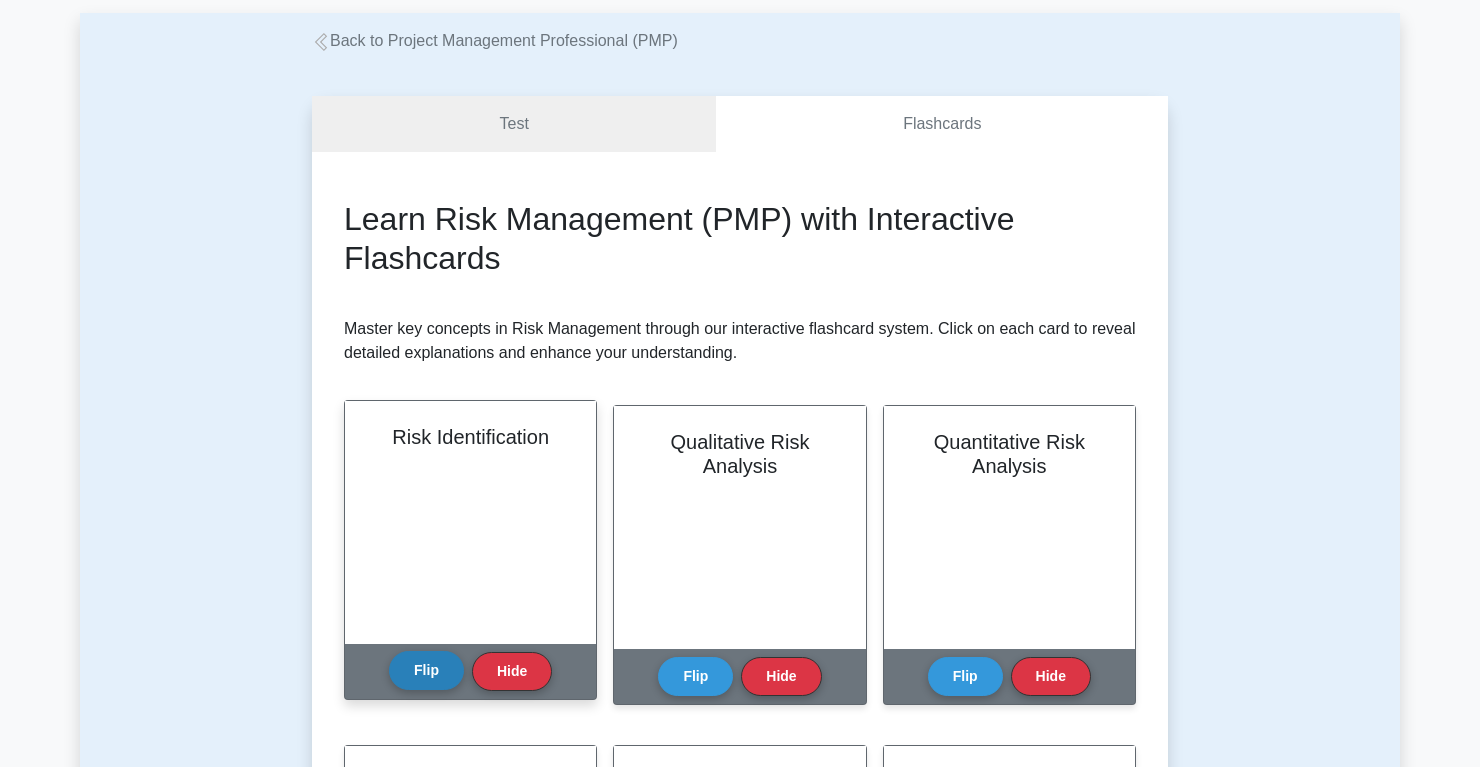 click on "Flip" at bounding box center [426, 670] 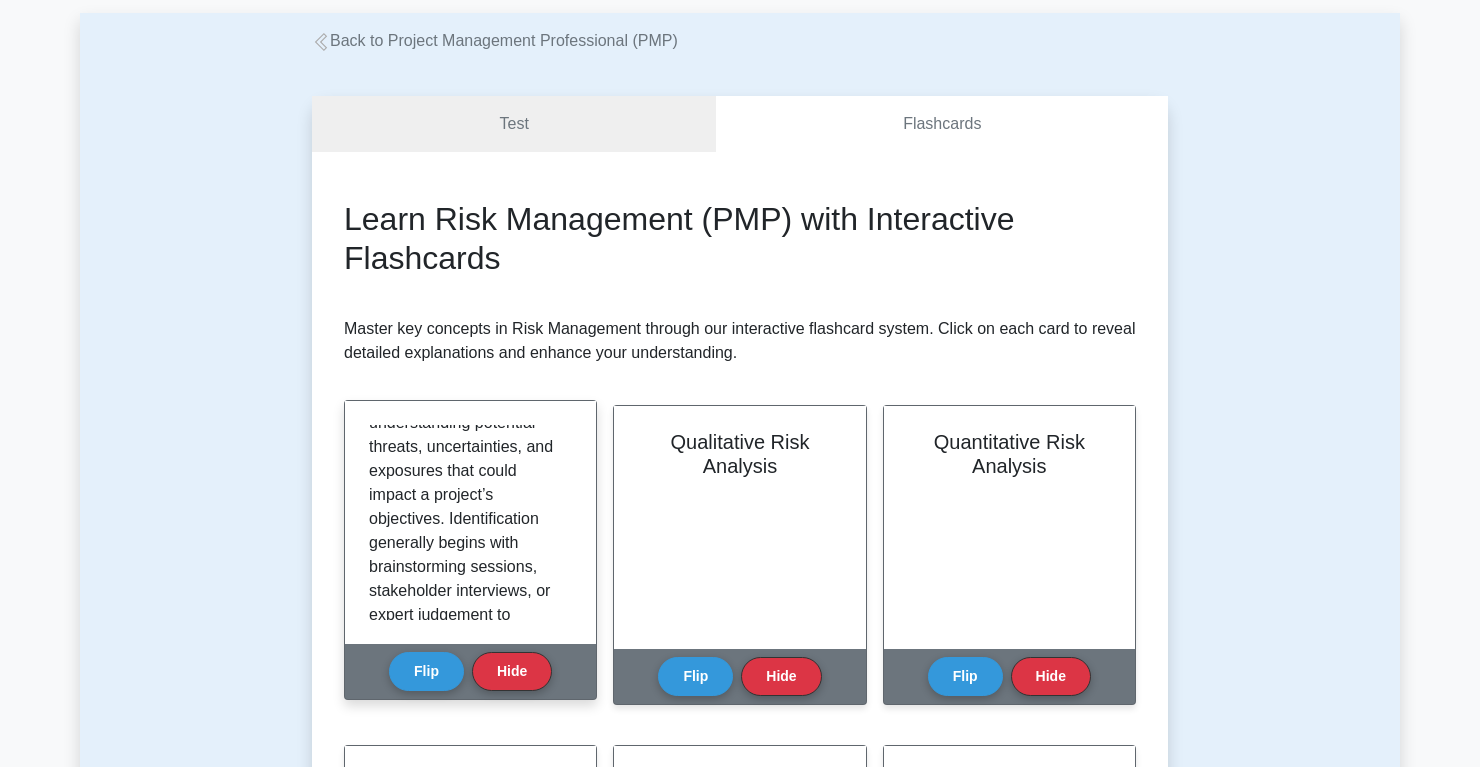 scroll, scrollTop: 137, scrollLeft: 0, axis: vertical 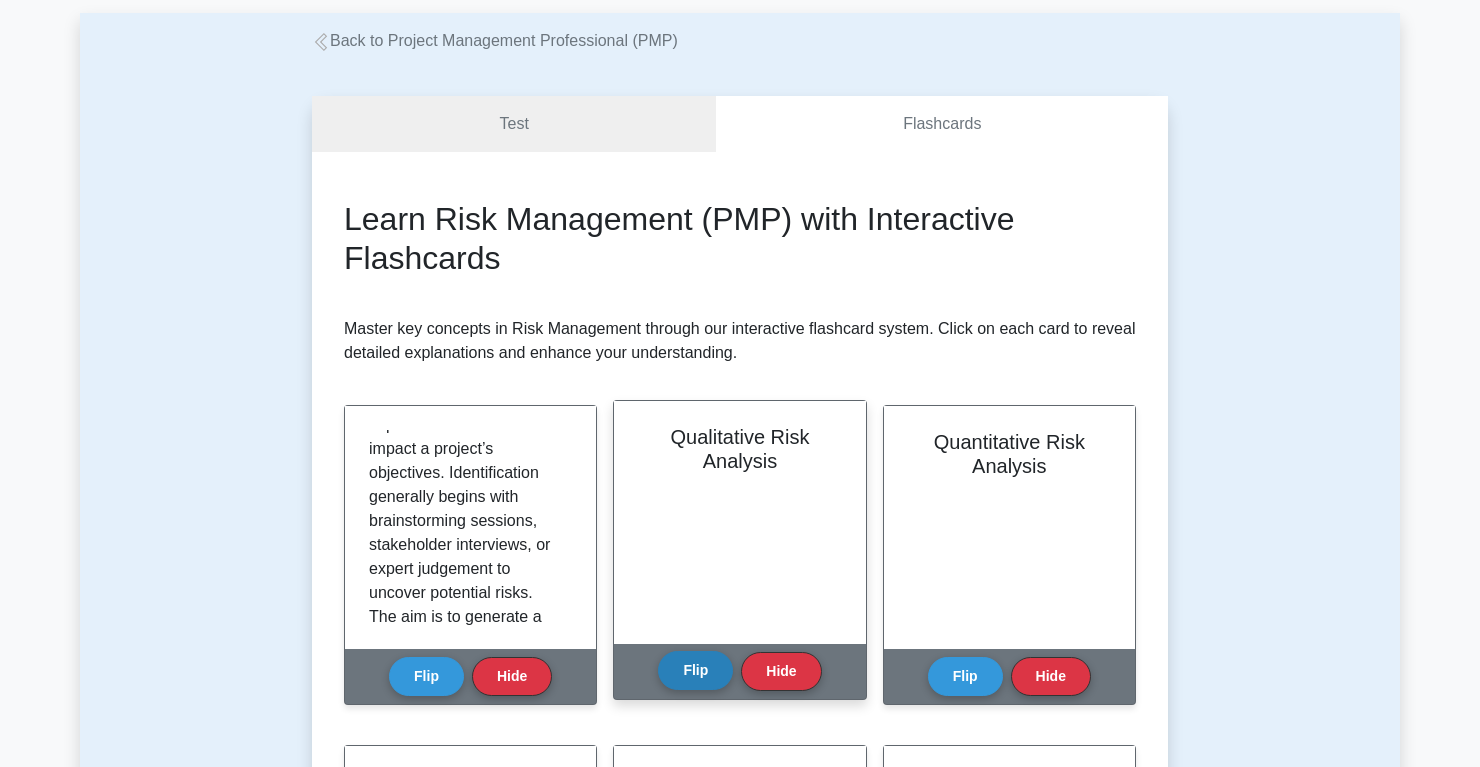 click on "Flip" at bounding box center (695, 670) 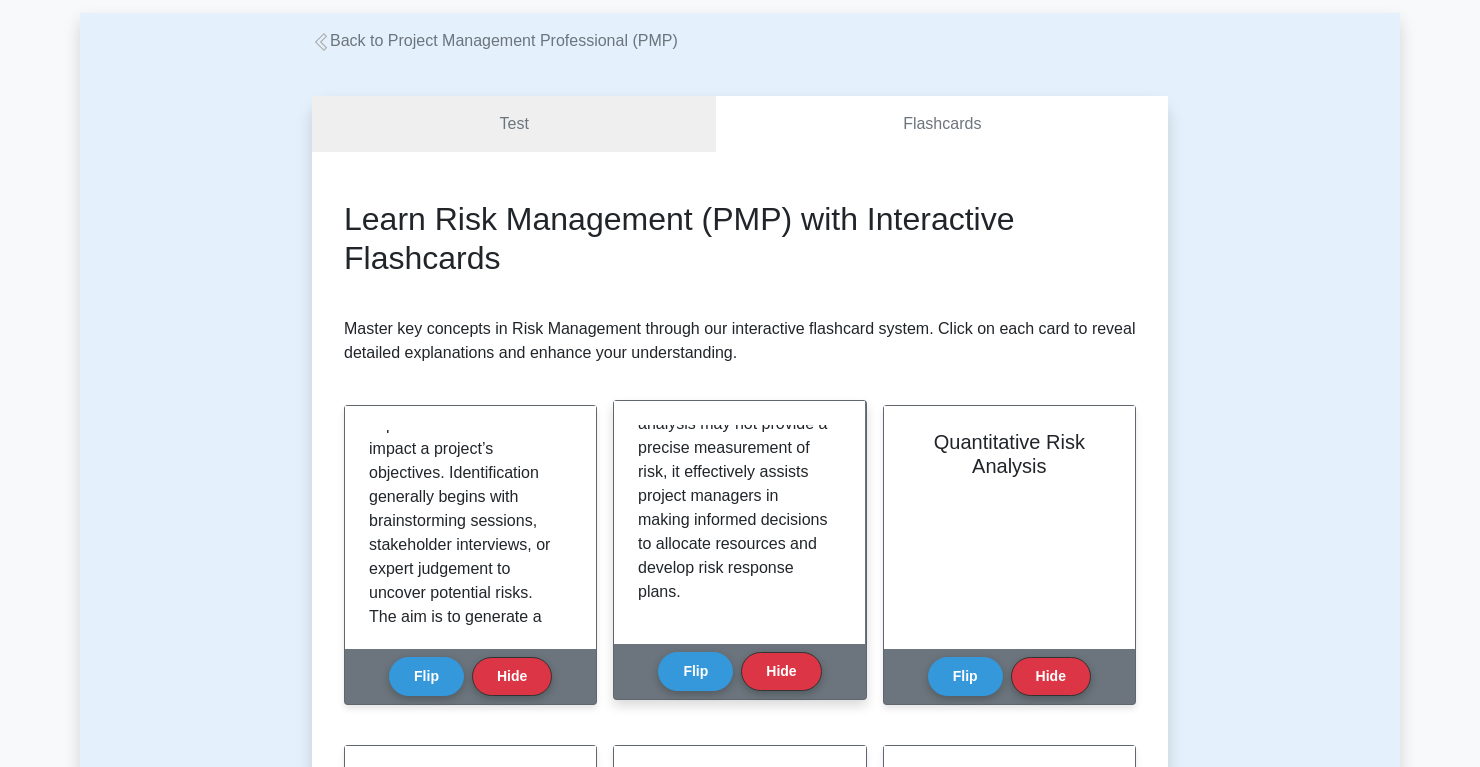 scroll, scrollTop: 541, scrollLeft: 0, axis: vertical 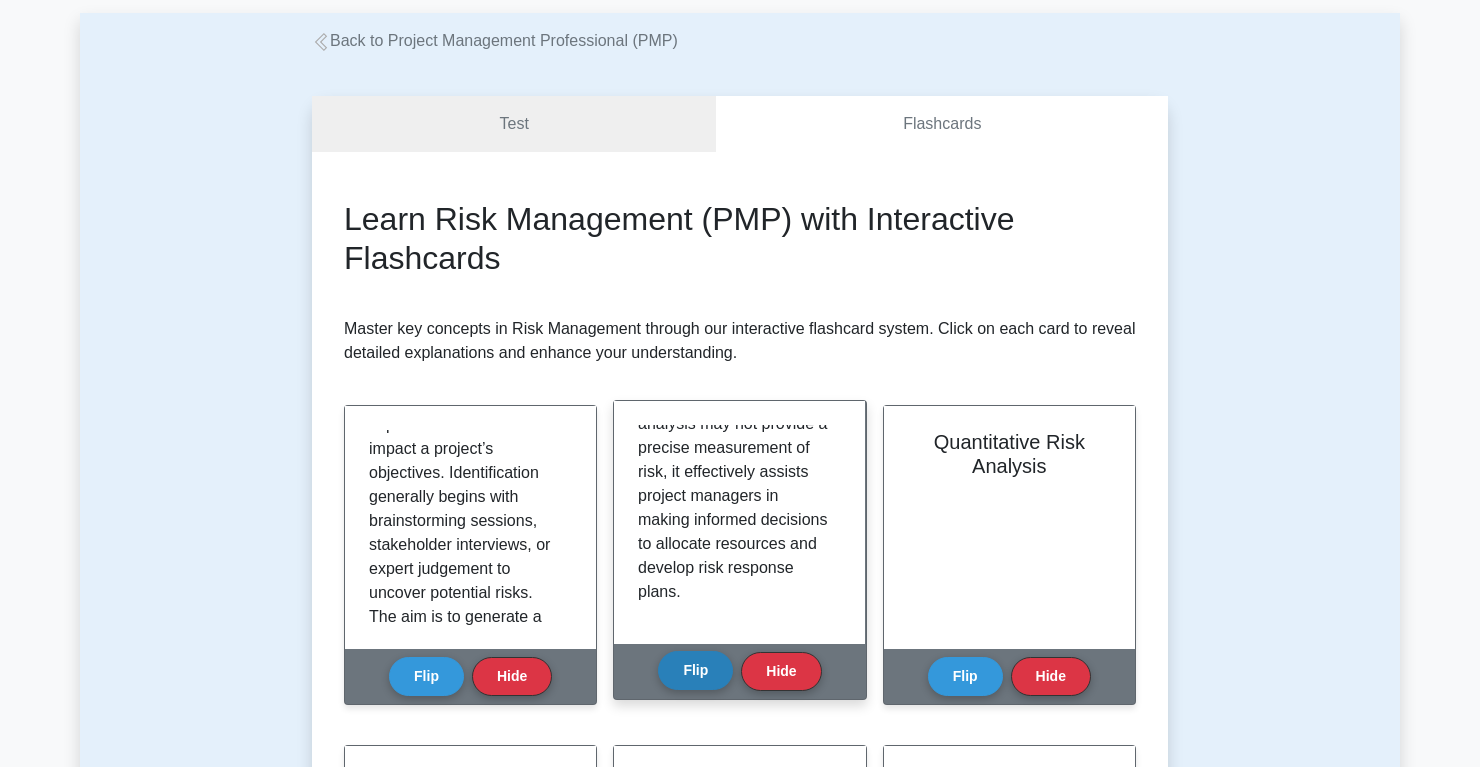 click on "Flip" at bounding box center [695, 670] 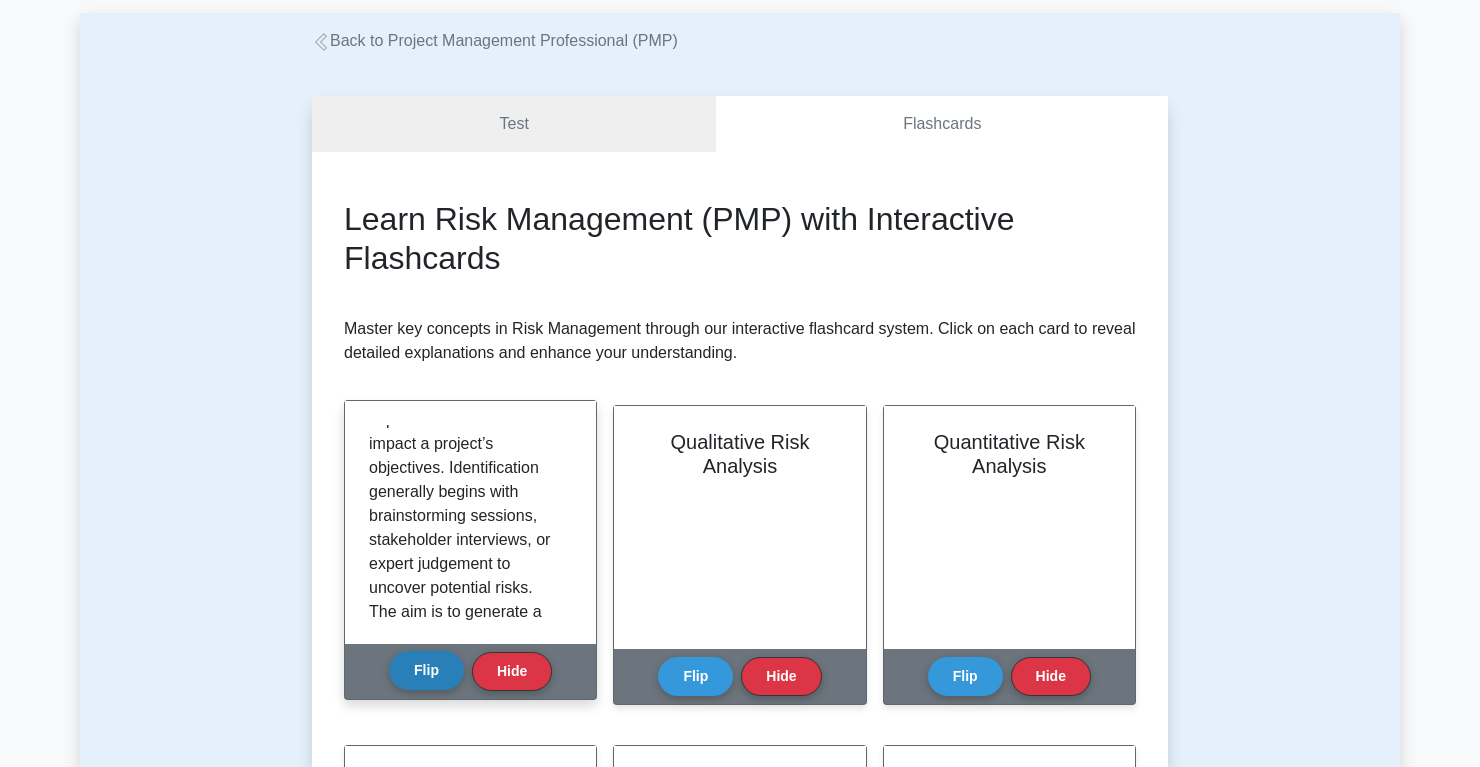 click on "Flip" at bounding box center [426, 670] 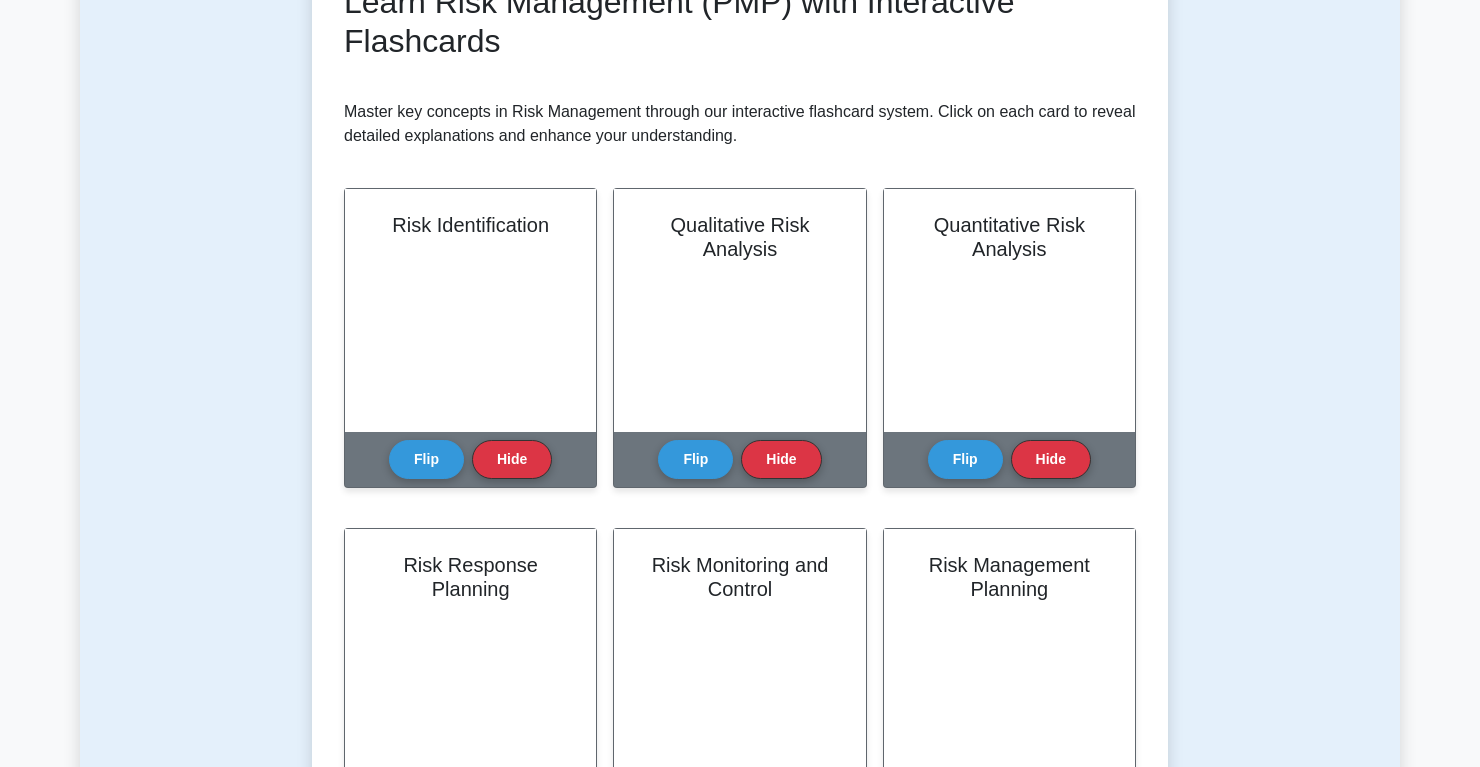 scroll, scrollTop: 338, scrollLeft: 0, axis: vertical 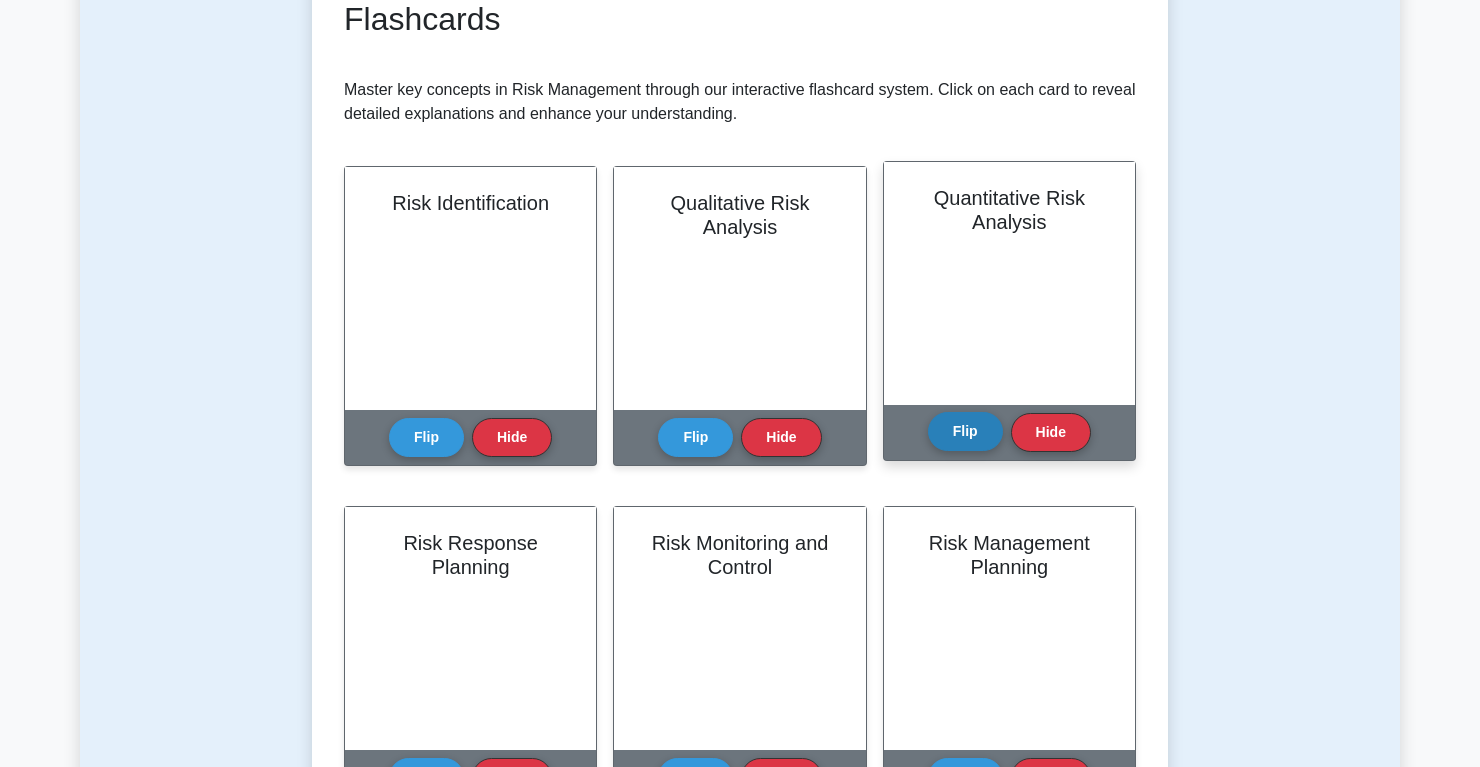 click on "Flip" at bounding box center [965, 431] 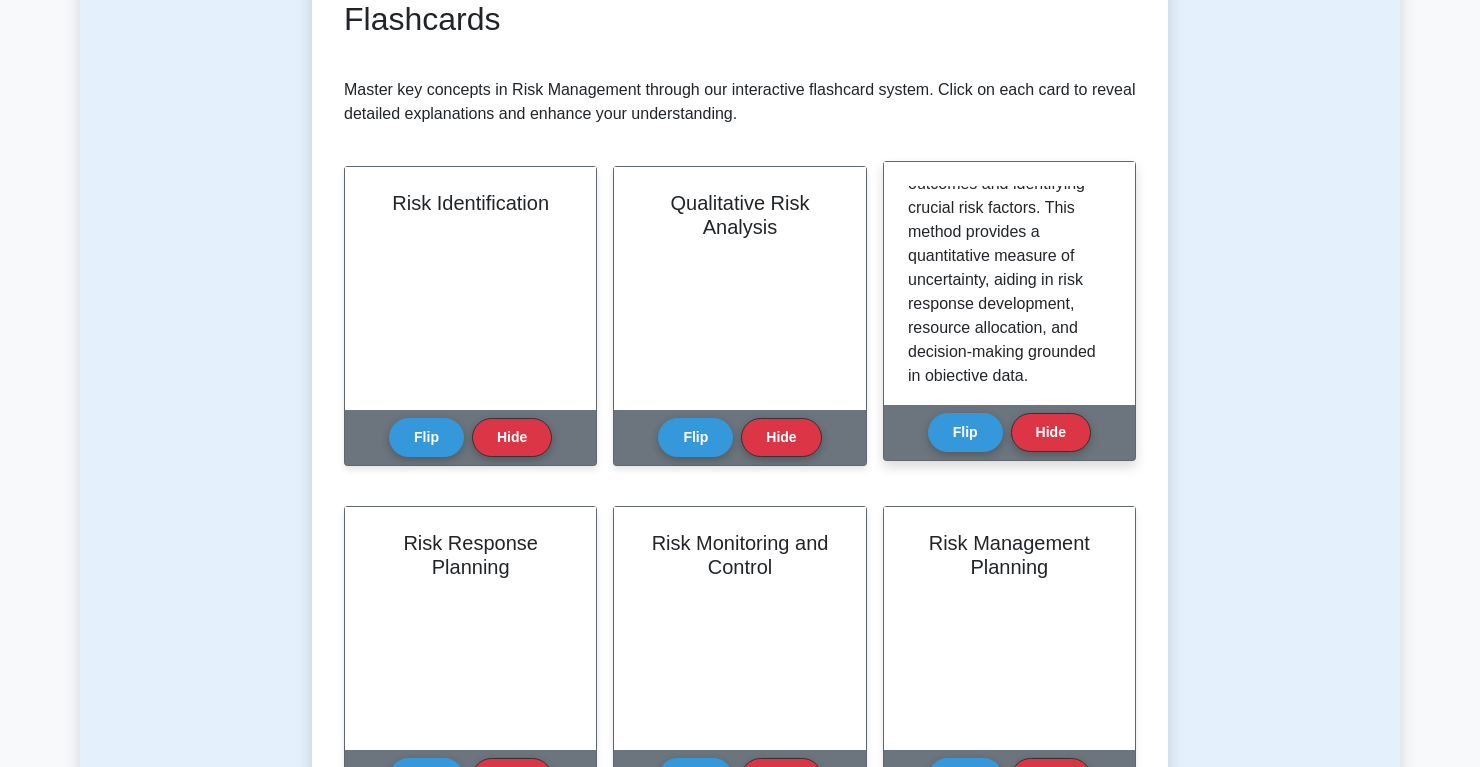 scroll, scrollTop: 517, scrollLeft: 0, axis: vertical 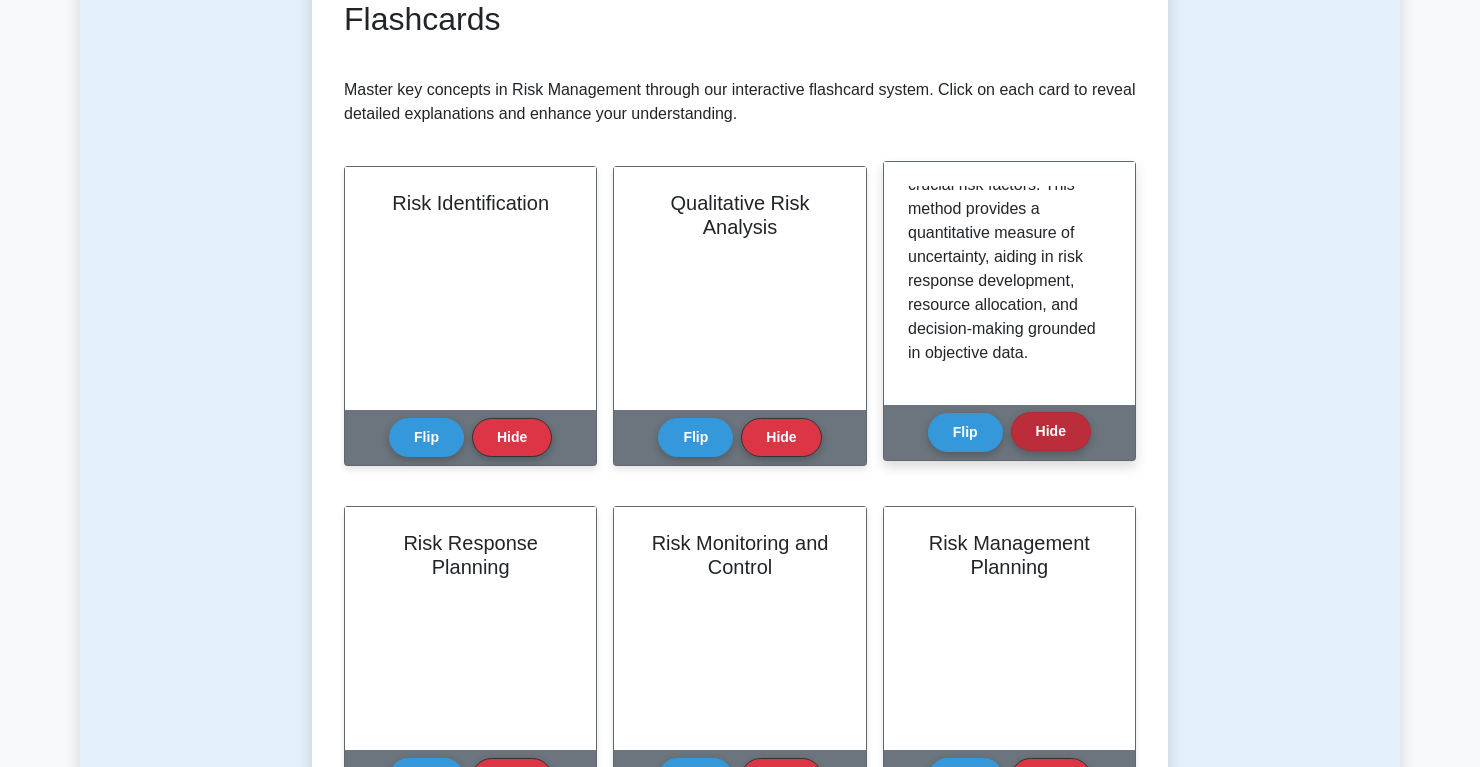 click on "Hide" at bounding box center (1051, 431) 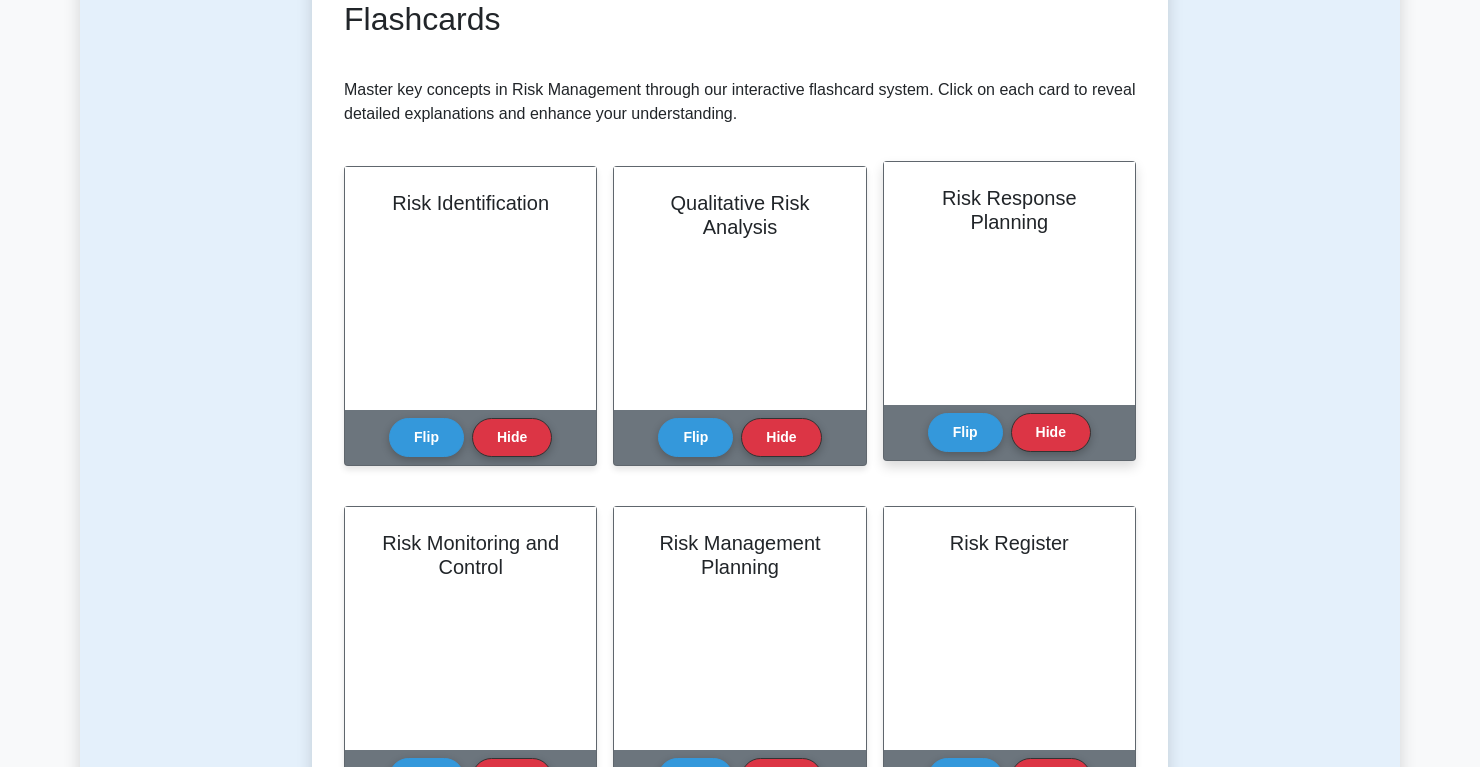 scroll, scrollTop: 69, scrollLeft: 0, axis: vertical 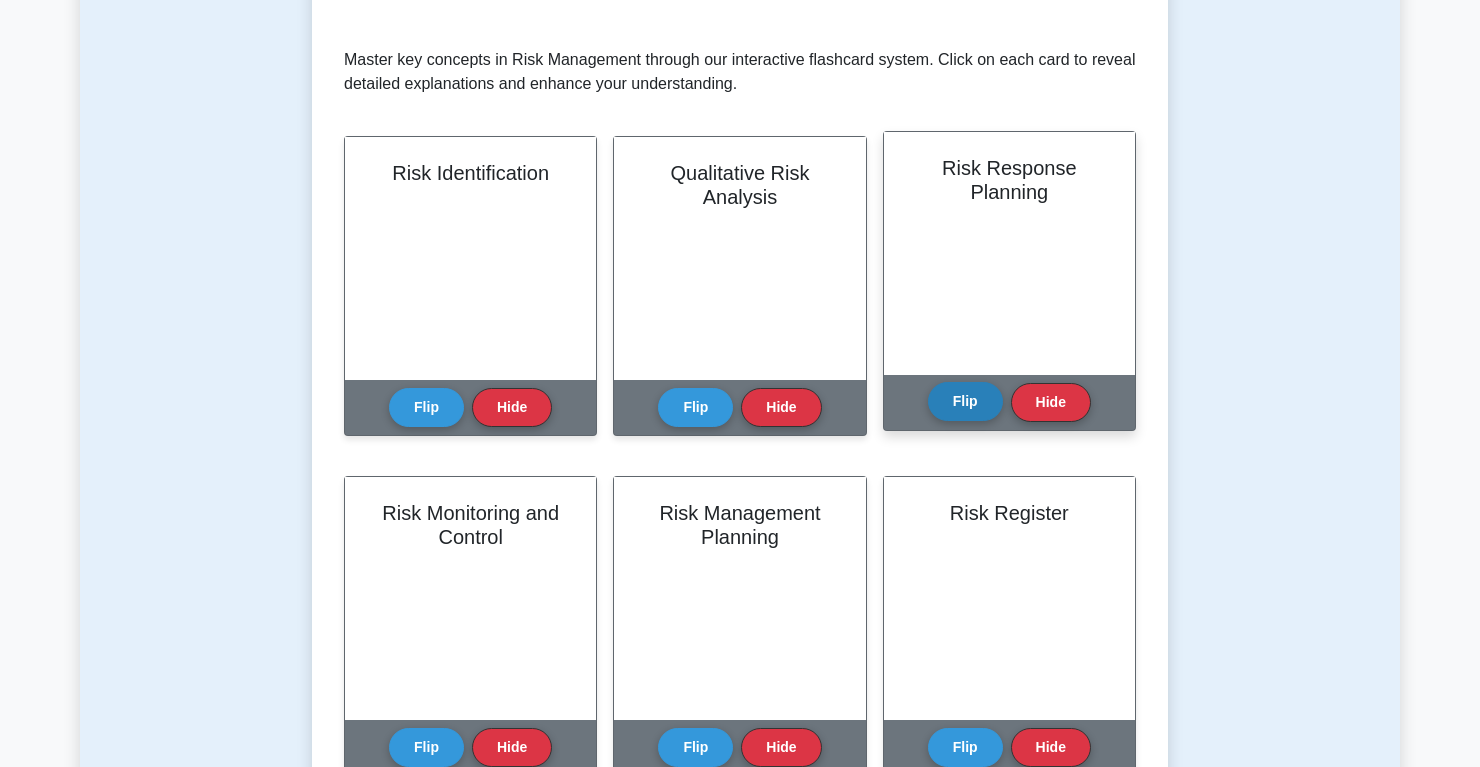 click on "Flip" at bounding box center (965, 401) 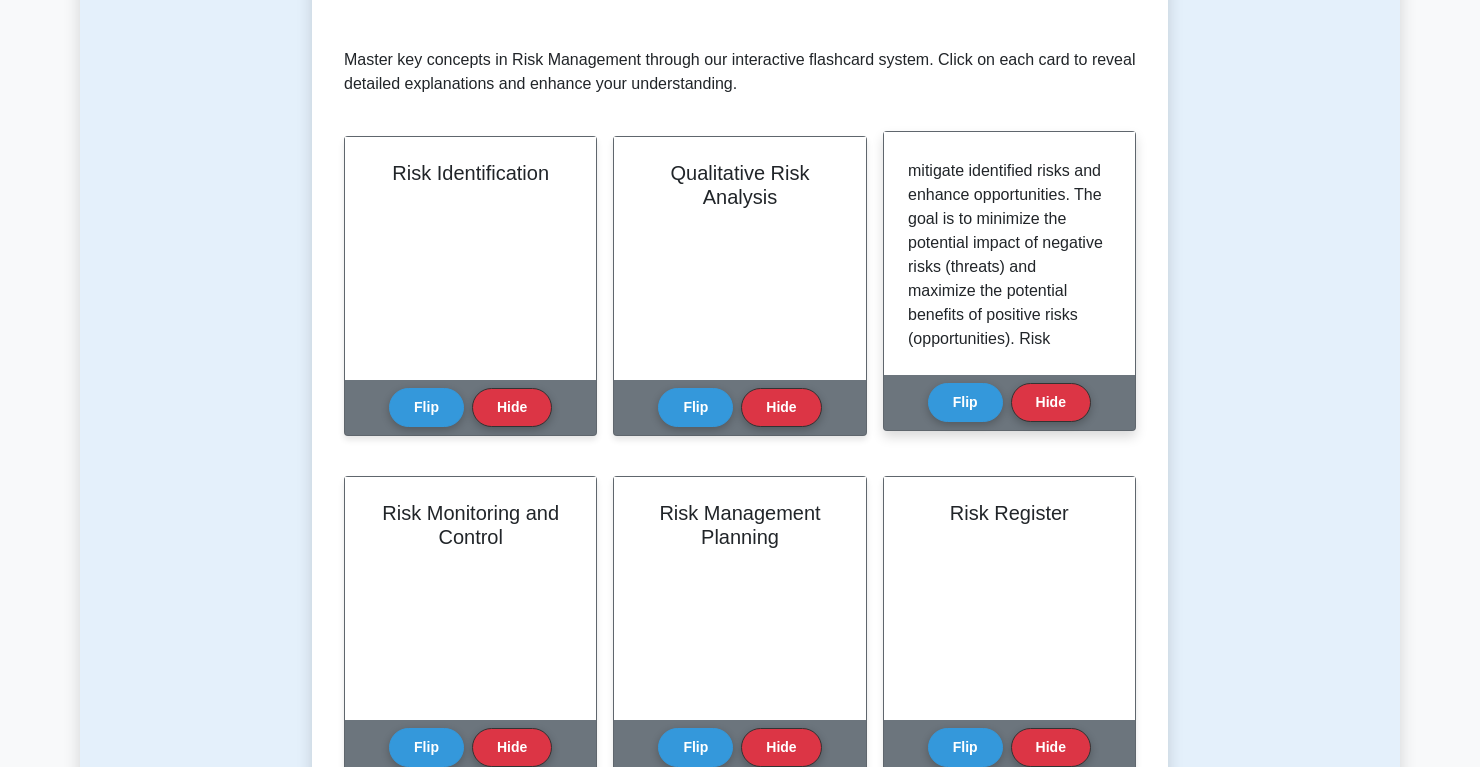 scroll, scrollTop: 0, scrollLeft: 0, axis: both 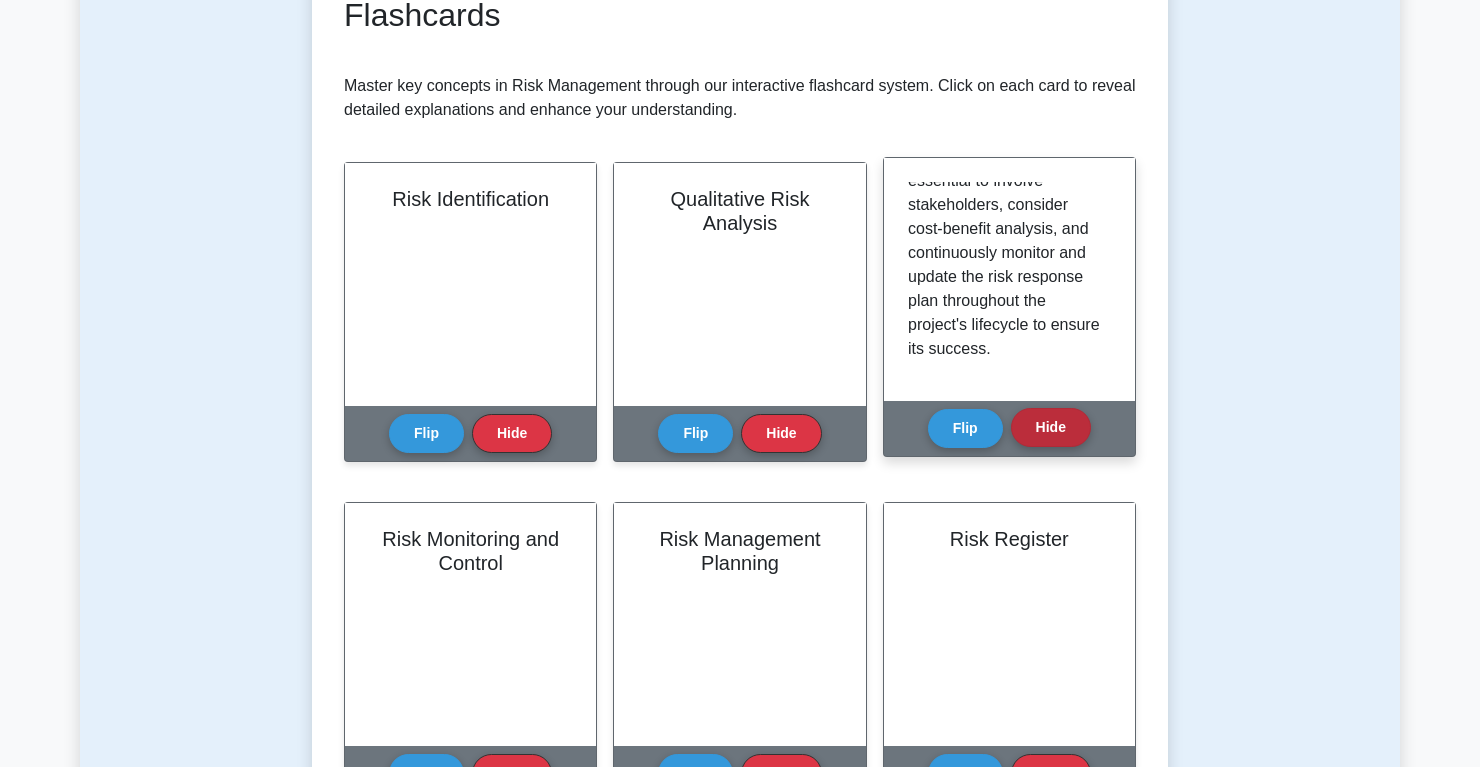 click on "Hide" at bounding box center [1051, 427] 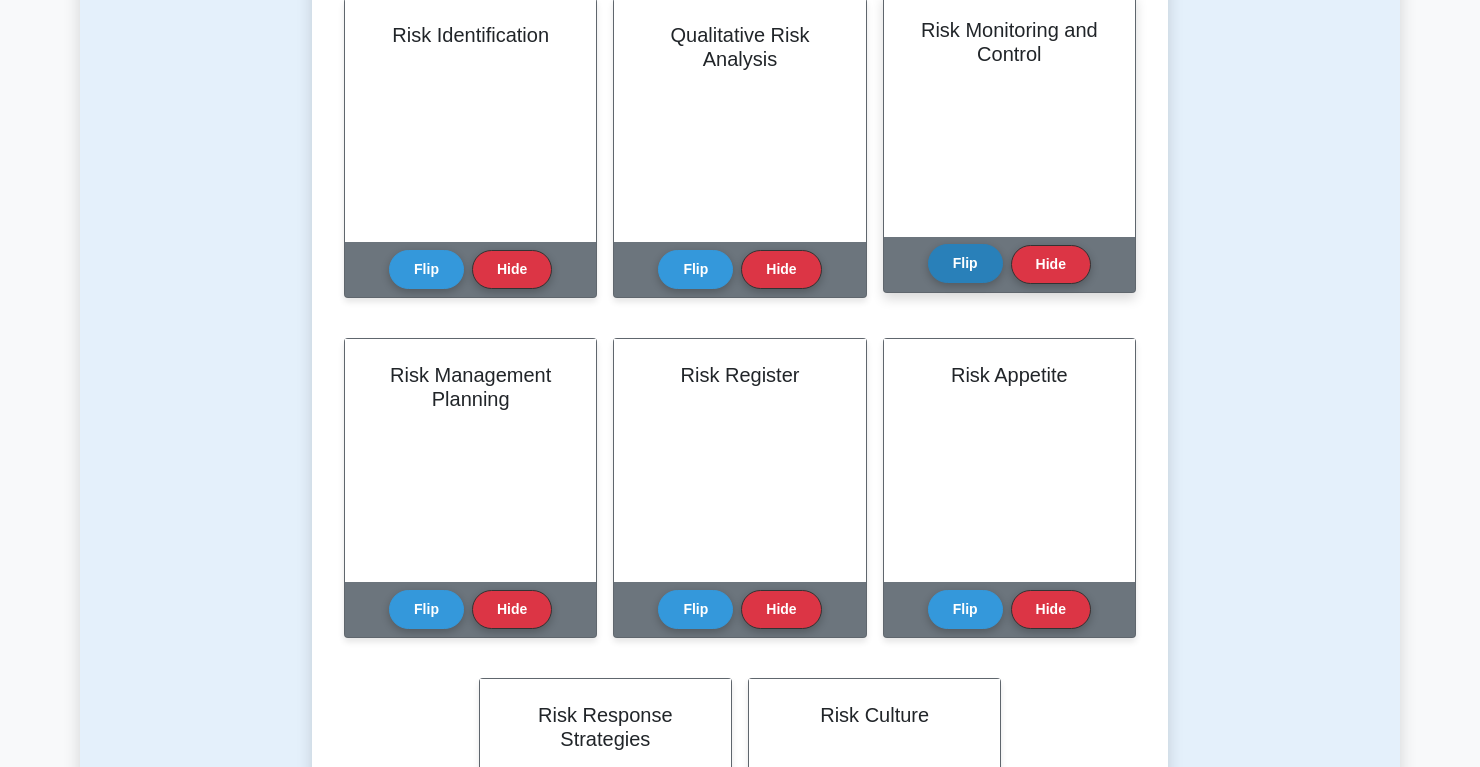 scroll, scrollTop: 509, scrollLeft: 0, axis: vertical 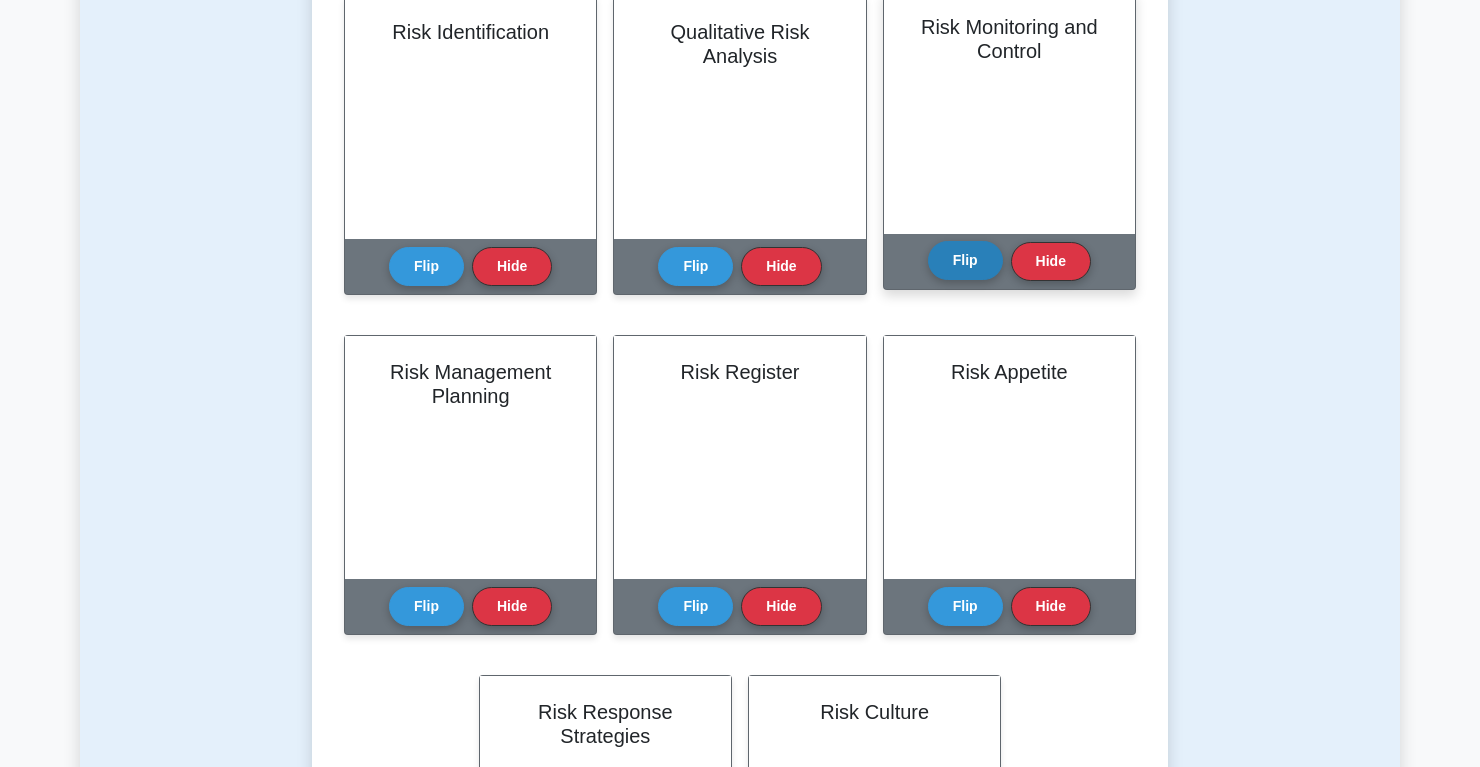 click on "Flip" at bounding box center (965, 260) 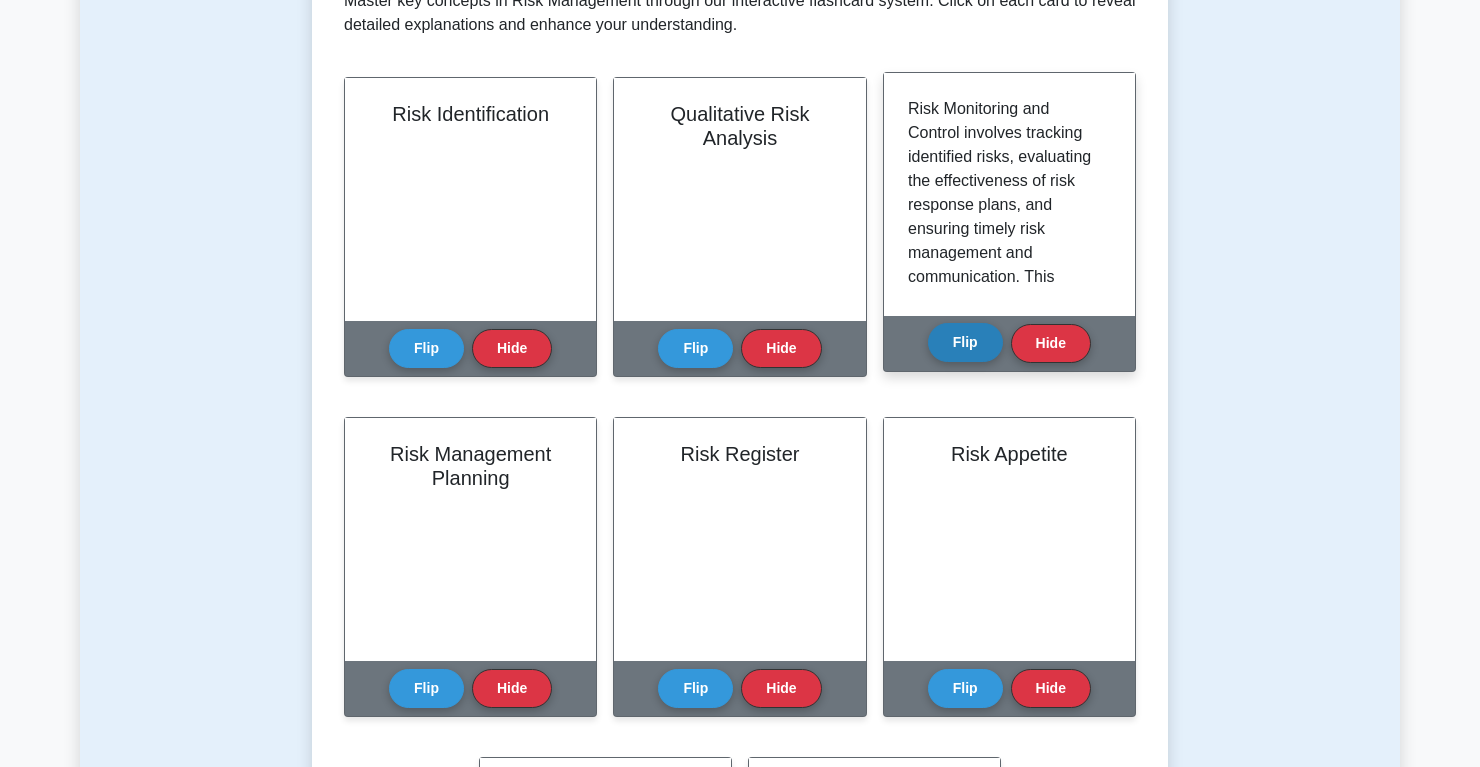 scroll, scrollTop: 407, scrollLeft: 0, axis: vertical 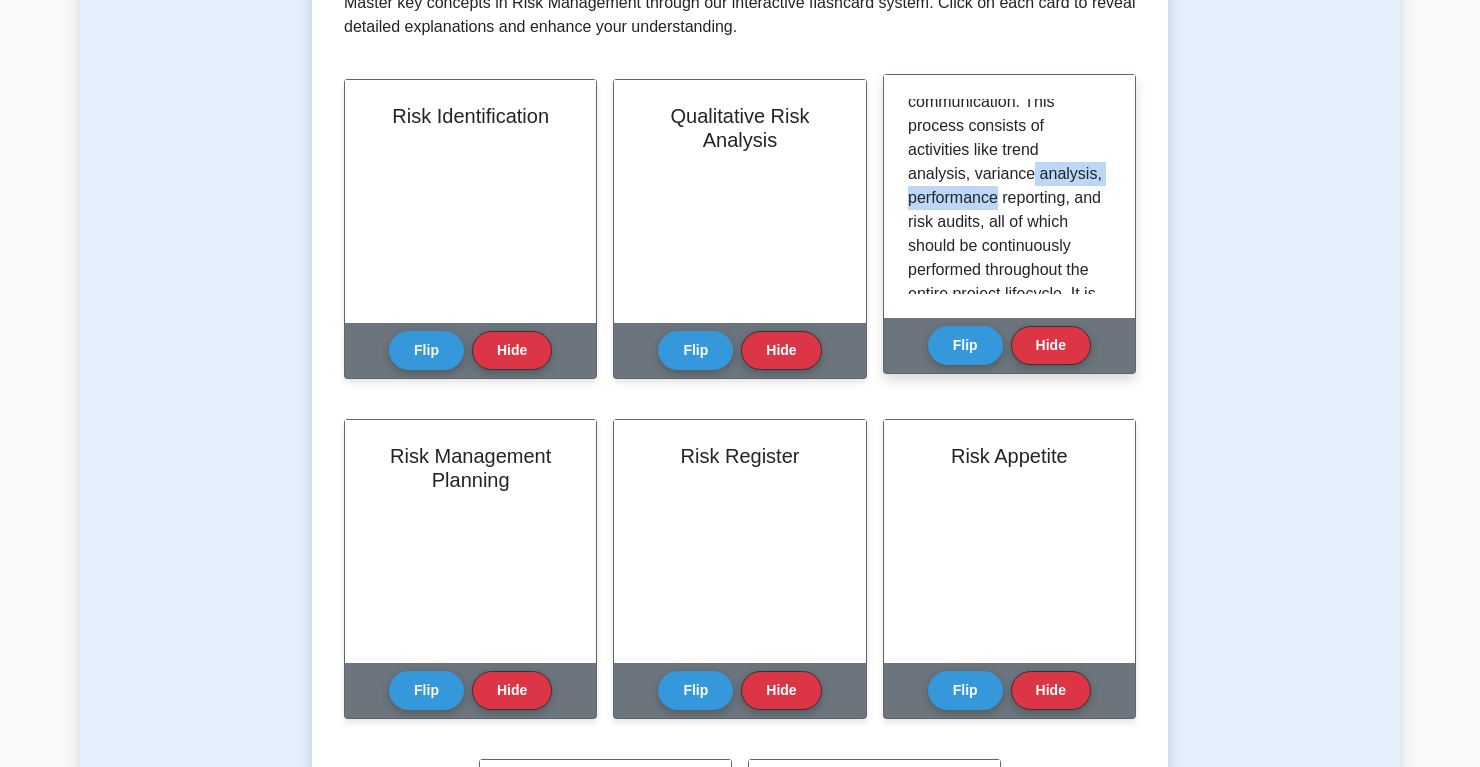 drag, startPoint x: 1111, startPoint y: 182, endPoint x: 1110, endPoint y: 193, distance: 11.045361 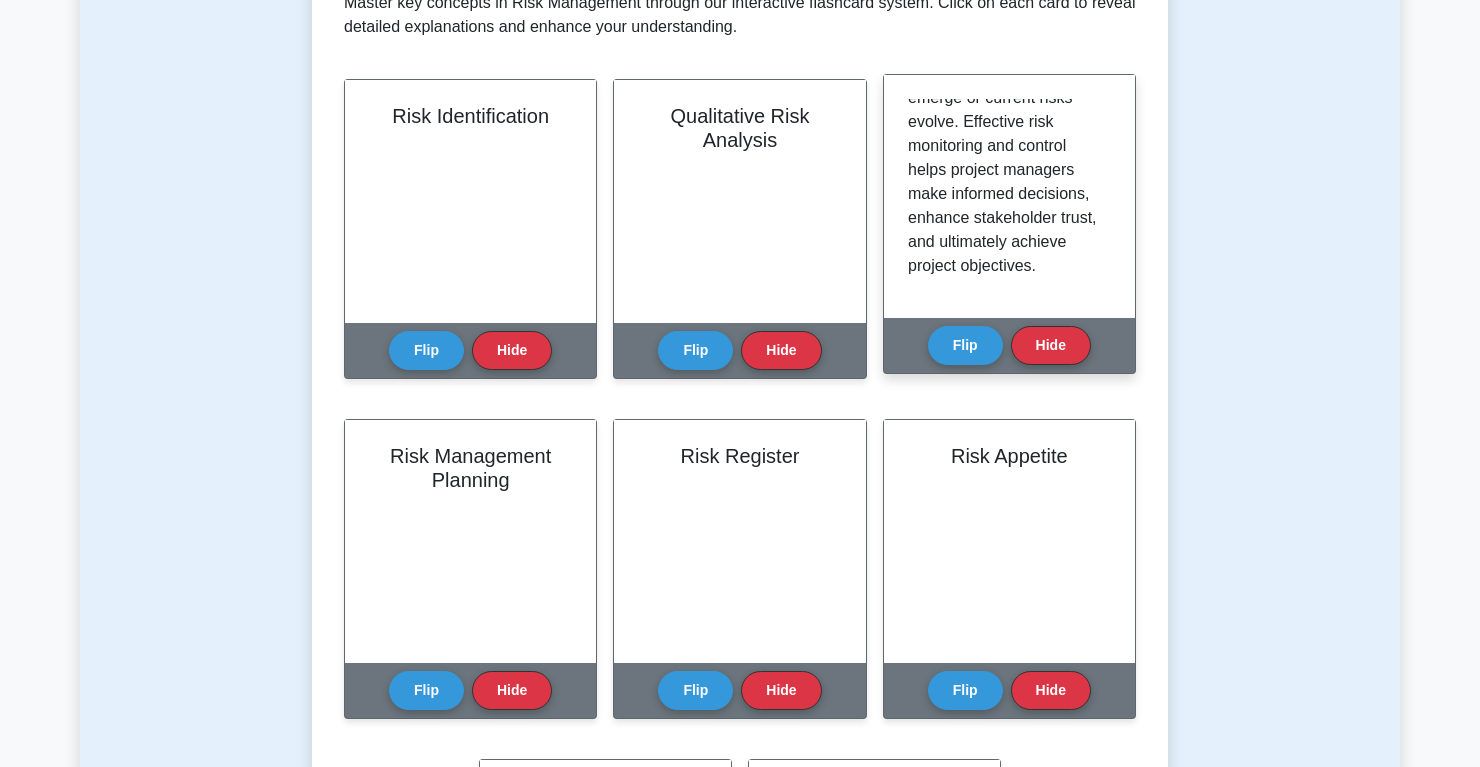 scroll, scrollTop: 565, scrollLeft: 0, axis: vertical 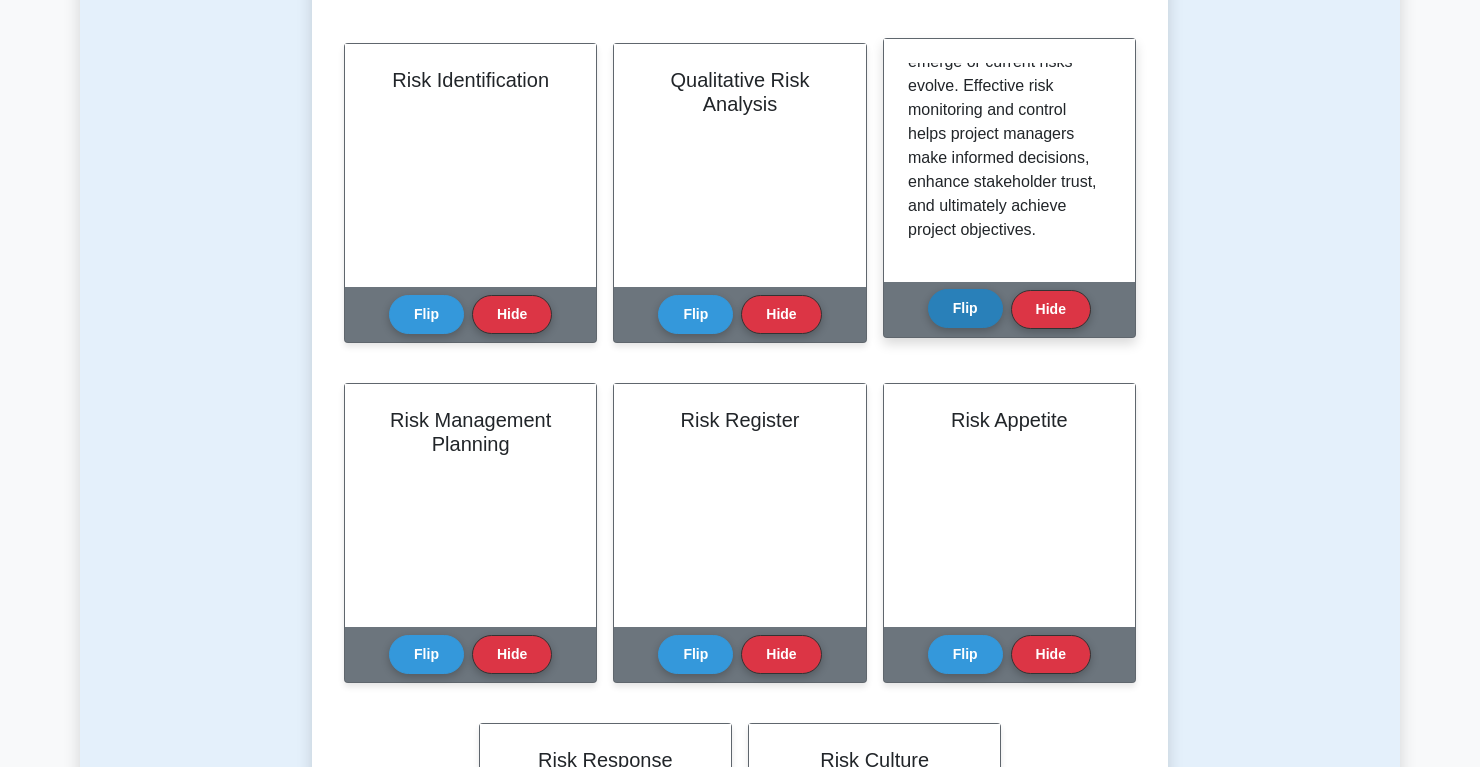 click on "Flip" at bounding box center [965, 308] 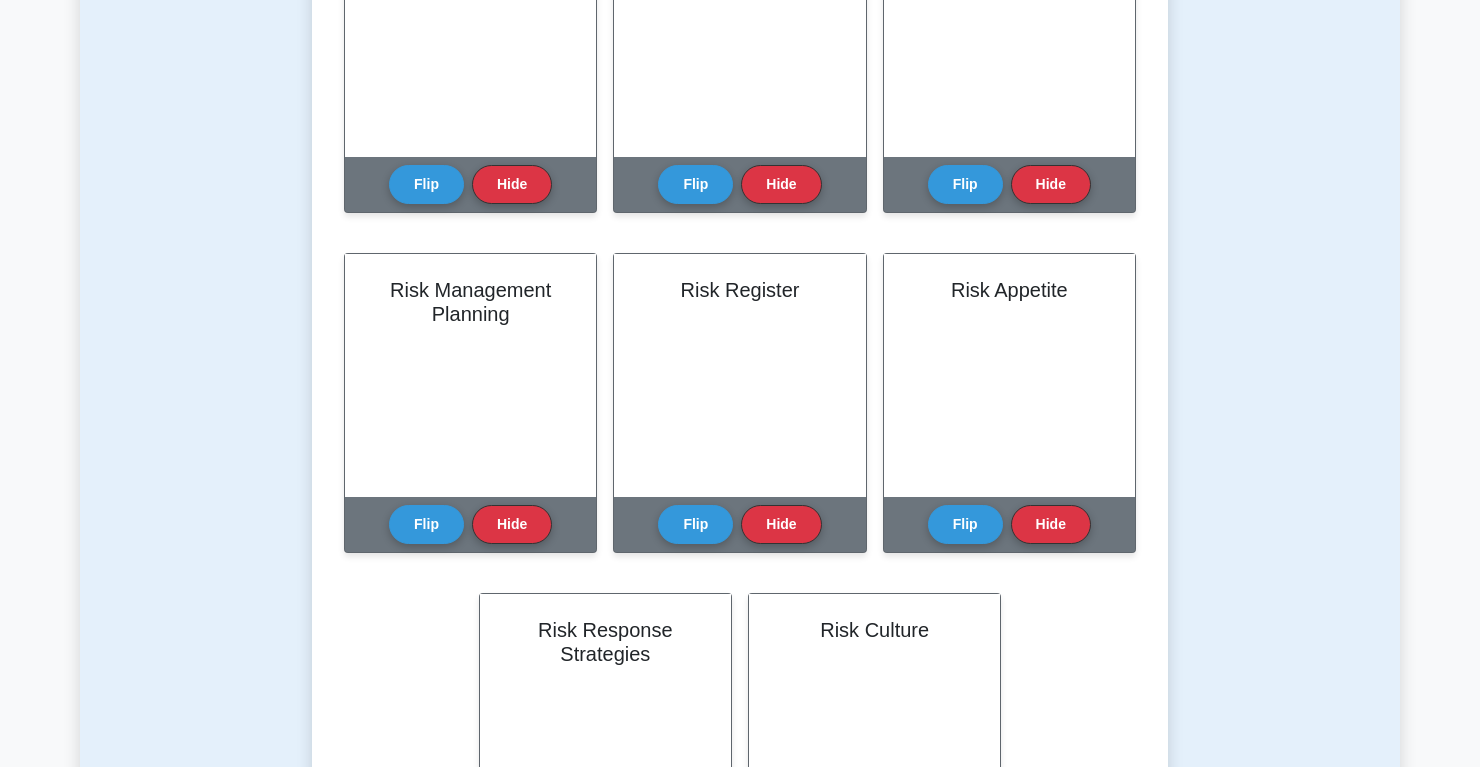 scroll, scrollTop: 596, scrollLeft: 0, axis: vertical 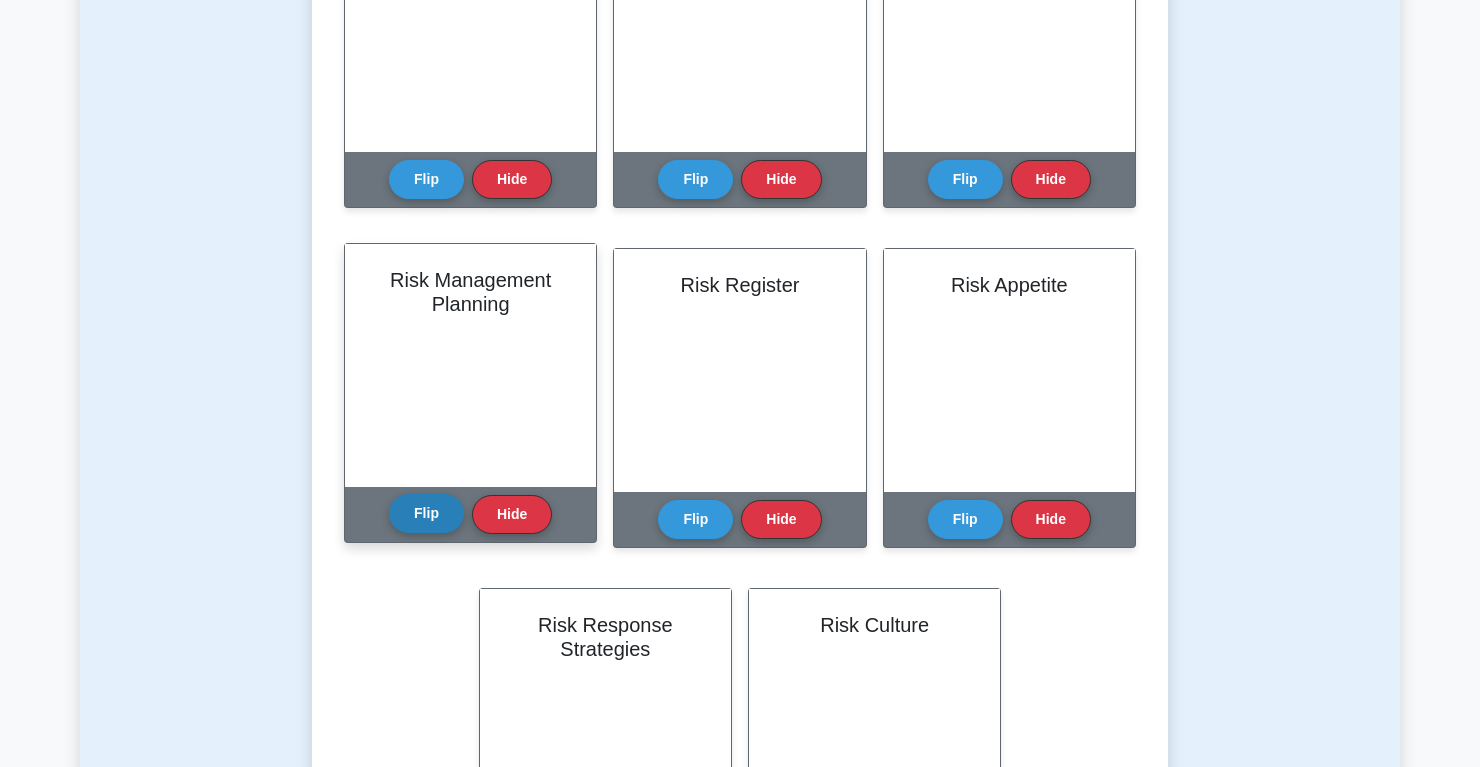 click on "Flip" at bounding box center (426, 513) 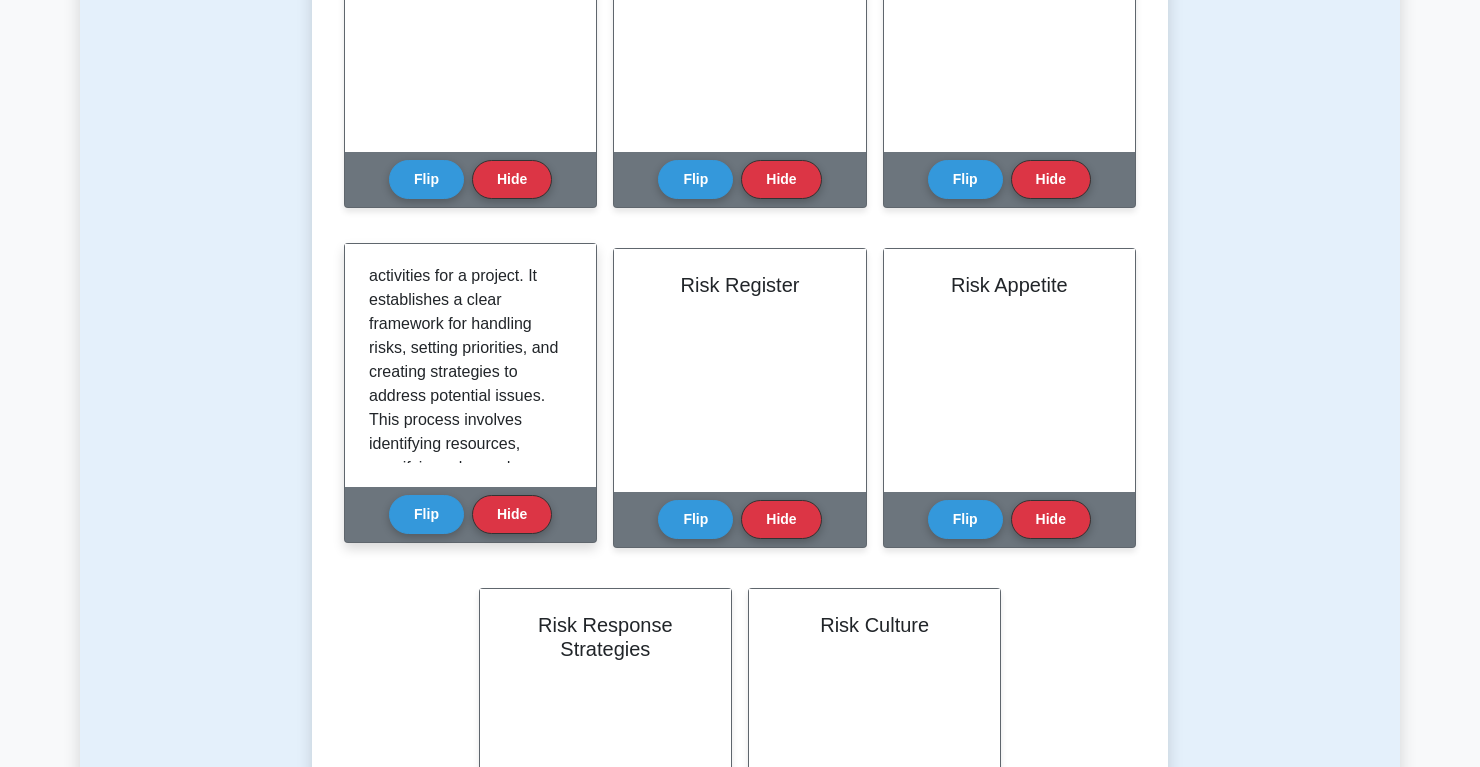 scroll, scrollTop: 138, scrollLeft: 0, axis: vertical 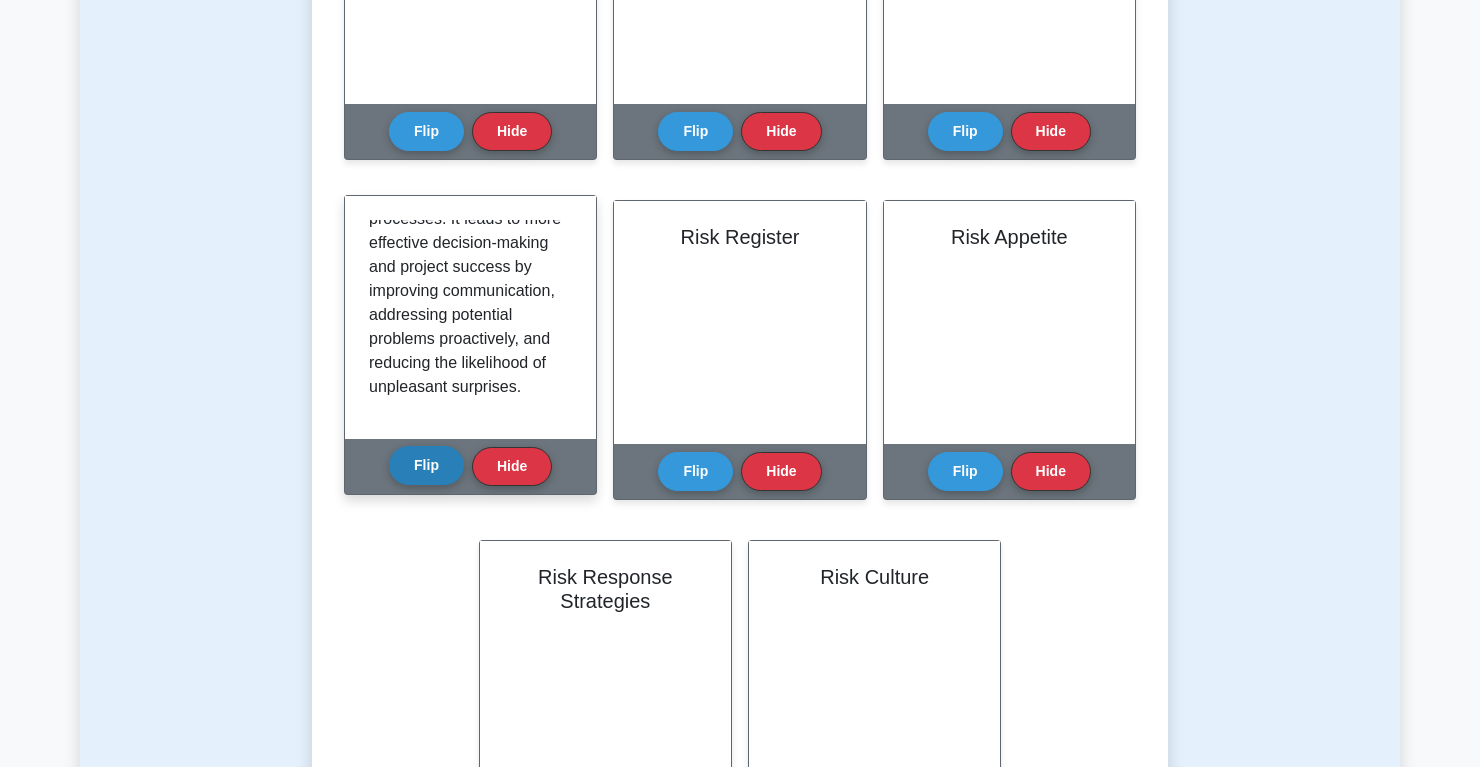 click on "Flip" at bounding box center (426, 465) 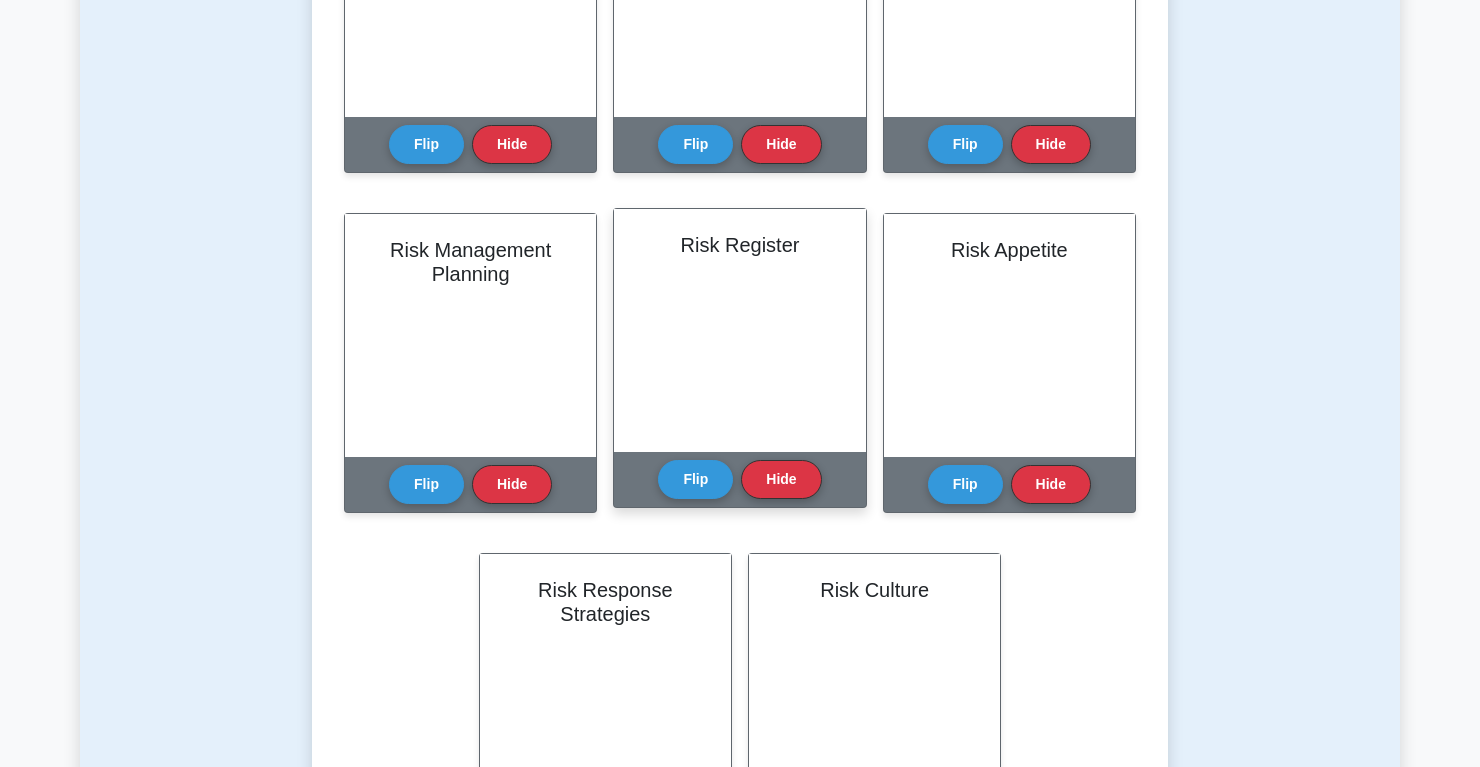 scroll, scrollTop: 624, scrollLeft: 0, axis: vertical 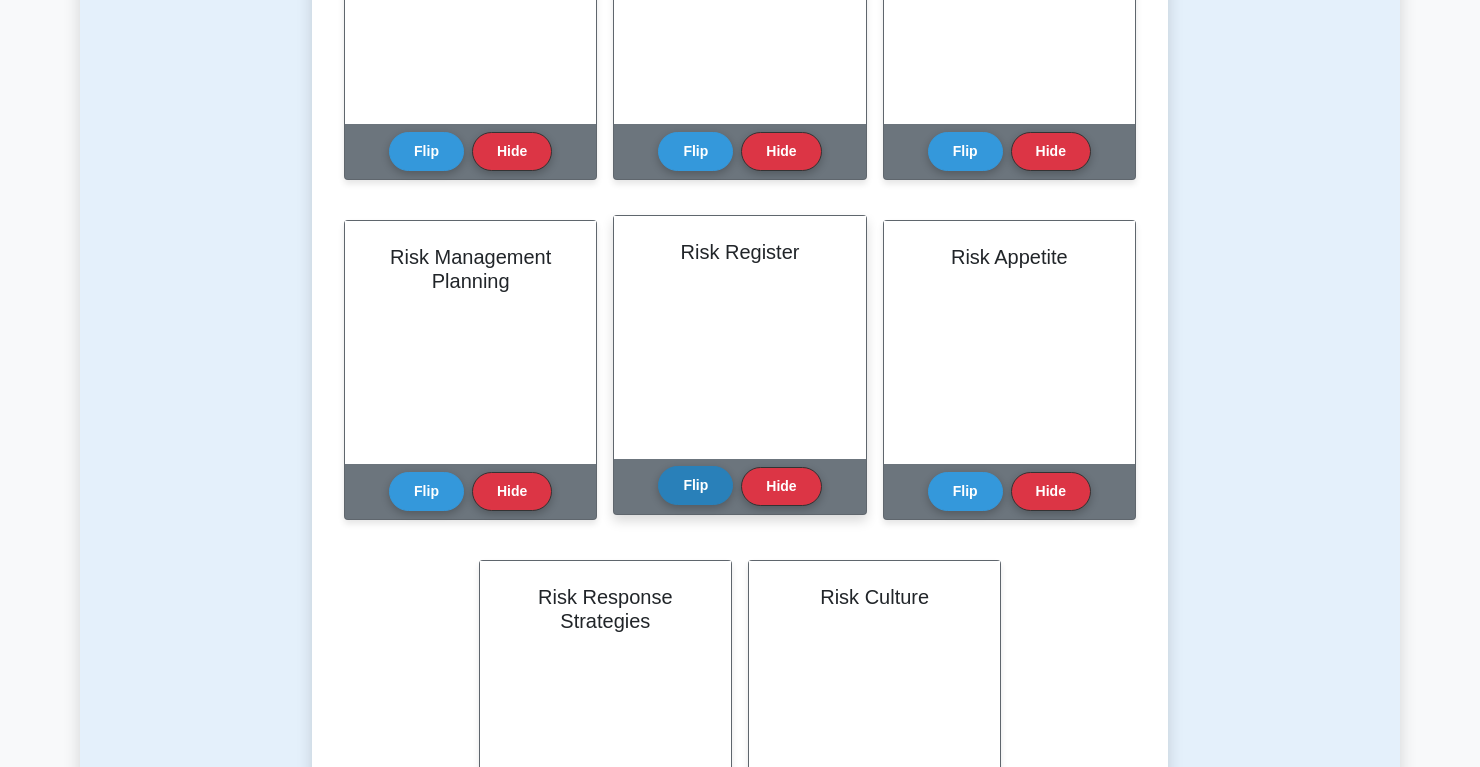 click on "Flip" at bounding box center (695, 485) 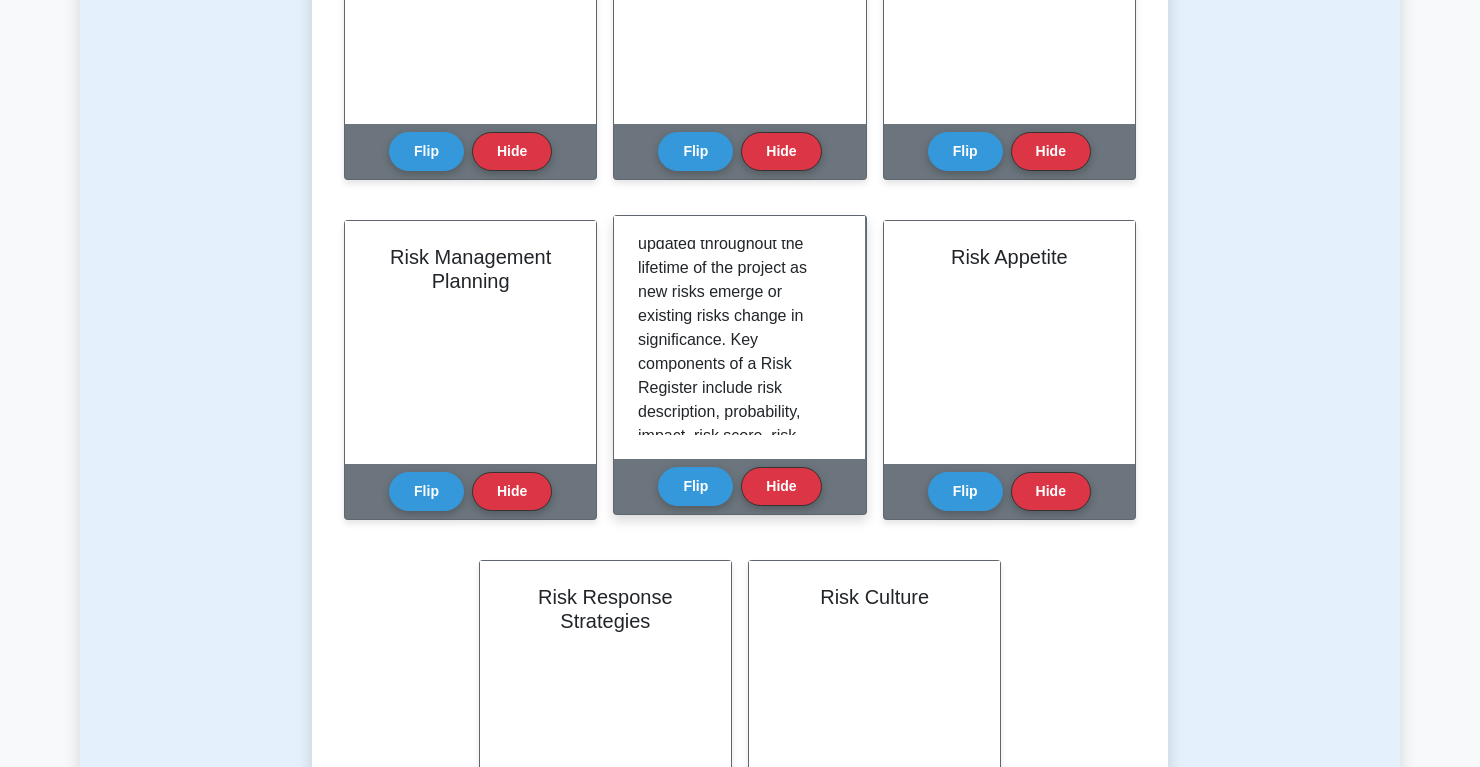 scroll, scrollTop: 0, scrollLeft: 0, axis: both 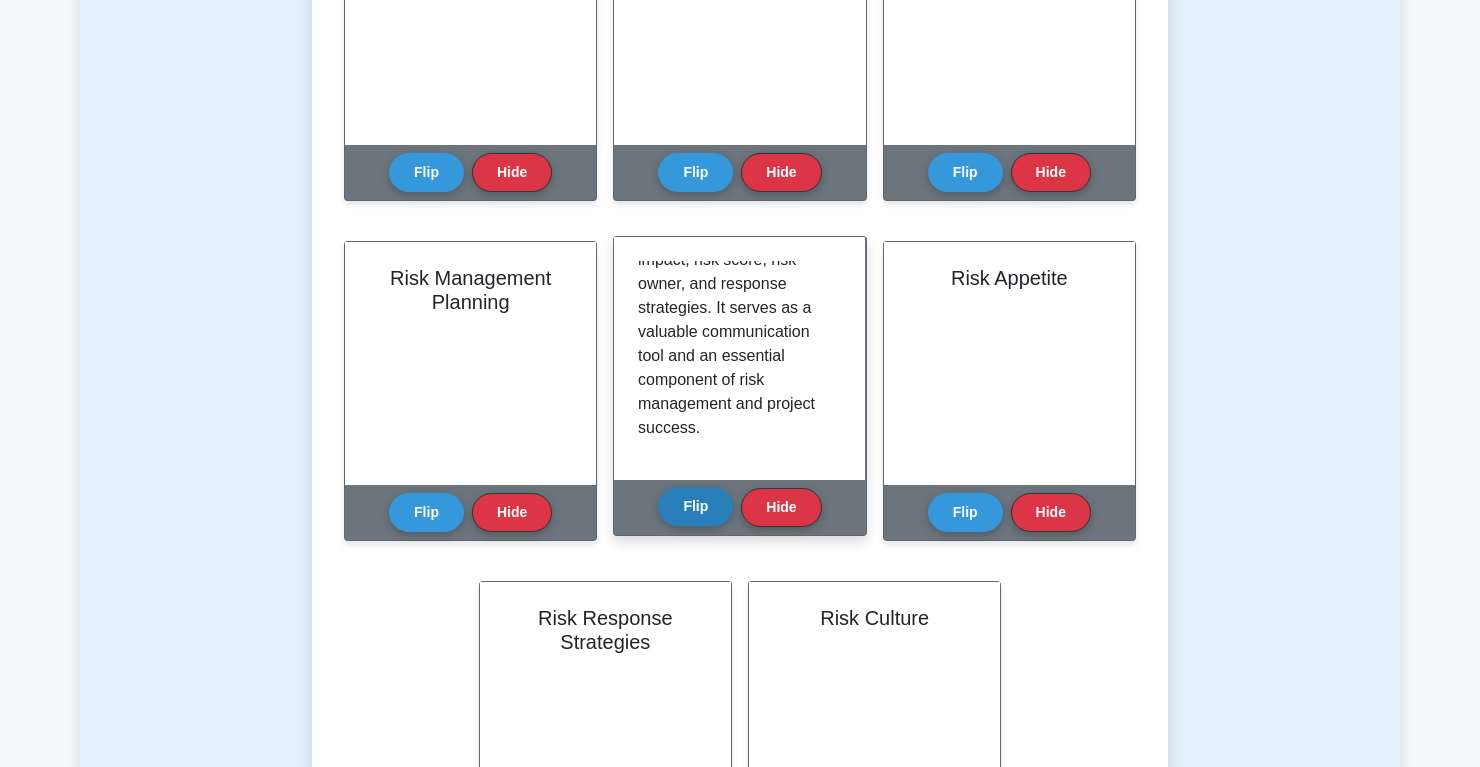 click on "Flip" at bounding box center (695, 506) 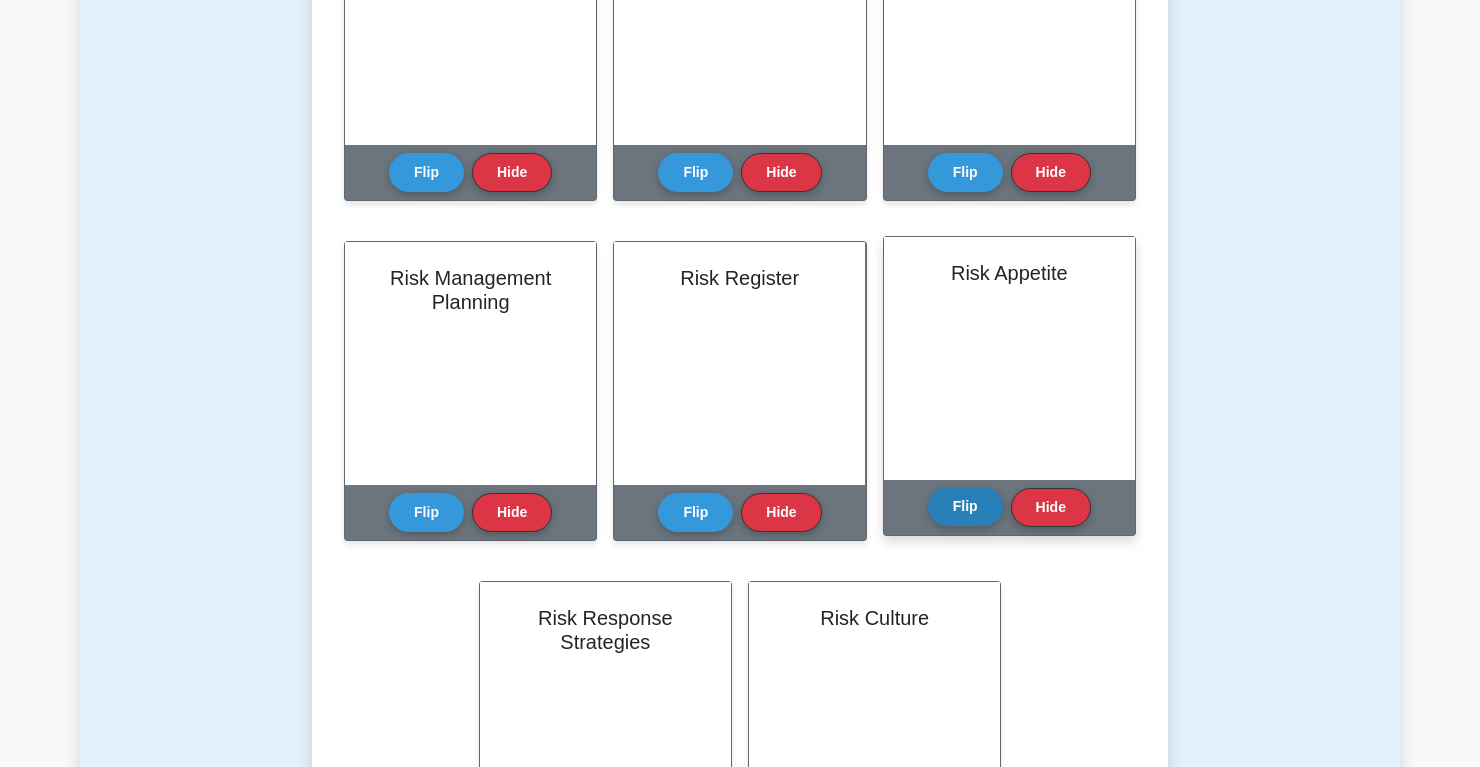 click on "Flip" at bounding box center [965, 506] 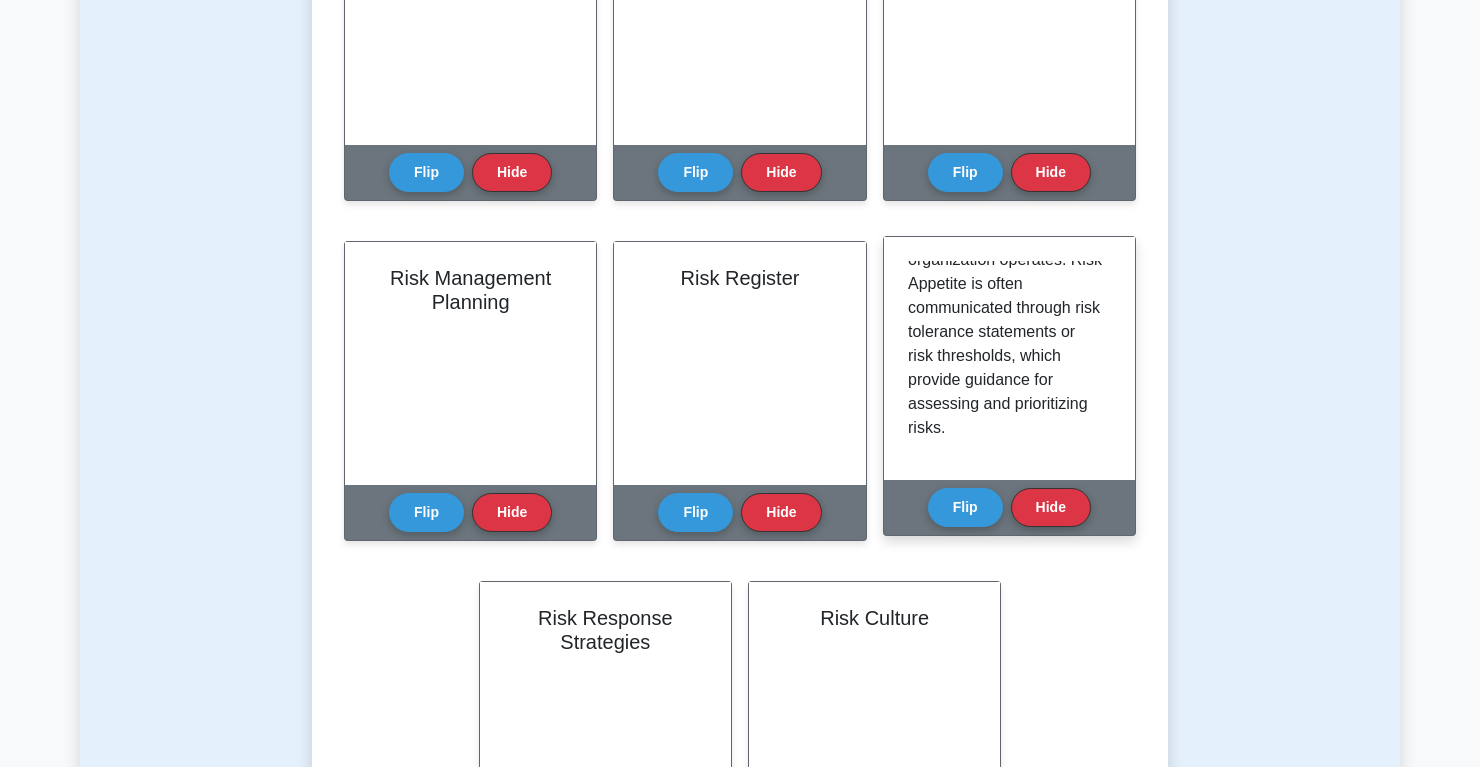 scroll, scrollTop: 565, scrollLeft: 0, axis: vertical 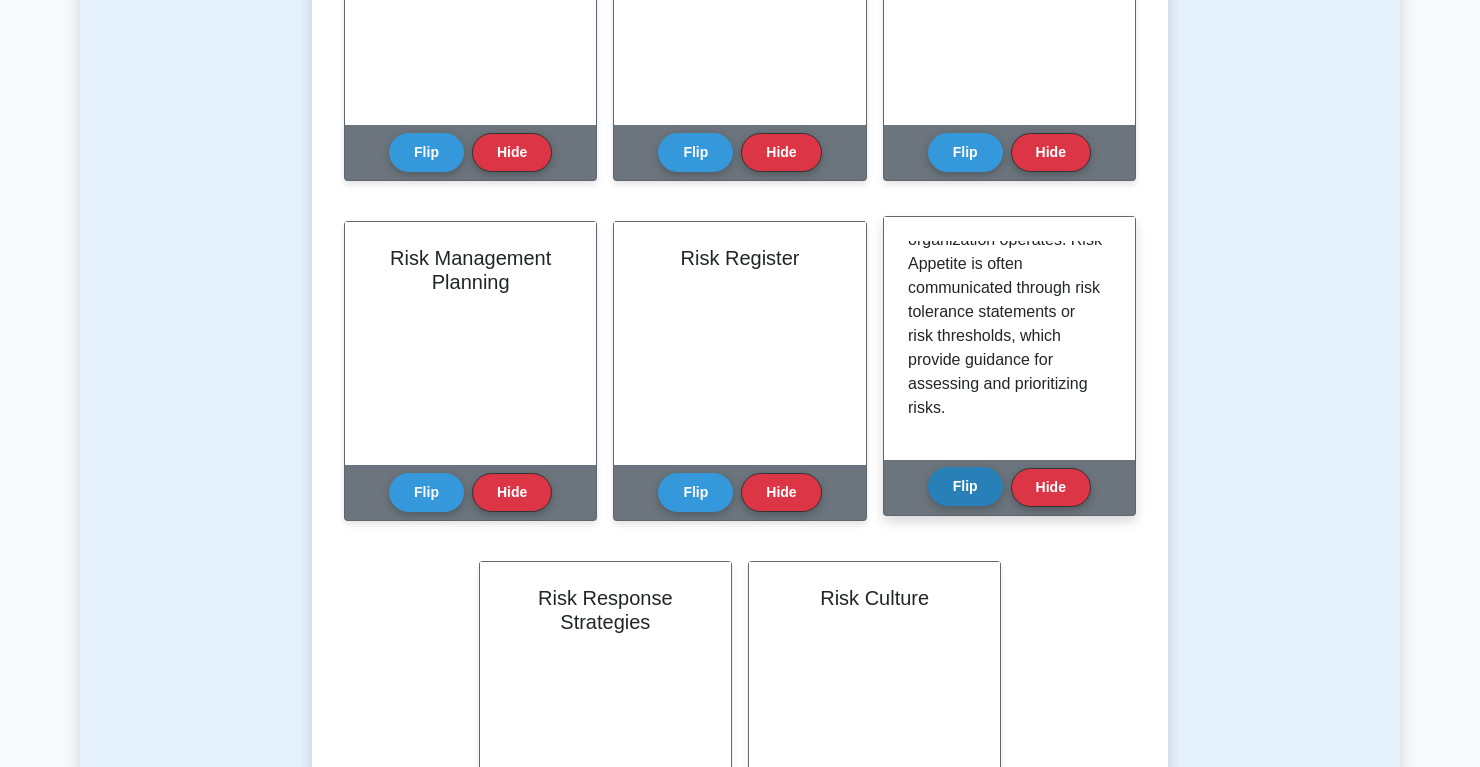click on "Flip" at bounding box center (965, 486) 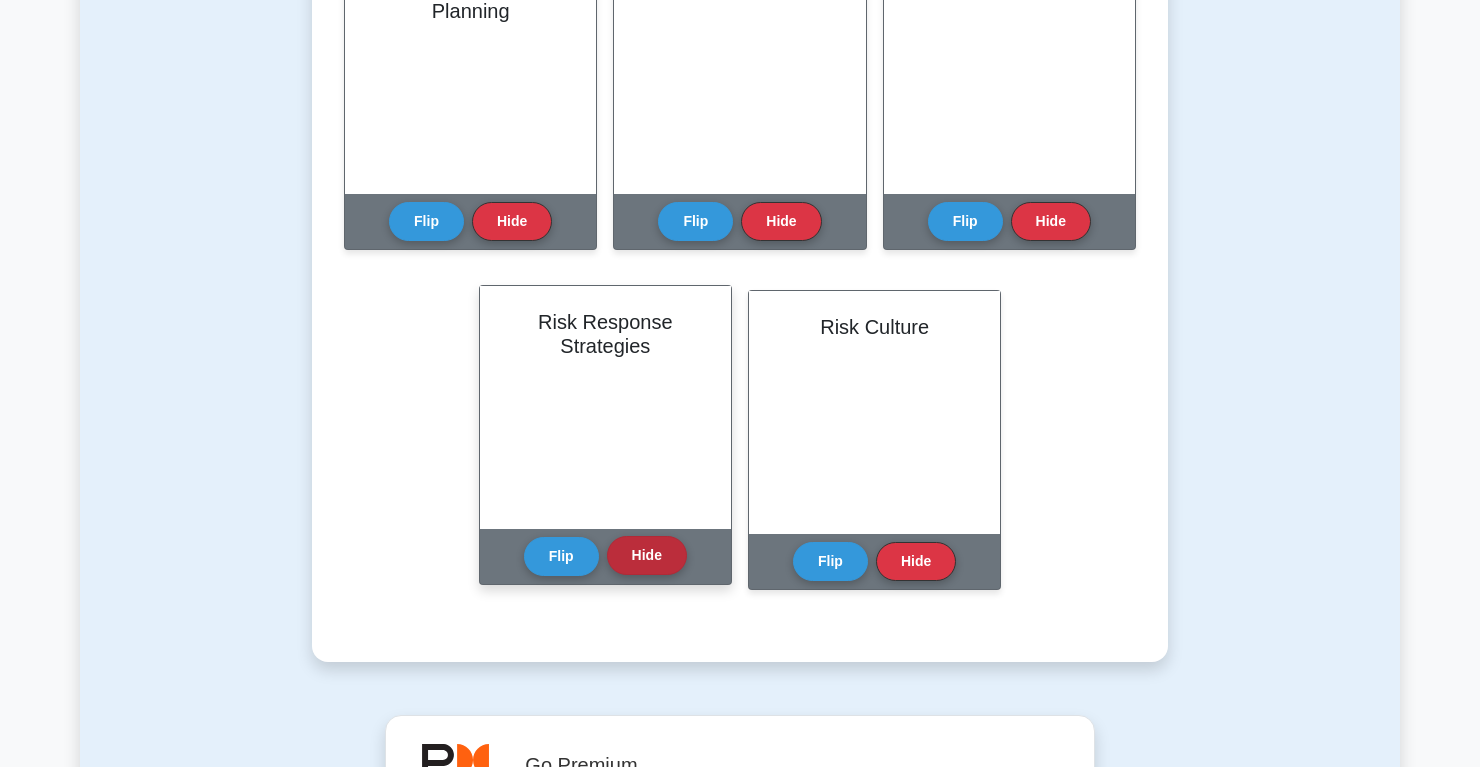 scroll, scrollTop: 904, scrollLeft: 0, axis: vertical 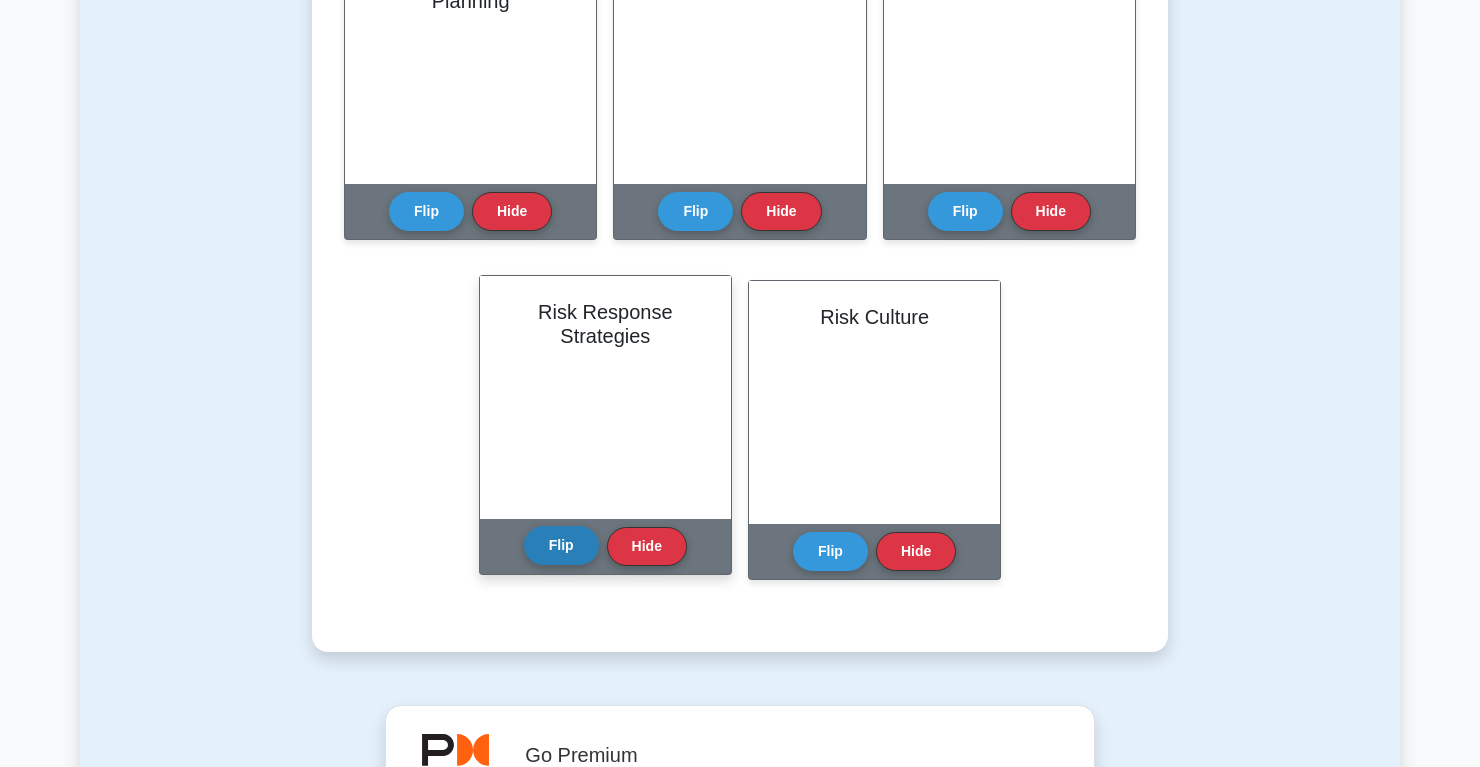 click on "Flip" at bounding box center [561, 545] 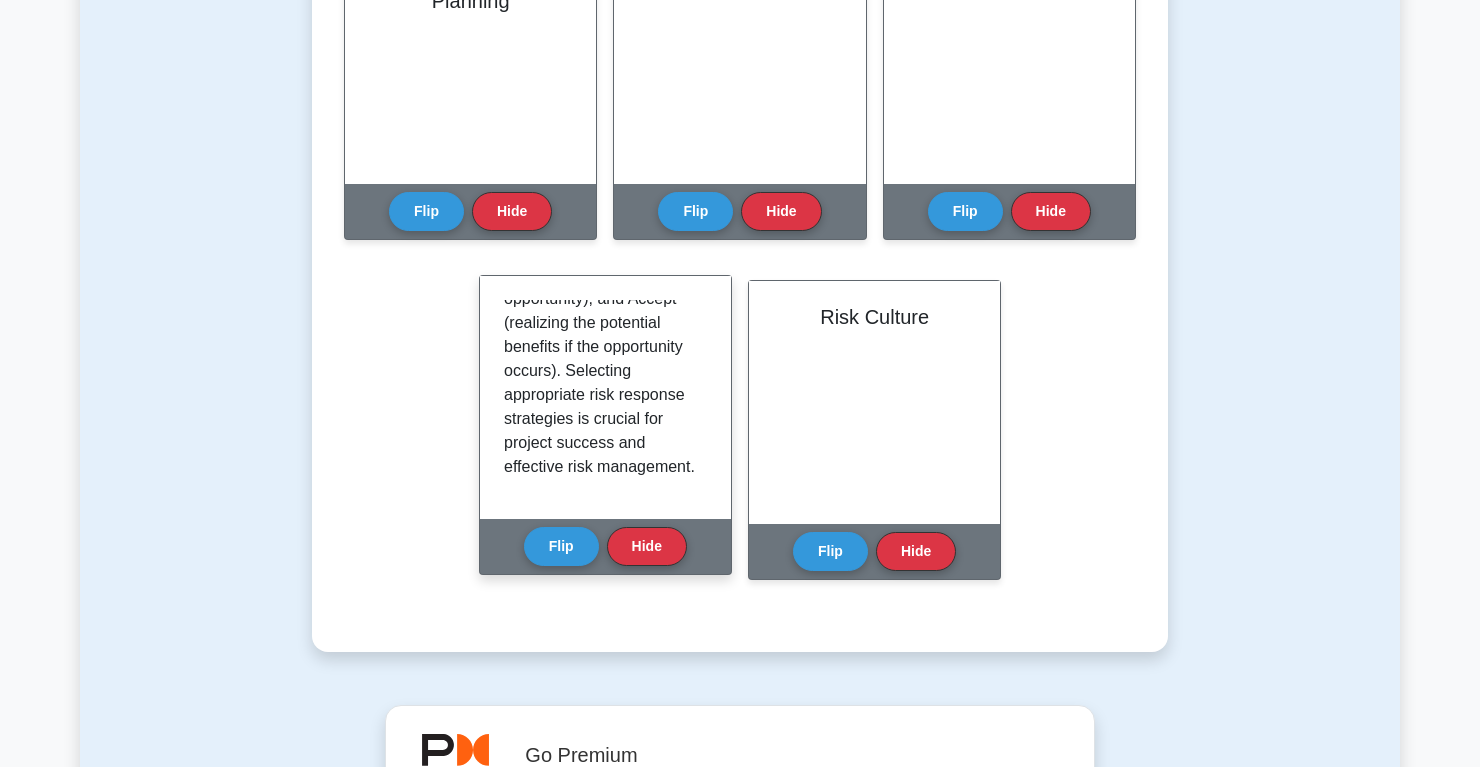 scroll, scrollTop: 805, scrollLeft: 0, axis: vertical 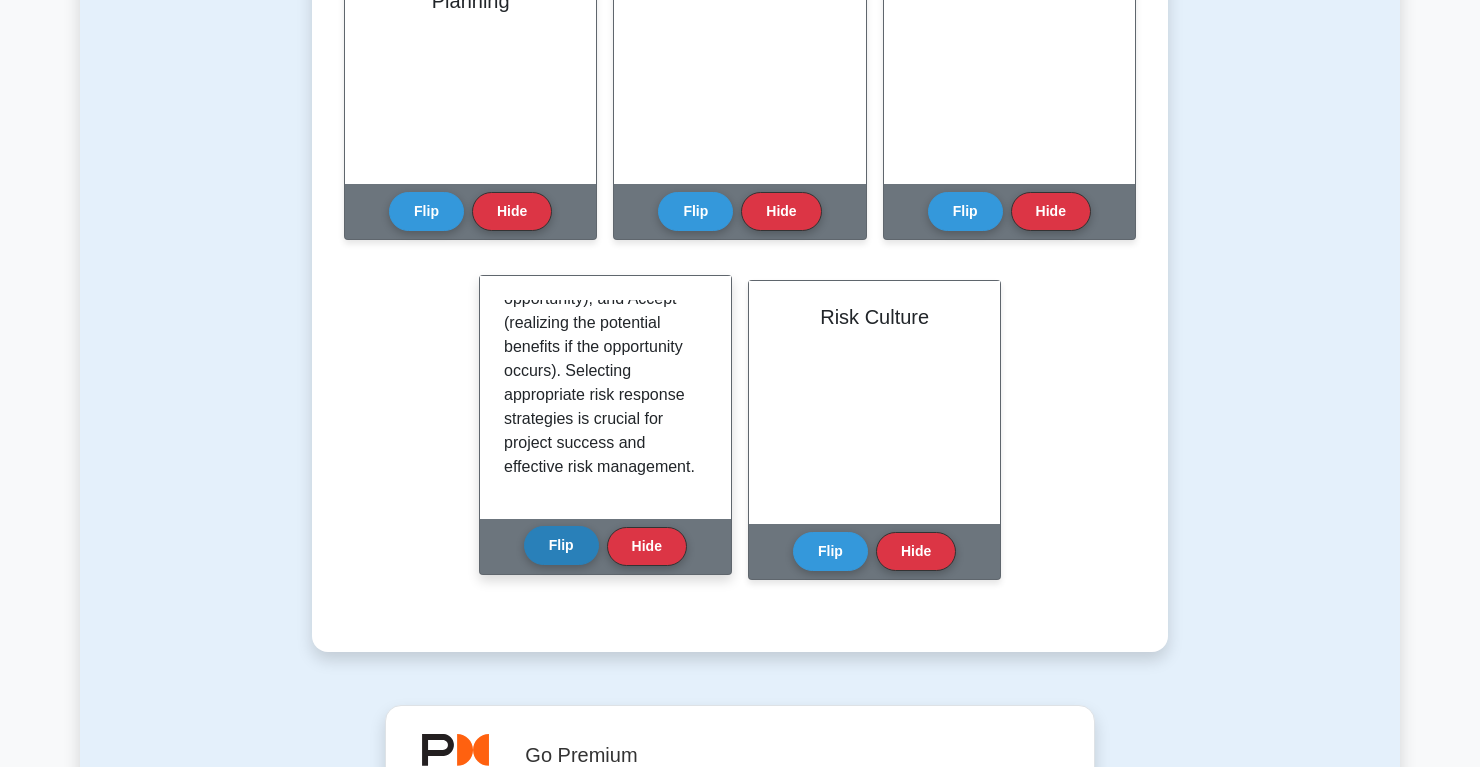 click on "Flip" at bounding box center (561, 545) 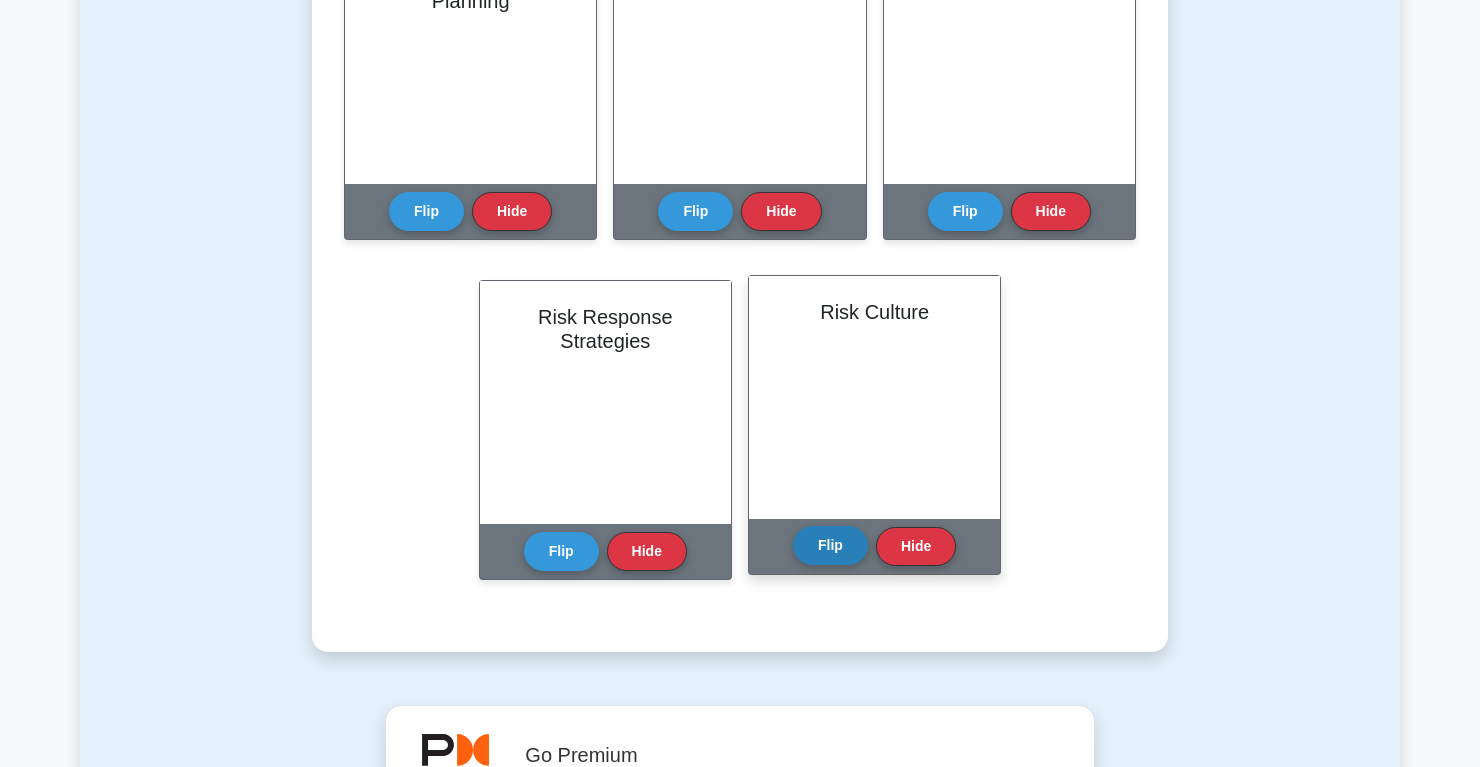 click on "Flip" at bounding box center (830, 545) 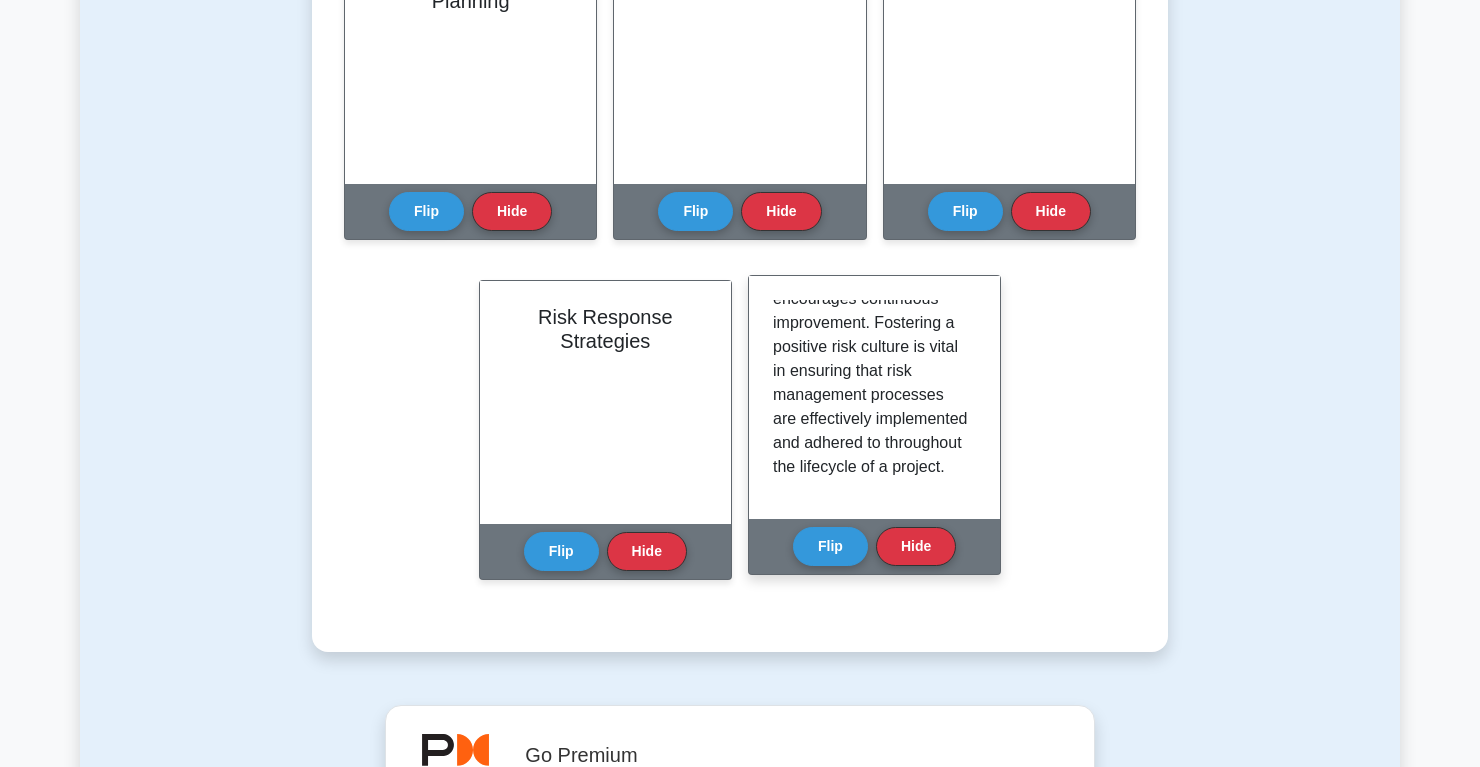 scroll, scrollTop: 589, scrollLeft: 0, axis: vertical 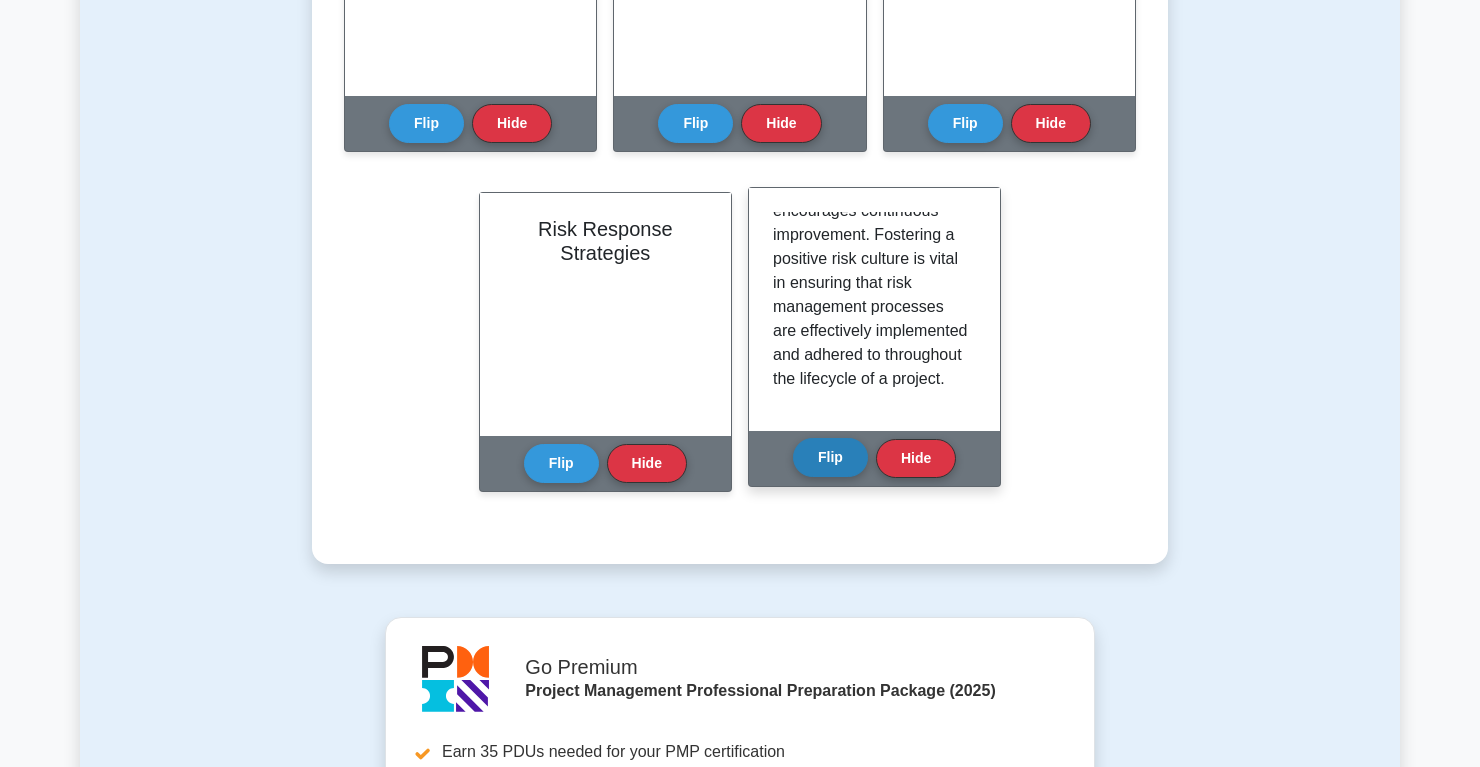 click on "Flip" at bounding box center [830, 457] 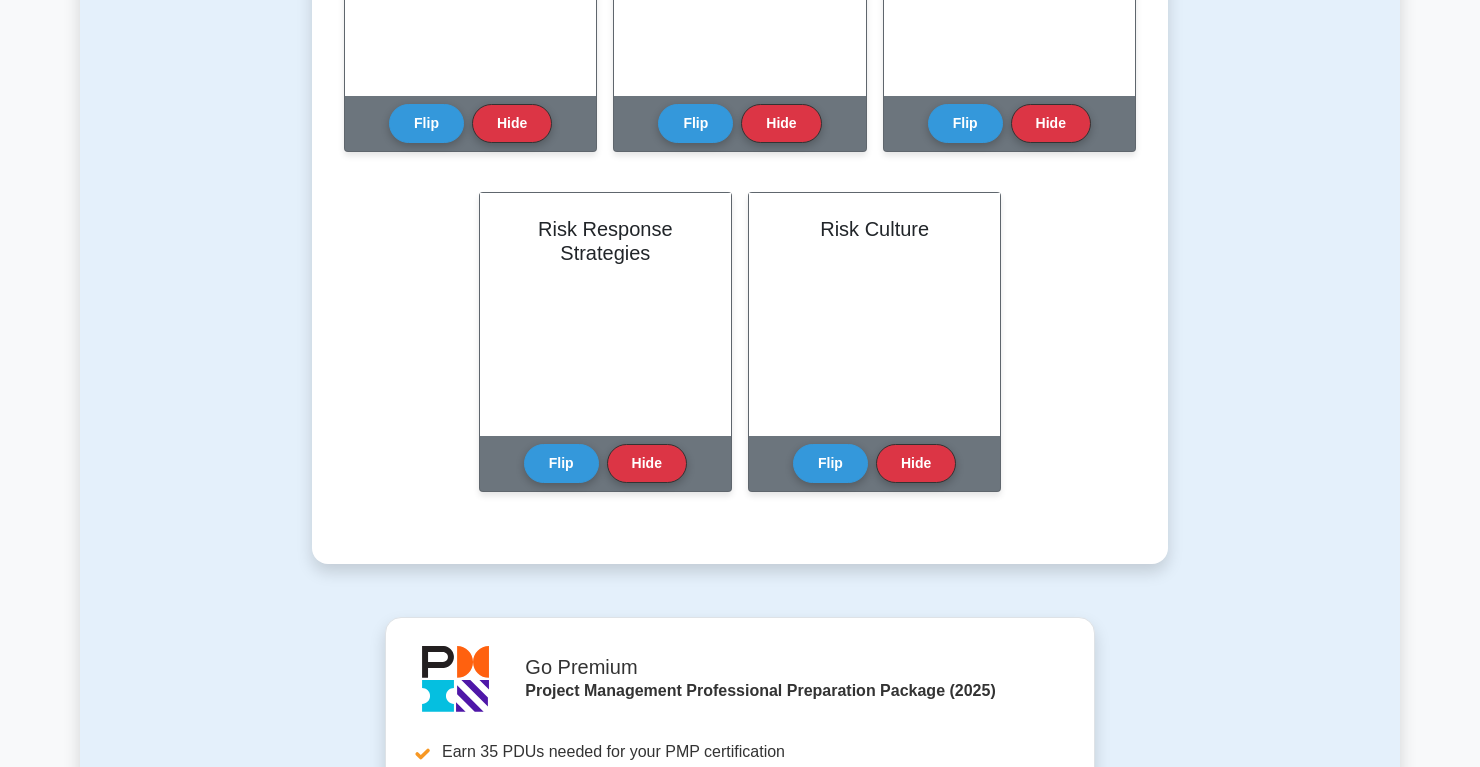 scroll, scrollTop: 210, scrollLeft: 0, axis: vertical 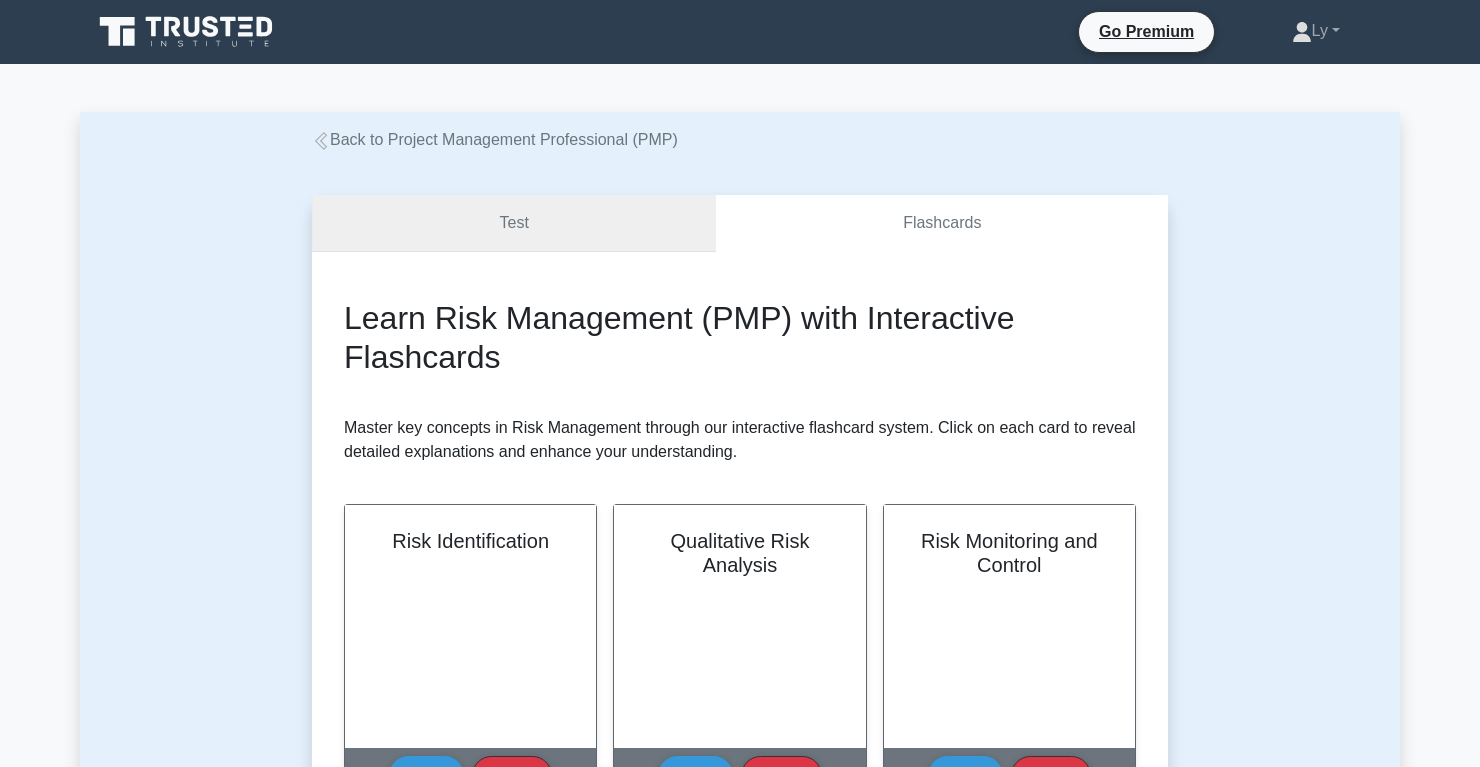 click on "Test" at bounding box center [514, 223] 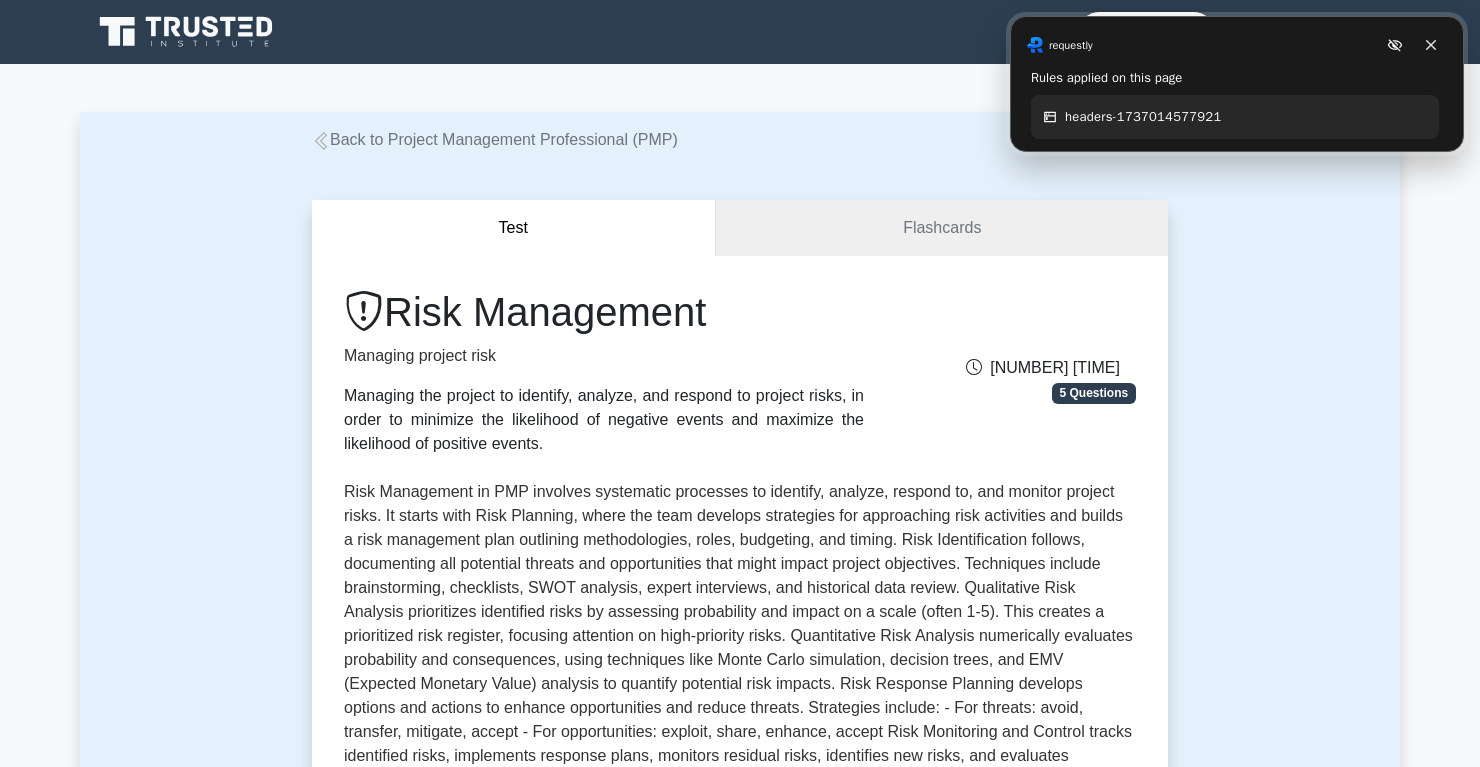scroll, scrollTop: 0, scrollLeft: 0, axis: both 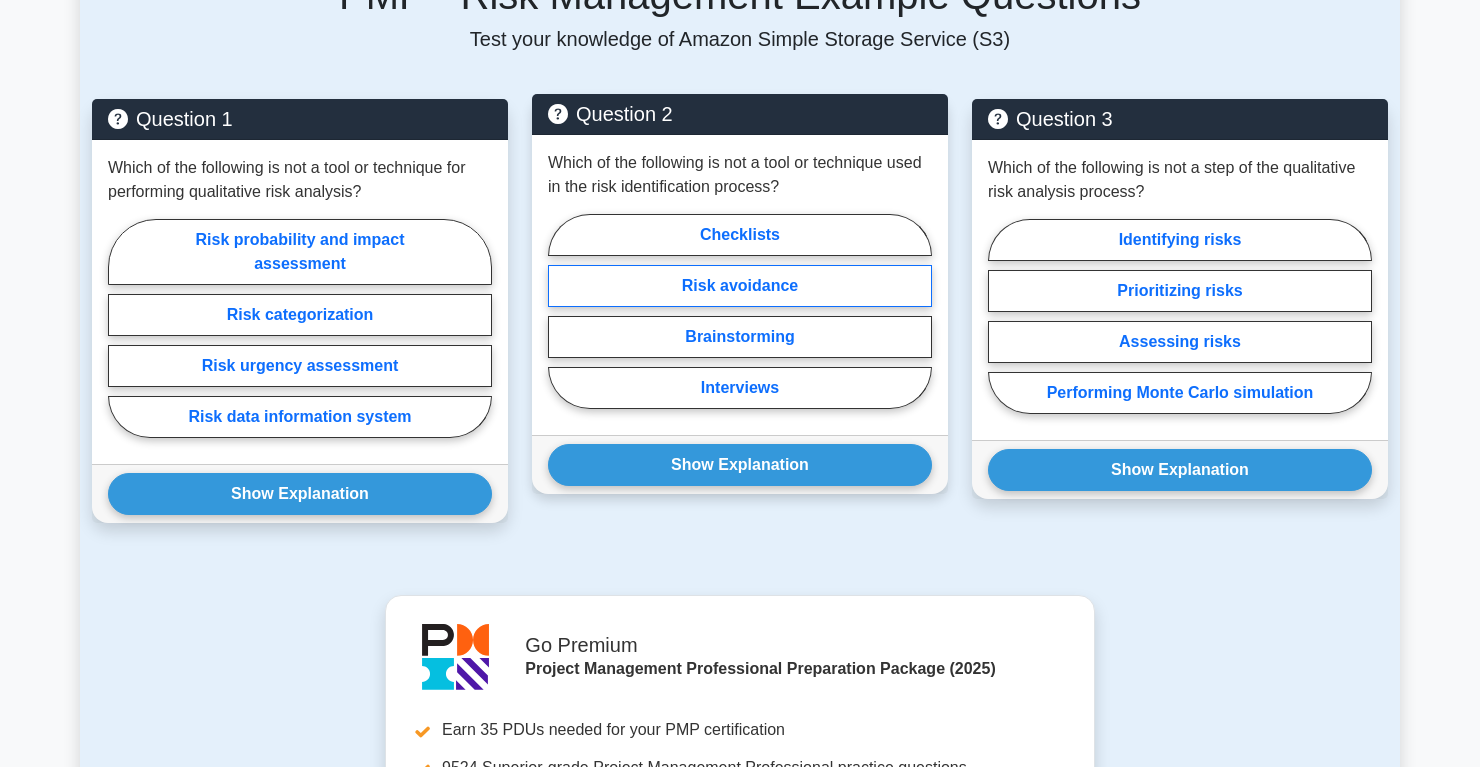 click on "Risk avoidance" at bounding box center [740, 286] 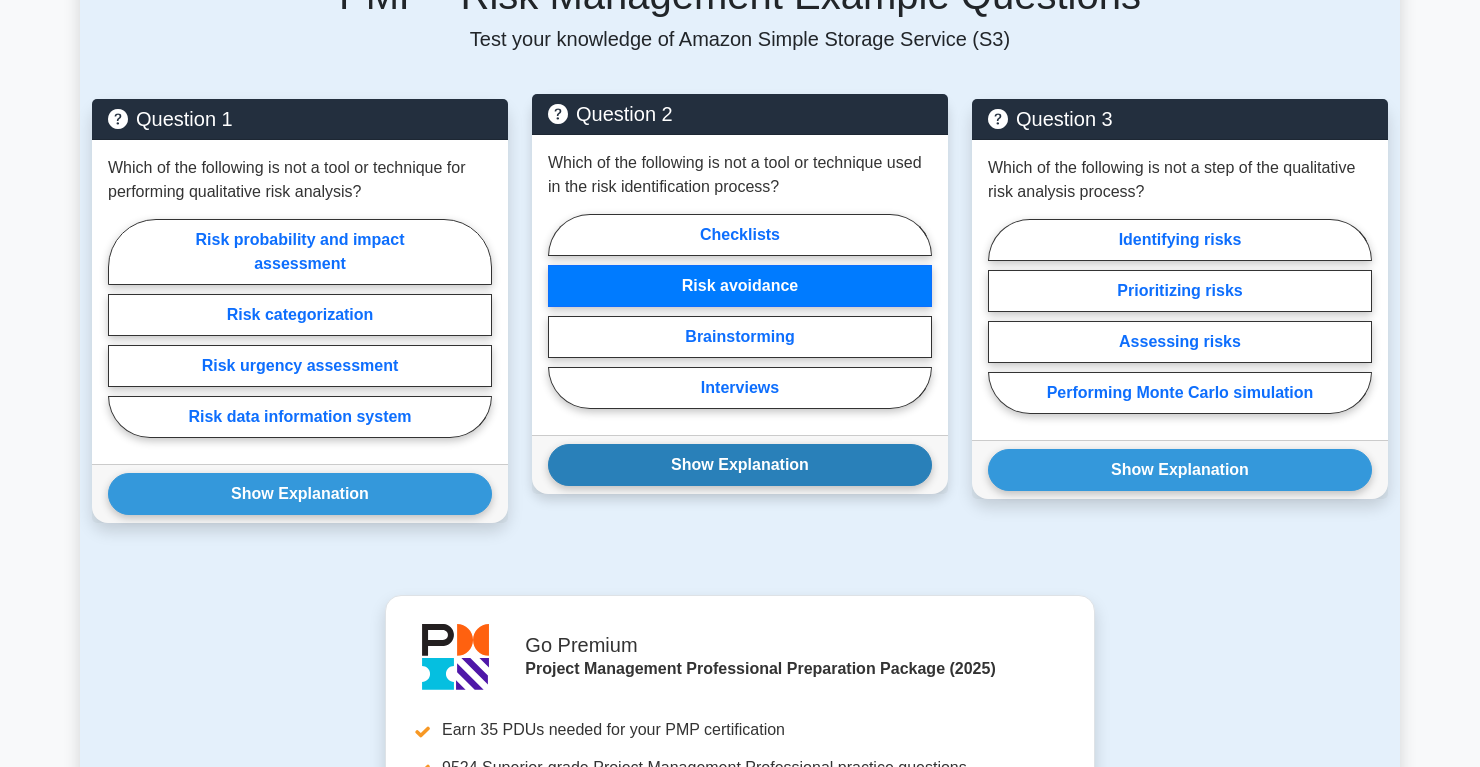 click on "Show Explanation" at bounding box center [300, 494] 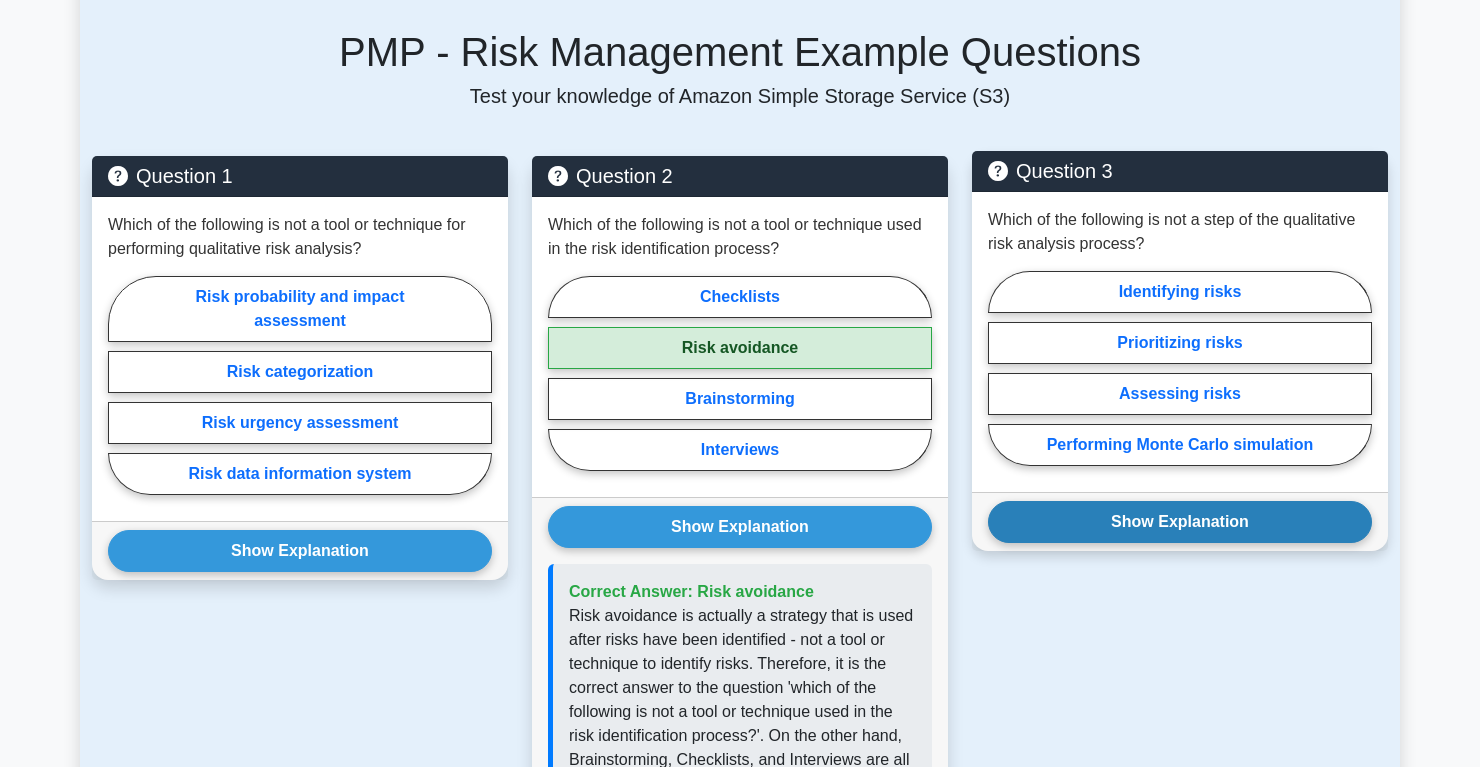 scroll, scrollTop: 1230, scrollLeft: 0, axis: vertical 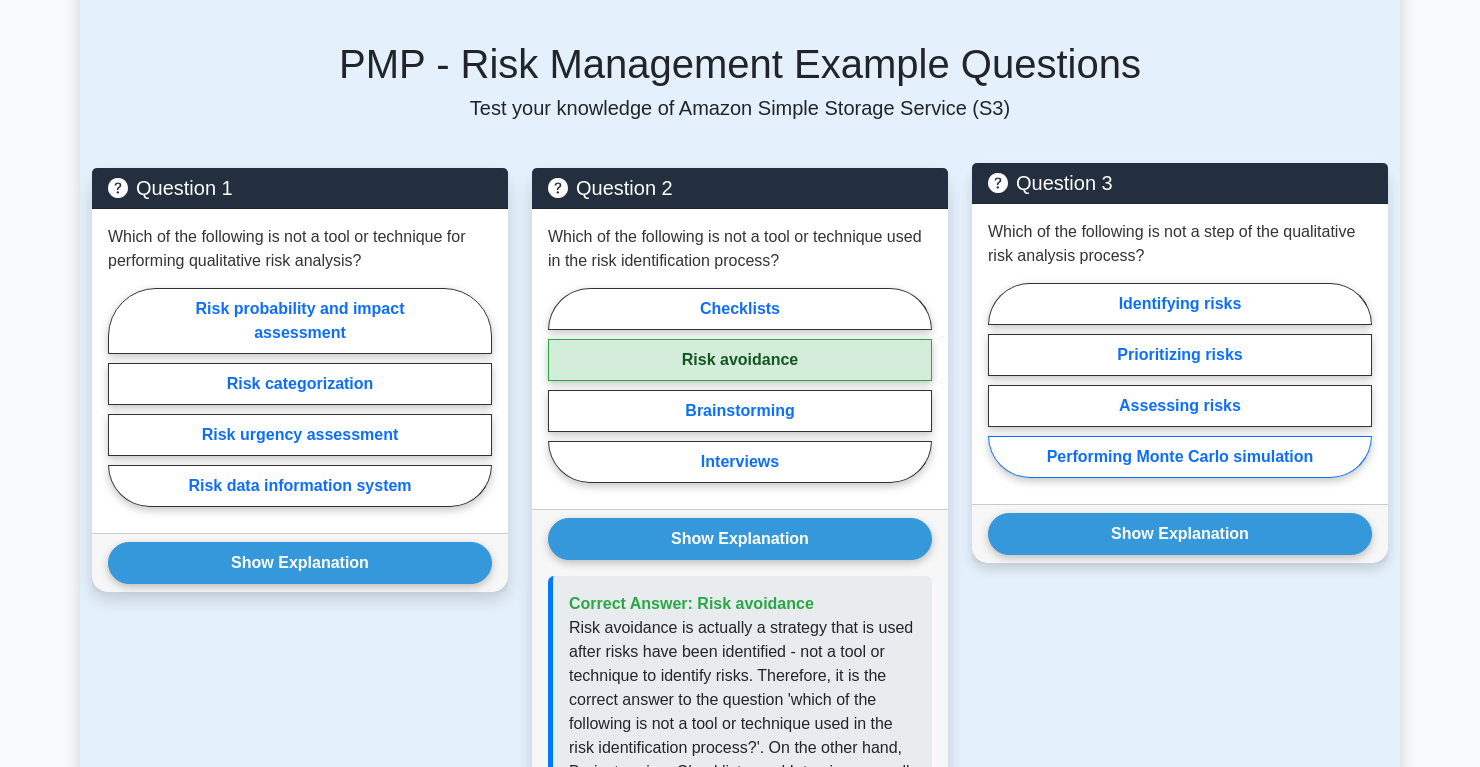 click on "Performing Monte Carlo simulation" at bounding box center (1180, 457) 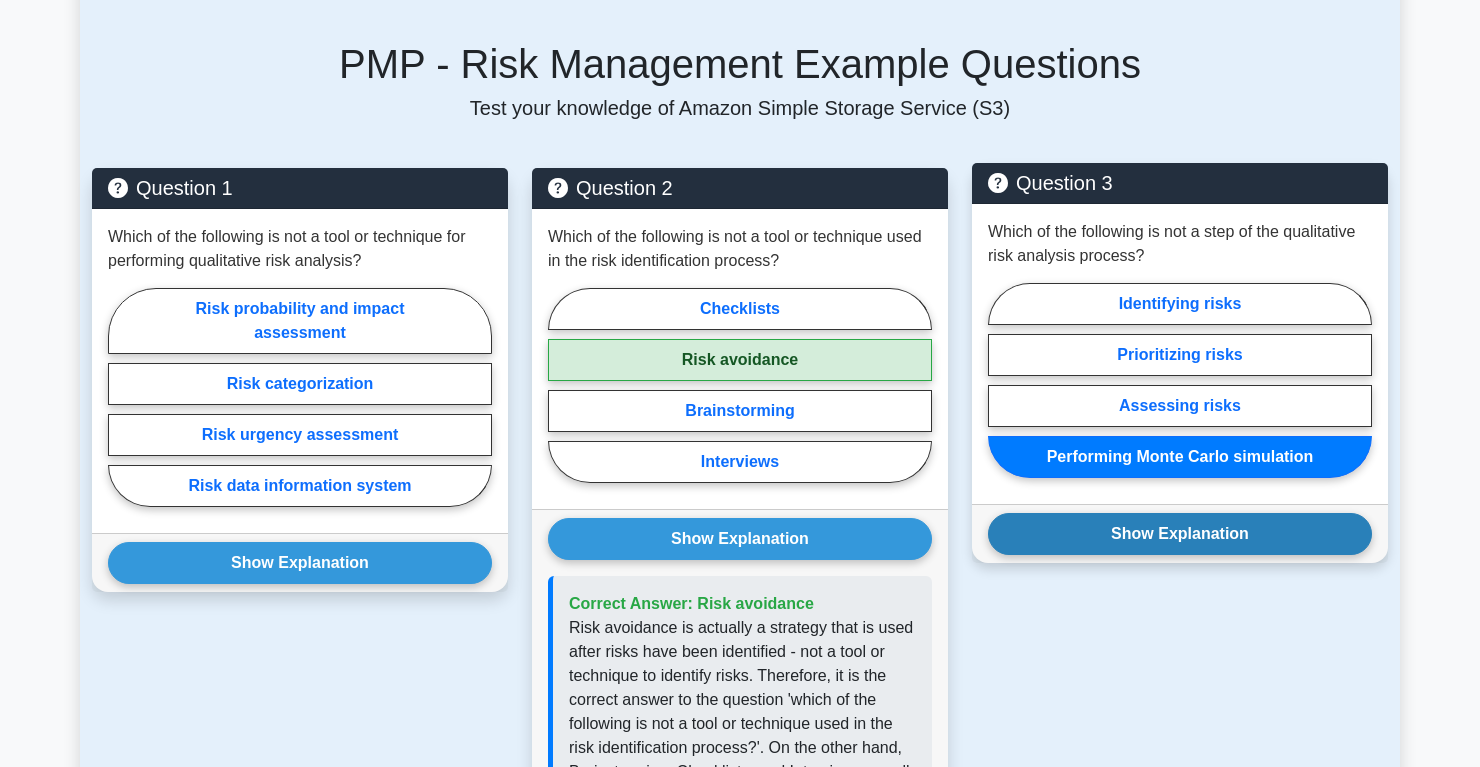 click on "Show Explanation" at bounding box center [300, 563] 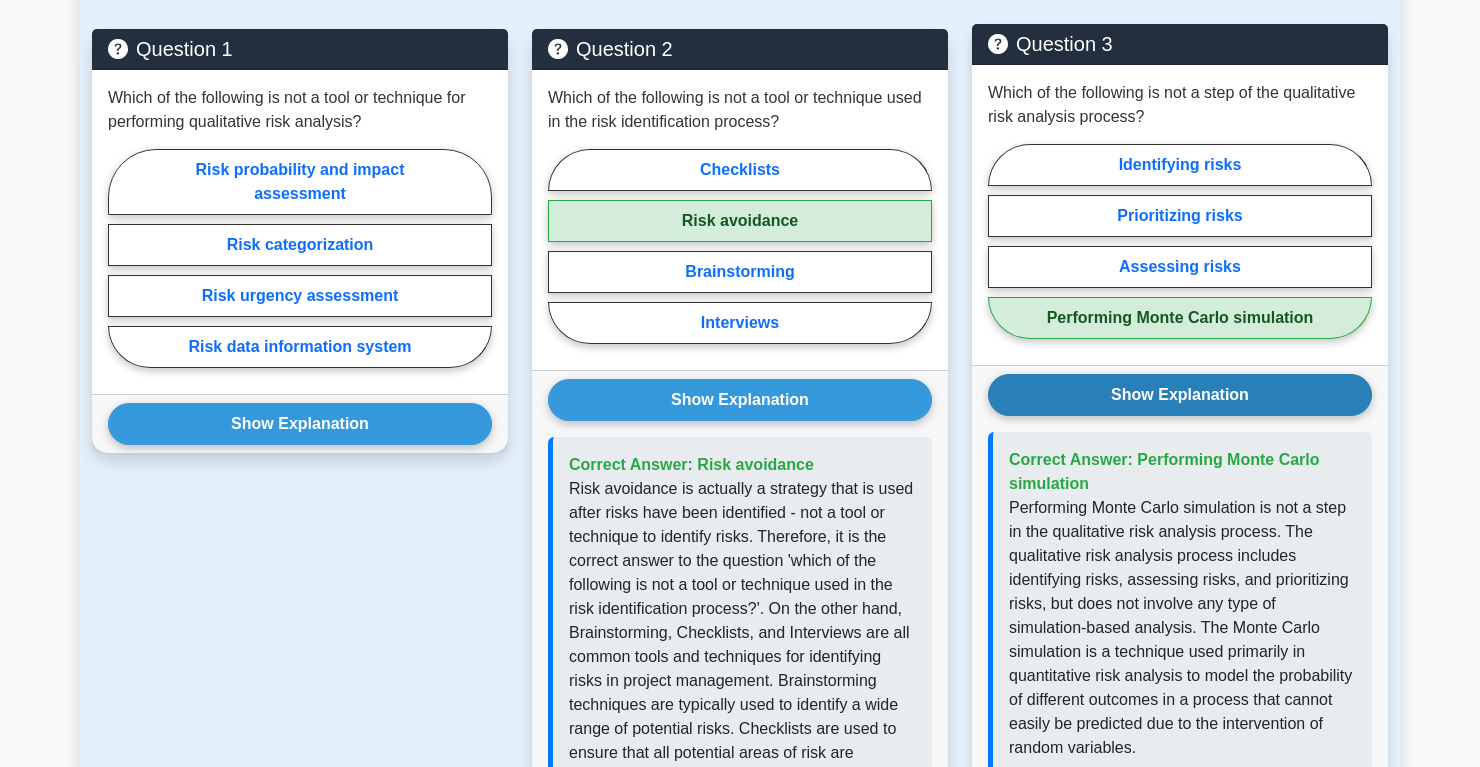 scroll, scrollTop: 1351, scrollLeft: 0, axis: vertical 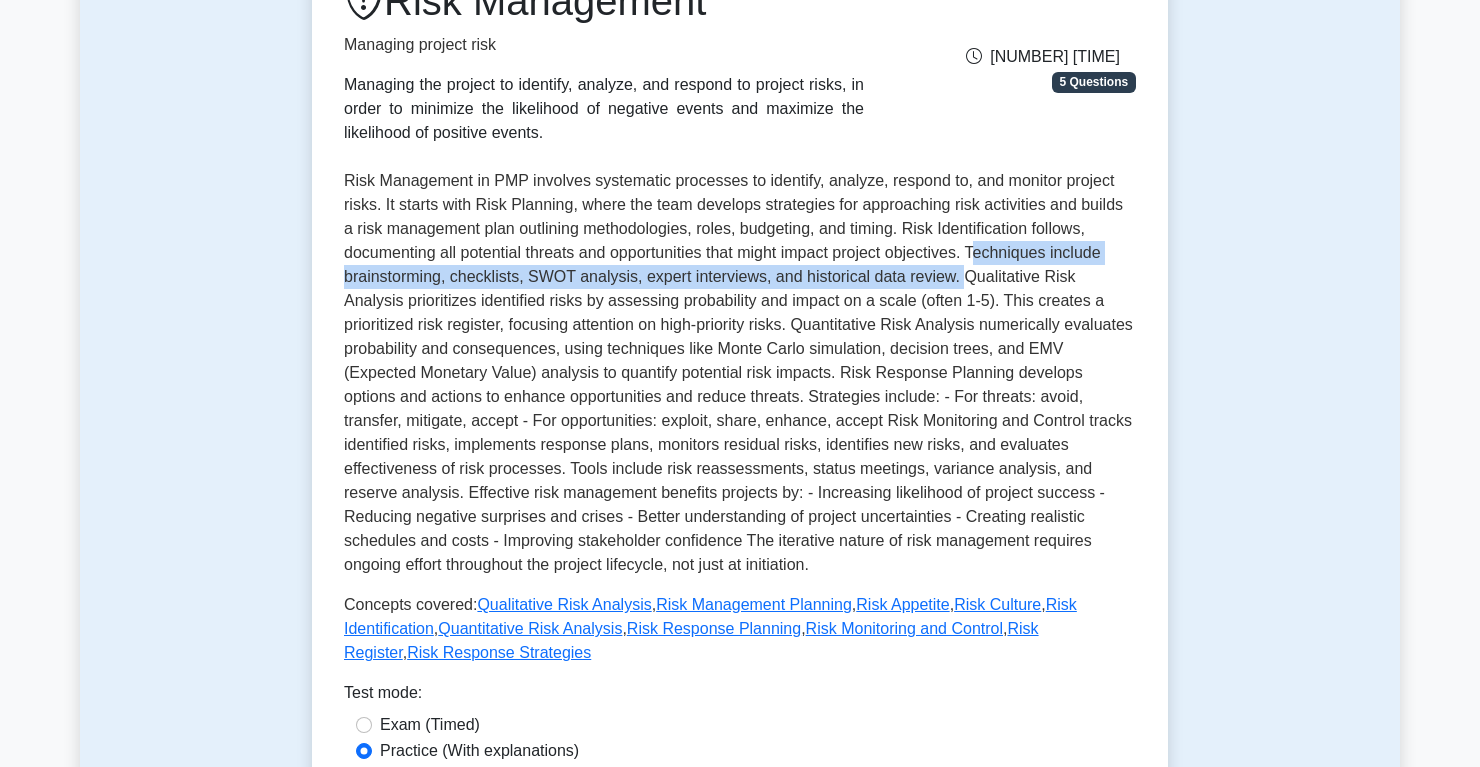 drag, startPoint x: 982, startPoint y: 248, endPoint x: 960, endPoint y: 279, distance: 38.013157 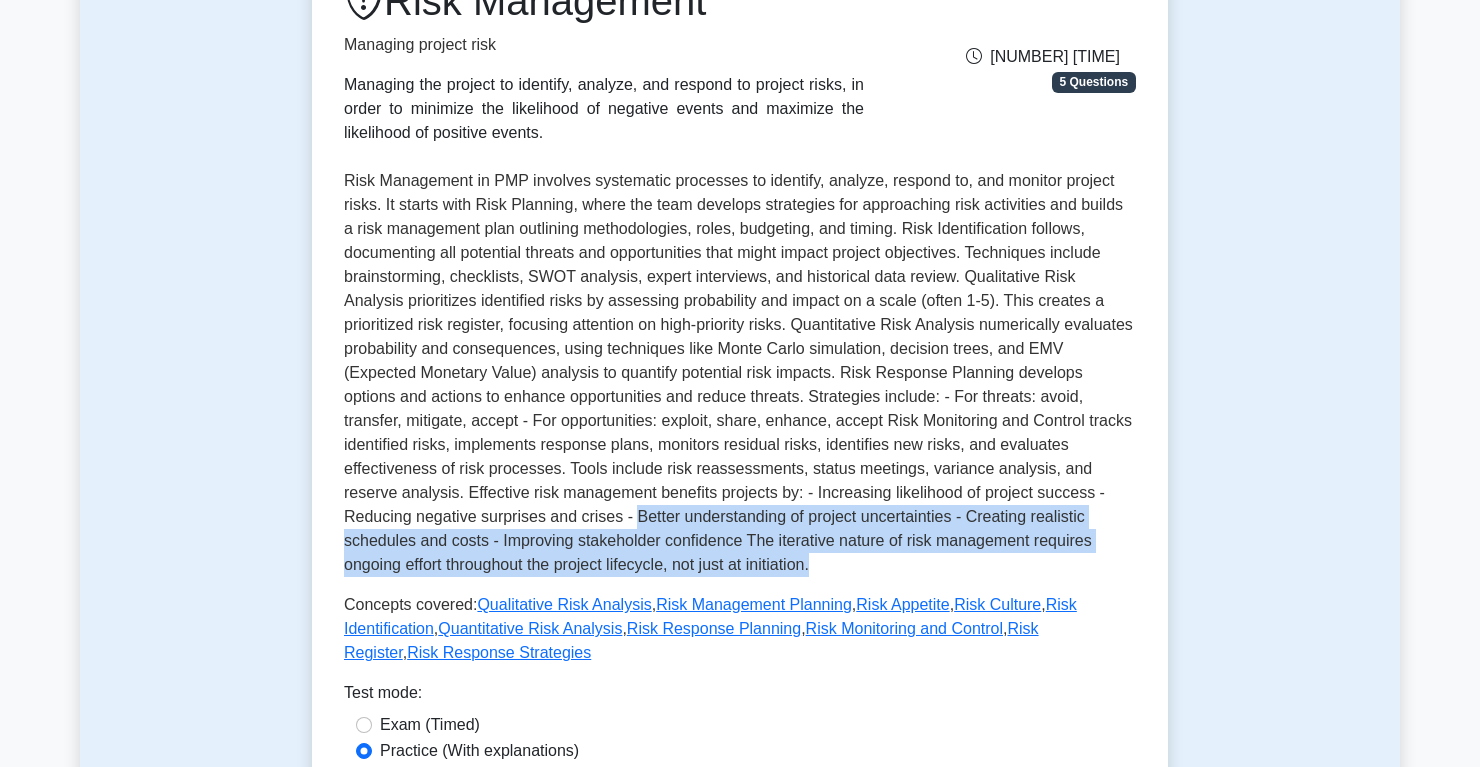drag, startPoint x: 429, startPoint y: 519, endPoint x: 604, endPoint y: 556, distance: 178.86867 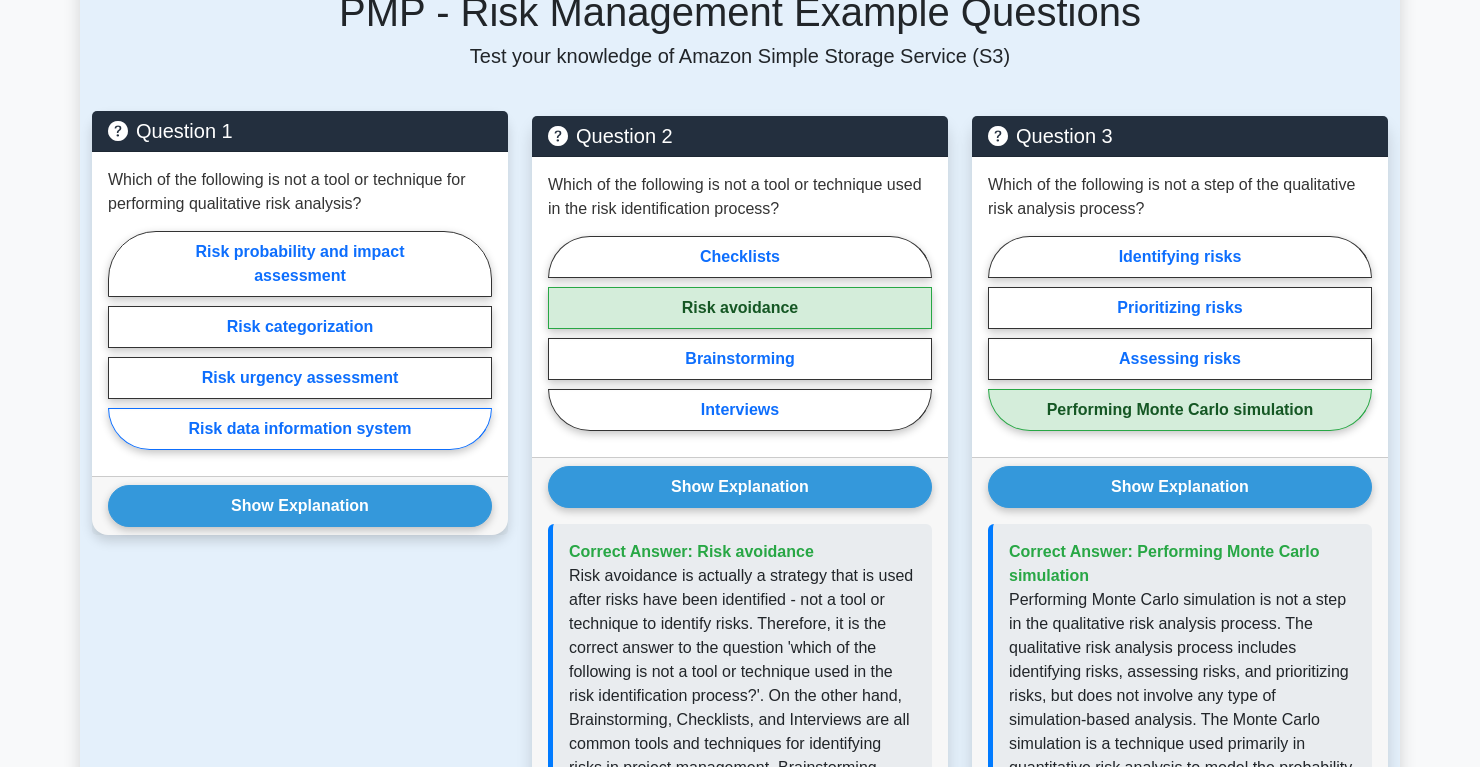 scroll, scrollTop: 1291, scrollLeft: 0, axis: vertical 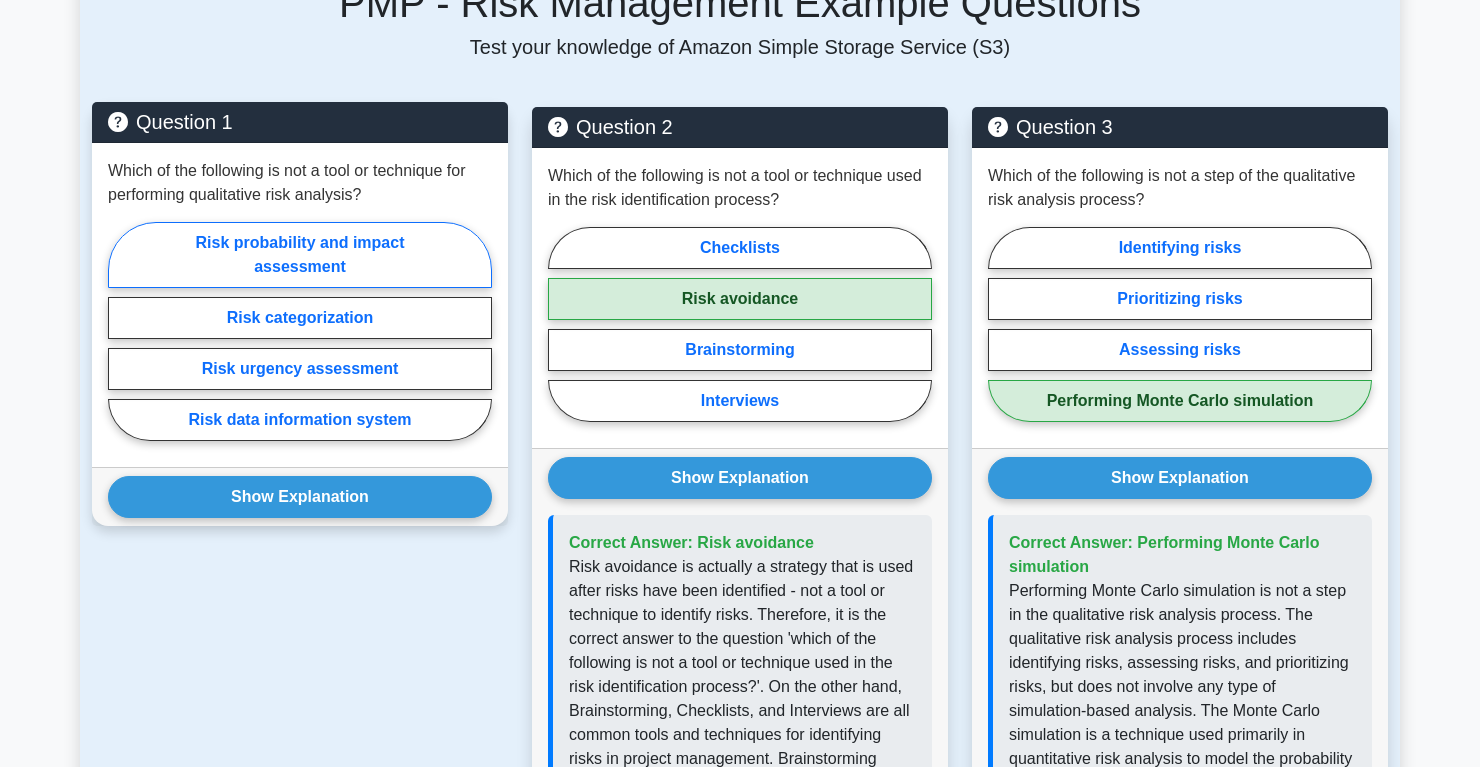 click on "Risk probability and impact assessment" at bounding box center [300, 255] 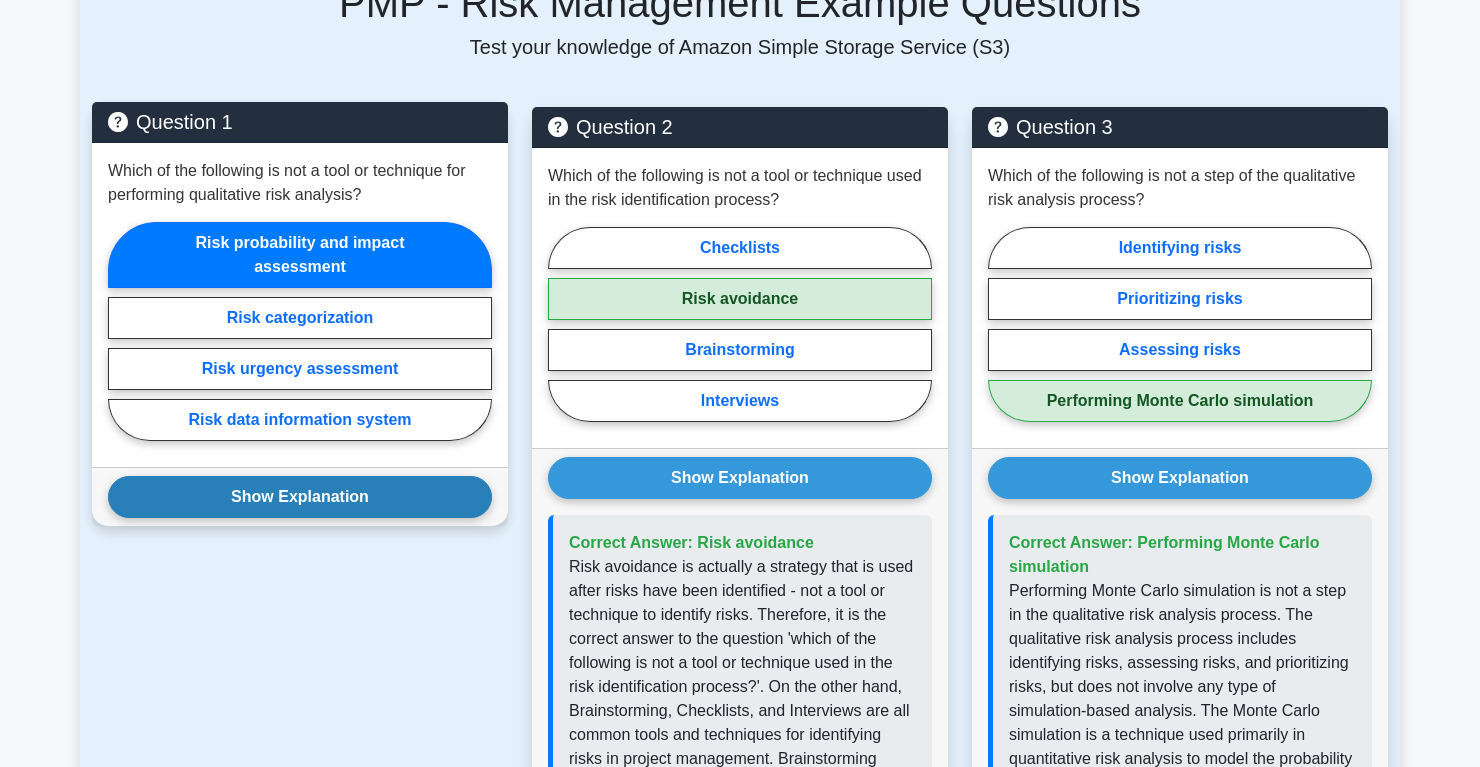 click on "Show Explanation" at bounding box center (300, 497) 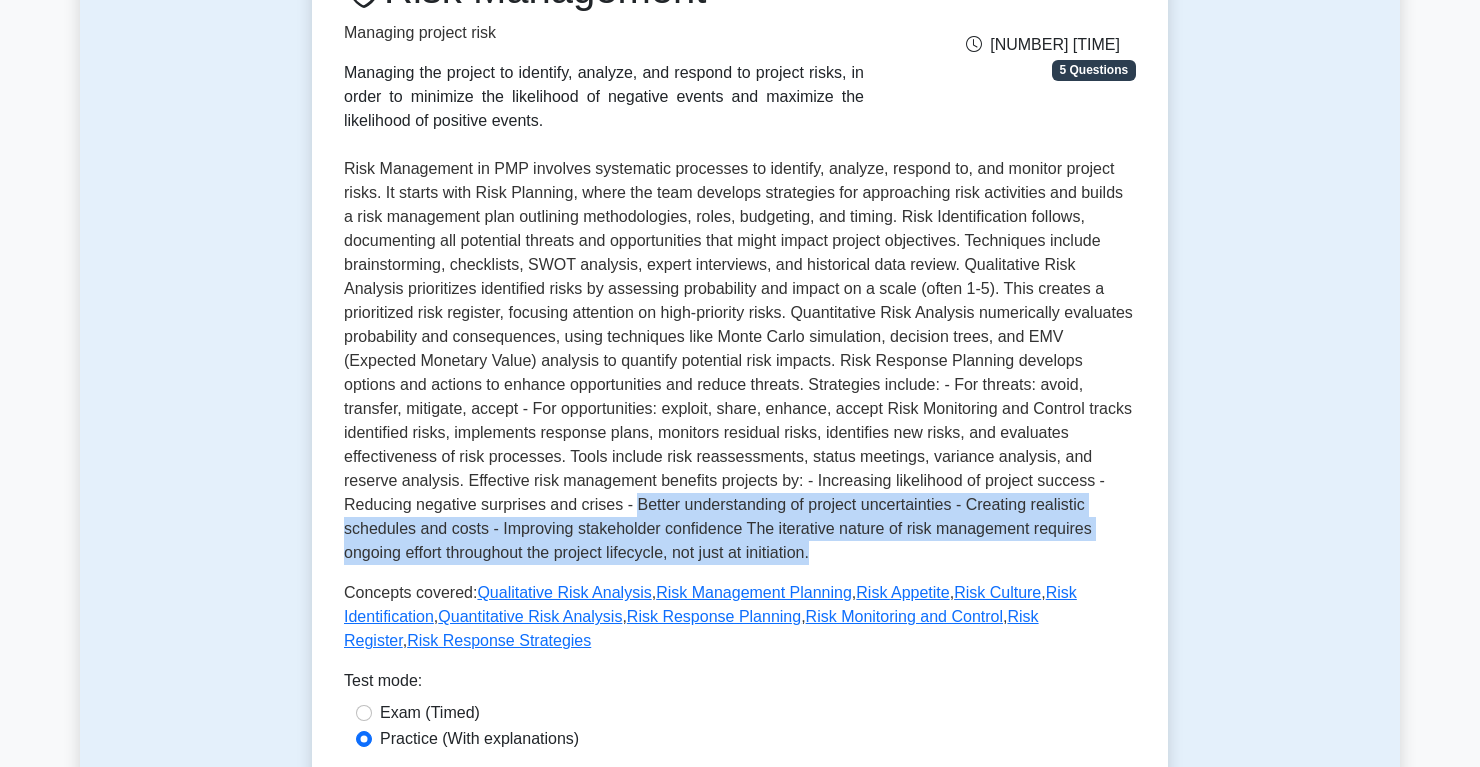 scroll, scrollTop: 338, scrollLeft: 0, axis: vertical 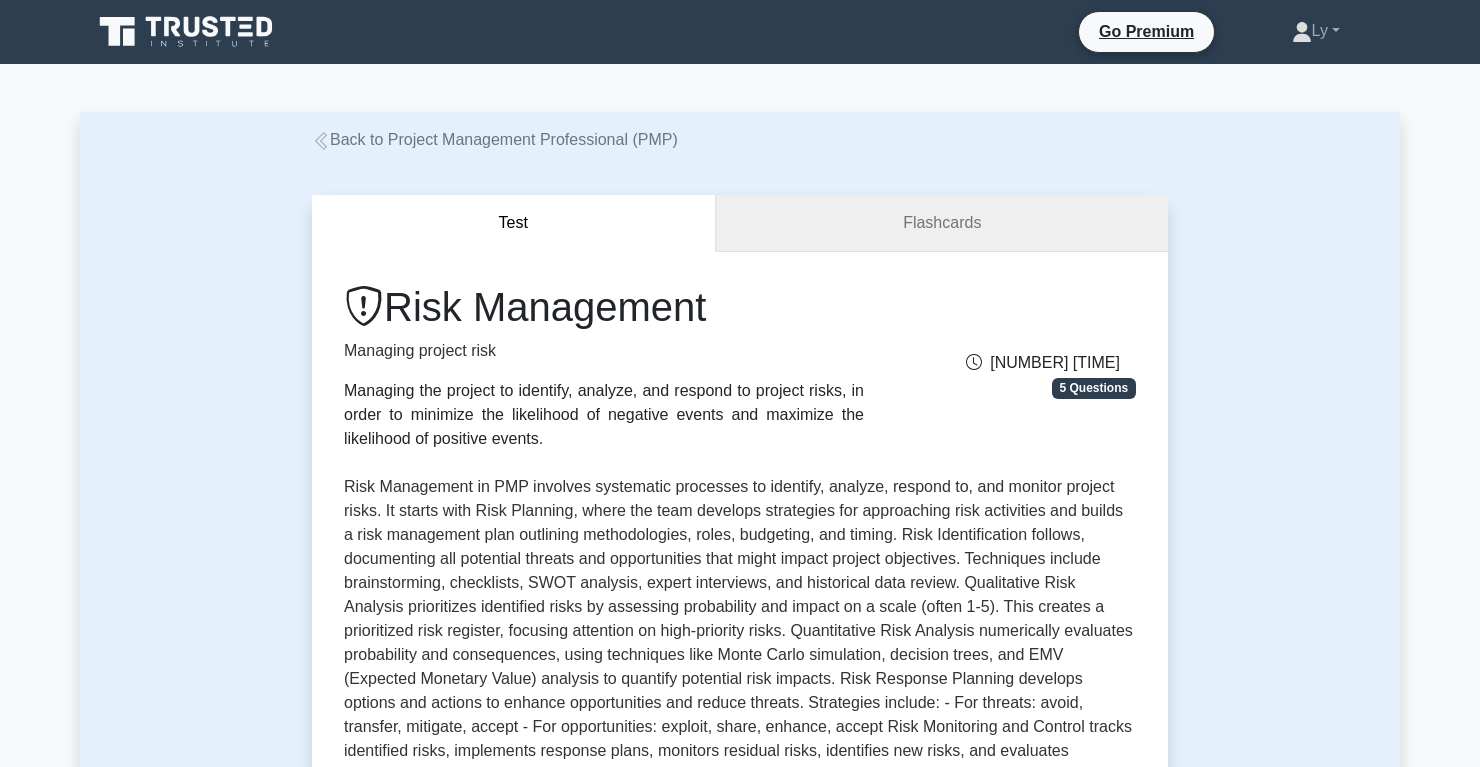 click on "Flashcards" at bounding box center (942, 223) 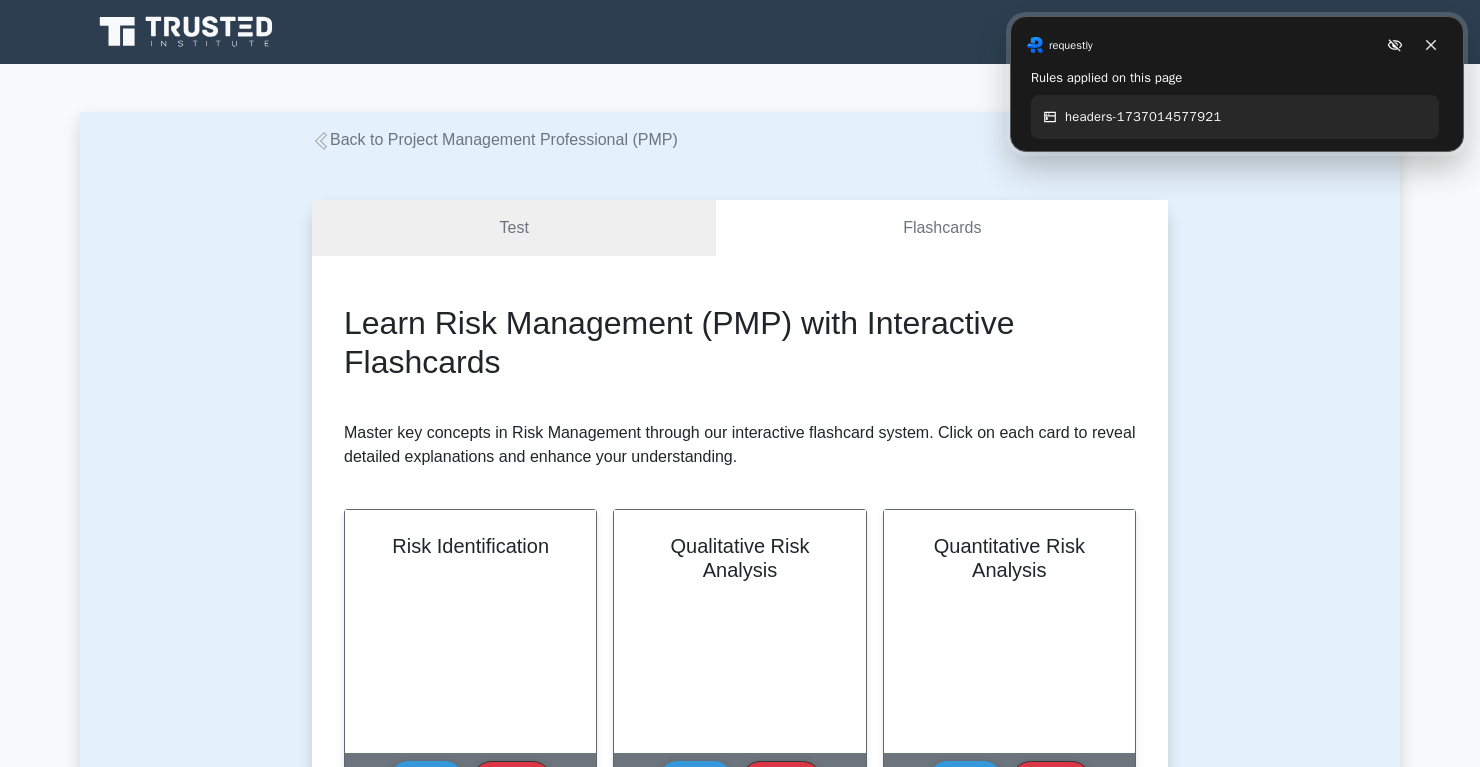 scroll, scrollTop: 0, scrollLeft: 0, axis: both 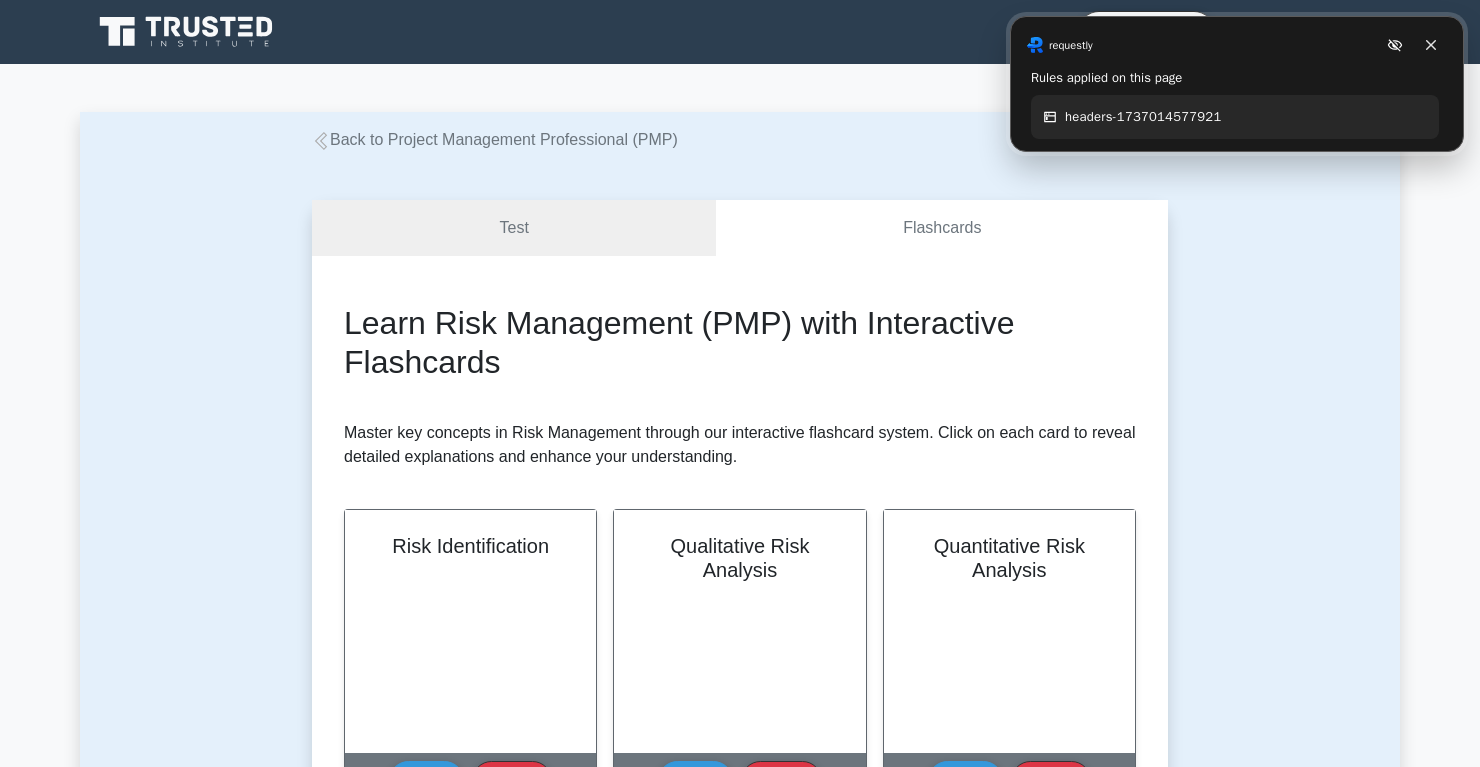 click at bounding box center (321, 141) 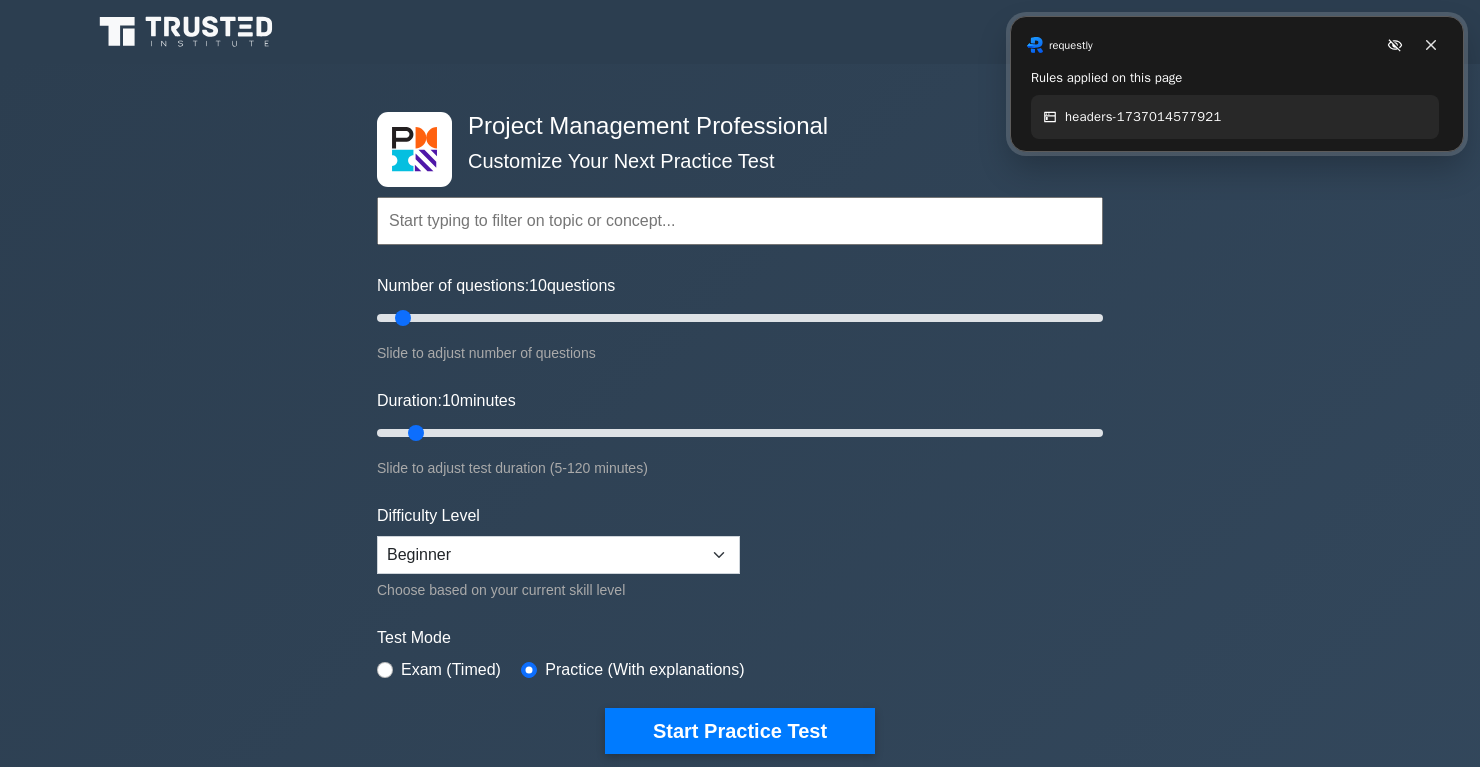 scroll, scrollTop: 0, scrollLeft: 0, axis: both 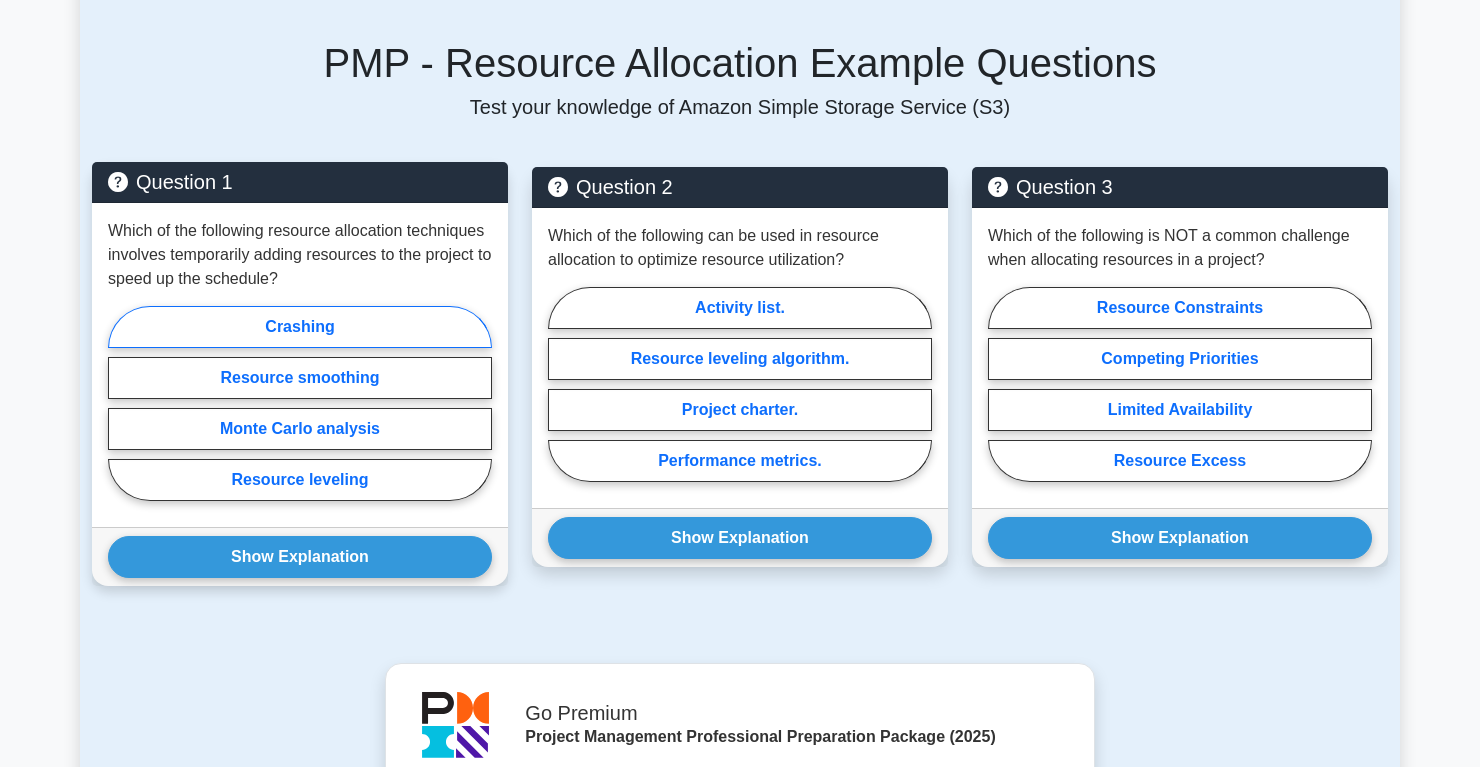 click on "Crashing" at bounding box center [300, 327] 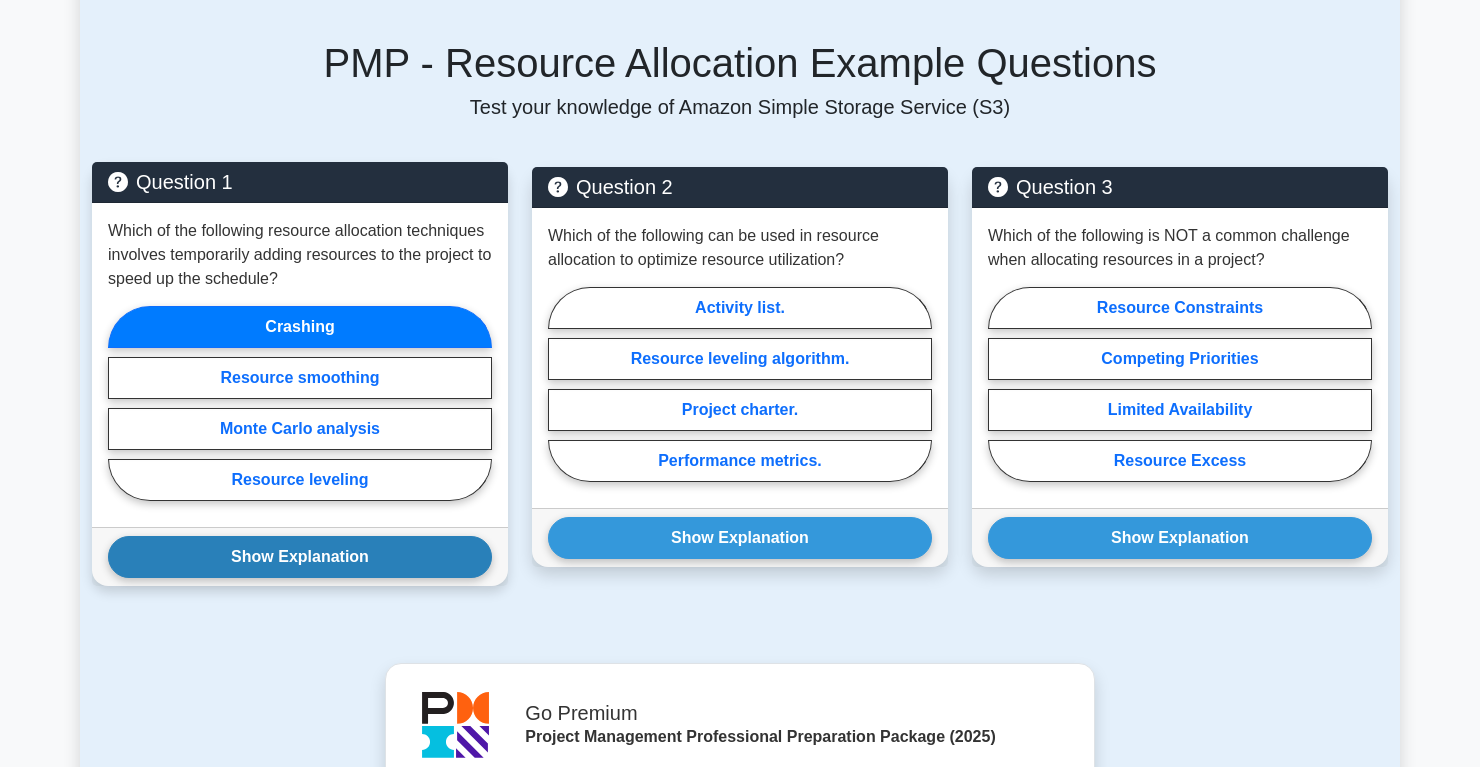 click on "Show Explanation" at bounding box center (300, 557) 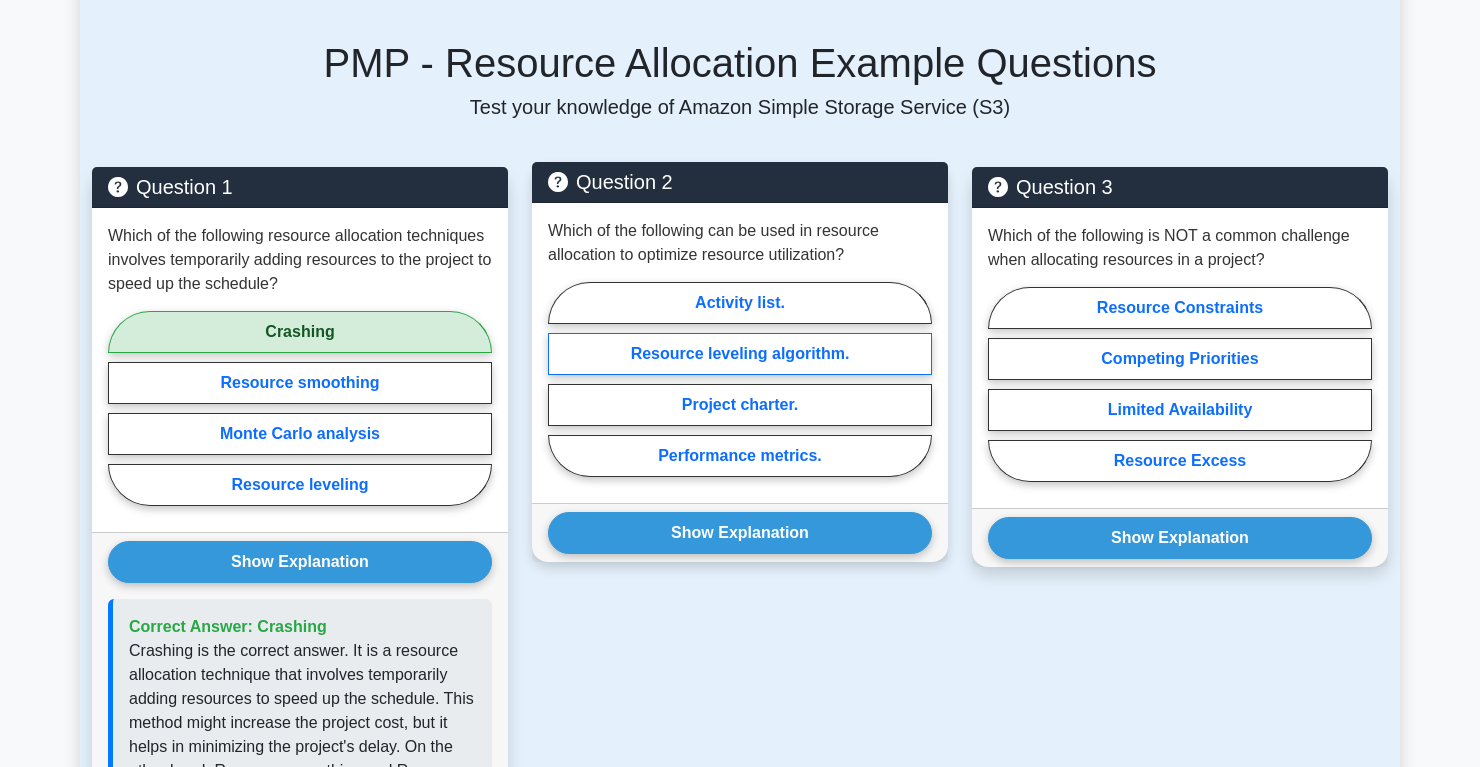 click on "Resource leveling algorithm." at bounding box center [740, 354] 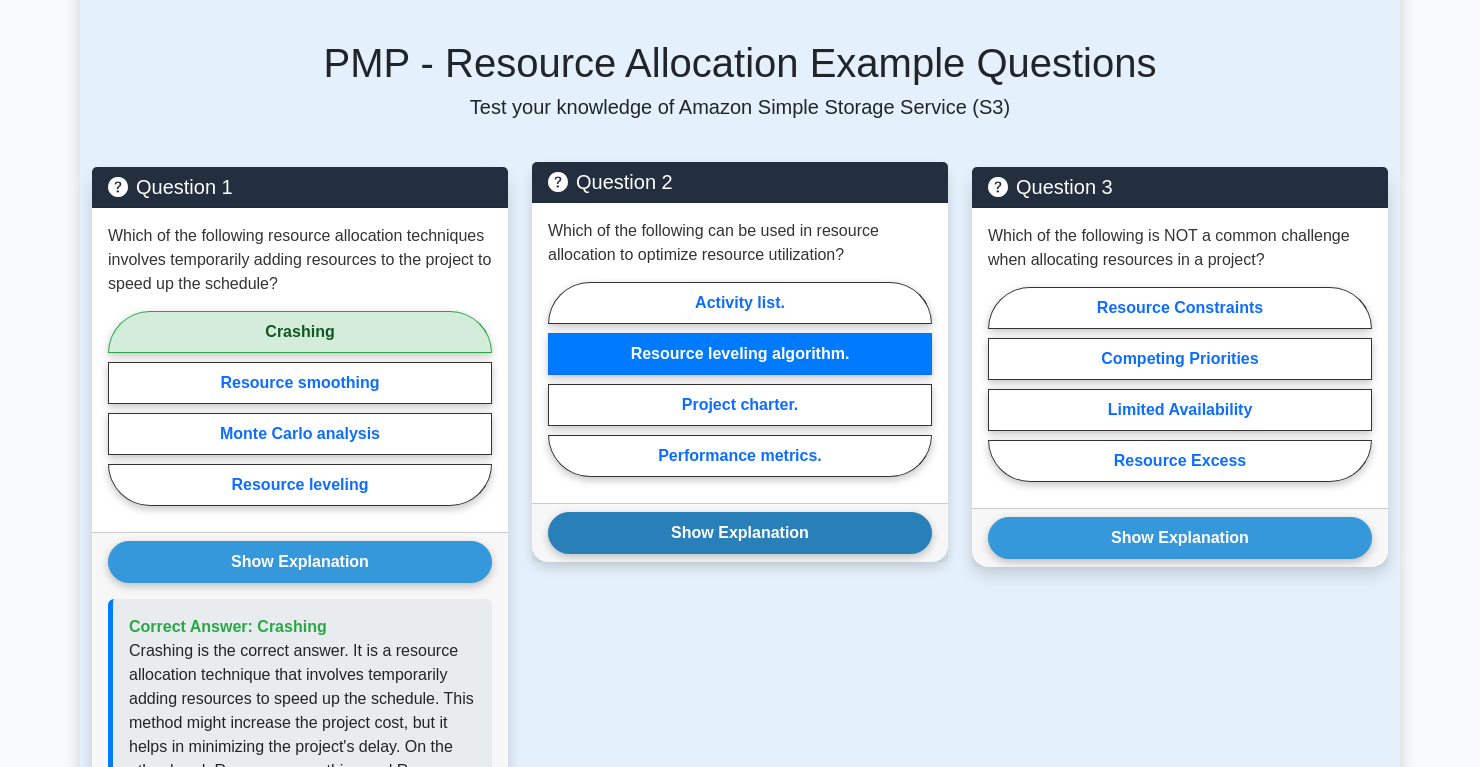 click on "Show Explanation" at bounding box center (300, 562) 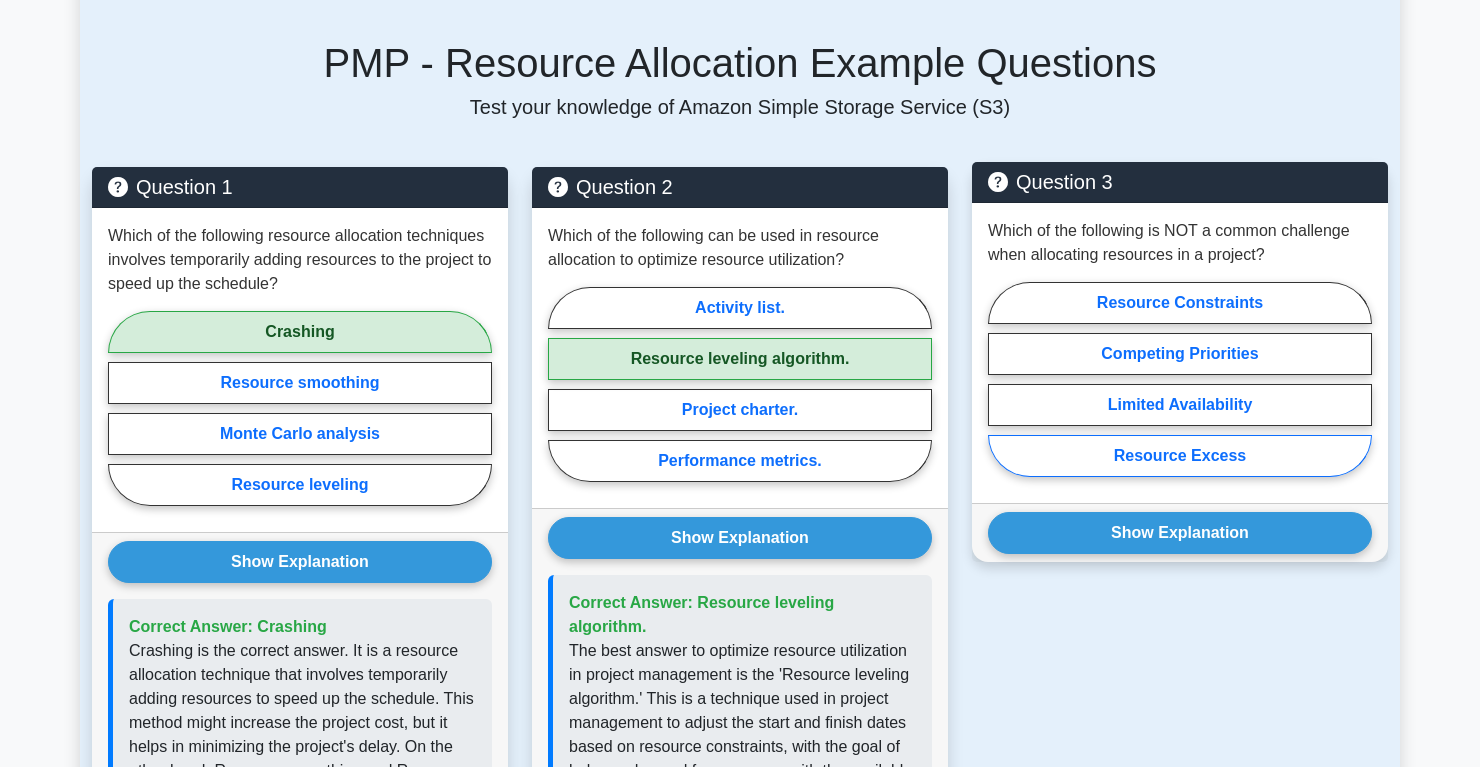 click on "Resource Excess" at bounding box center [1180, 456] 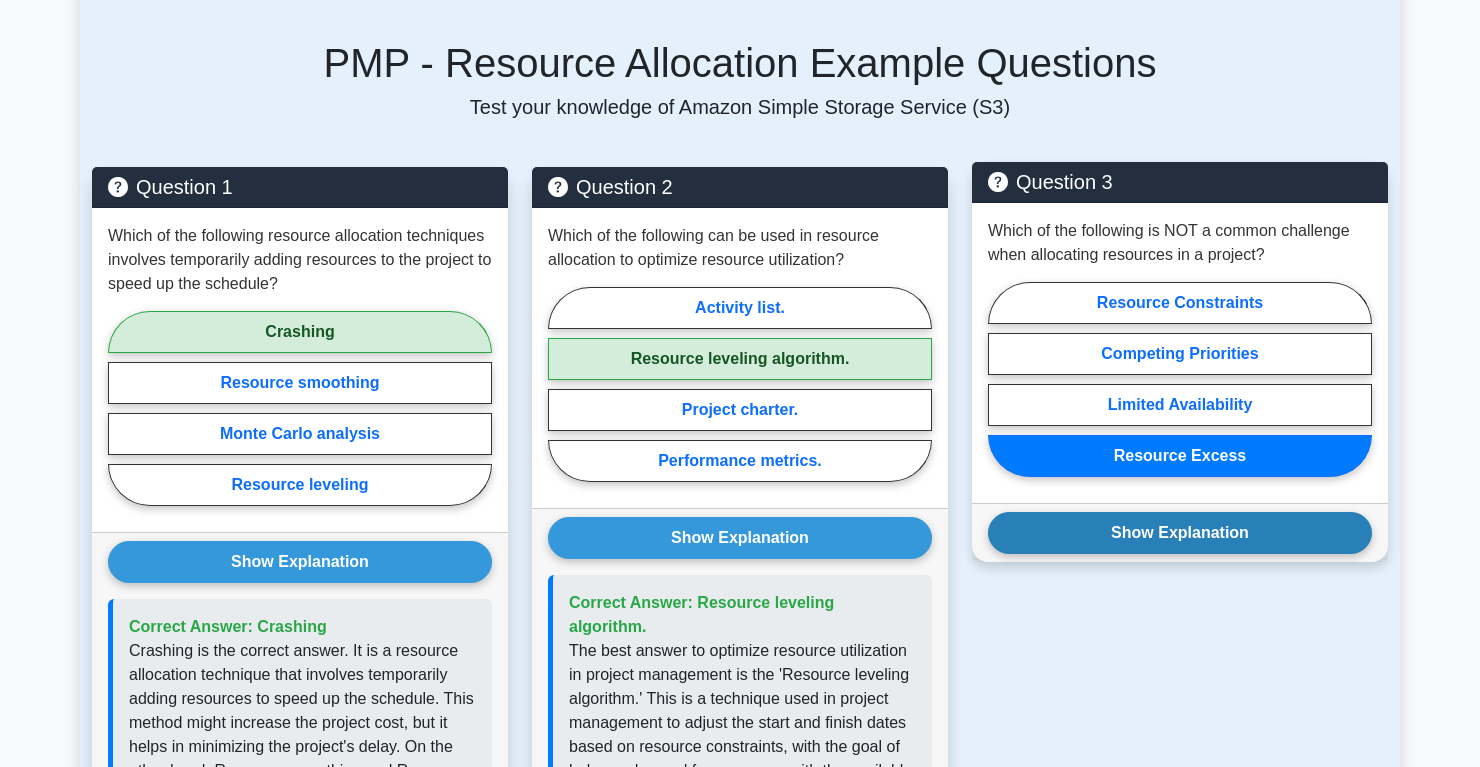 click on "Show Explanation" at bounding box center (300, 562) 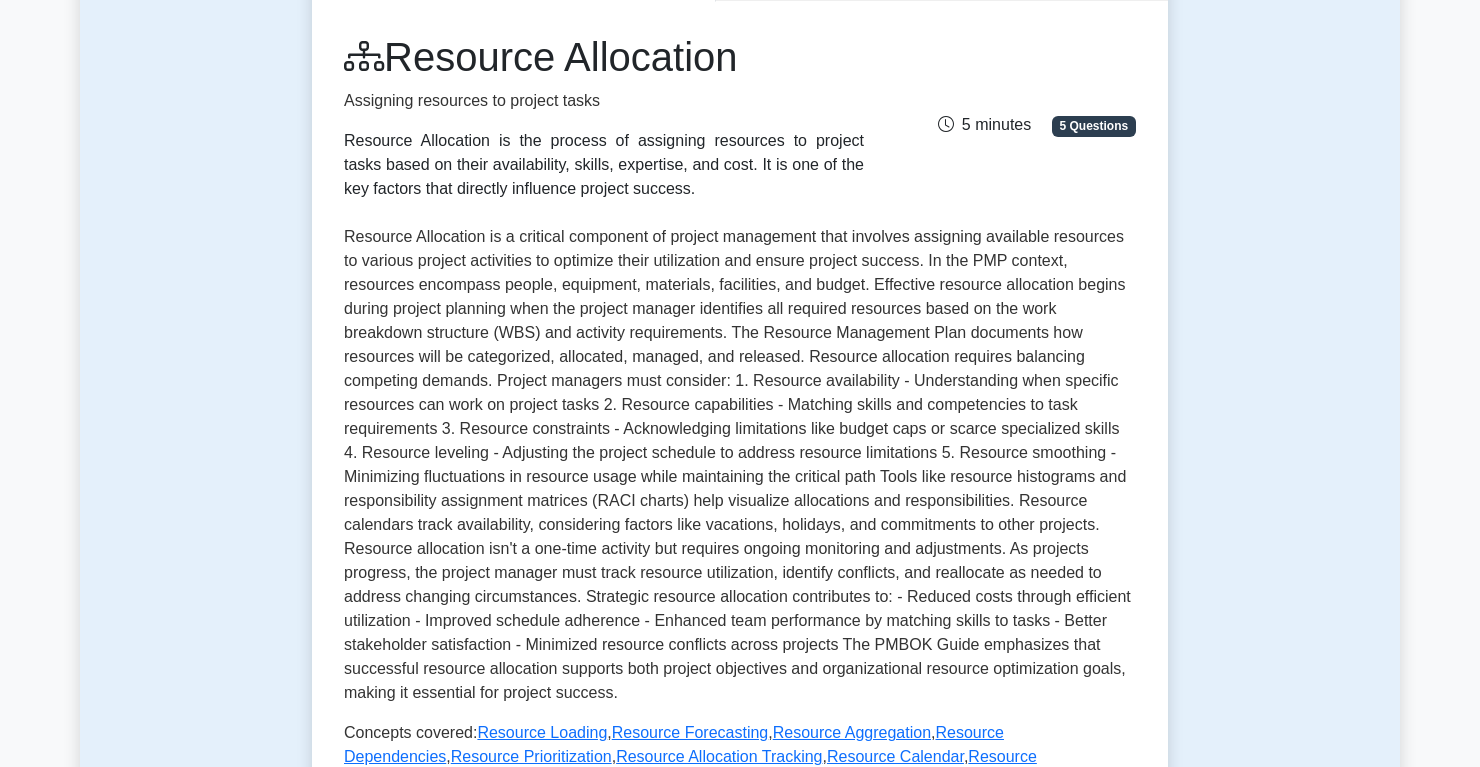 scroll, scrollTop: 274, scrollLeft: 0, axis: vertical 